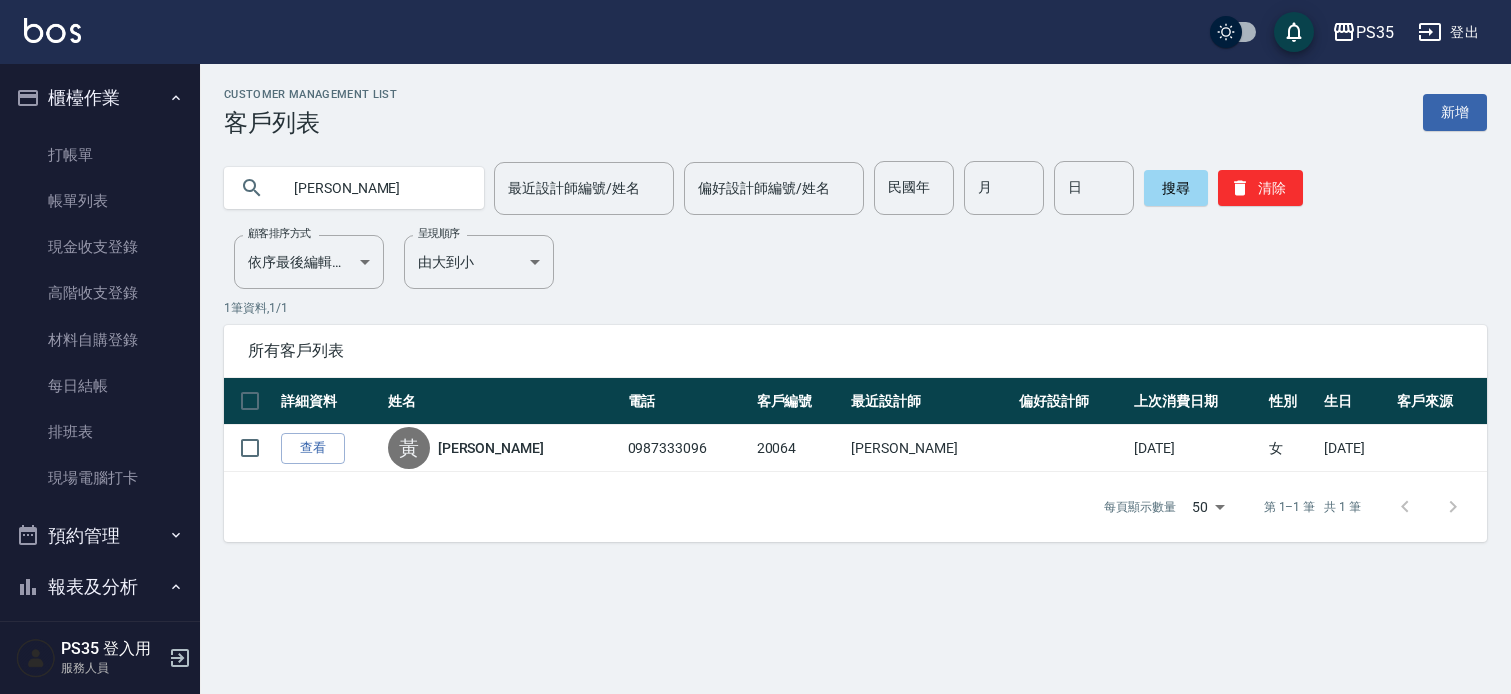 scroll, scrollTop: 0, scrollLeft: 0, axis: both 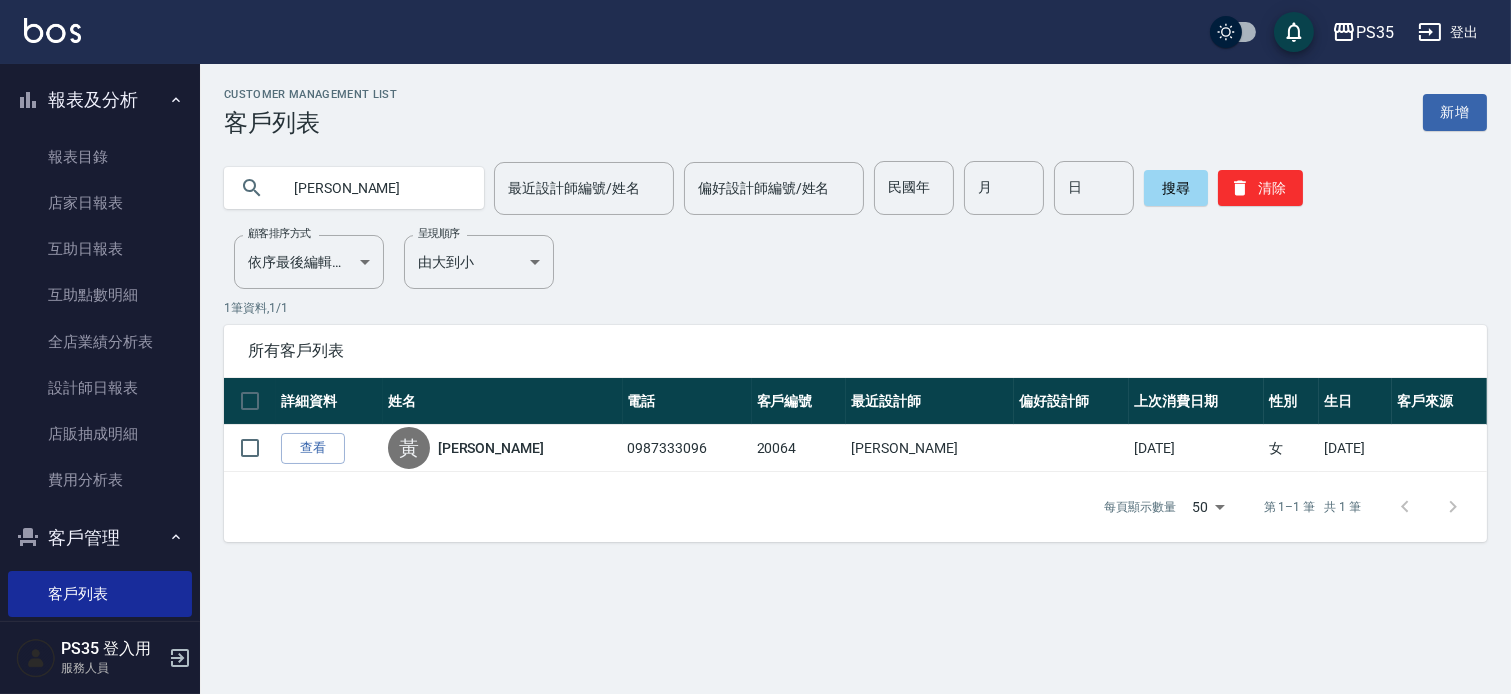 click on "[PERSON_NAME]" at bounding box center [374, 188] 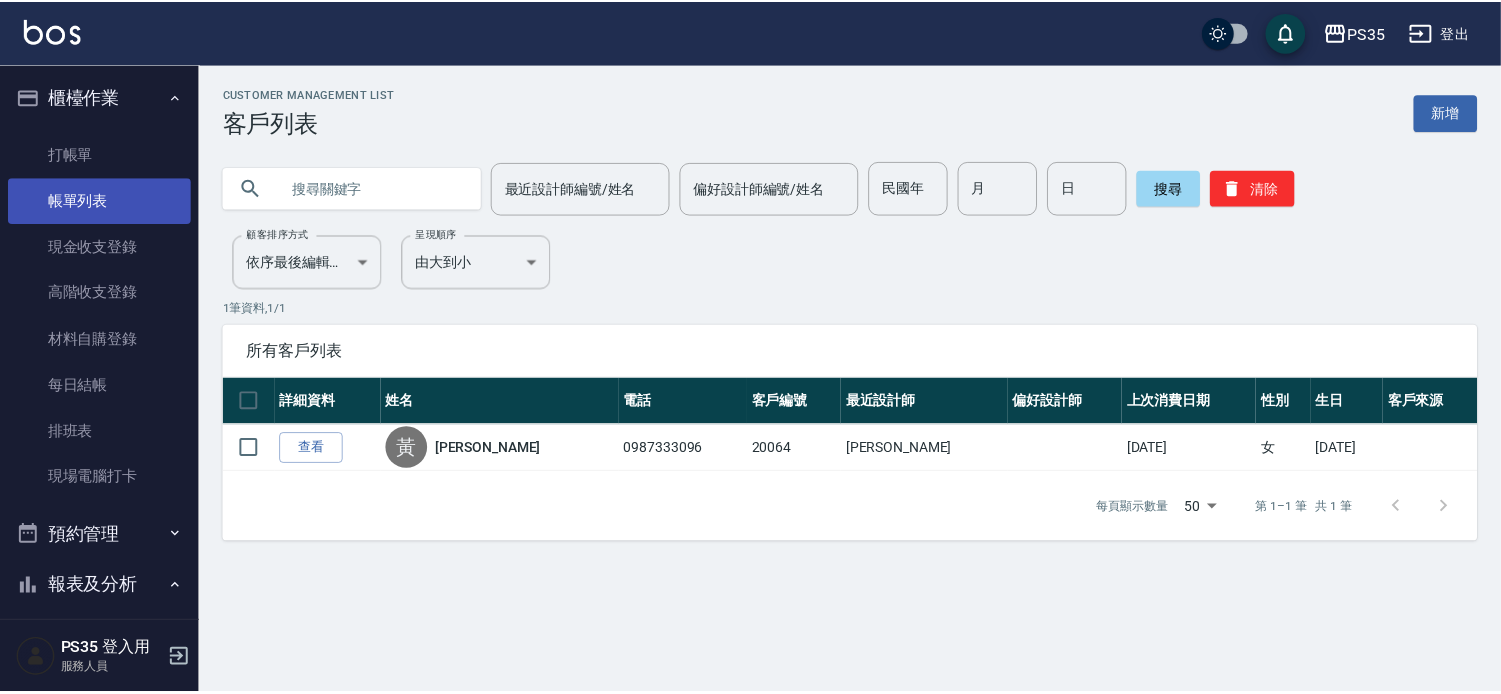 scroll, scrollTop: 0, scrollLeft: 0, axis: both 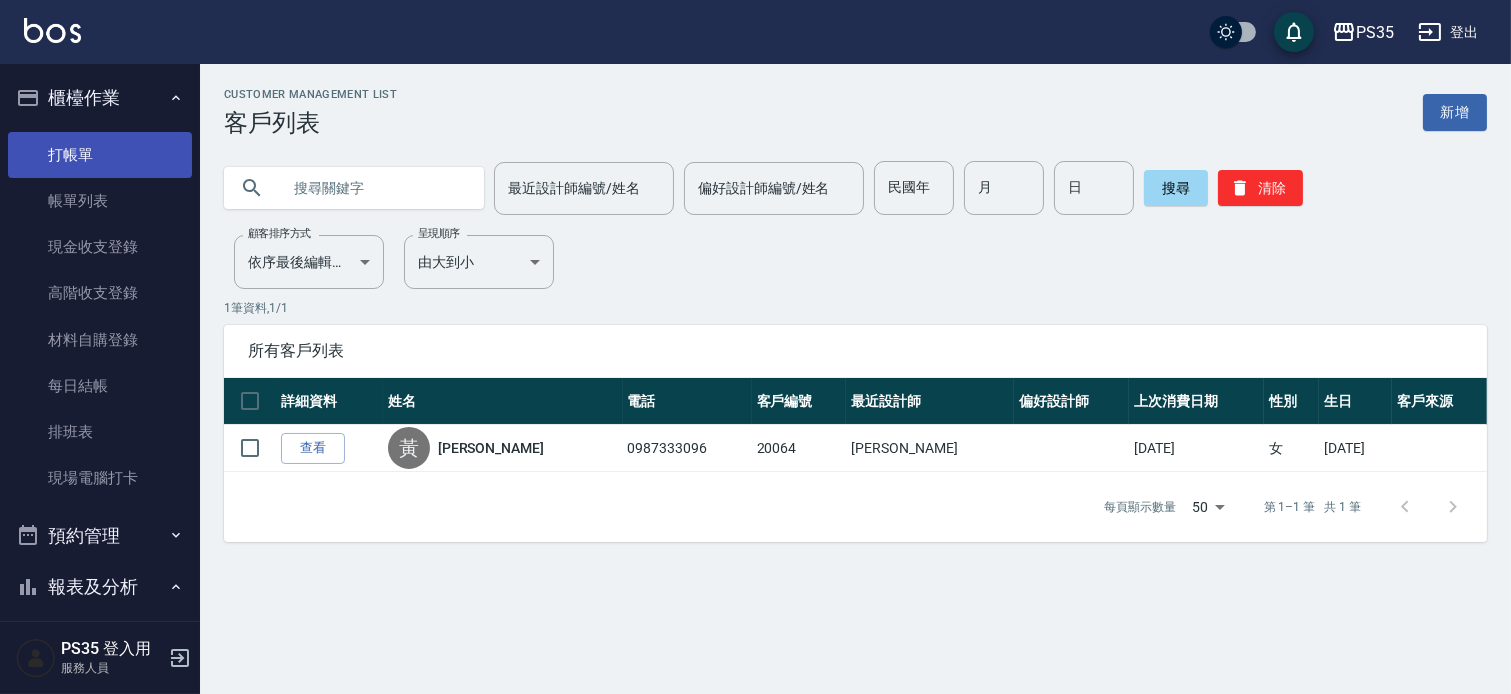 type 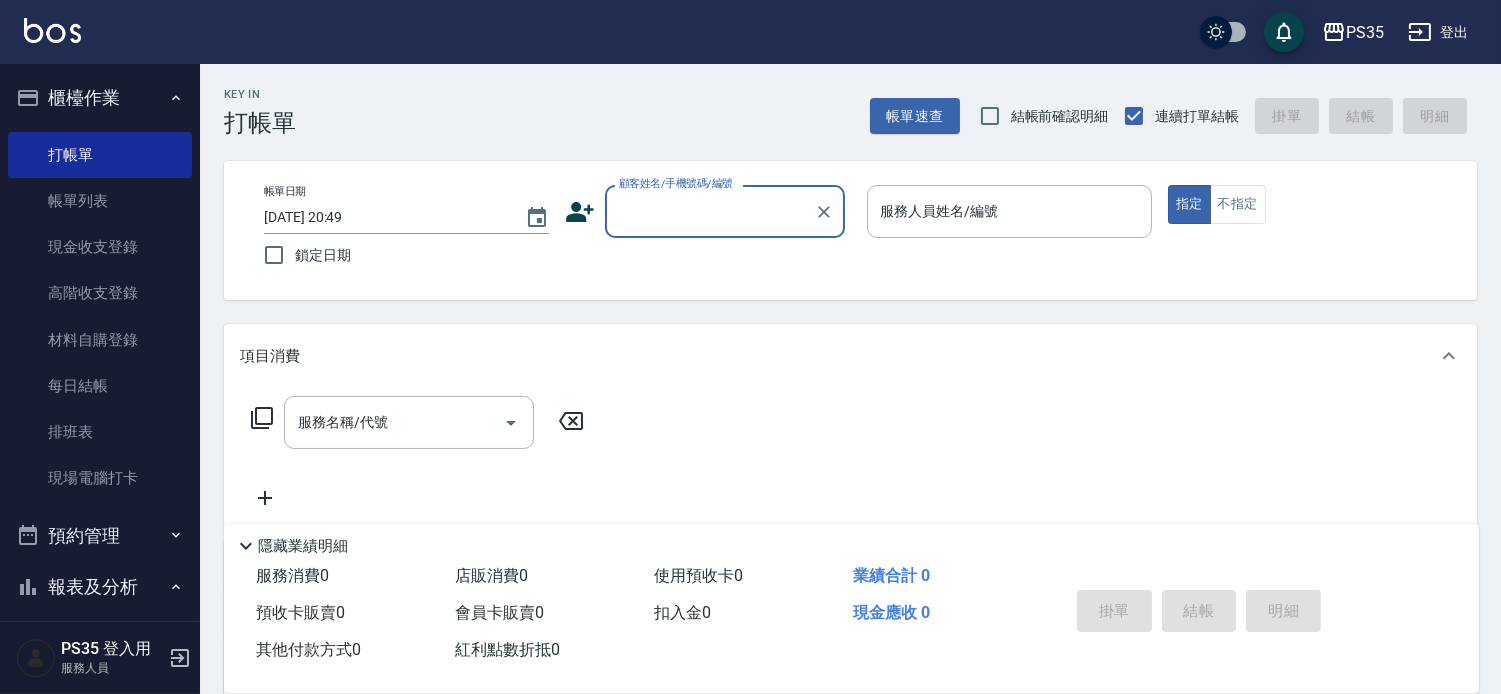 click on "顧客姓名/手機號碼/編號" at bounding box center [710, 211] 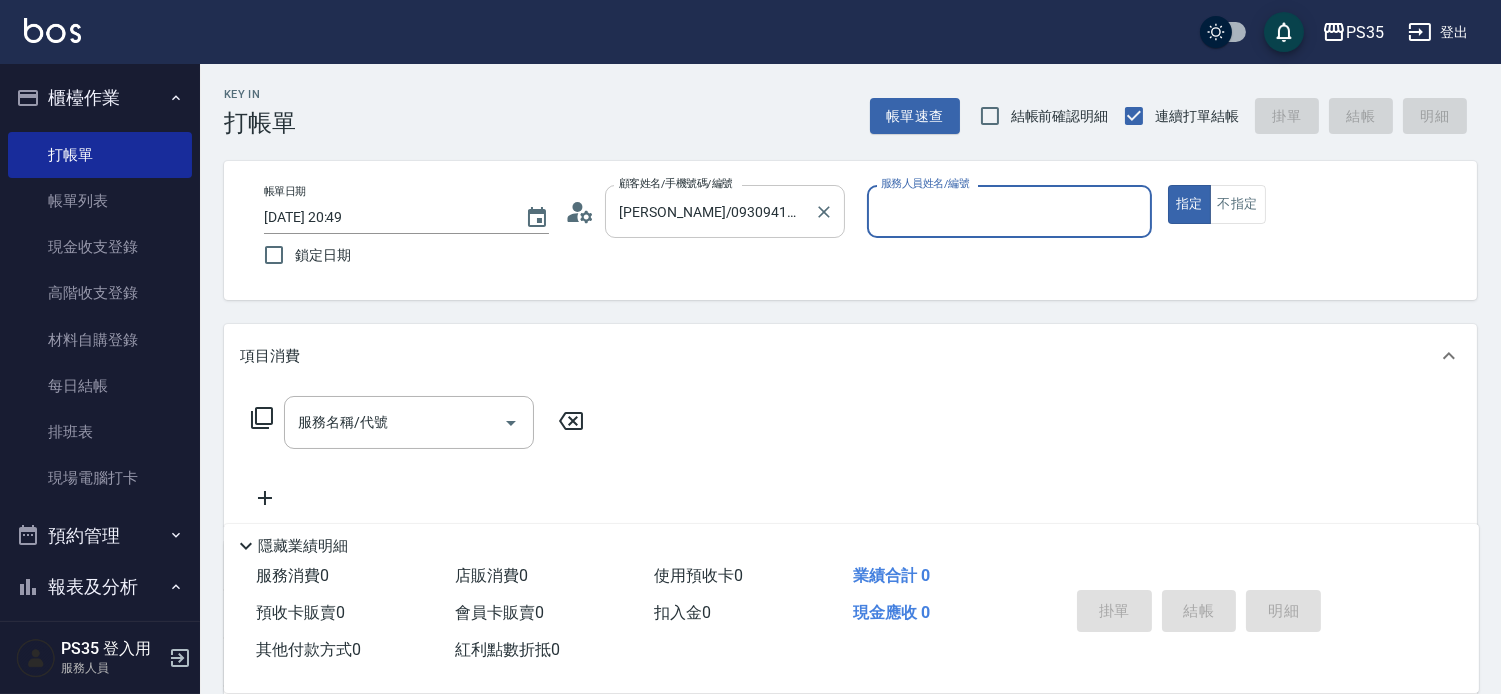 type on "無名字/0/null" 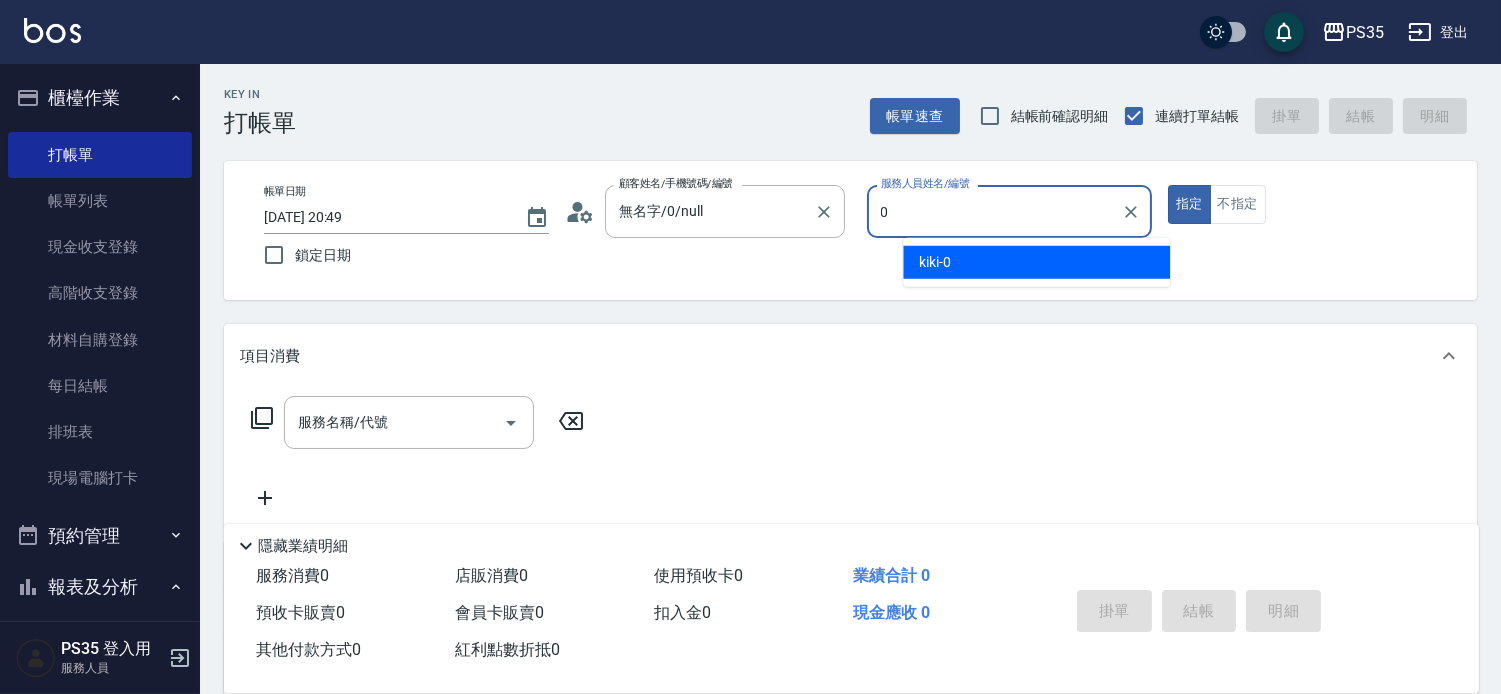 type on "0" 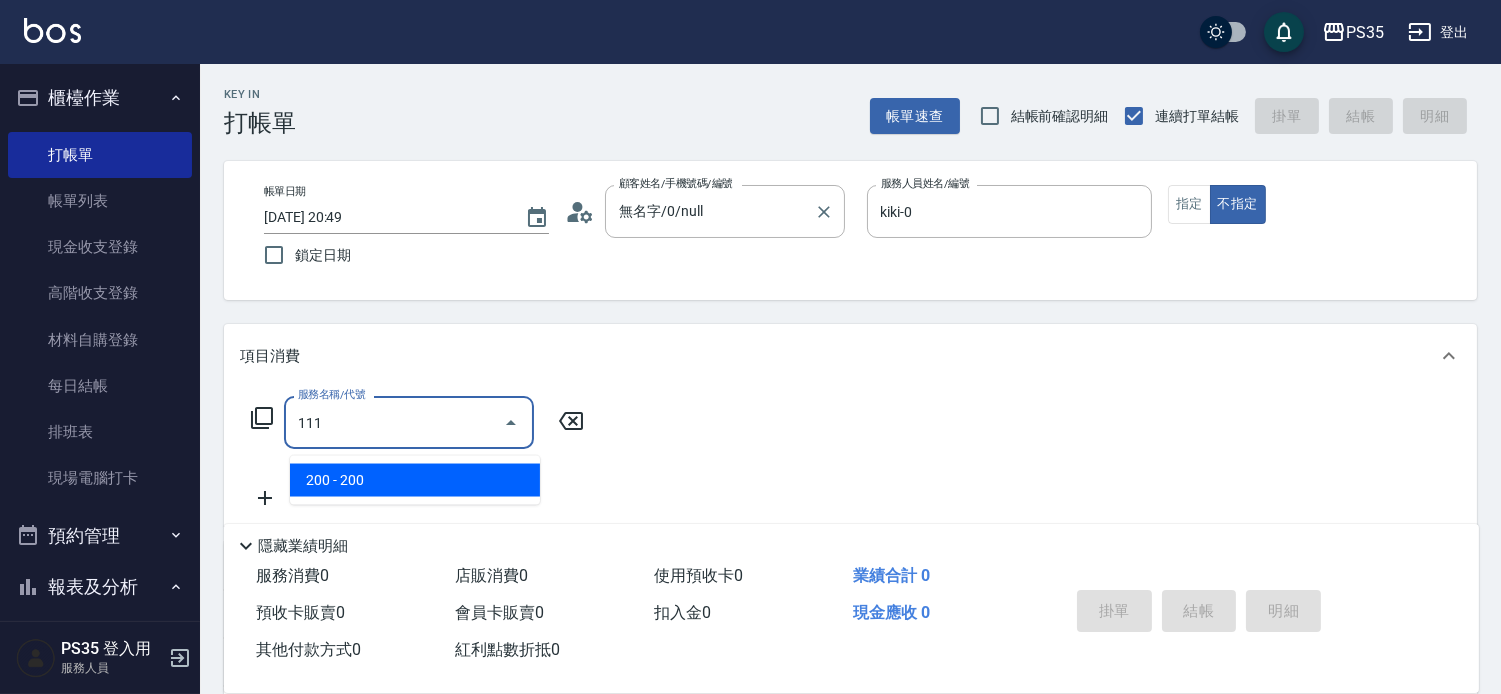 type on "200(111)" 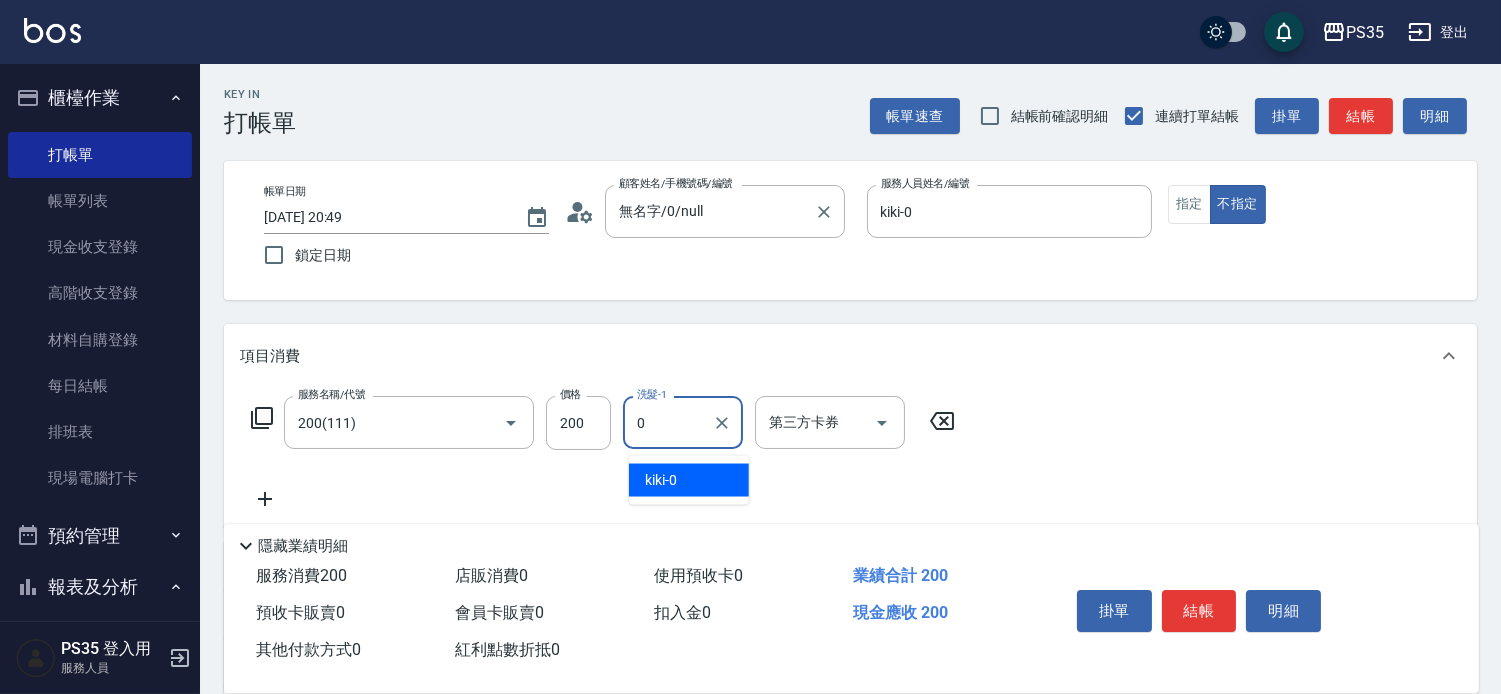 type on "kiki-0" 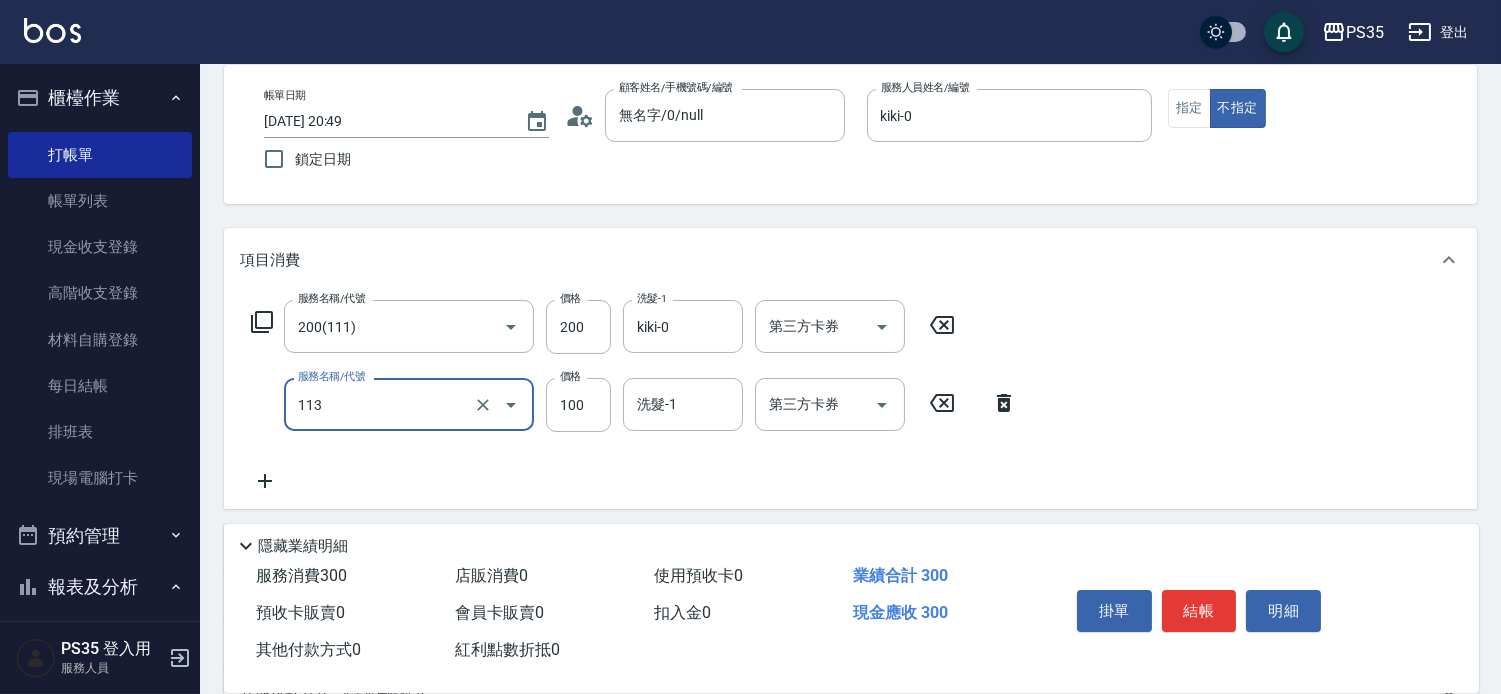 scroll, scrollTop: 100, scrollLeft: 0, axis: vertical 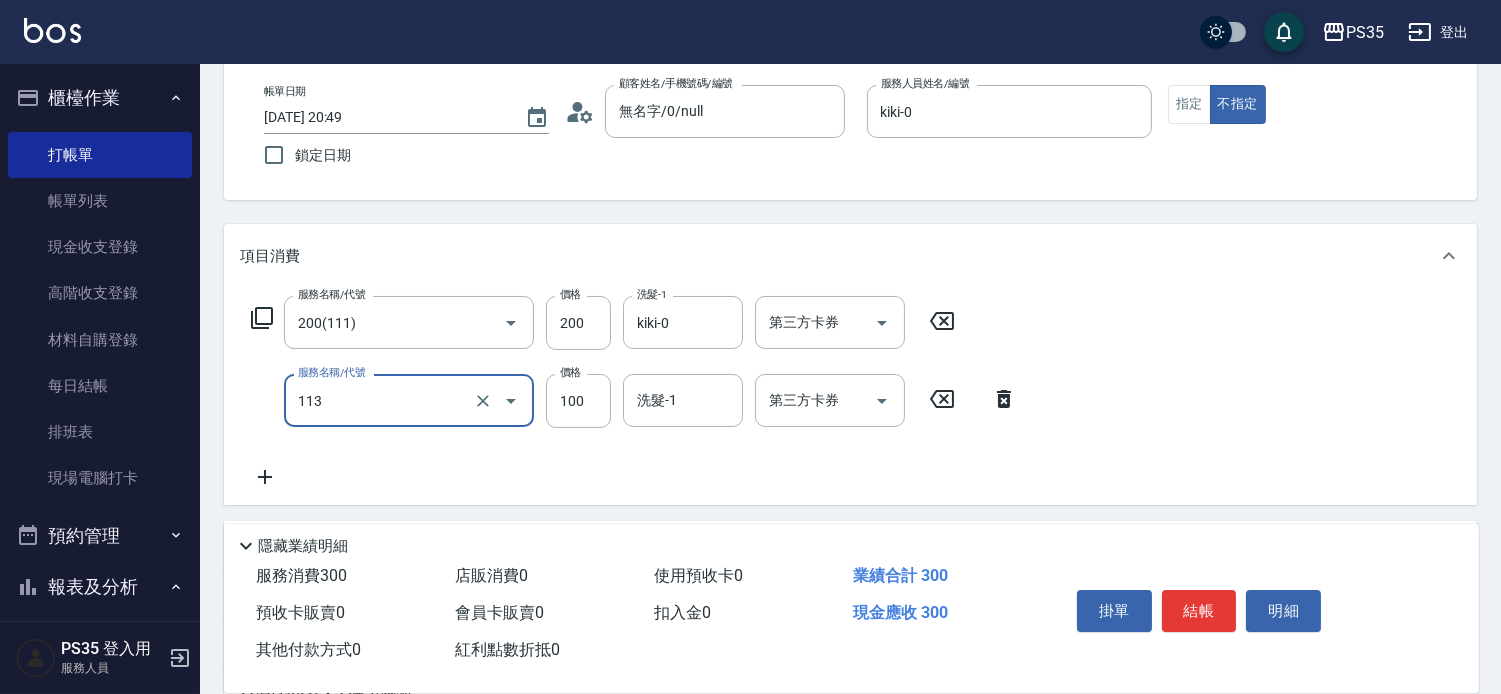 type on "瞬護100(113)" 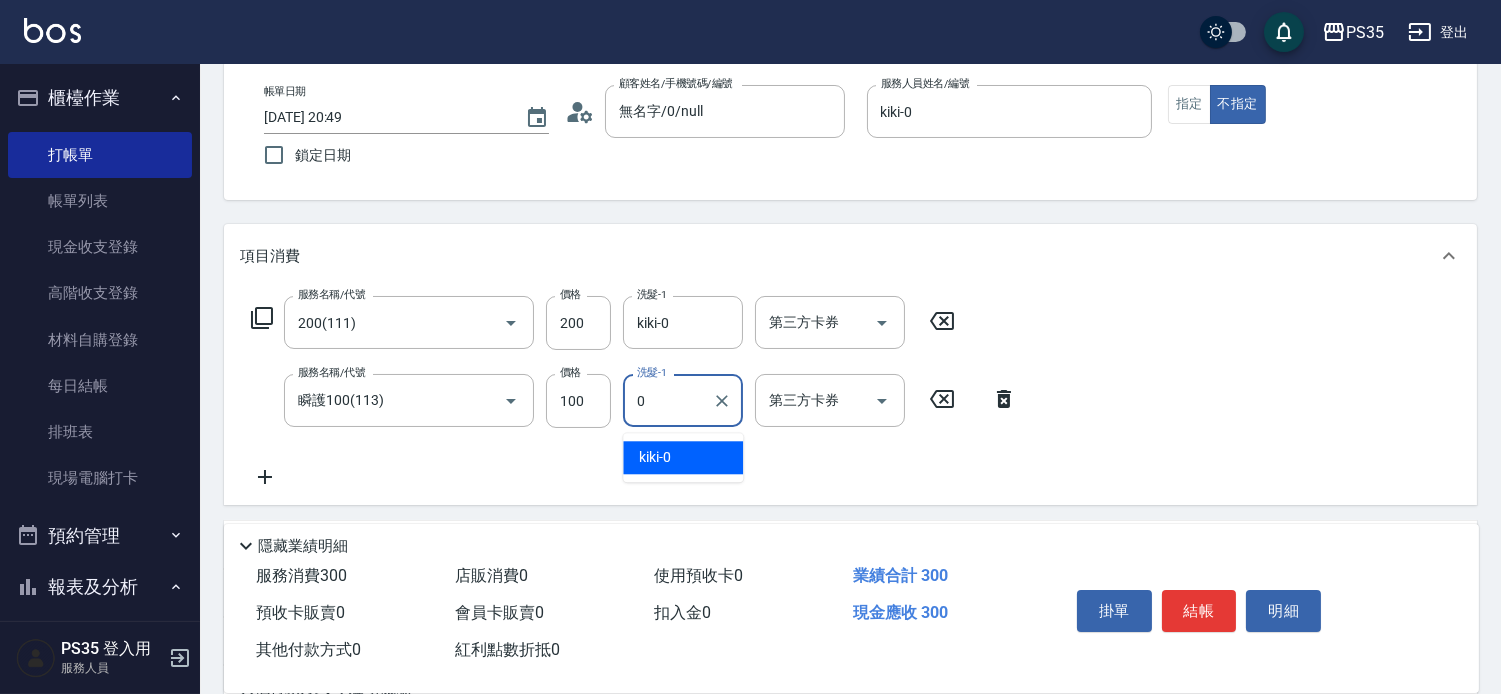 type on "kiki-0" 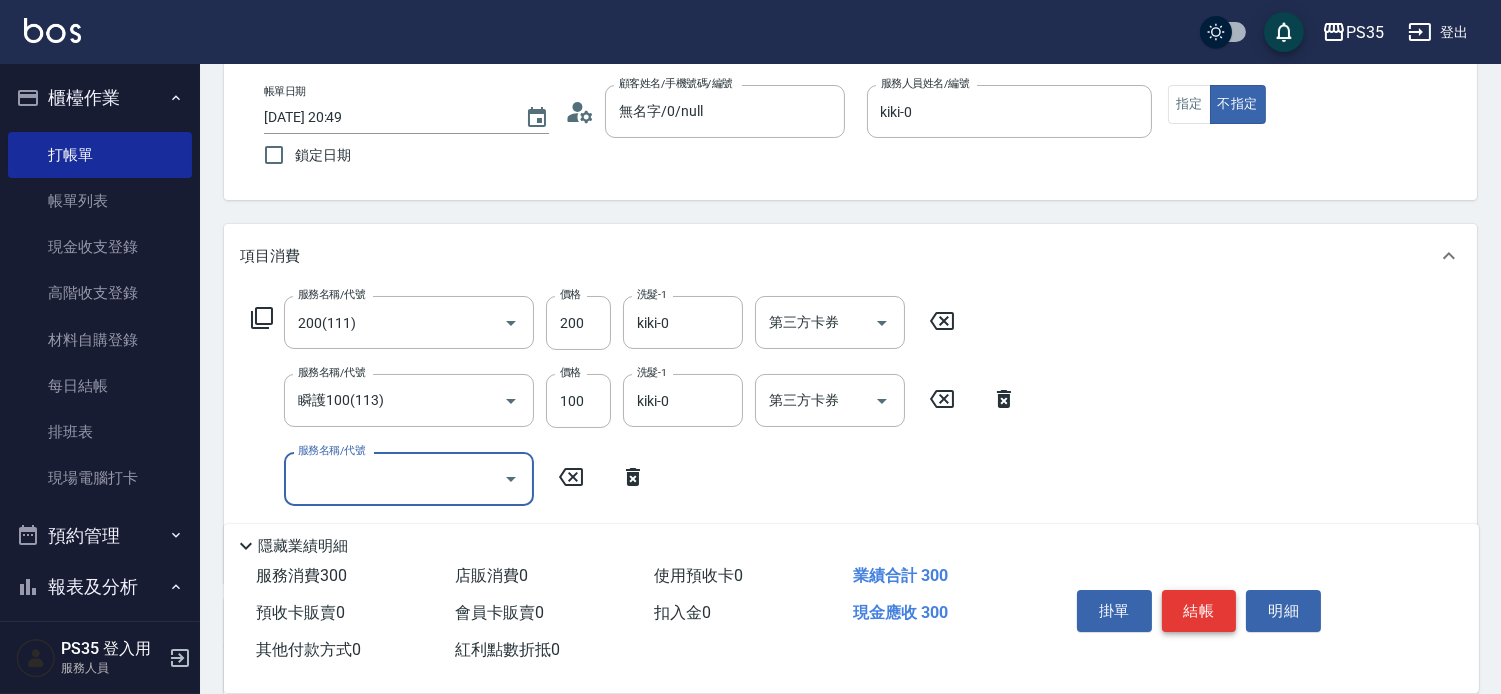 click on "結帳" at bounding box center [1199, 611] 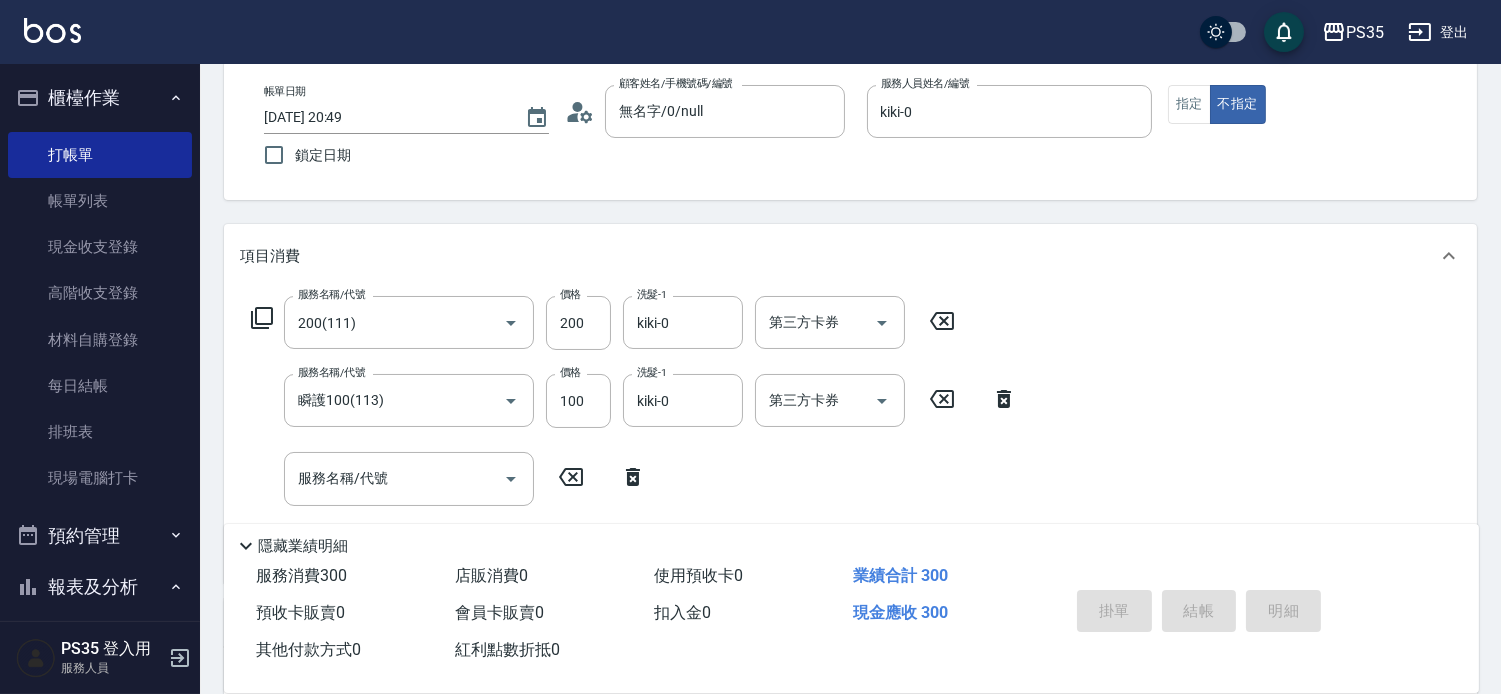type 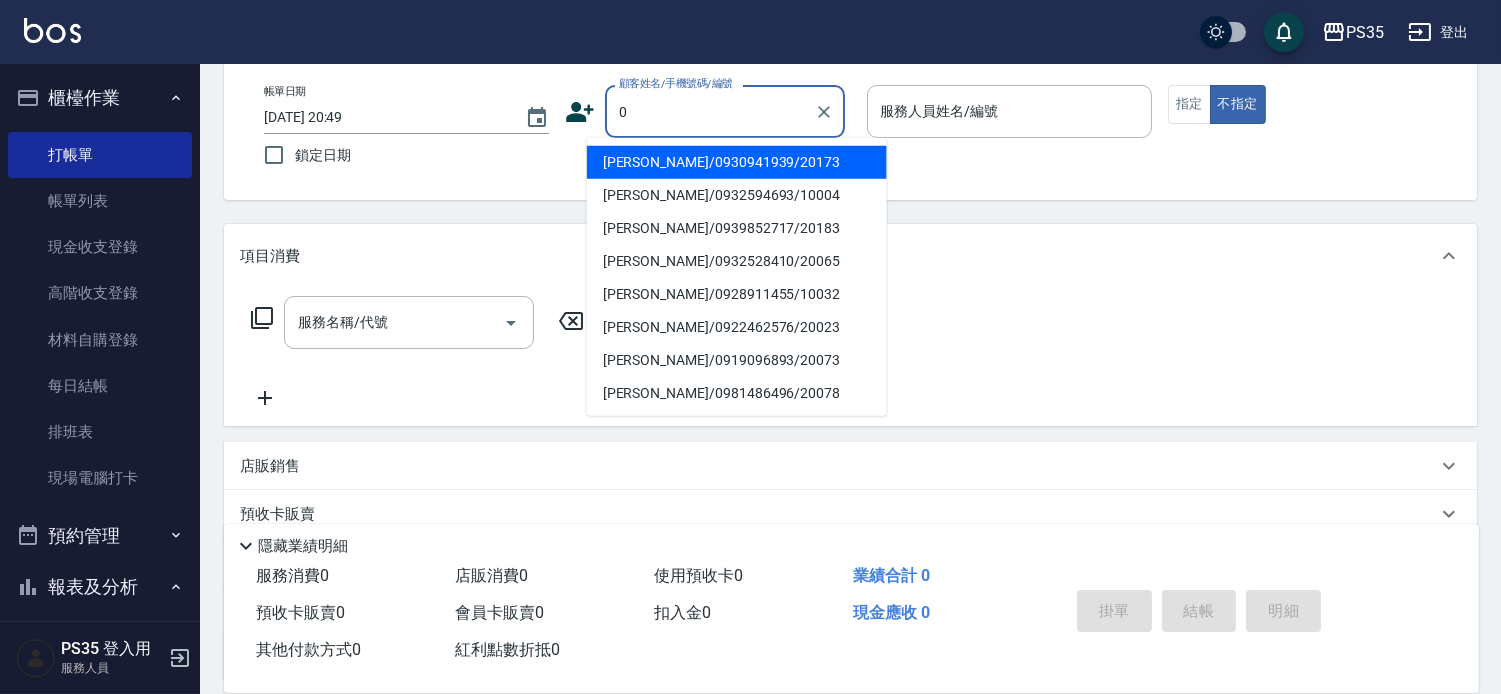 type on "0" 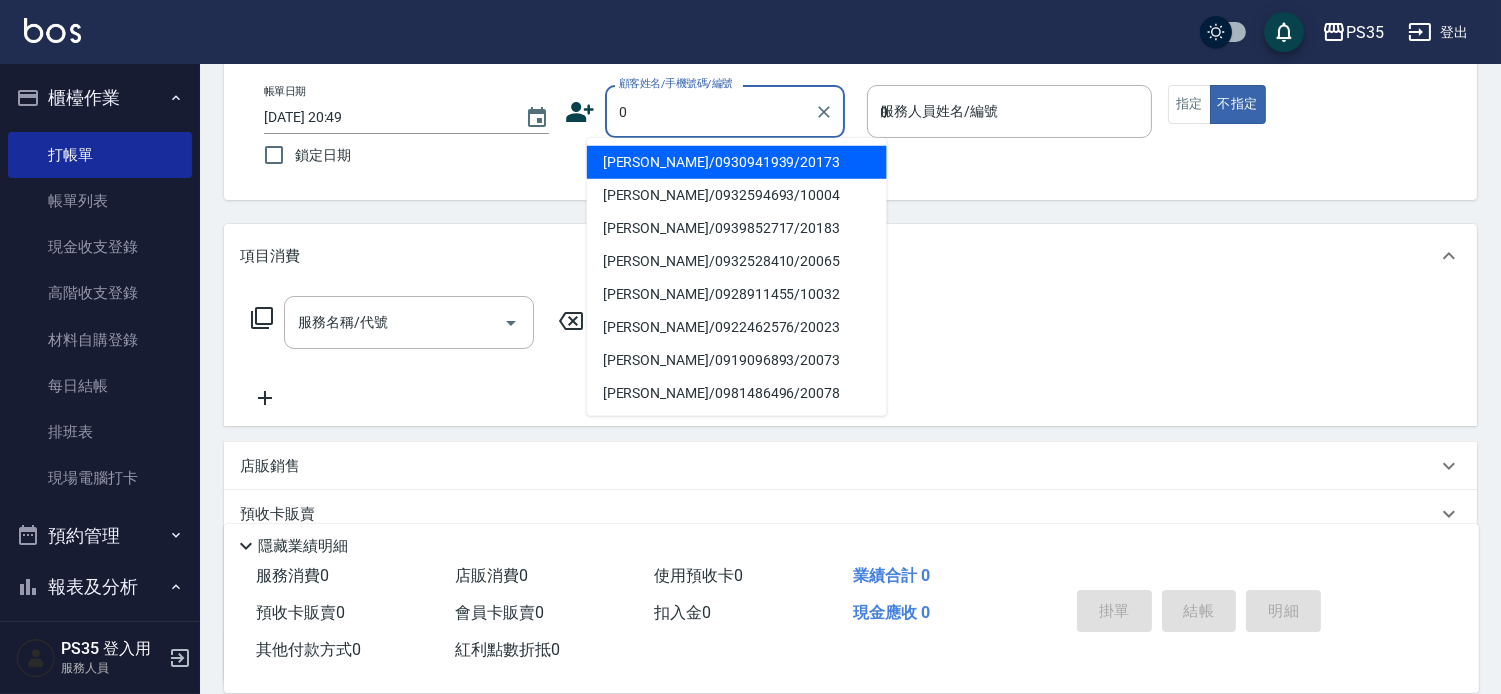 type on "[PERSON_NAME]/0930941939/20173" 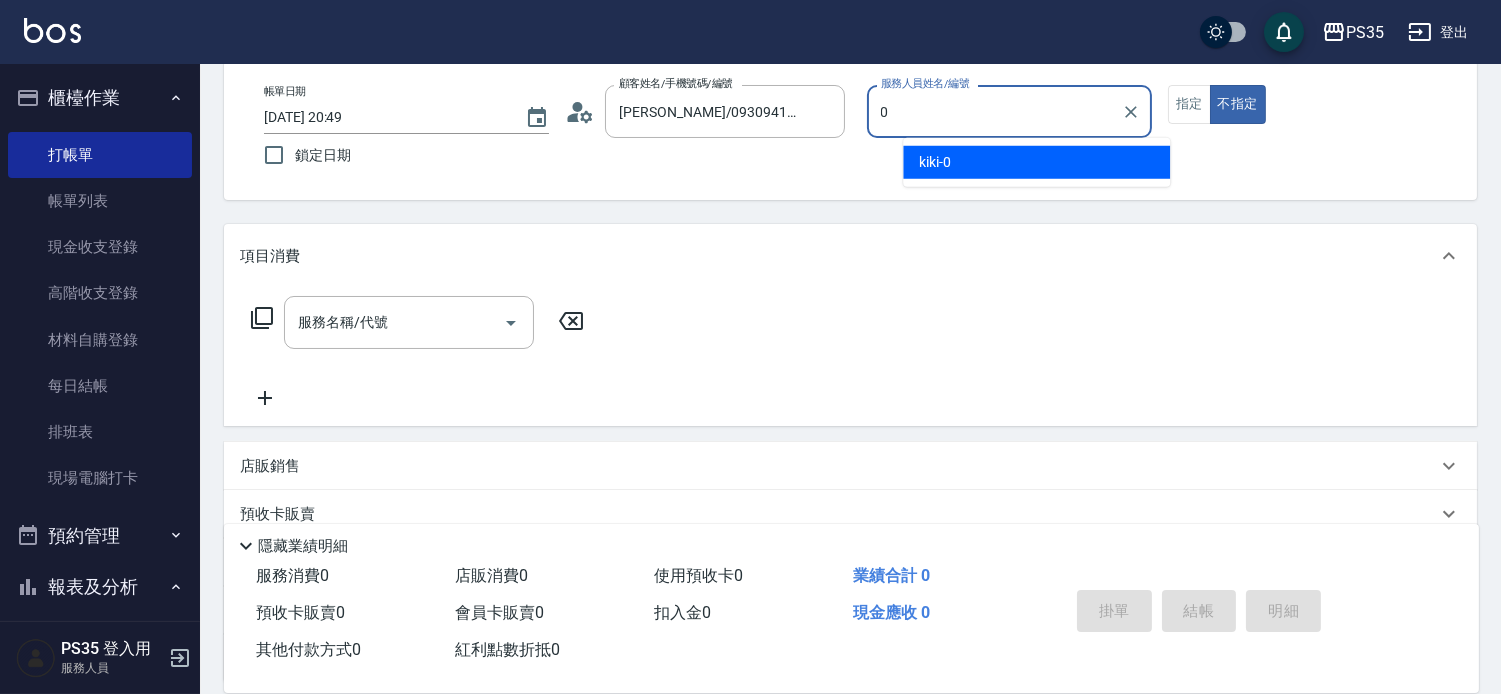 type on "0" 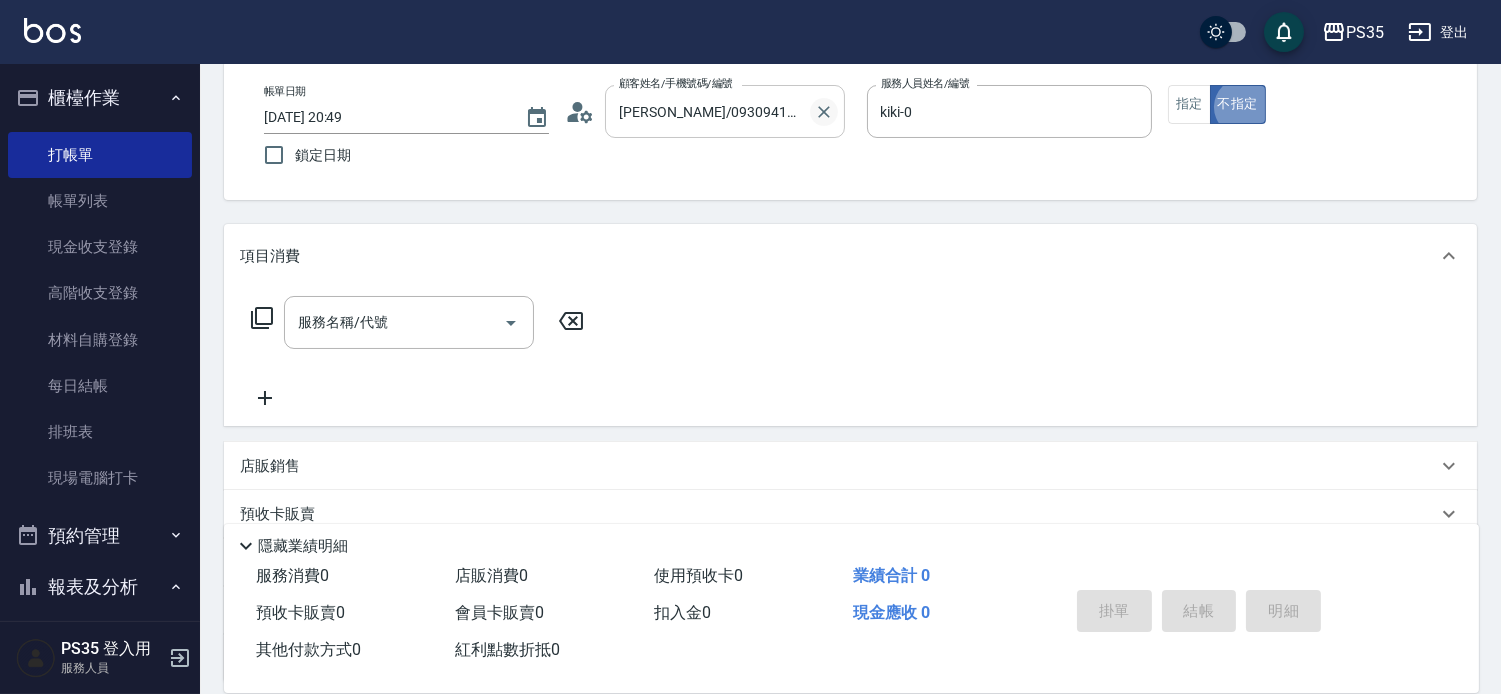 click 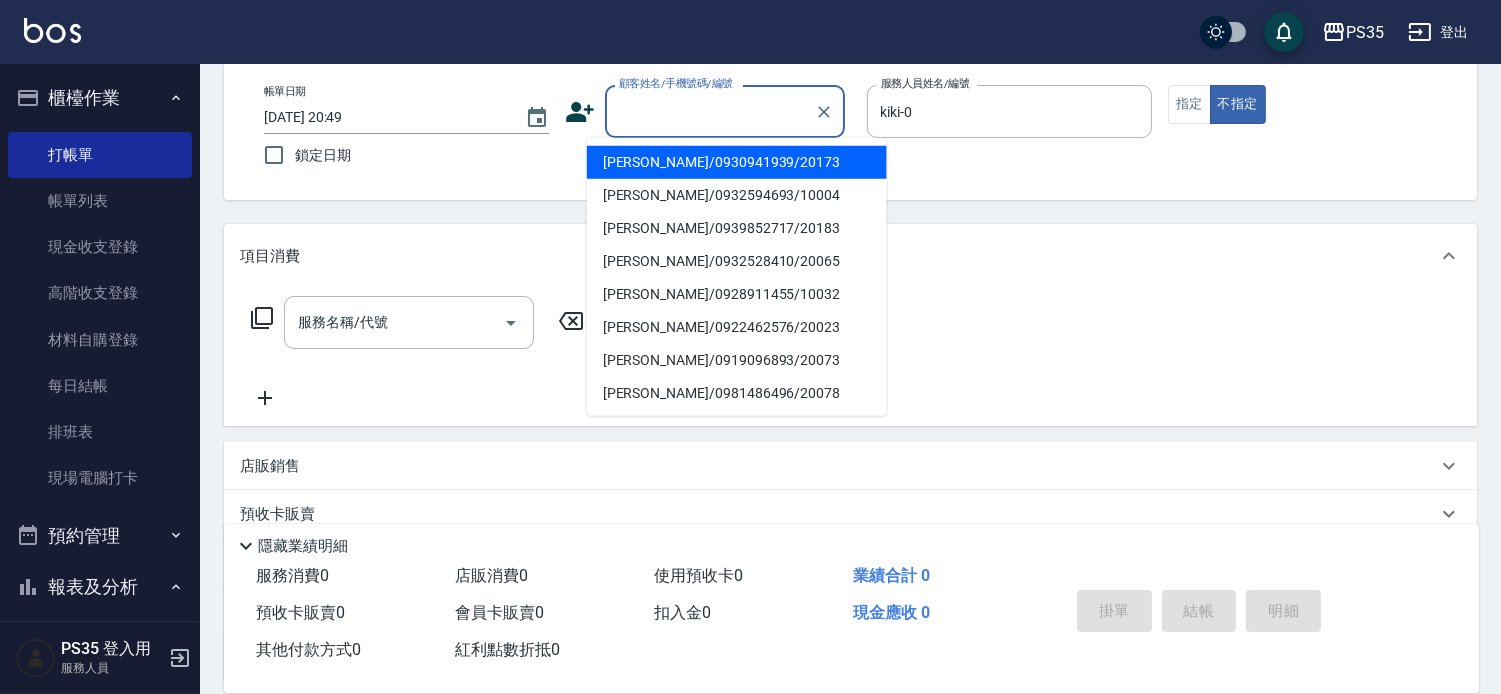 click on "顧客姓名/手機號碼/編號" at bounding box center (710, 111) 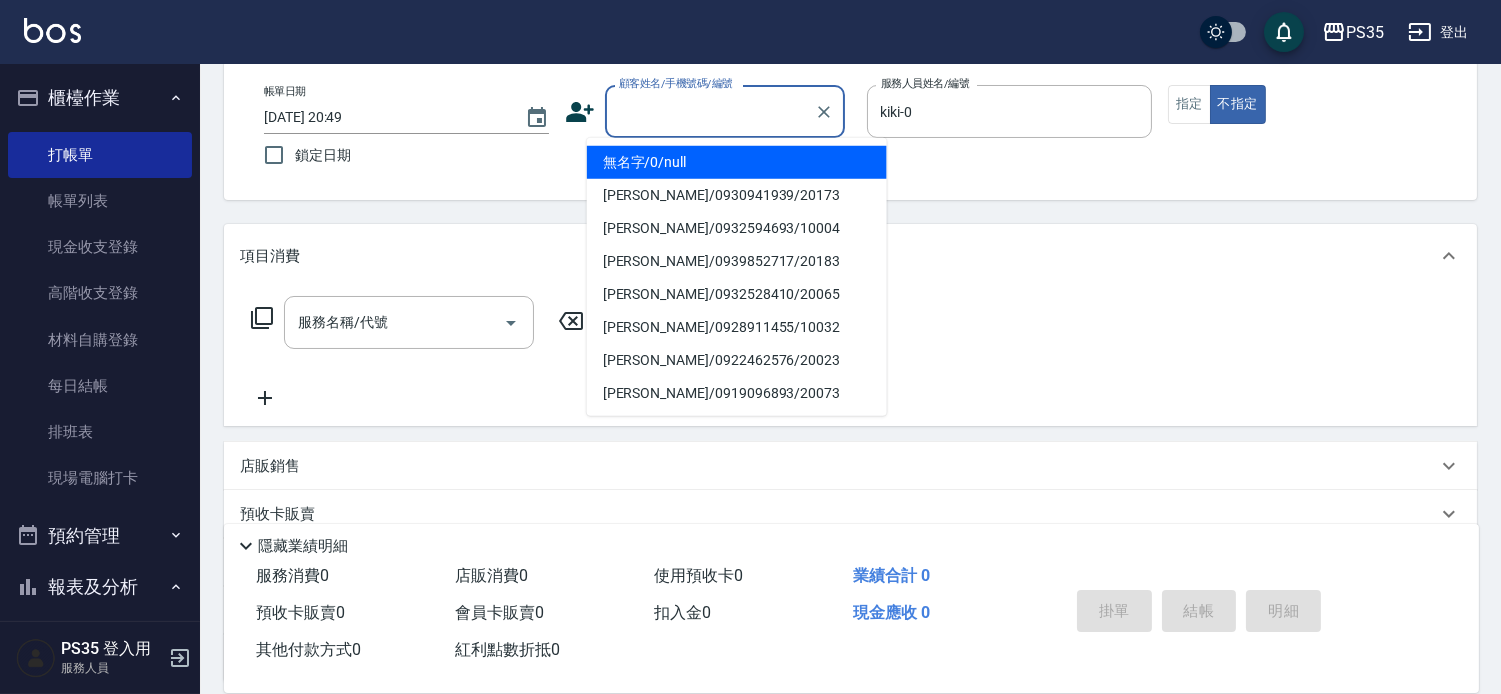 click on "無名字/0/null" at bounding box center (737, 162) 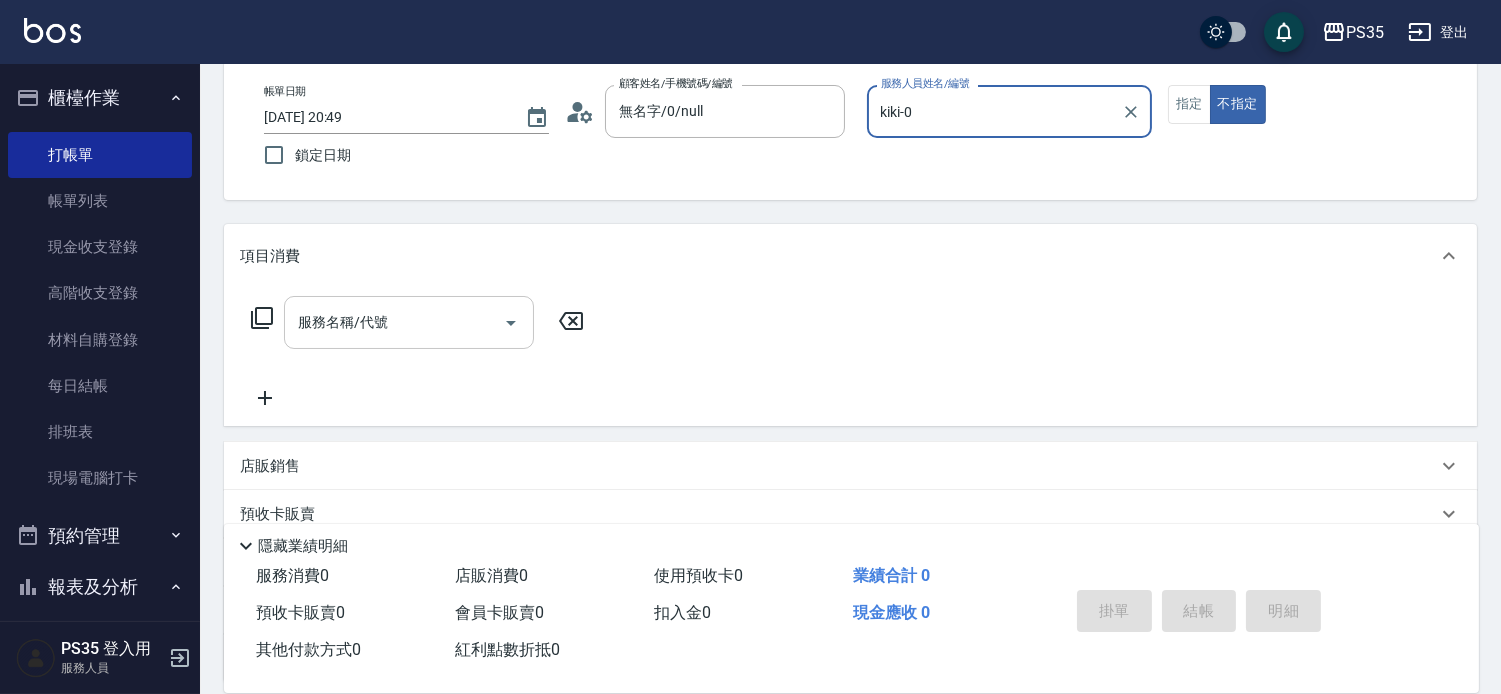 click on "服務名稱/代號" at bounding box center [394, 322] 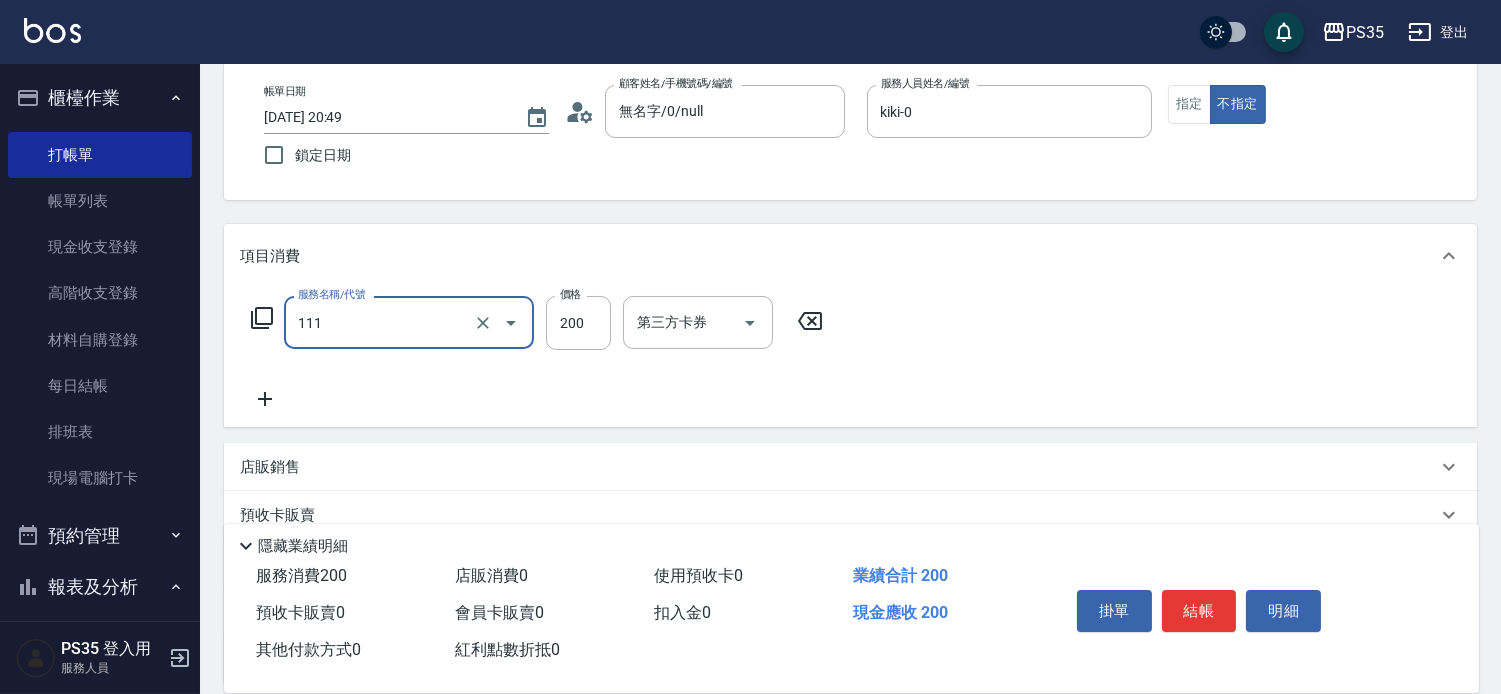 type on "200(111)" 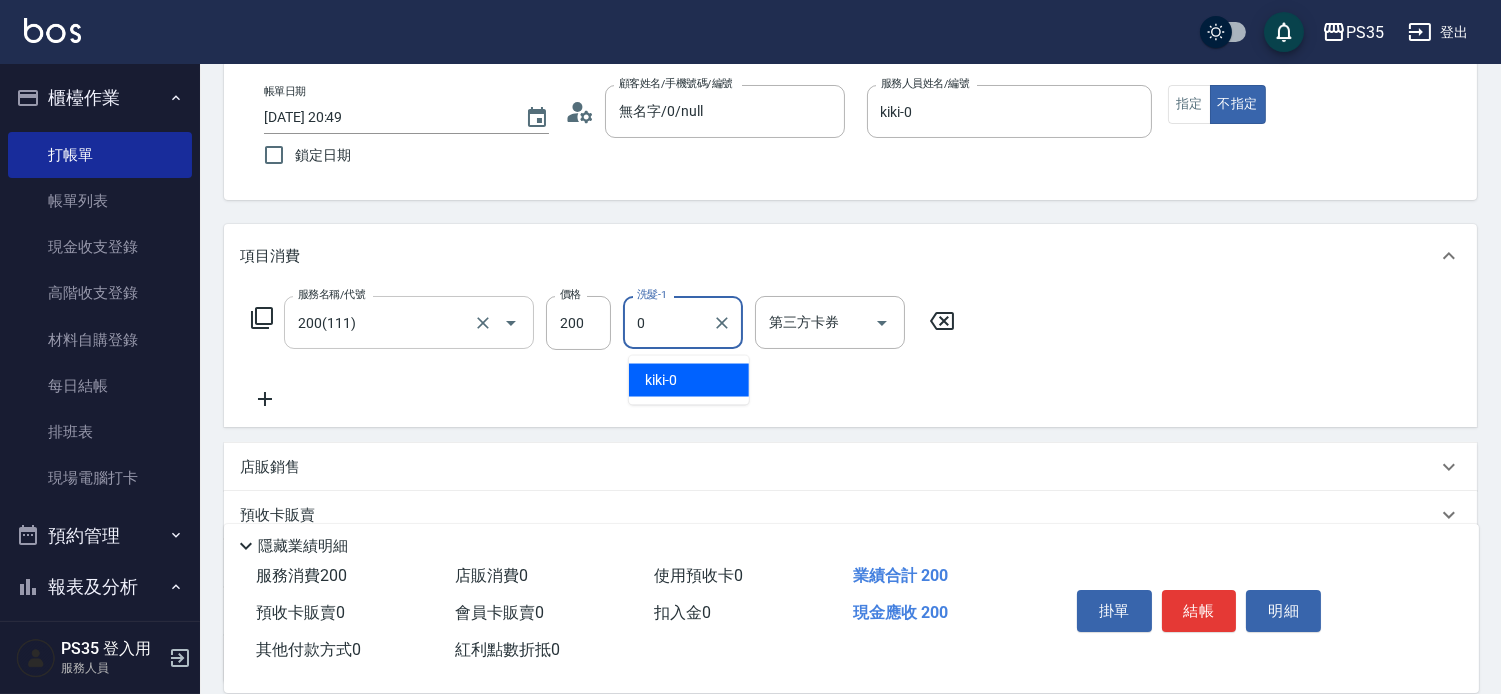 type on "kiki-0" 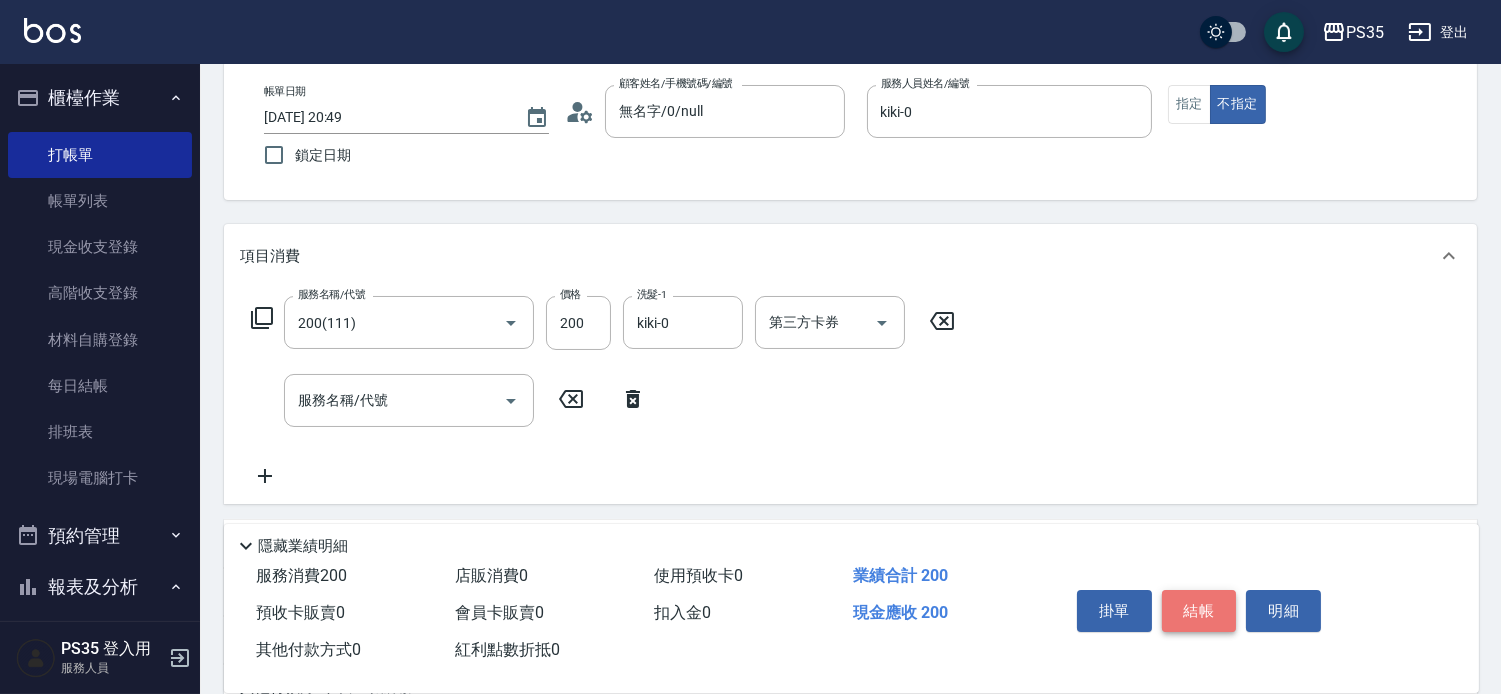 click on "結帳" at bounding box center [1199, 611] 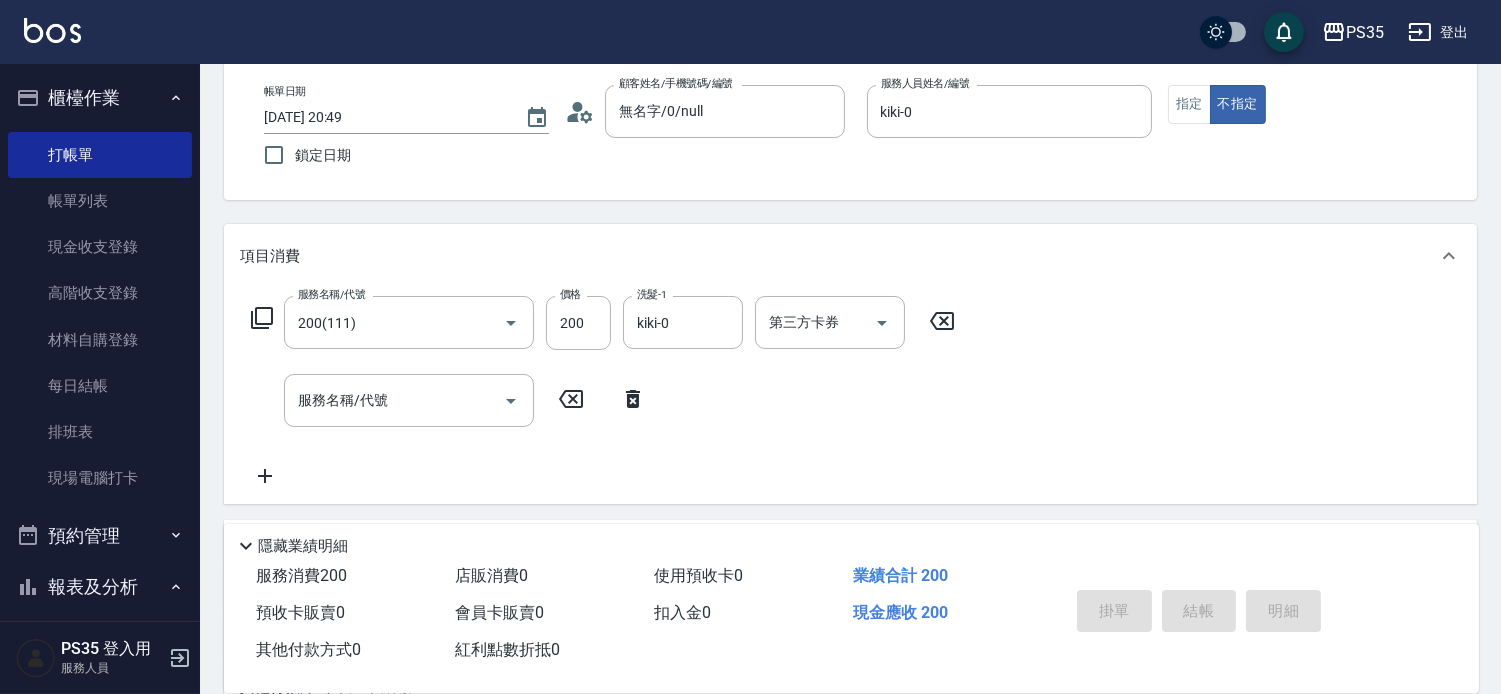 type on "[DATE] 20:50" 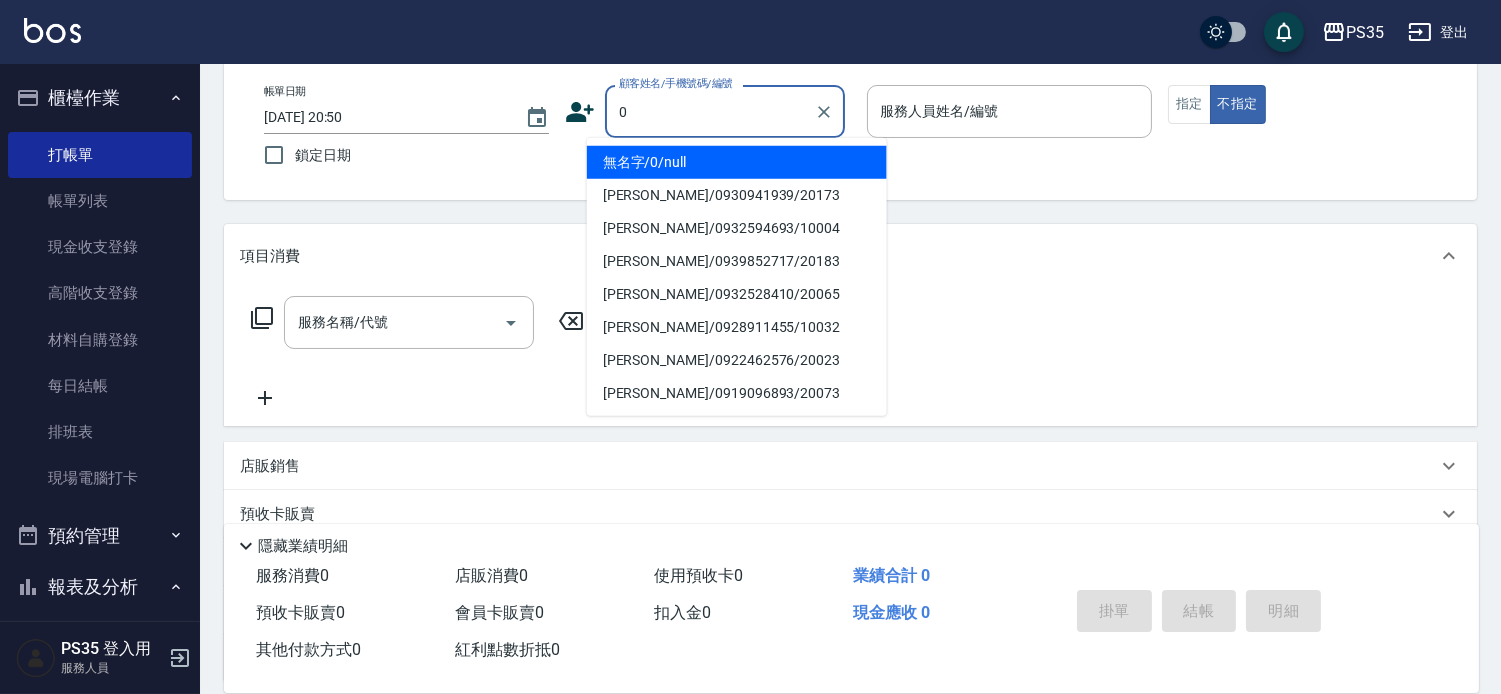 type on "無名字/0/null" 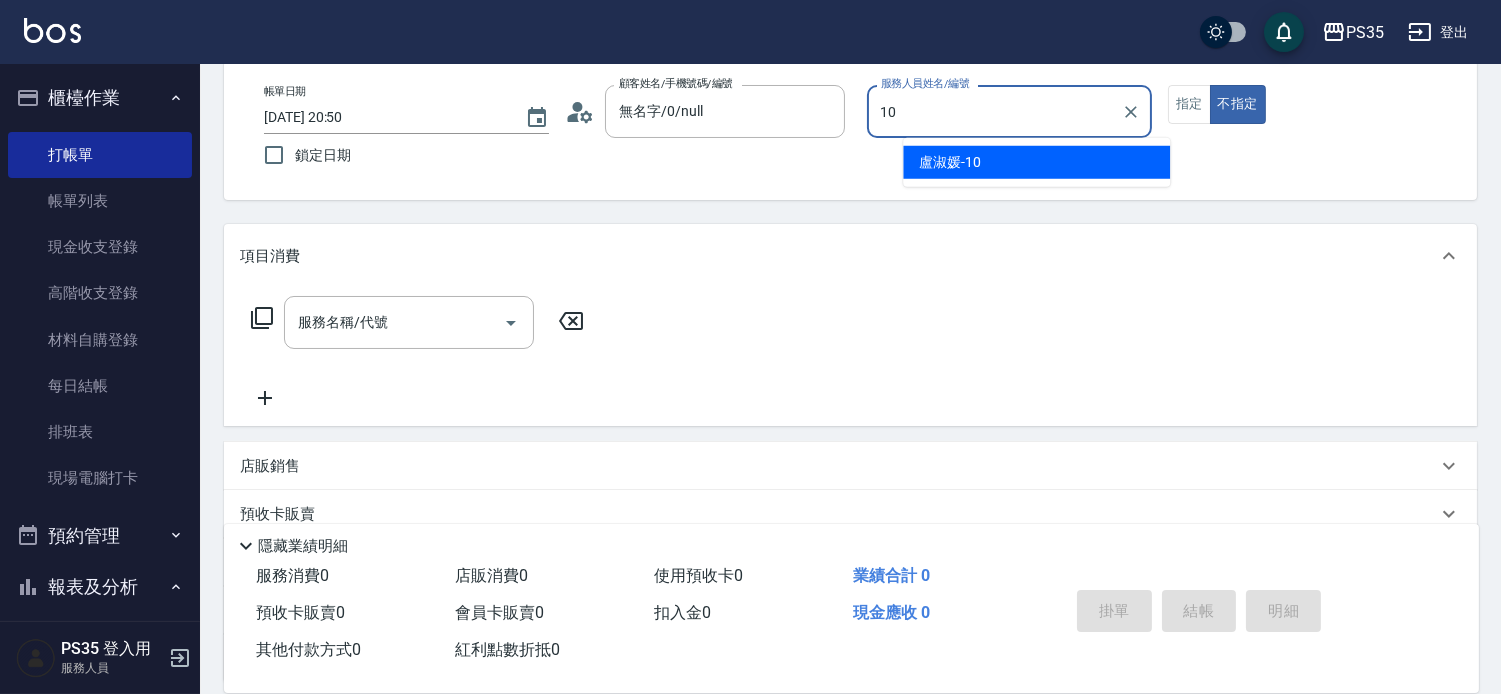 type on "盧淑媛-10" 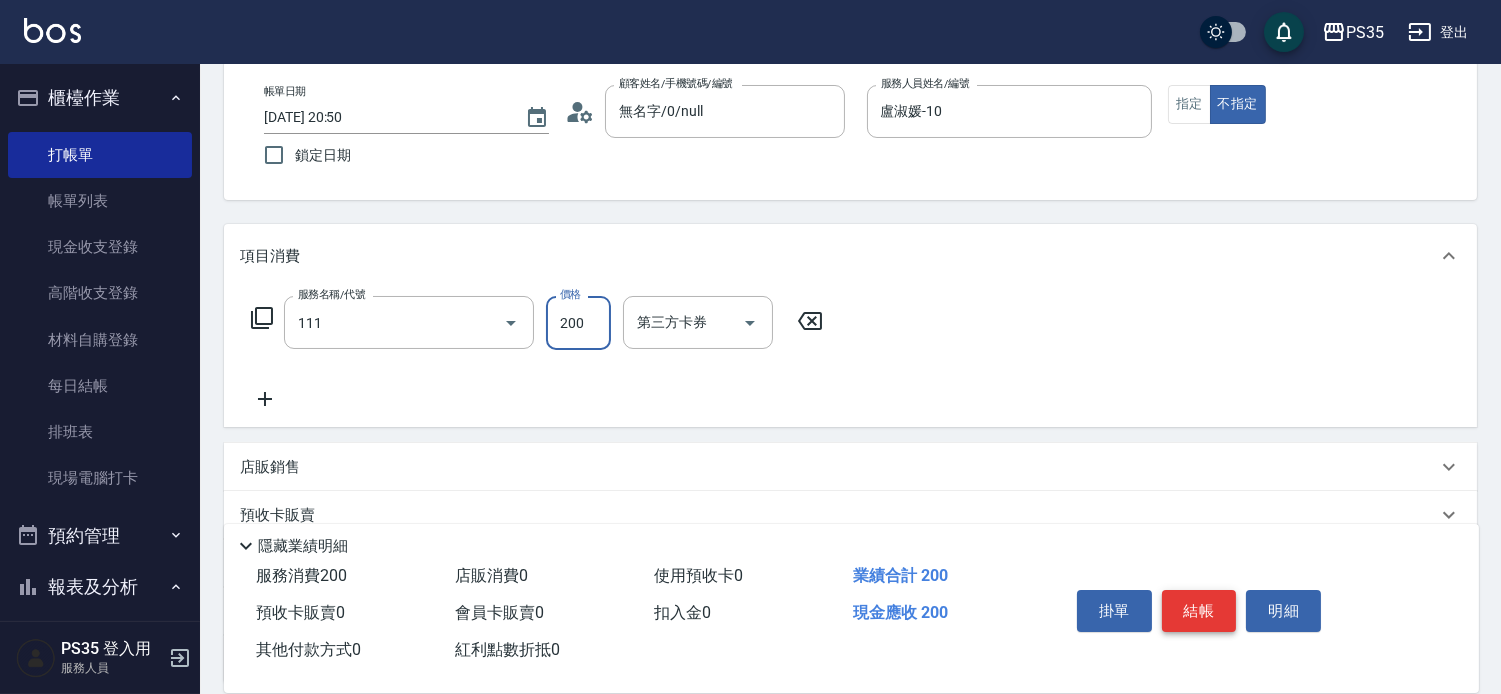 type on "200(111)" 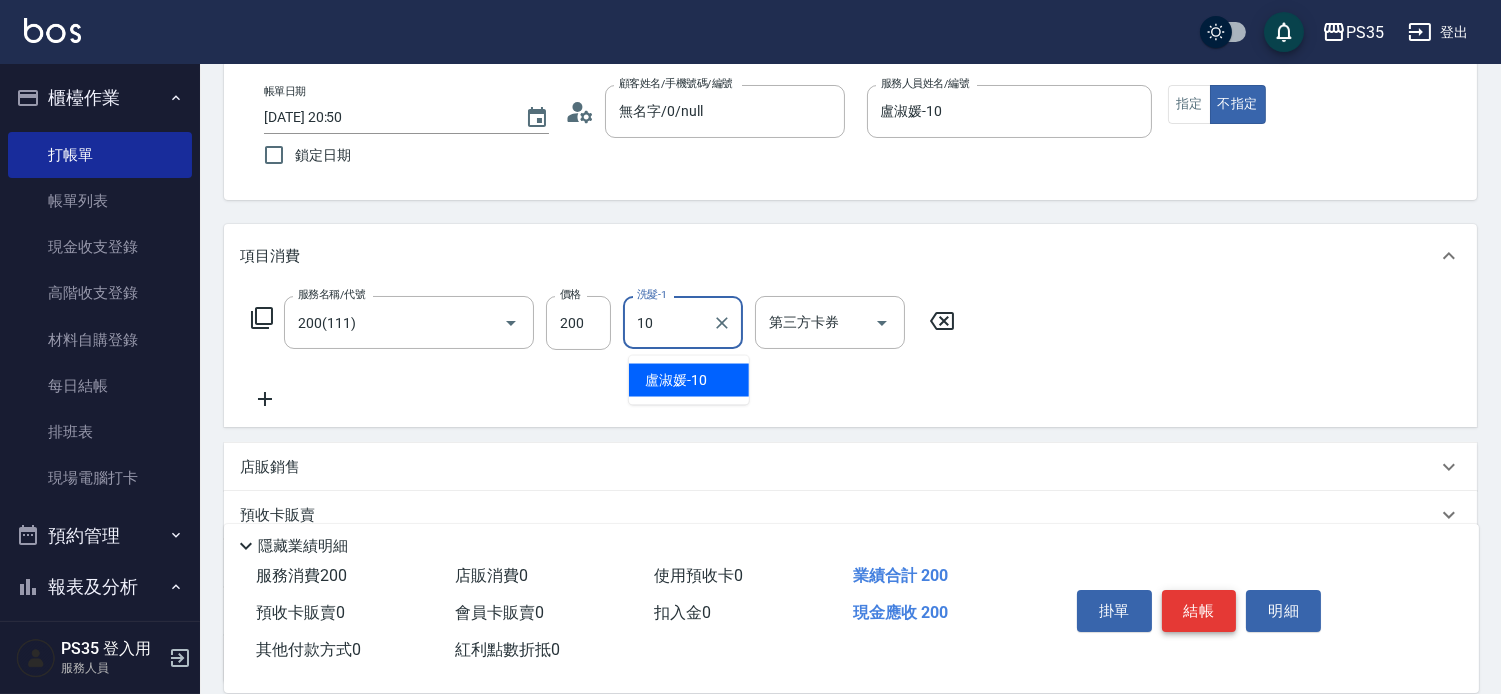 type on "盧淑媛-10" 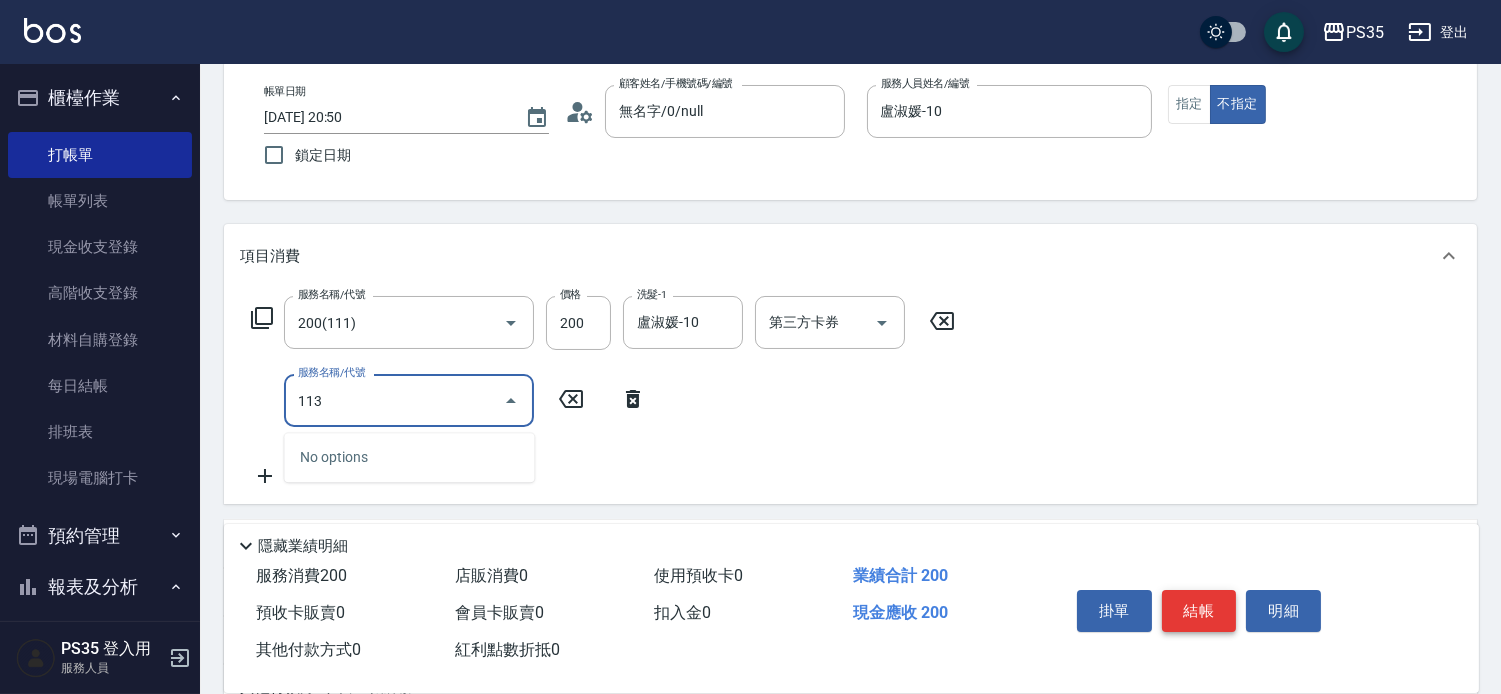 type on "瞬護100(113)" 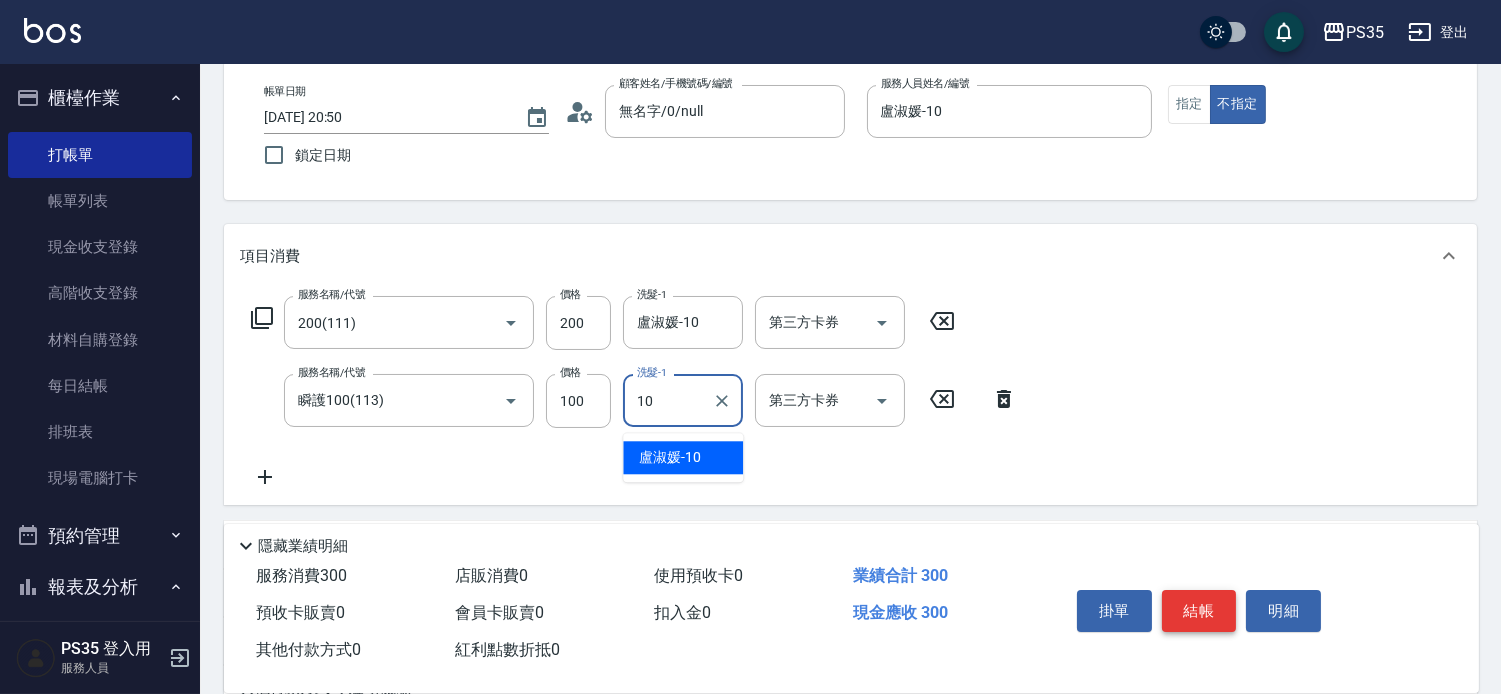type on "盧淑媛-10" 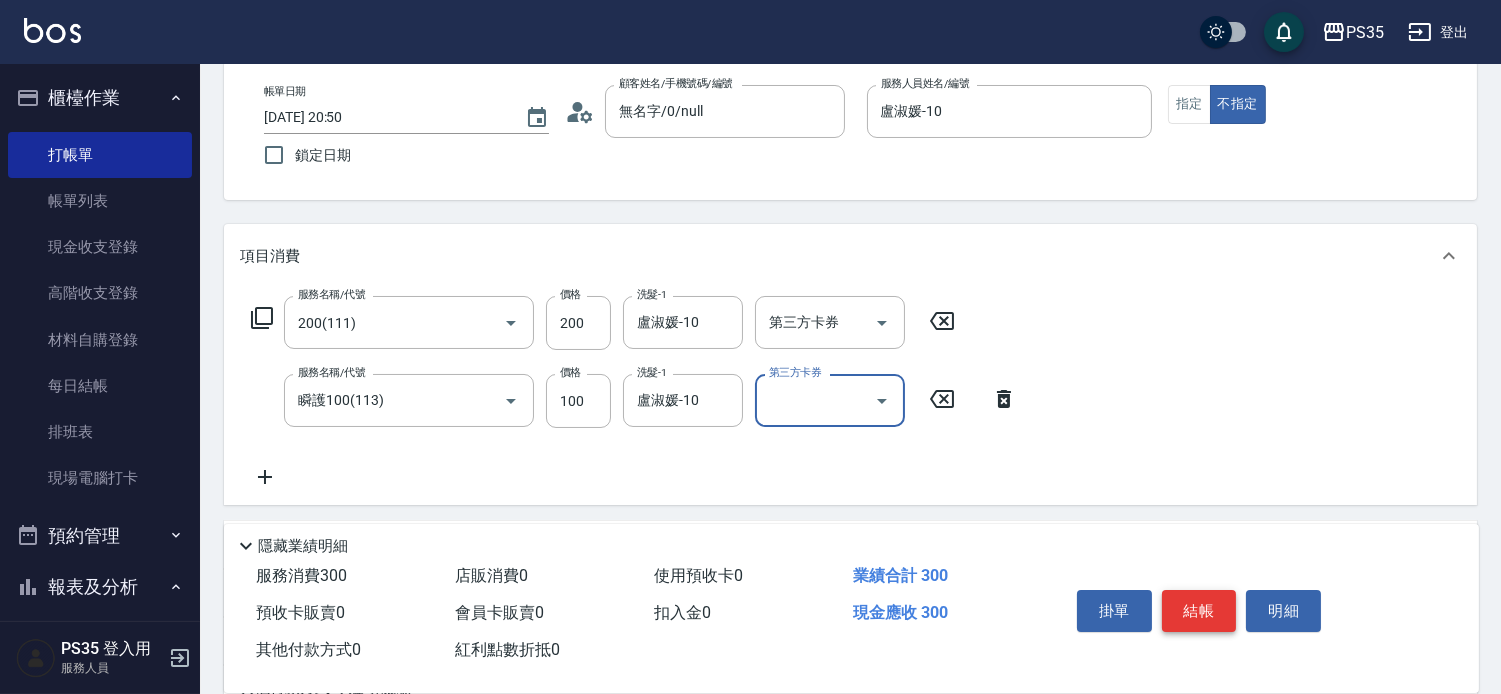 click on "結帳" at bounding box center [1199, 611] 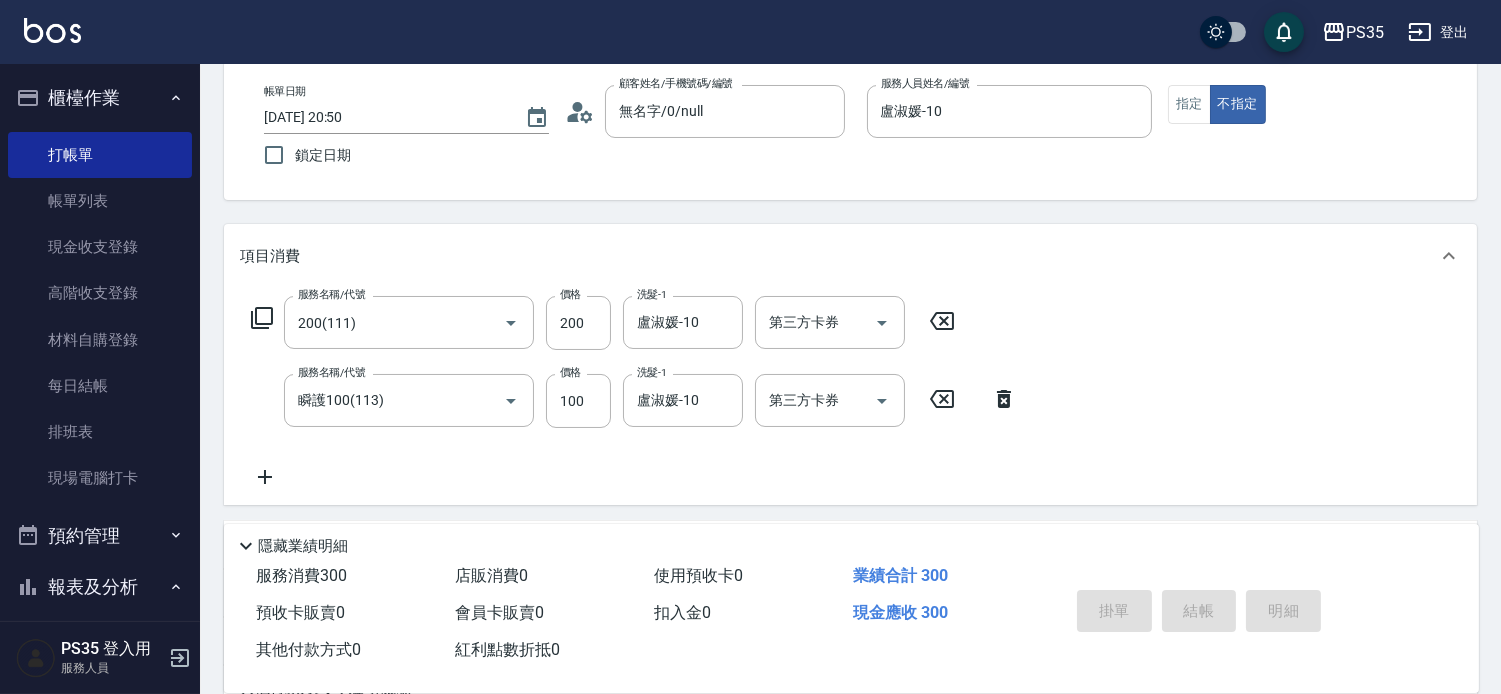type 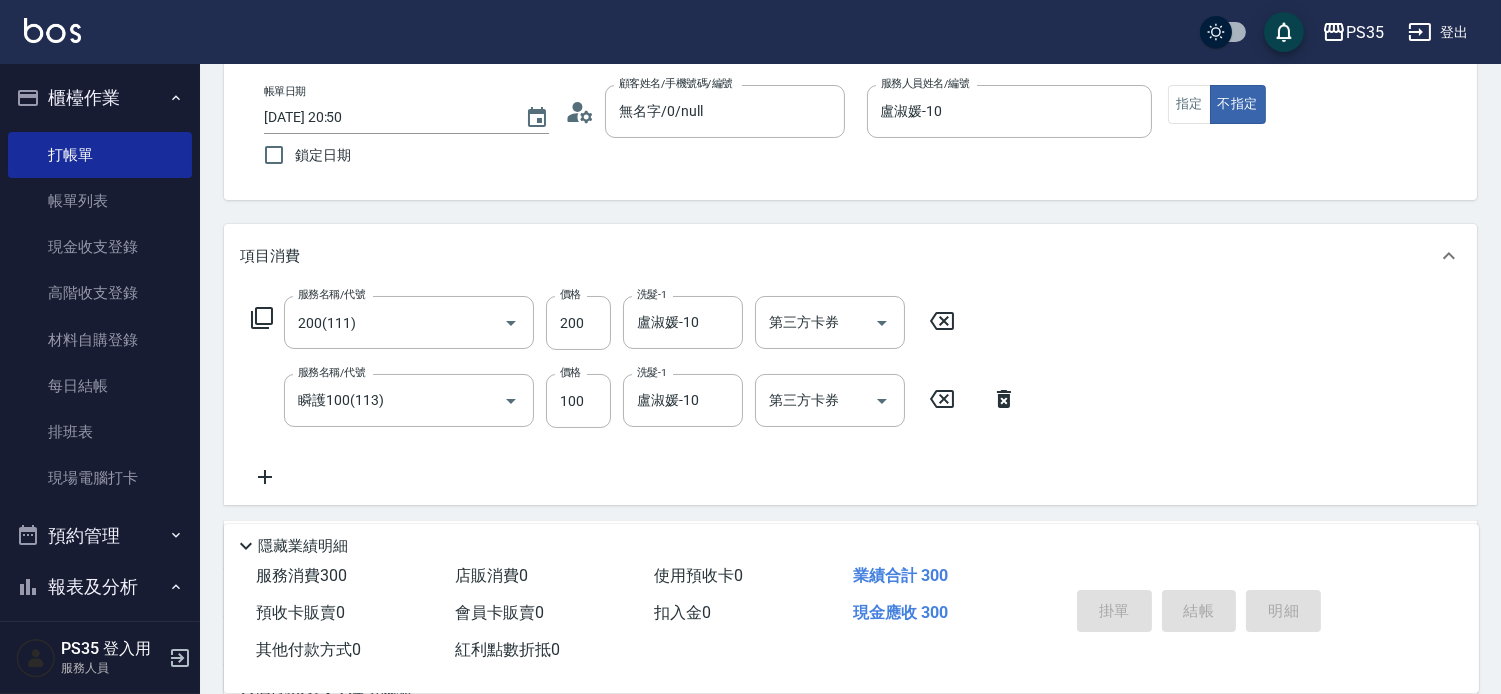 type 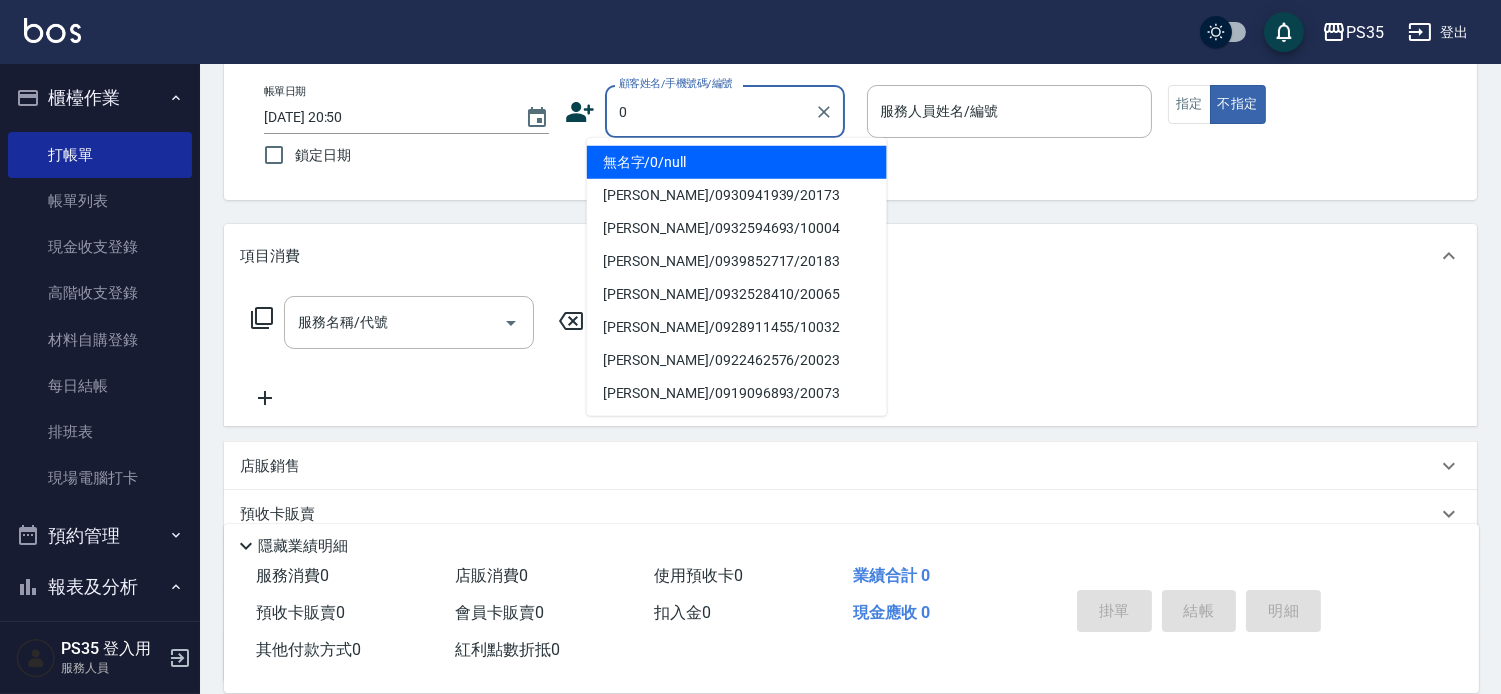 type on "無名字/0/null" 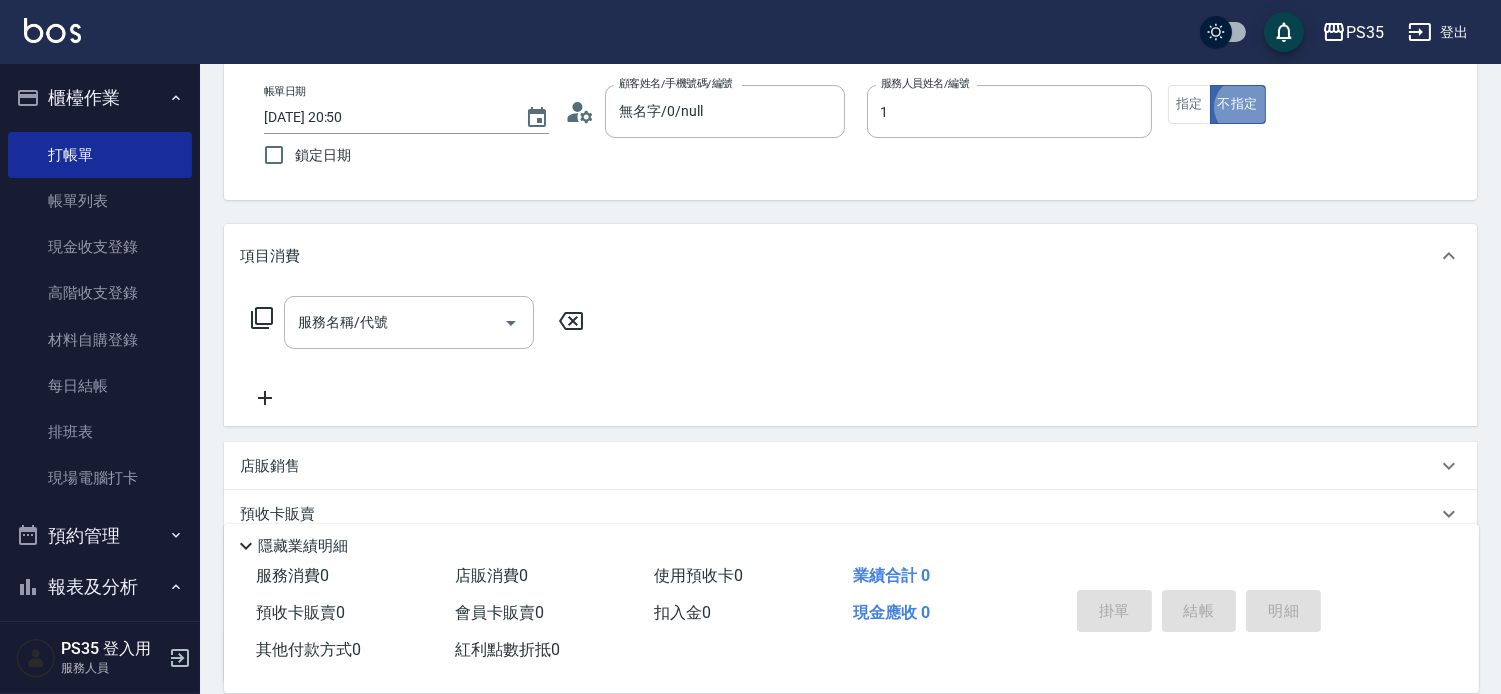 type on "林玟伶-1" 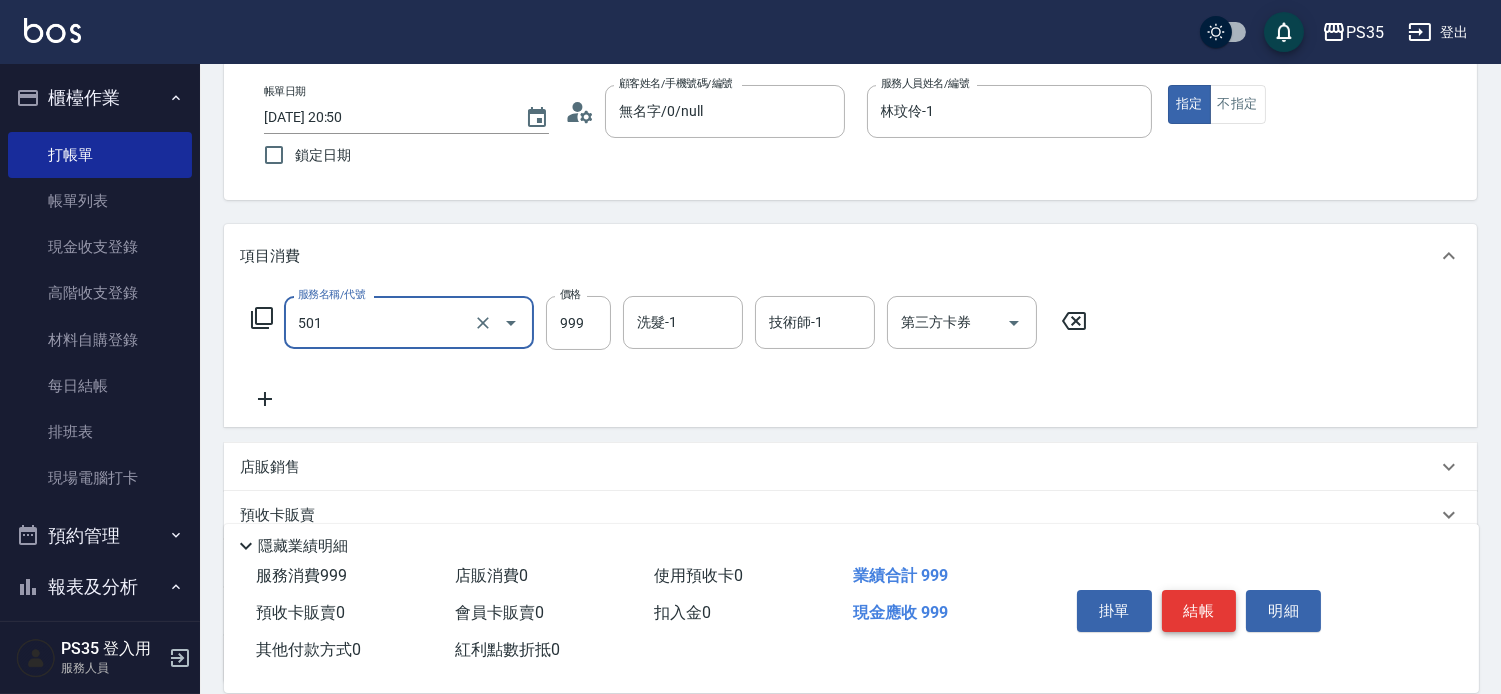 type on "染髮(501)" 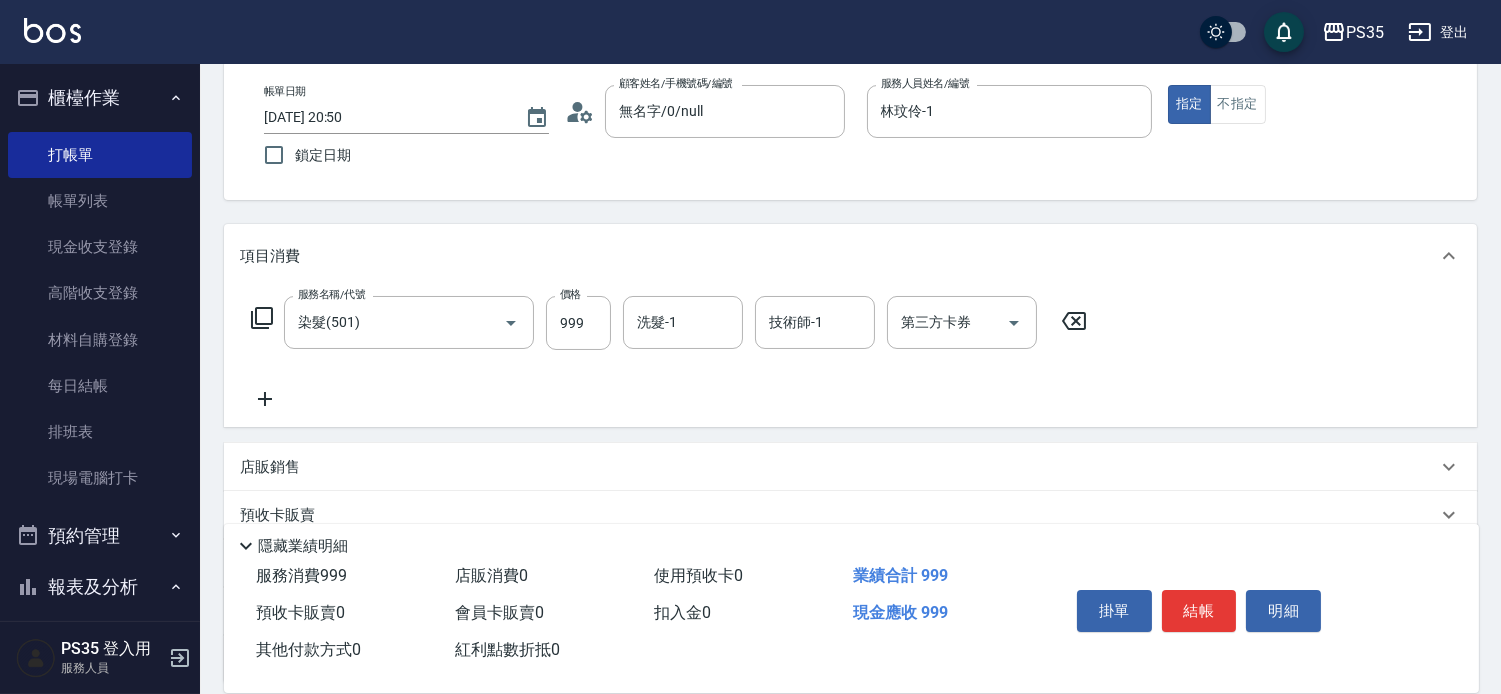 click 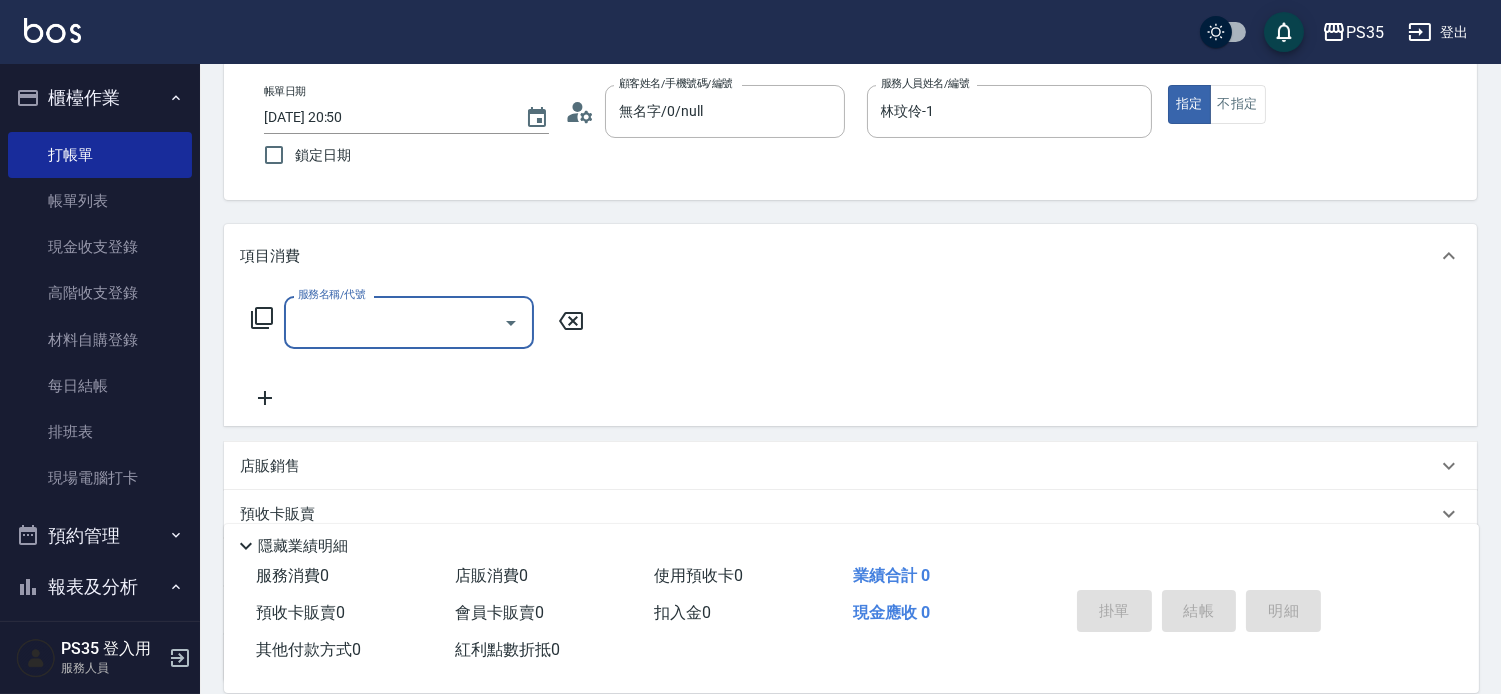 click on "服務名稱/代號" at bounding box center (394, 322) 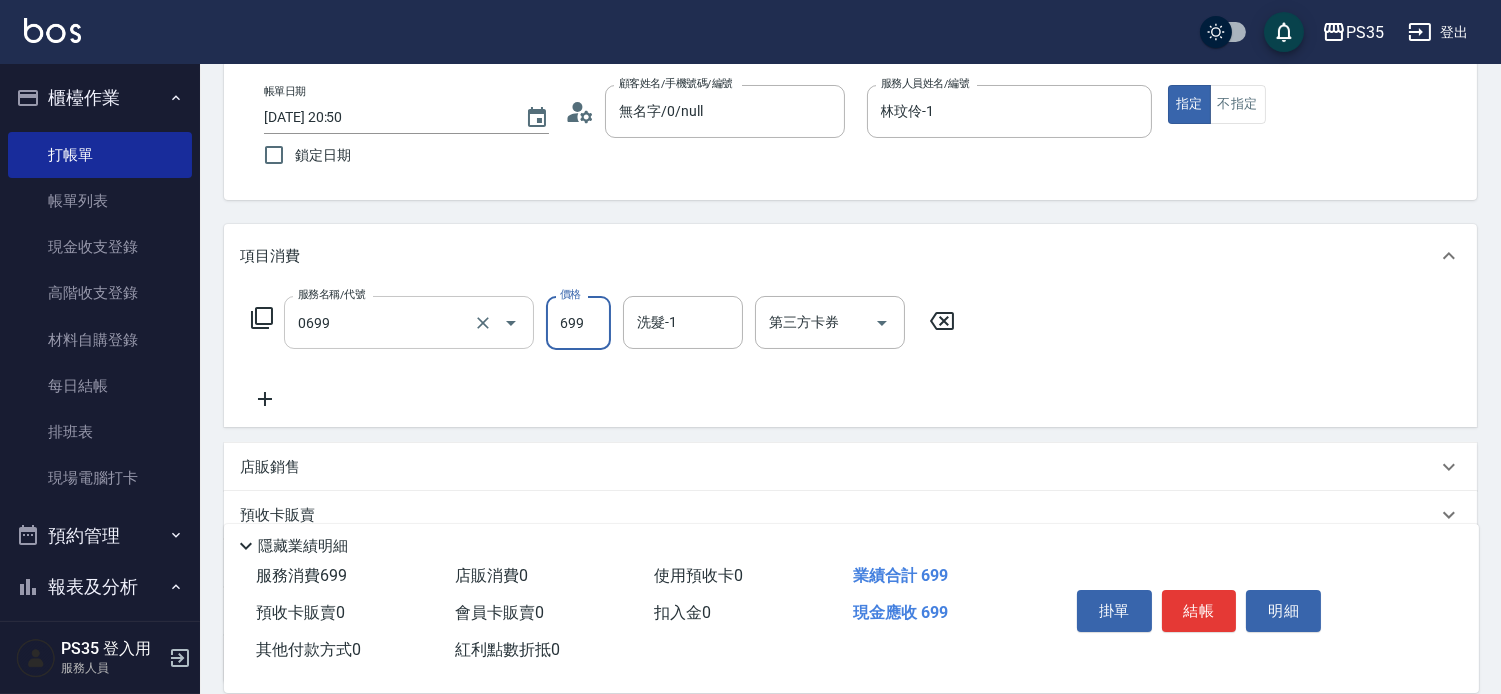 type on "精油SPA(0699)" 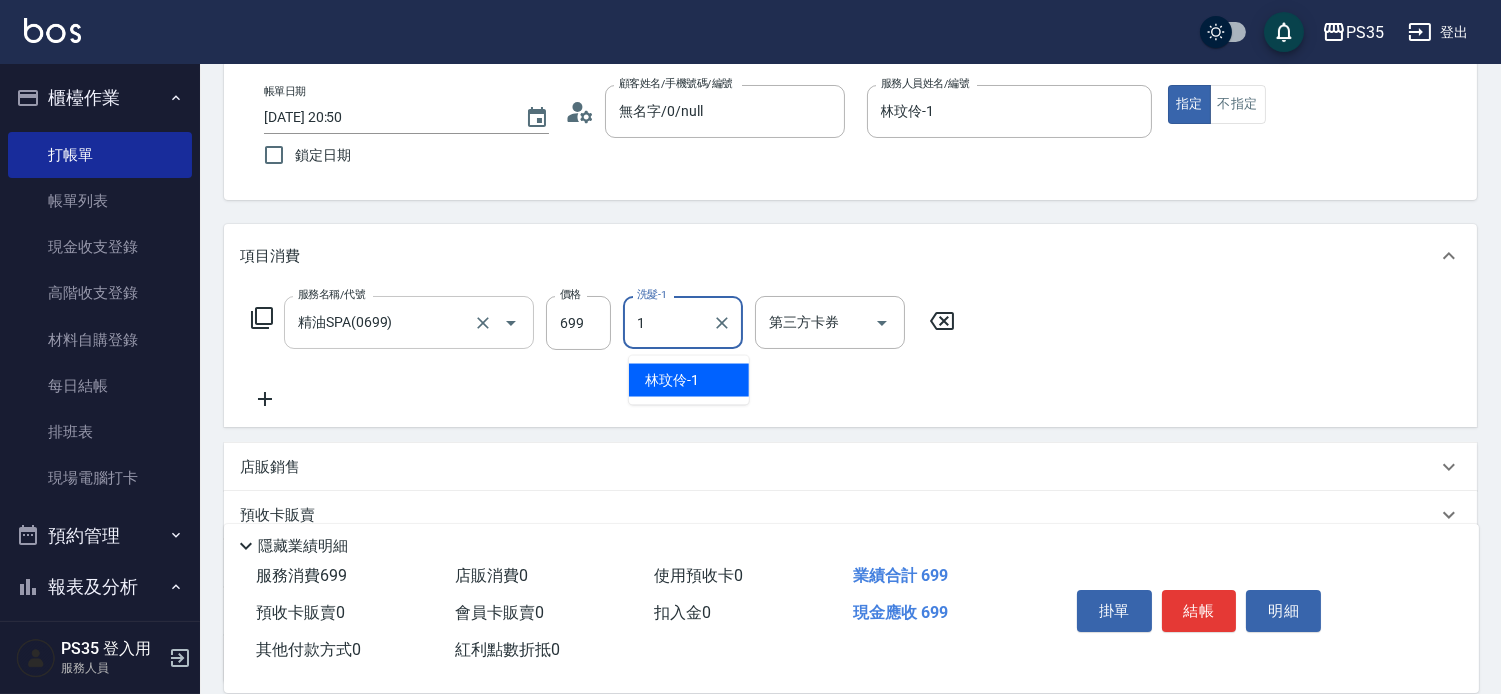 type on "林玟伶-1" 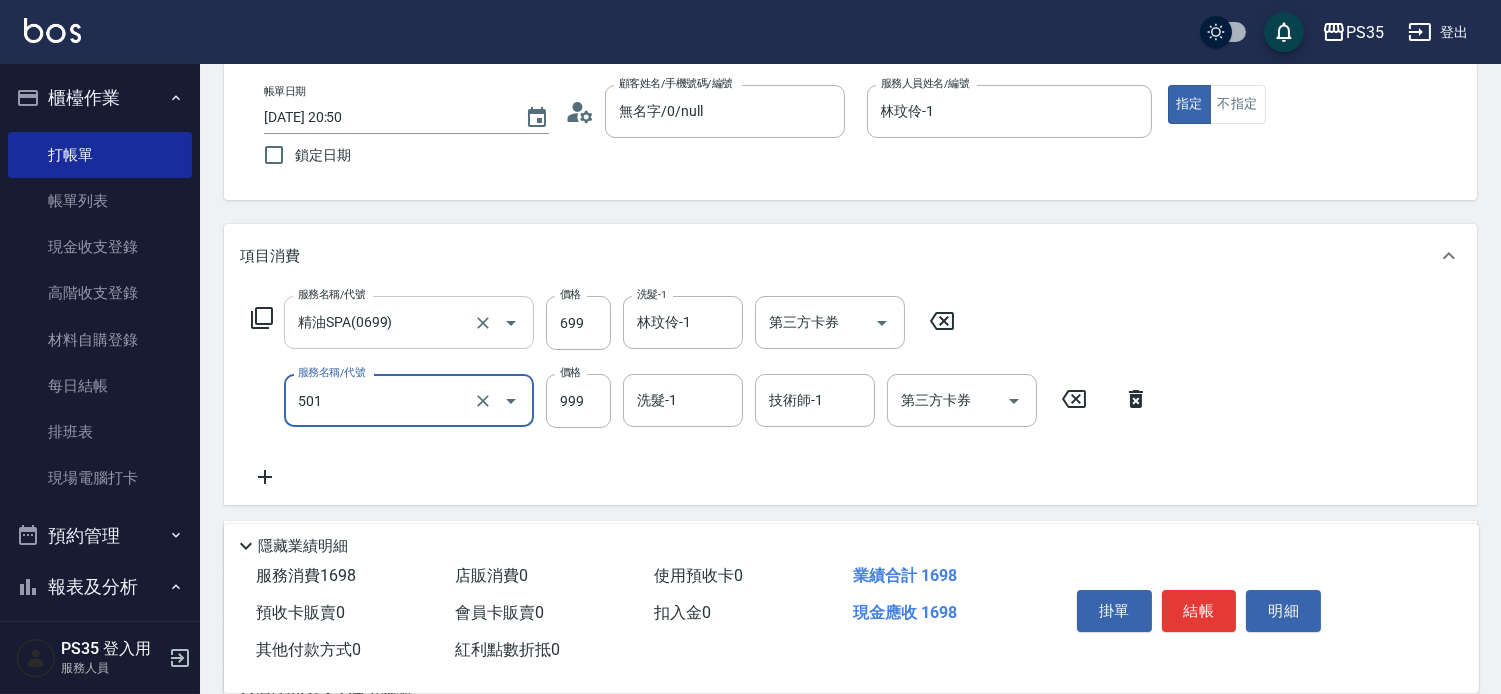 type on "染髮(501)" 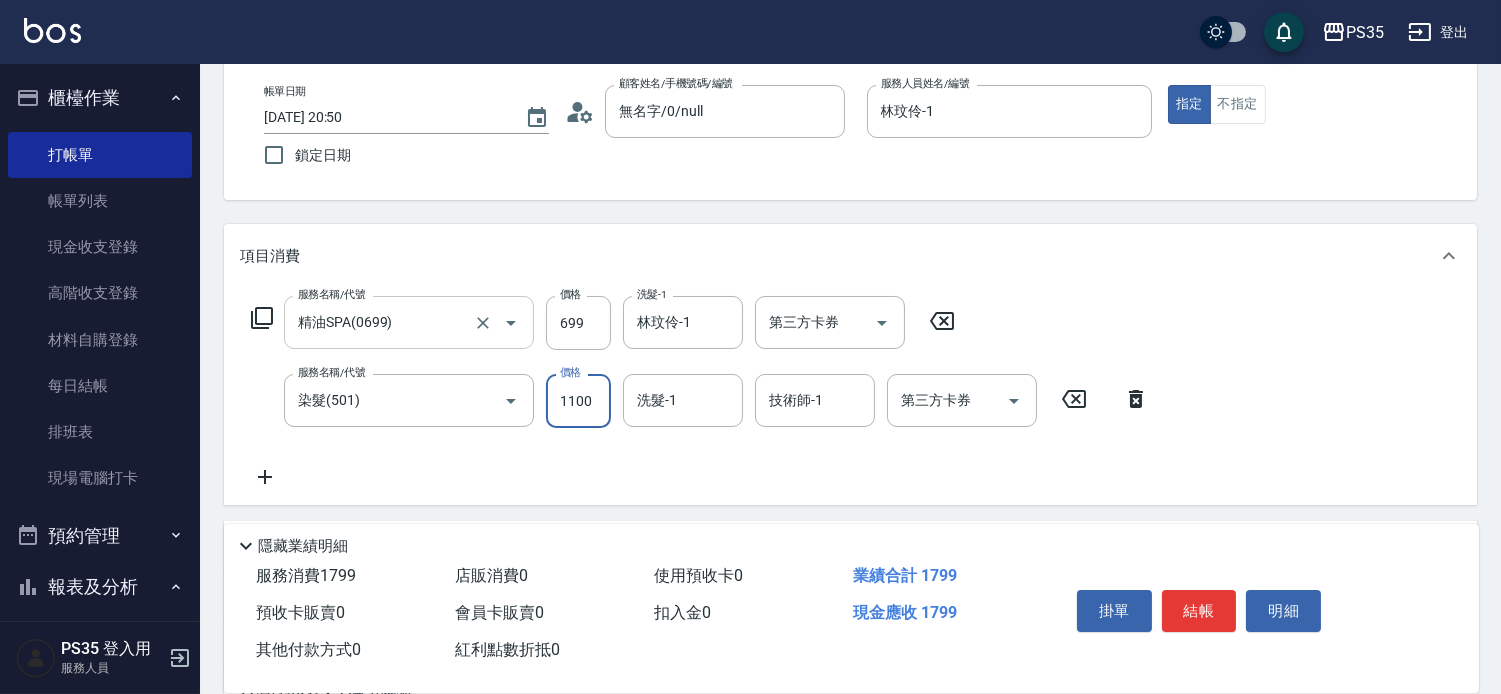 type on "1100" 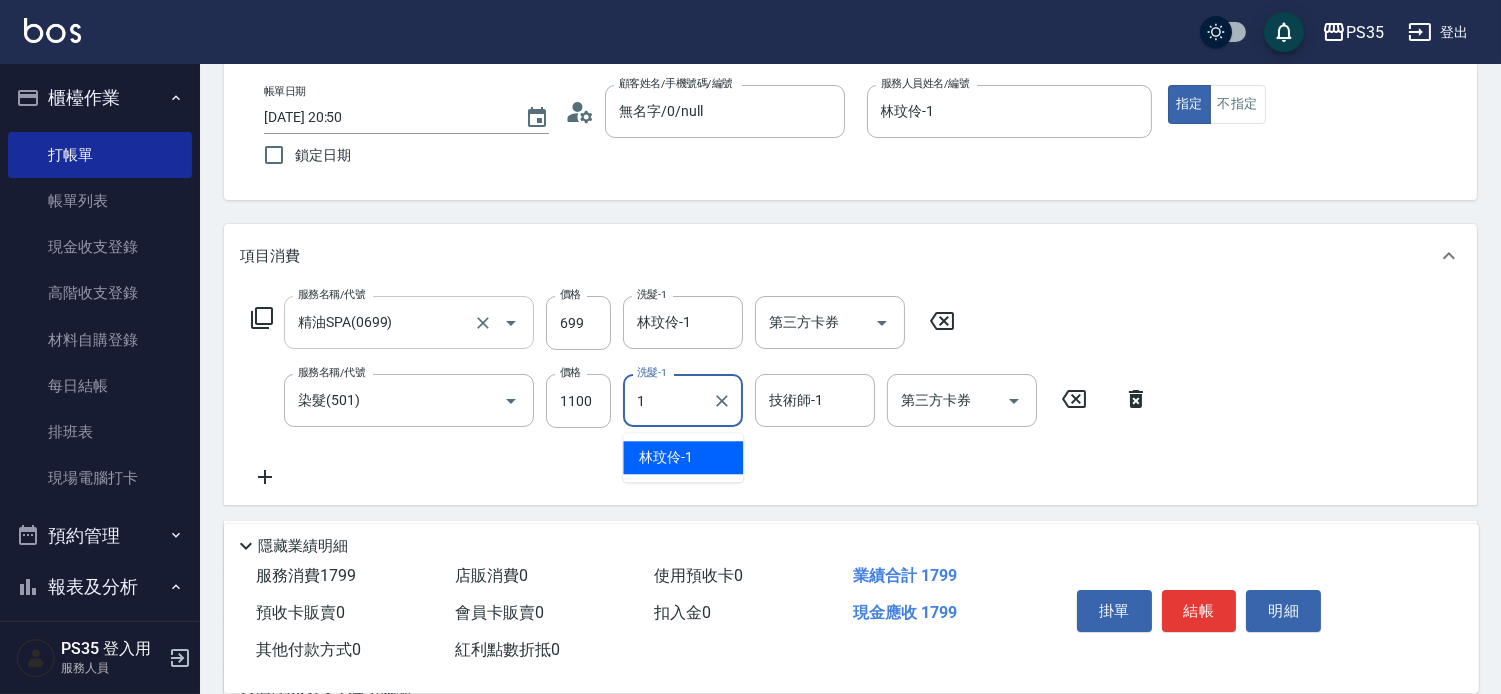 type on "林玟伶-1" 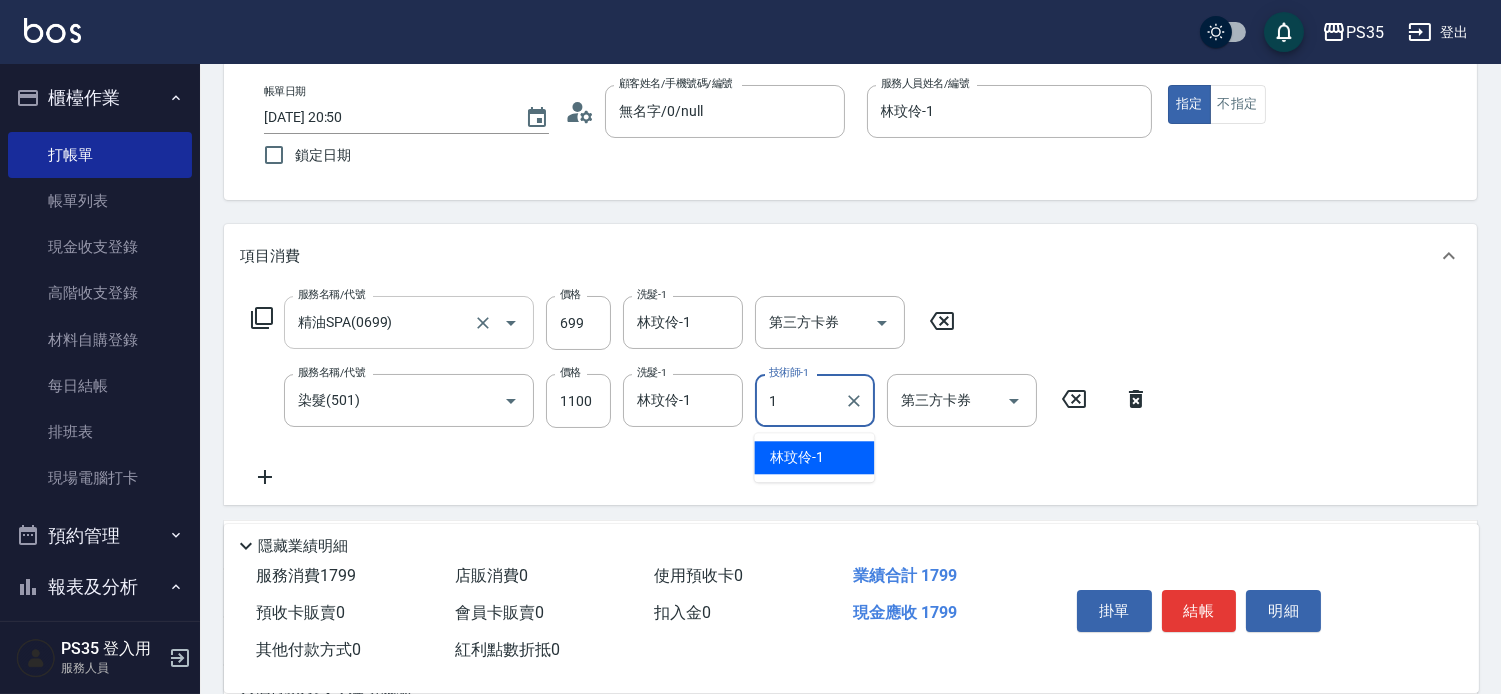 type on "林玟伶-1" 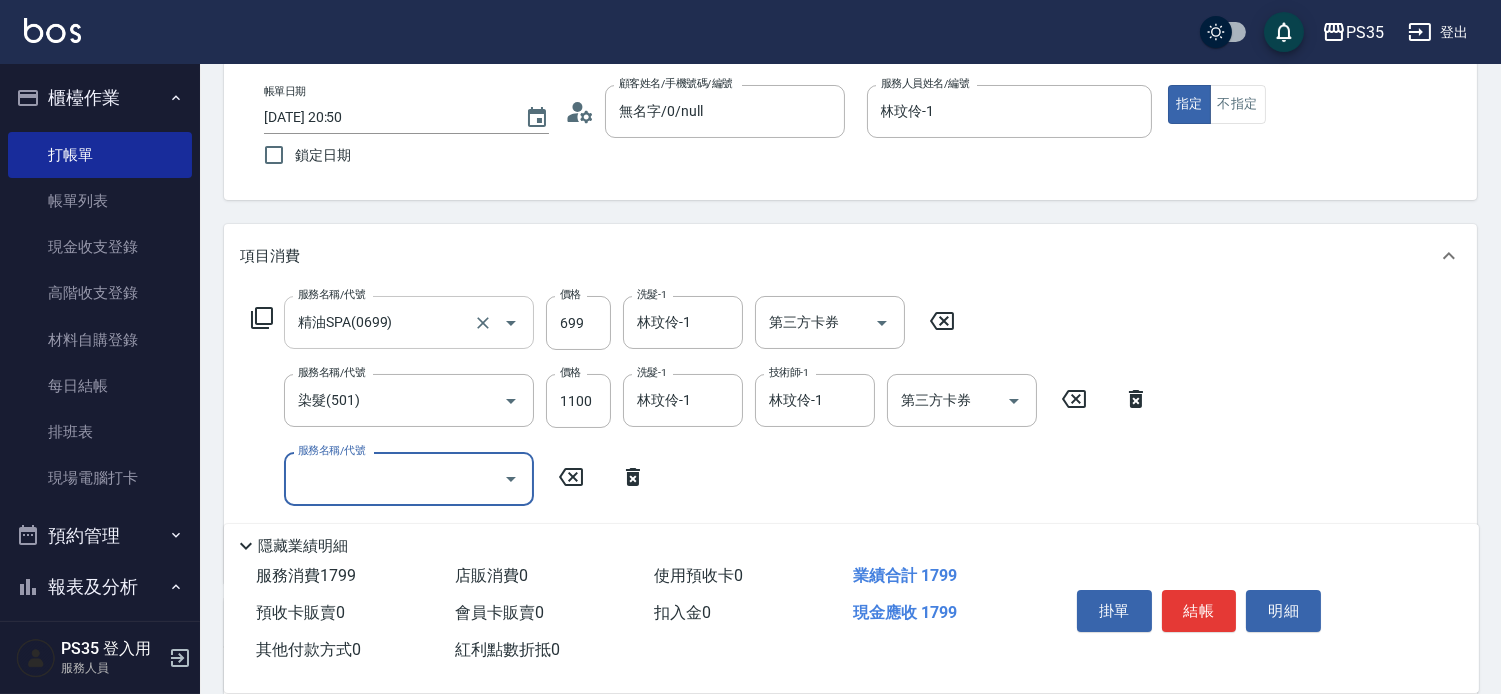 scroll, scrollTop: 211, scrollLeft: 0, axis: vertical 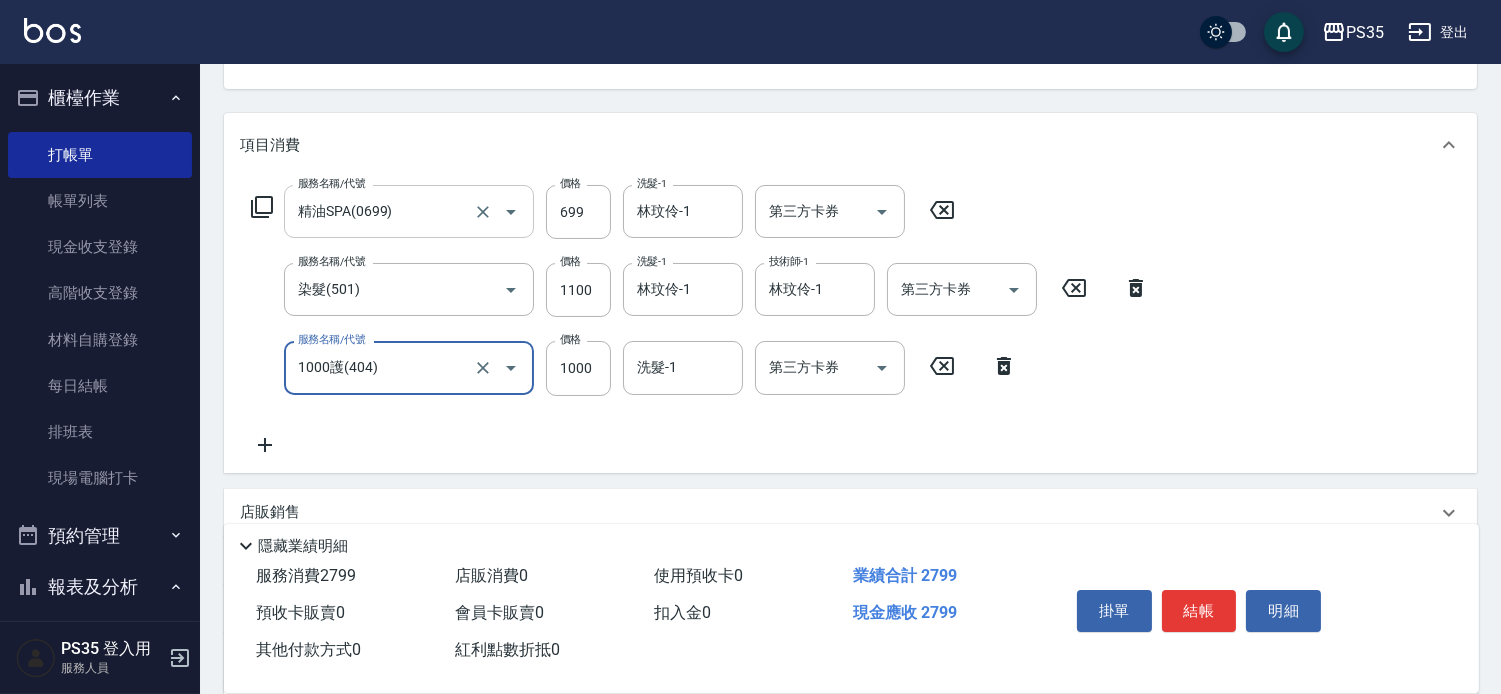 type on "1000護(404)" 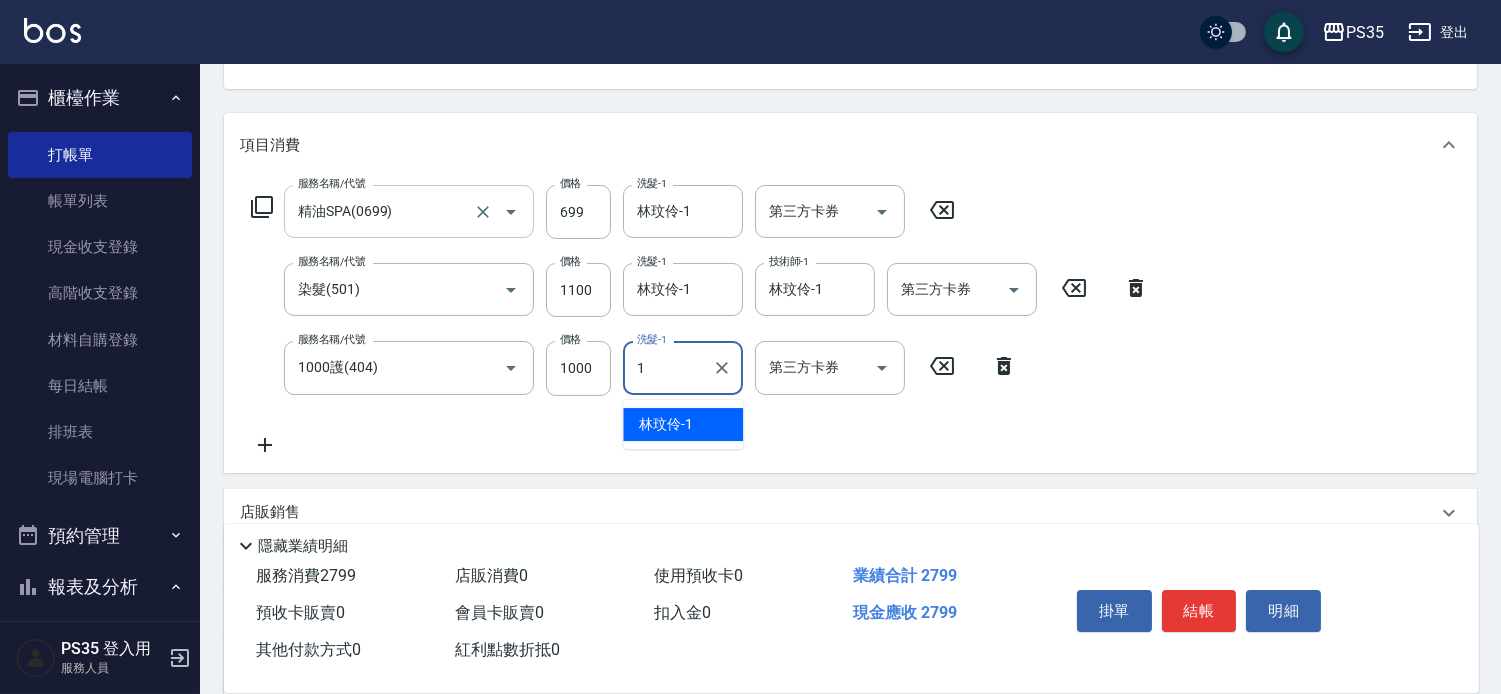 type on "林玟伶-1" 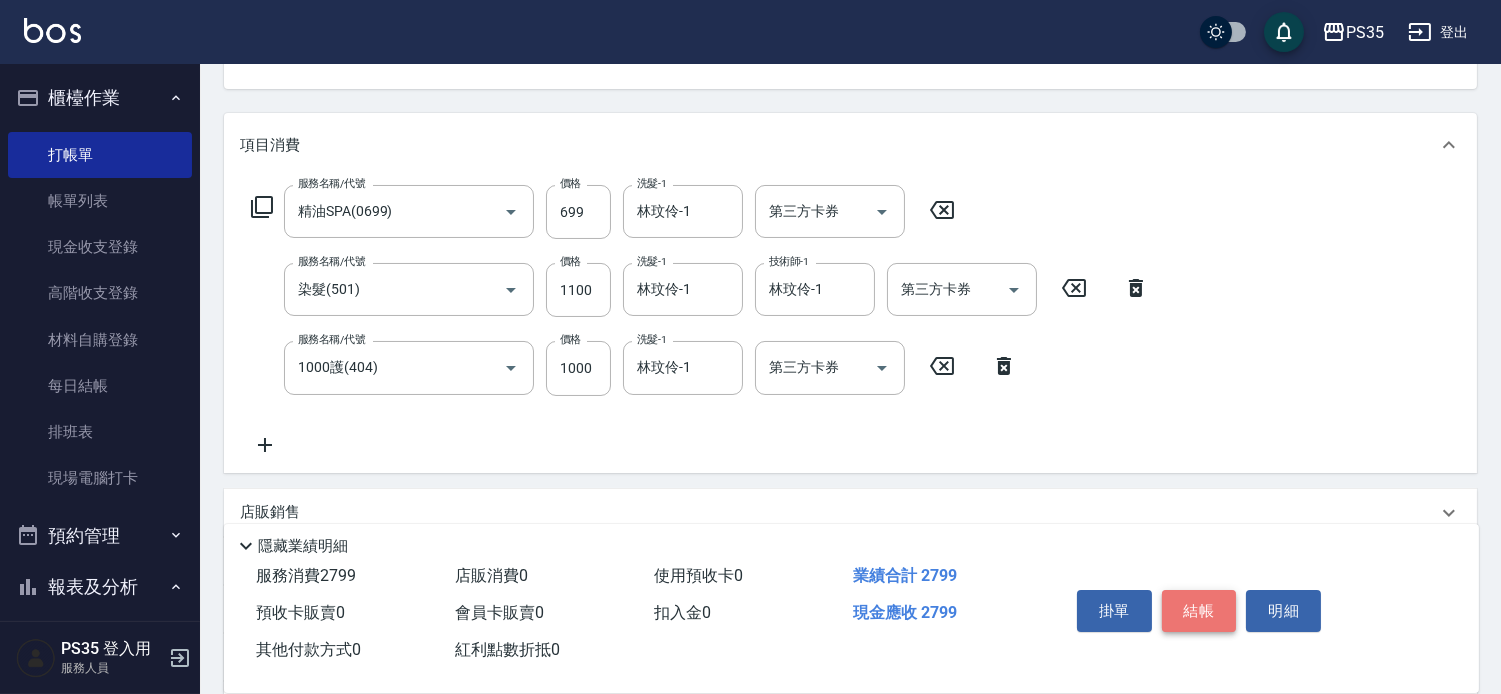 click on "結帳" at bounding box center [1199, 611] 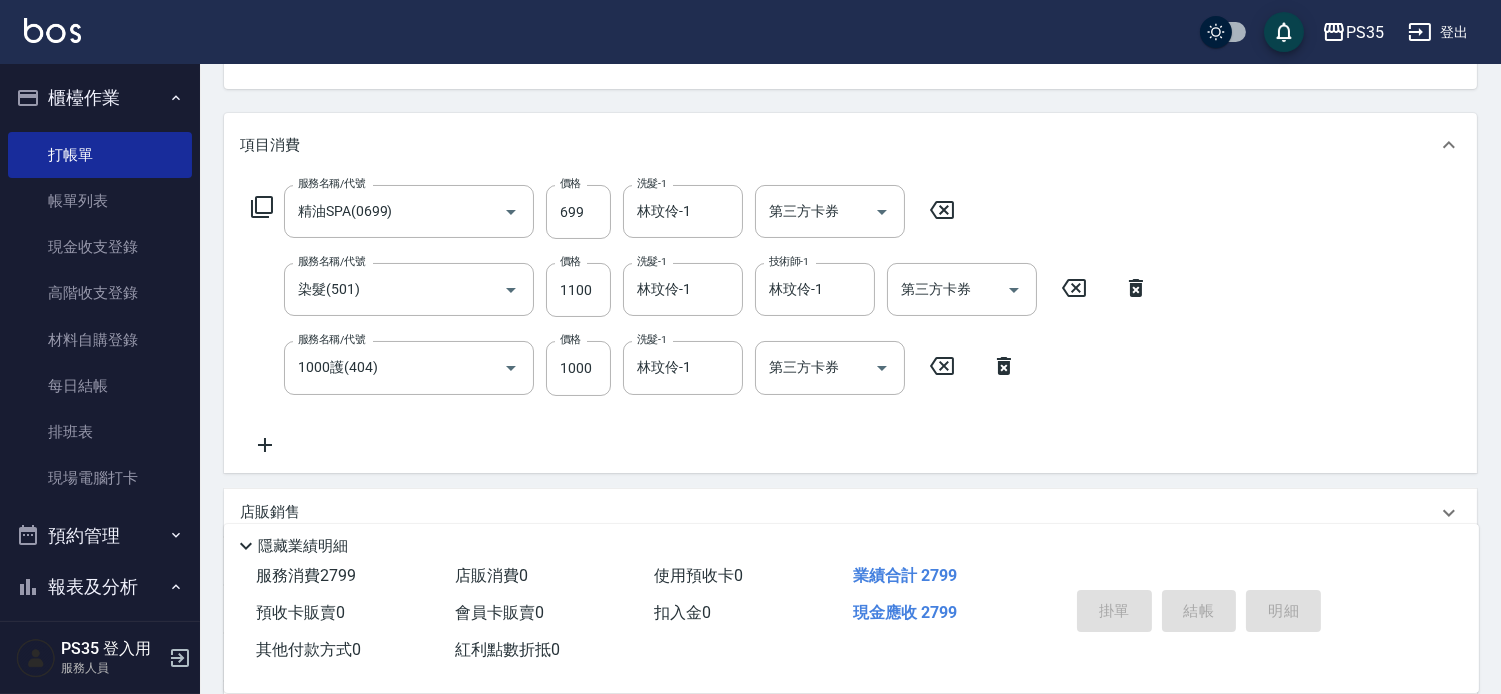 type on "[DATE] 20:51" 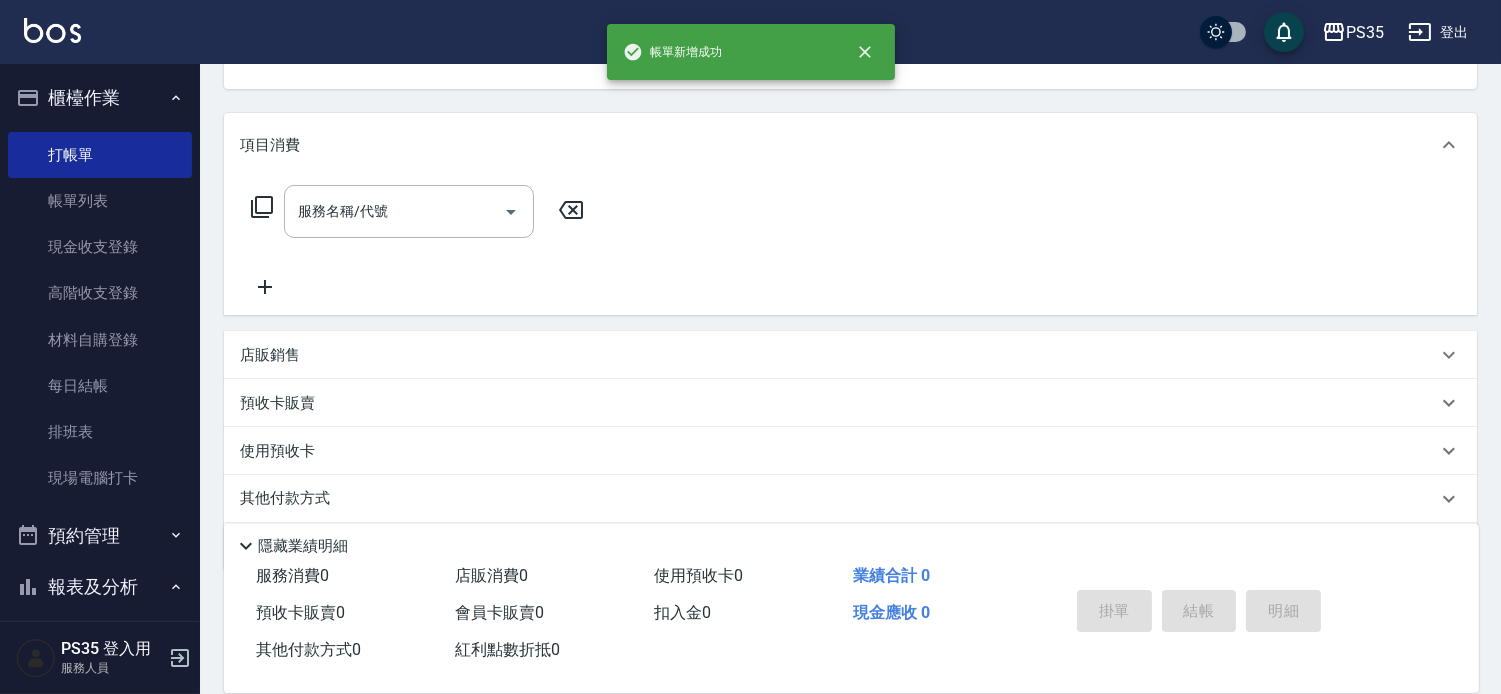 scroll, scrollTop: 193, scrollLeft: 0, axis: vertical 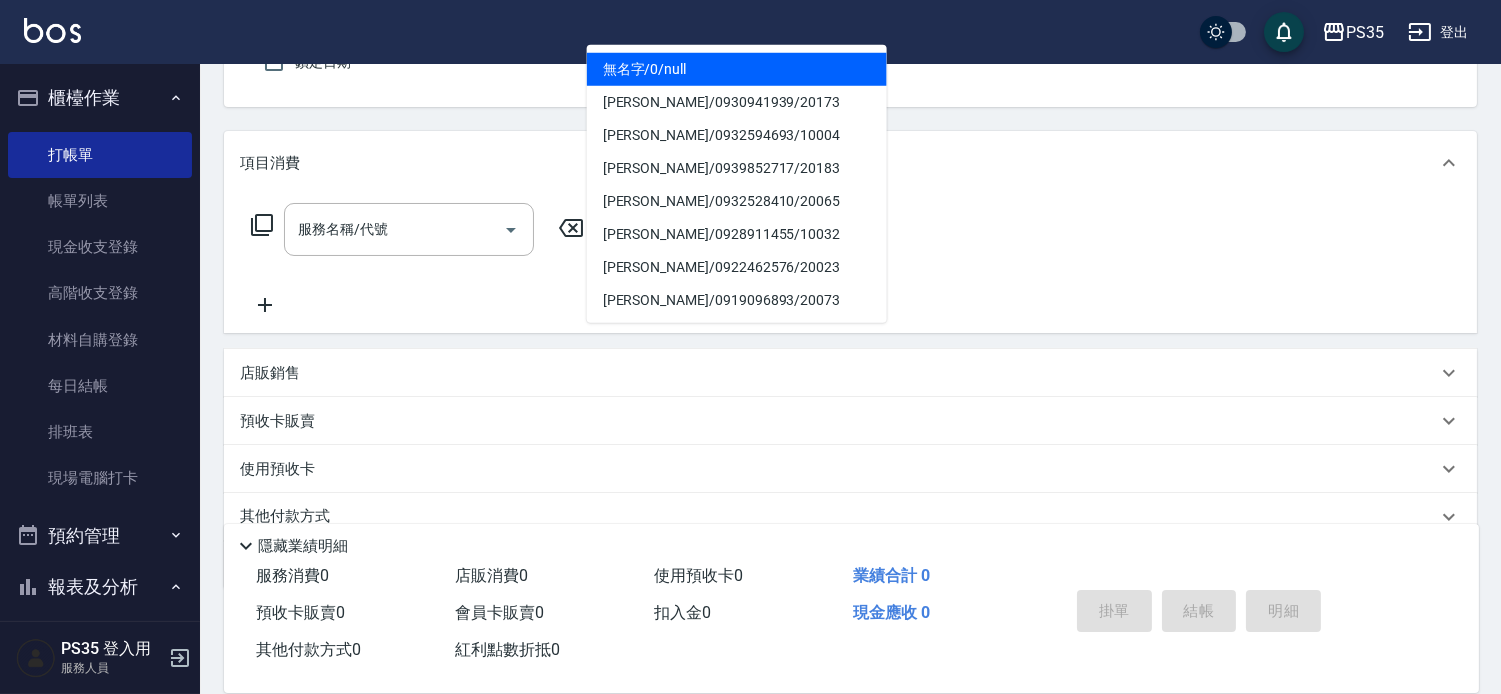 type on "0" 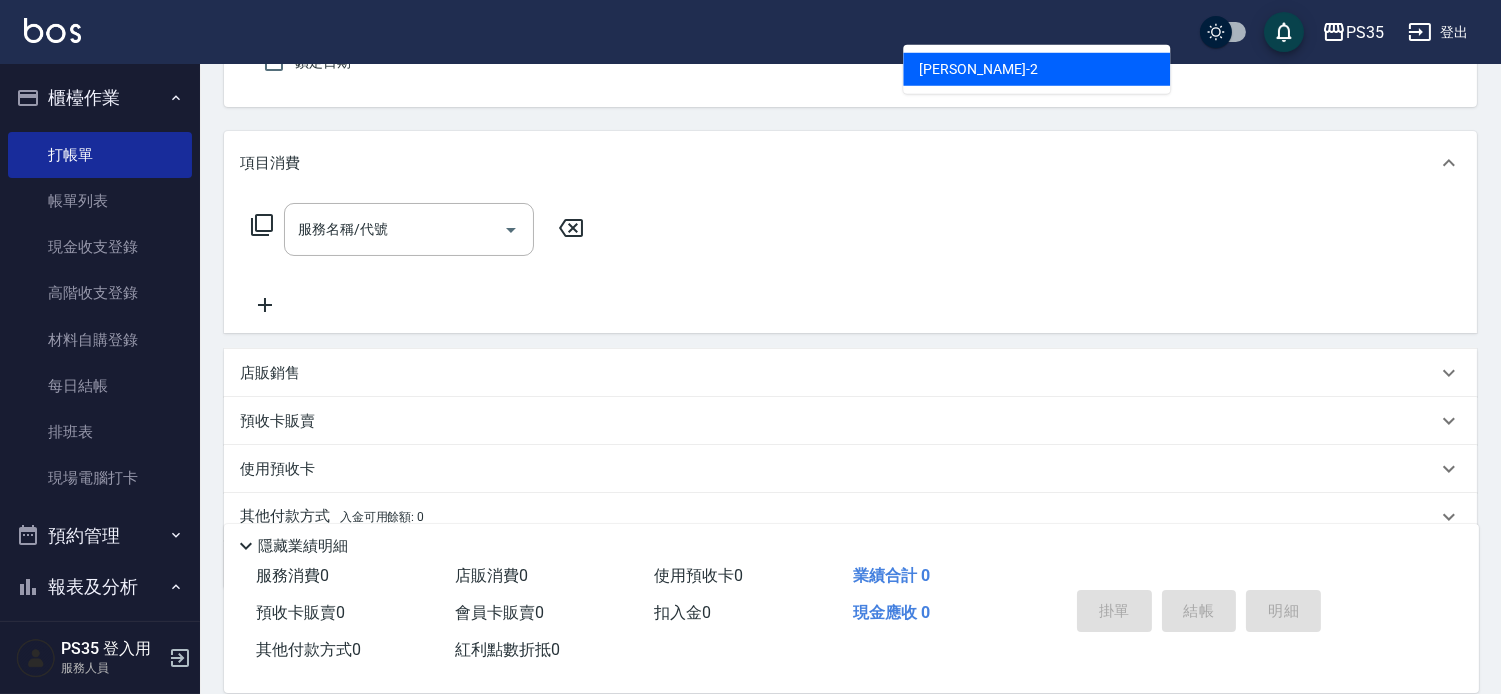 type on "[PERSON_NAME]-2" 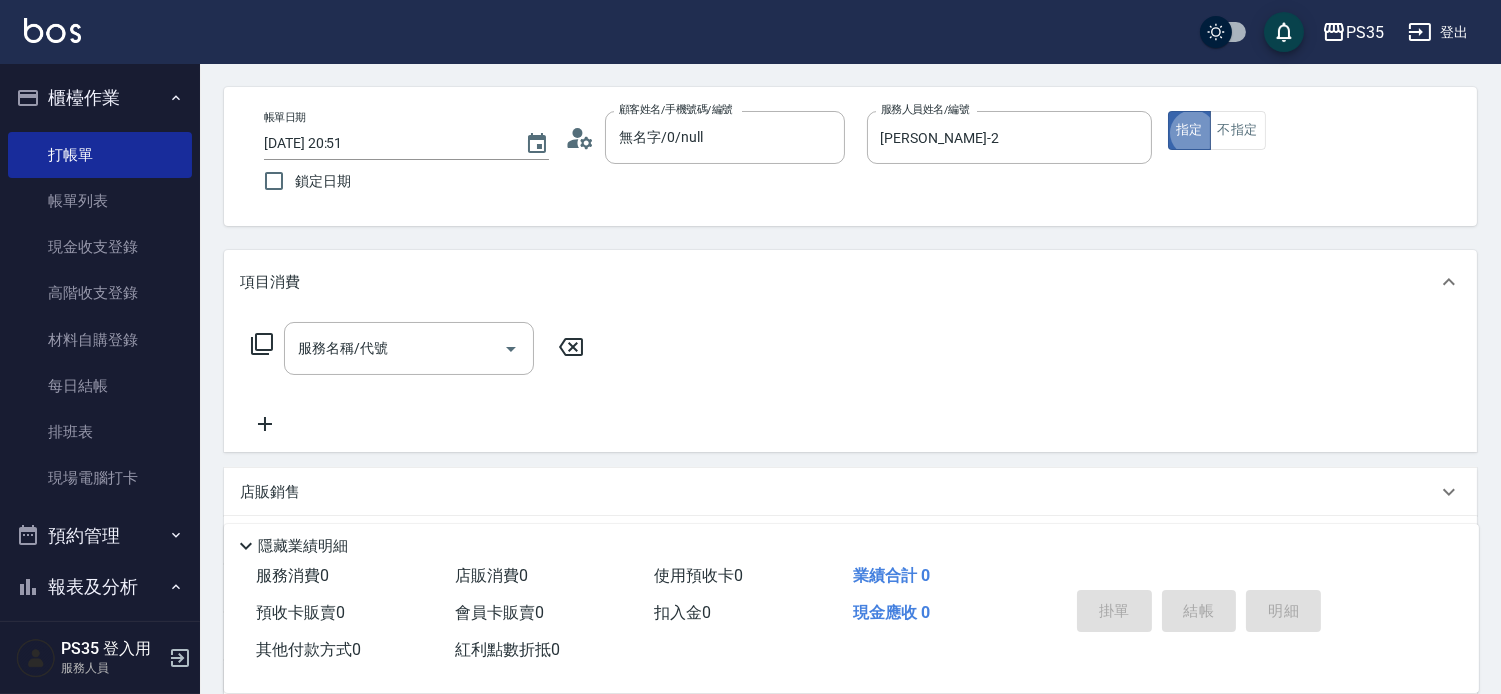 scroll, scrollTop: 73, scrollLeft: 0, axis: vertical 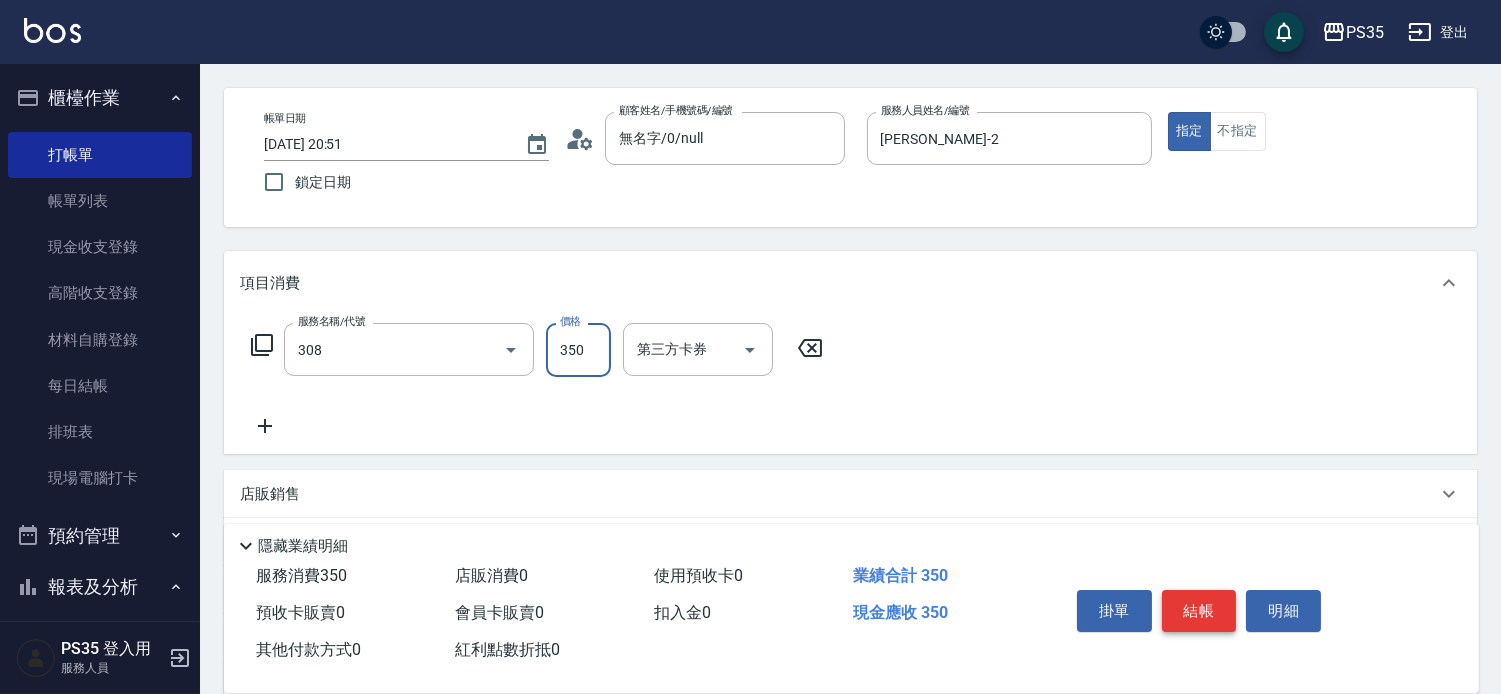 type on "洗+剪(308)" 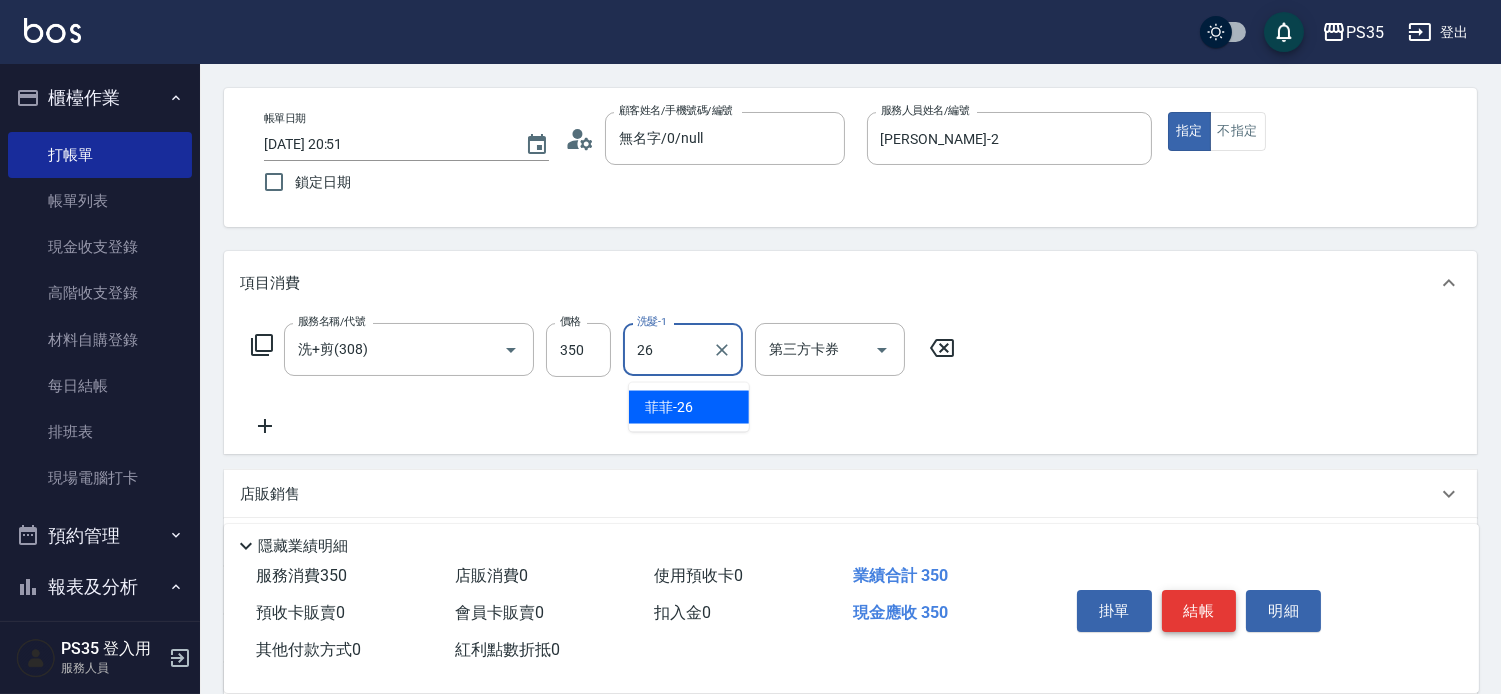 type on "菲菲-26" 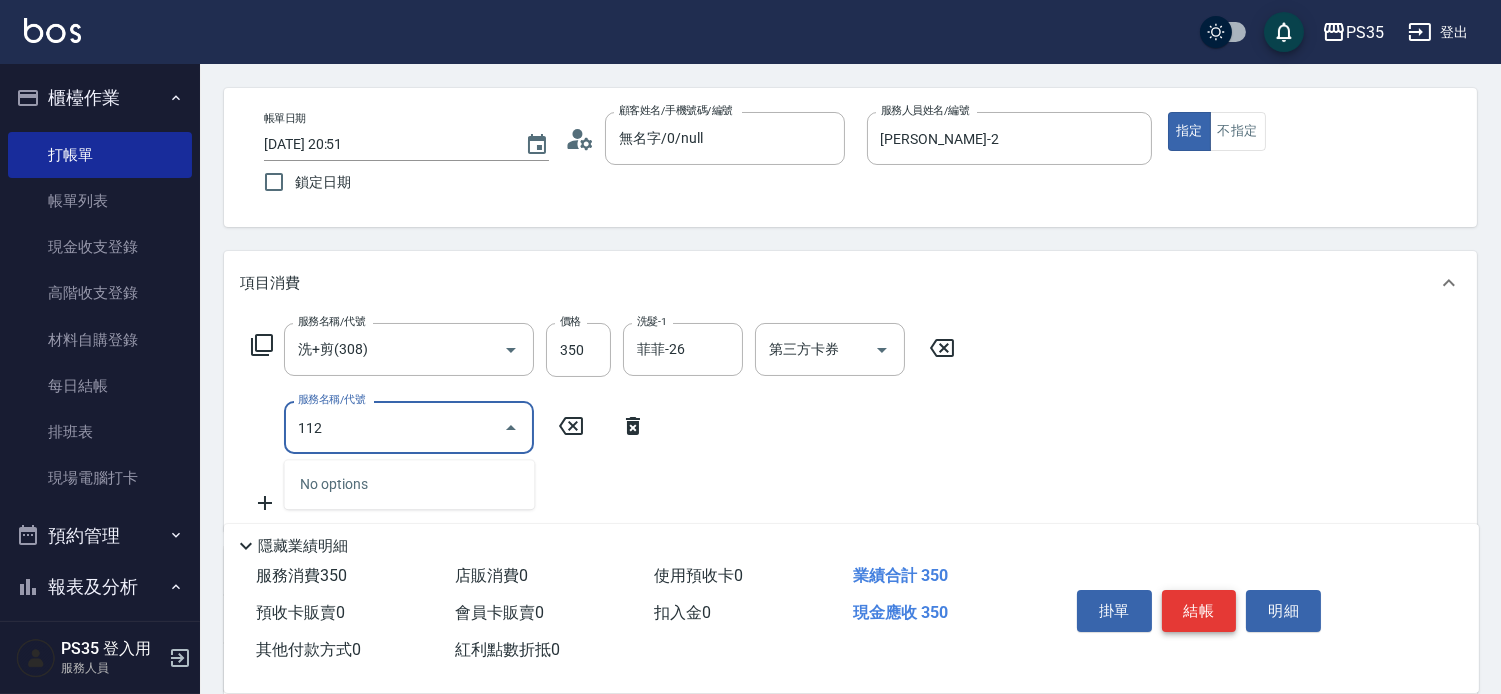 type on "精油50(112)" 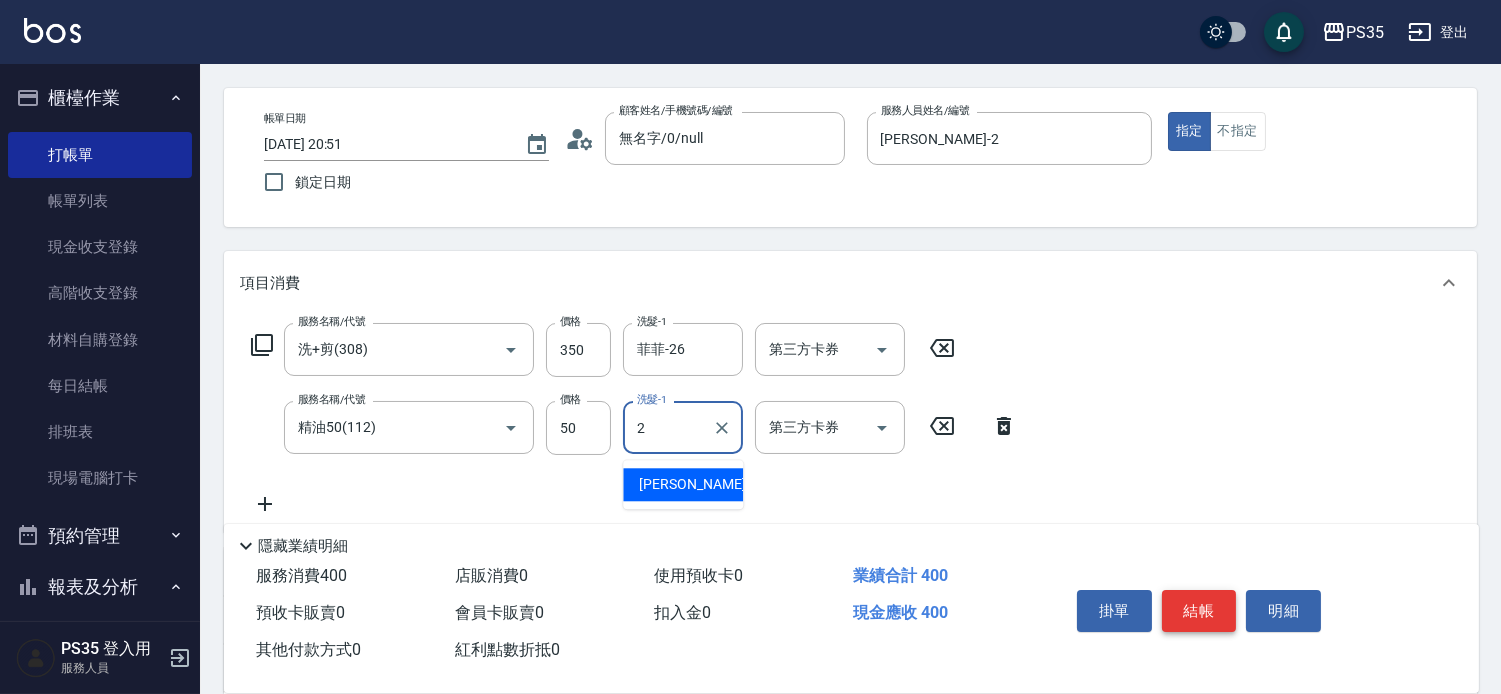type on "[PERSON_NAME]-2" 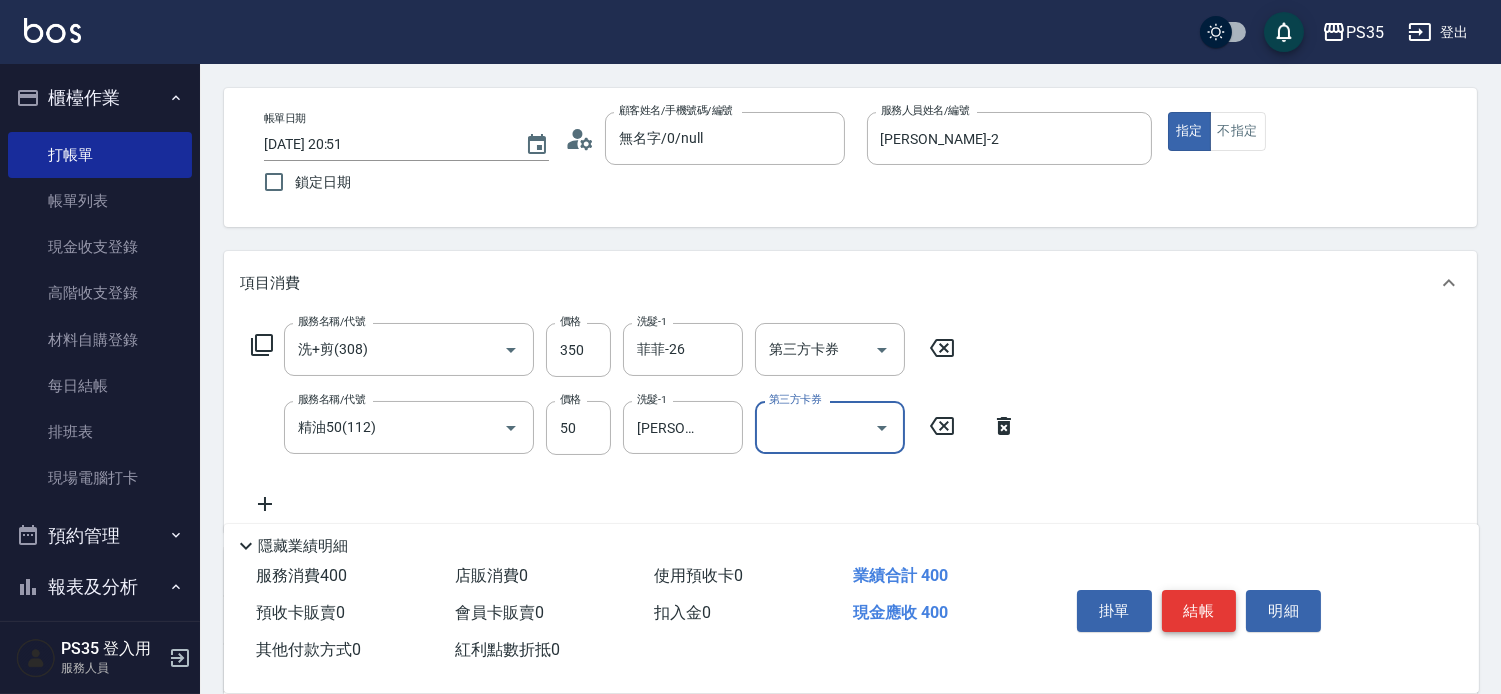 click on "結帳" at bounding box center [1199, 611] 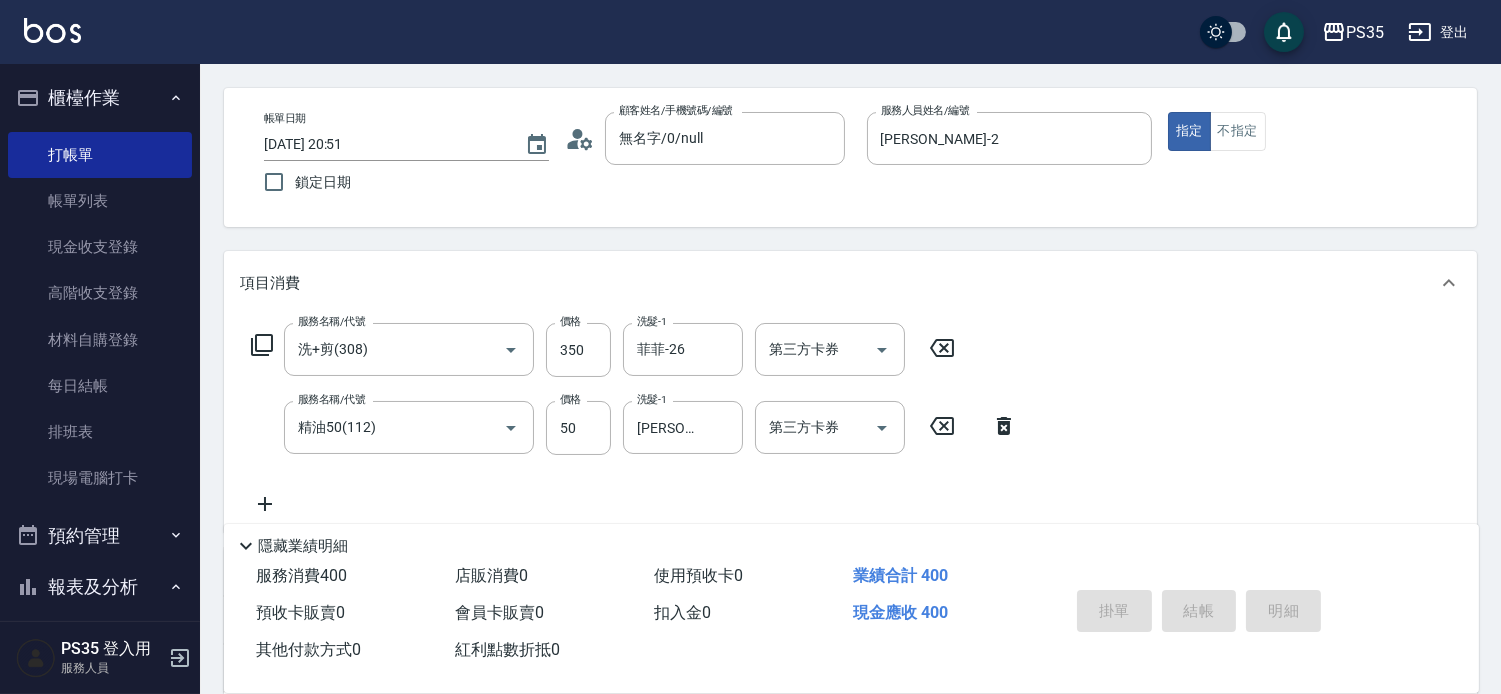 type 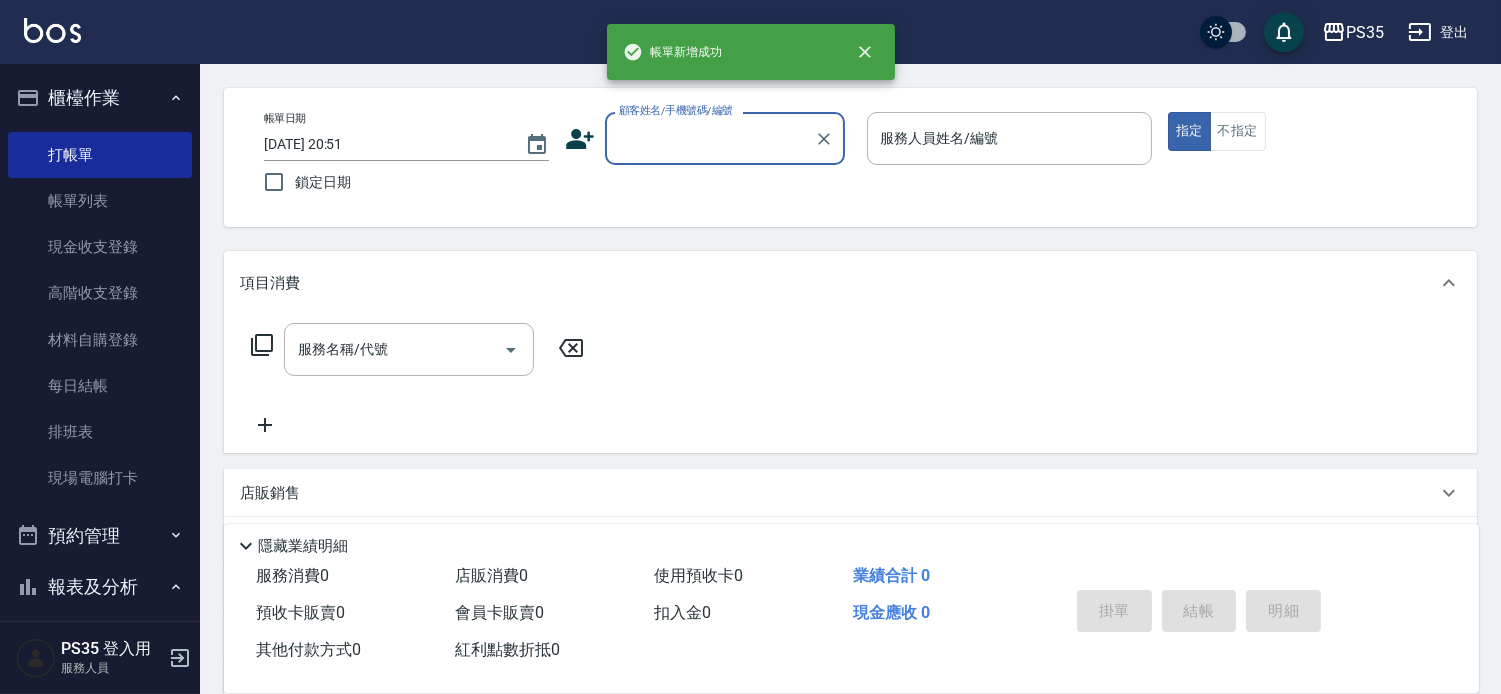 type on "0" 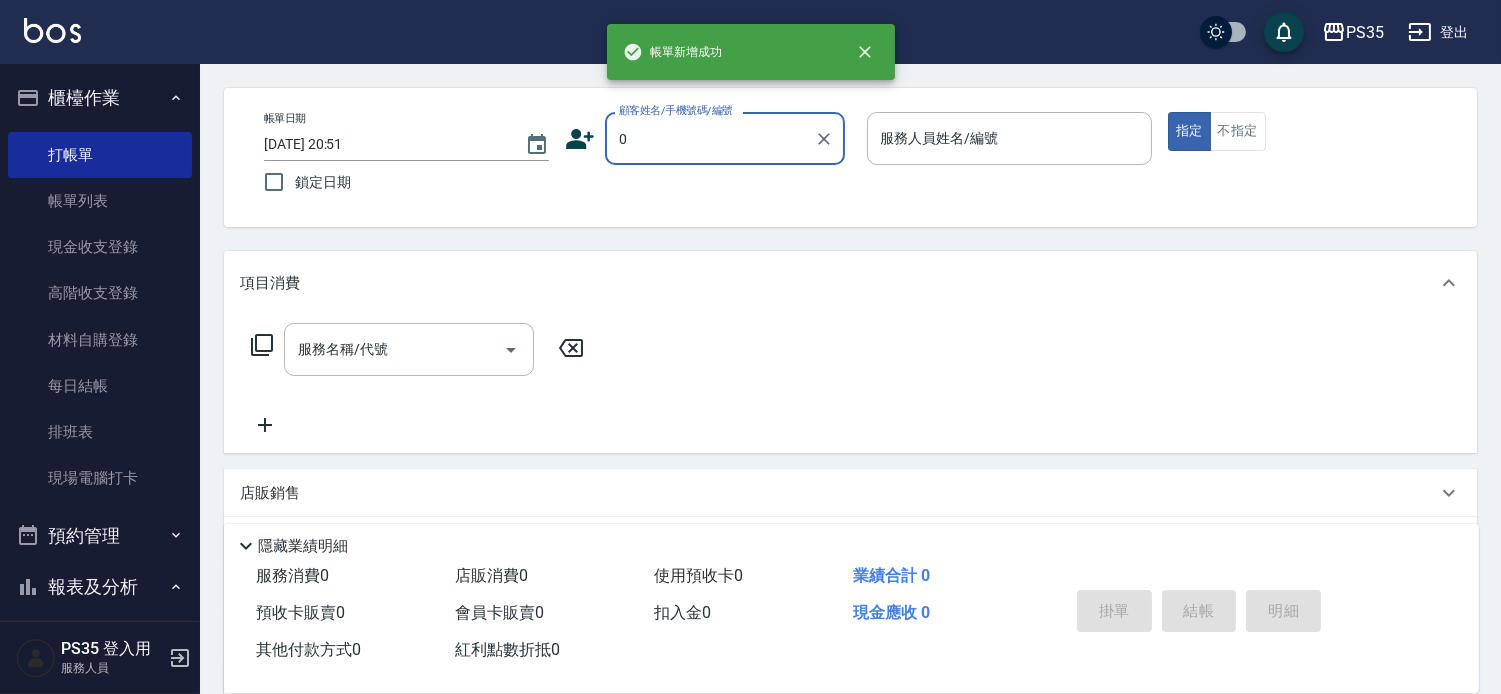 type on "1" 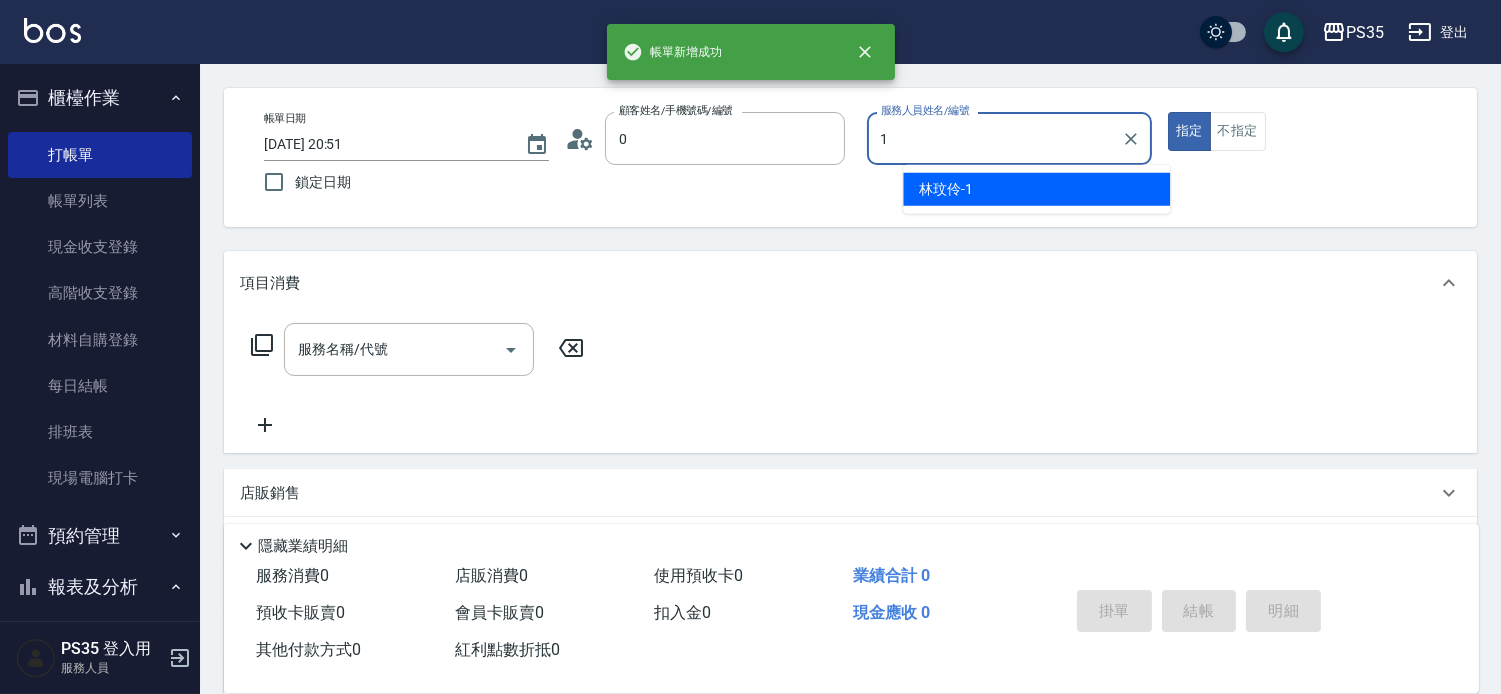 type on "無名字/0/null" 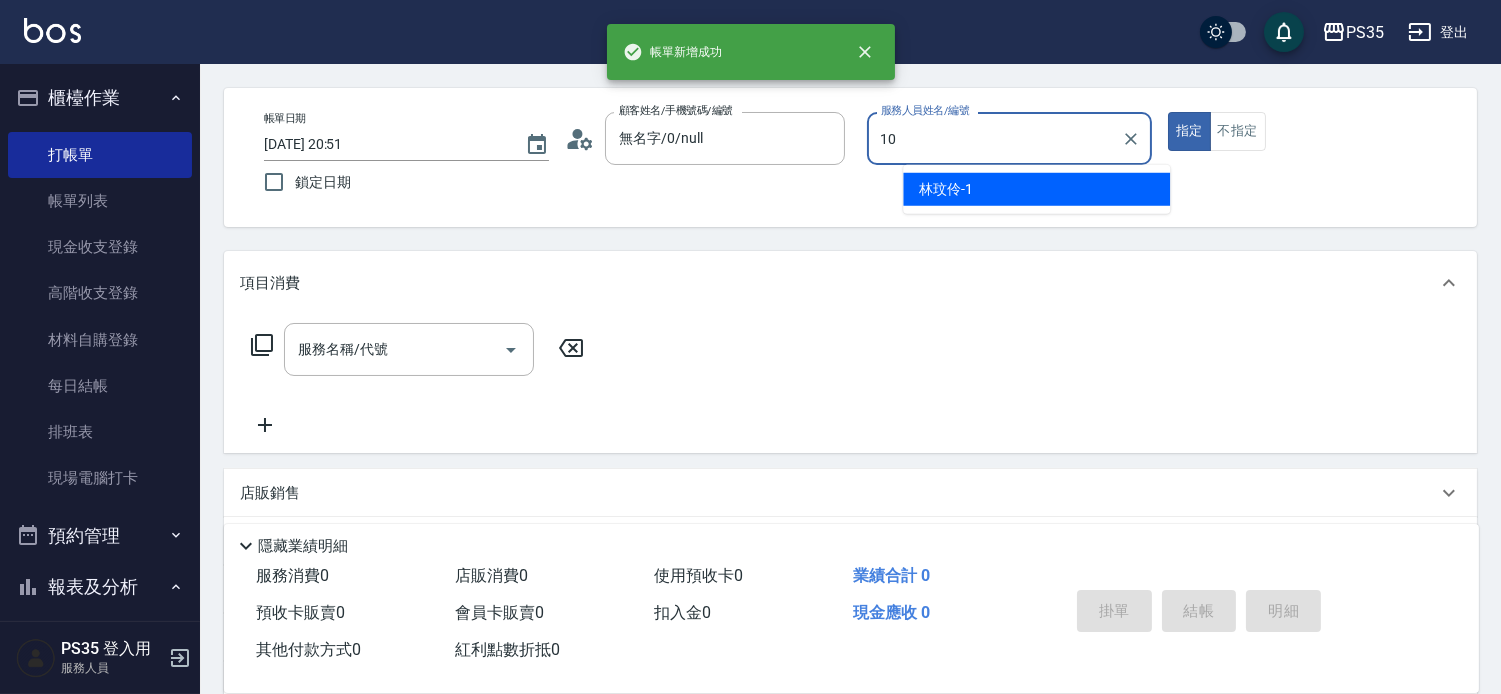 type on "盧淑媛-10" 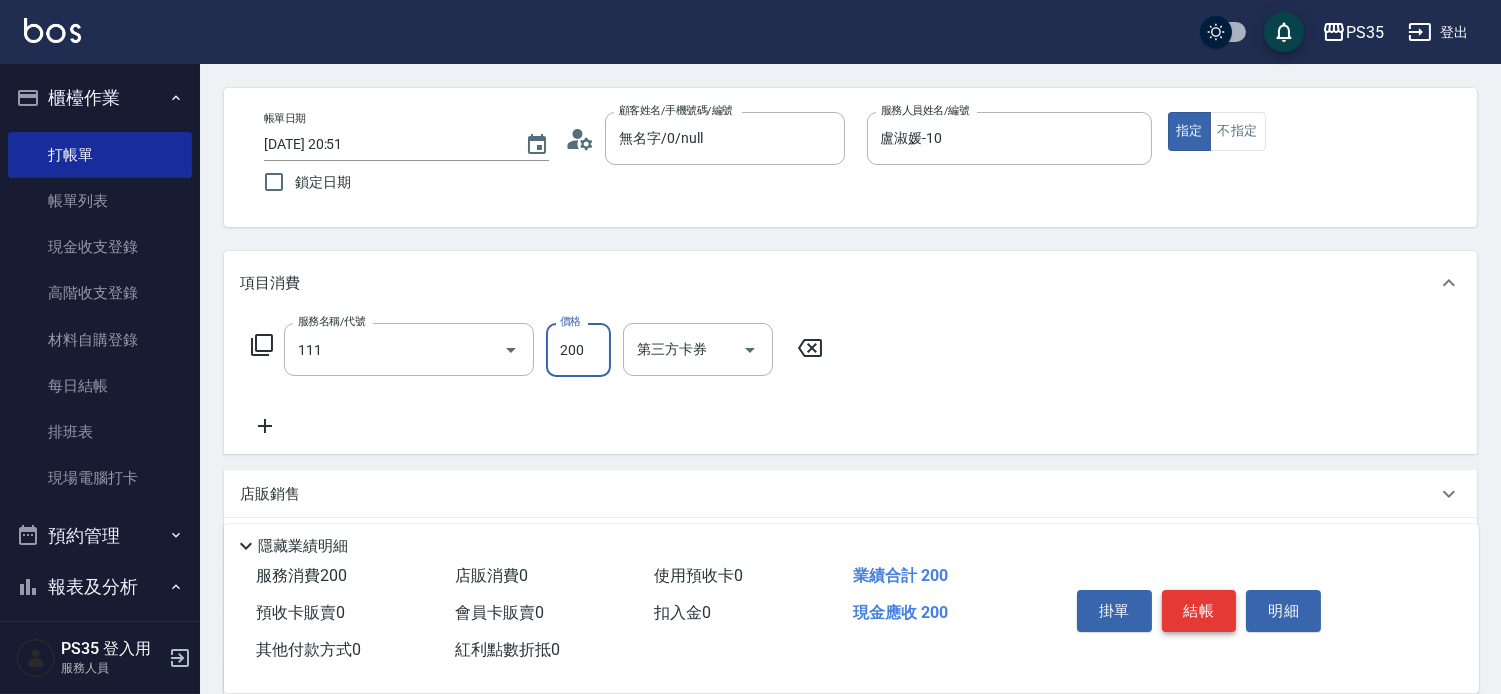 type on "200(111)" 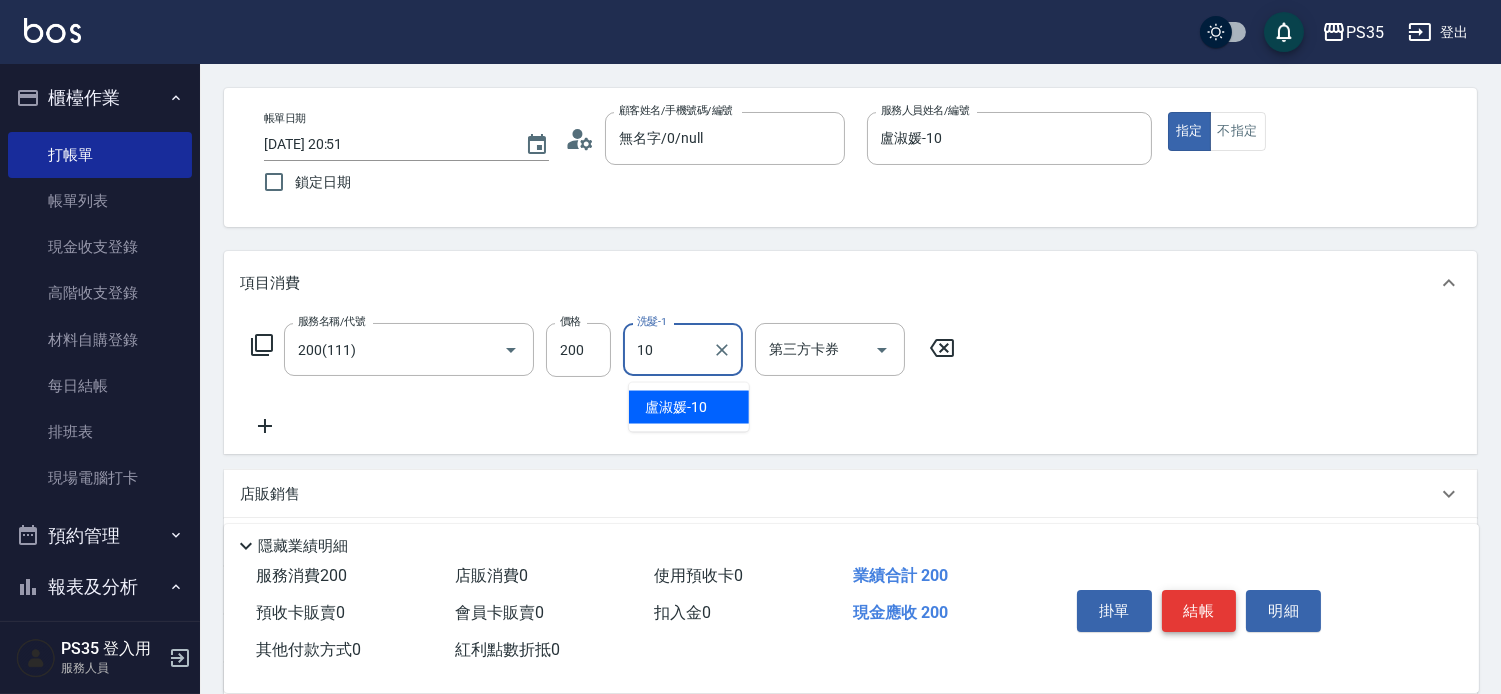 type on "盧淑媛-10" 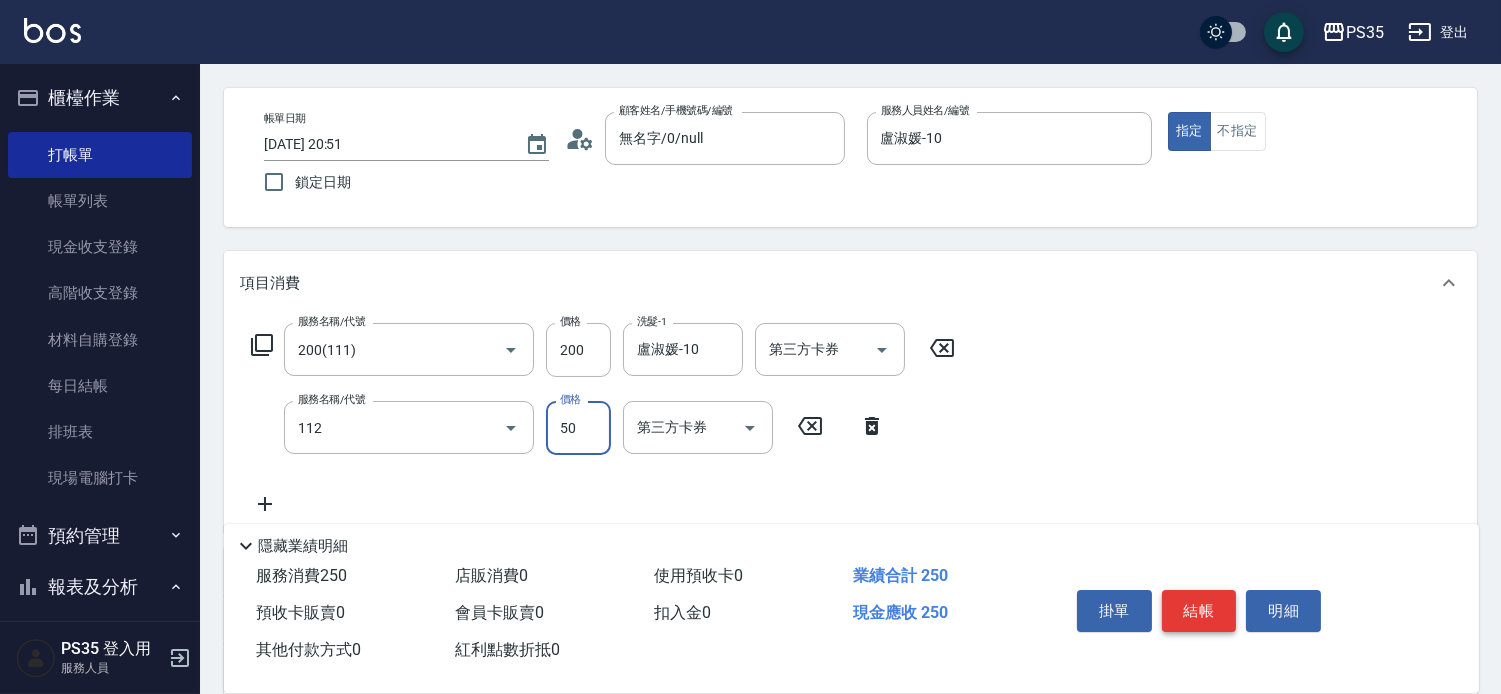 type on "精油50(112)" 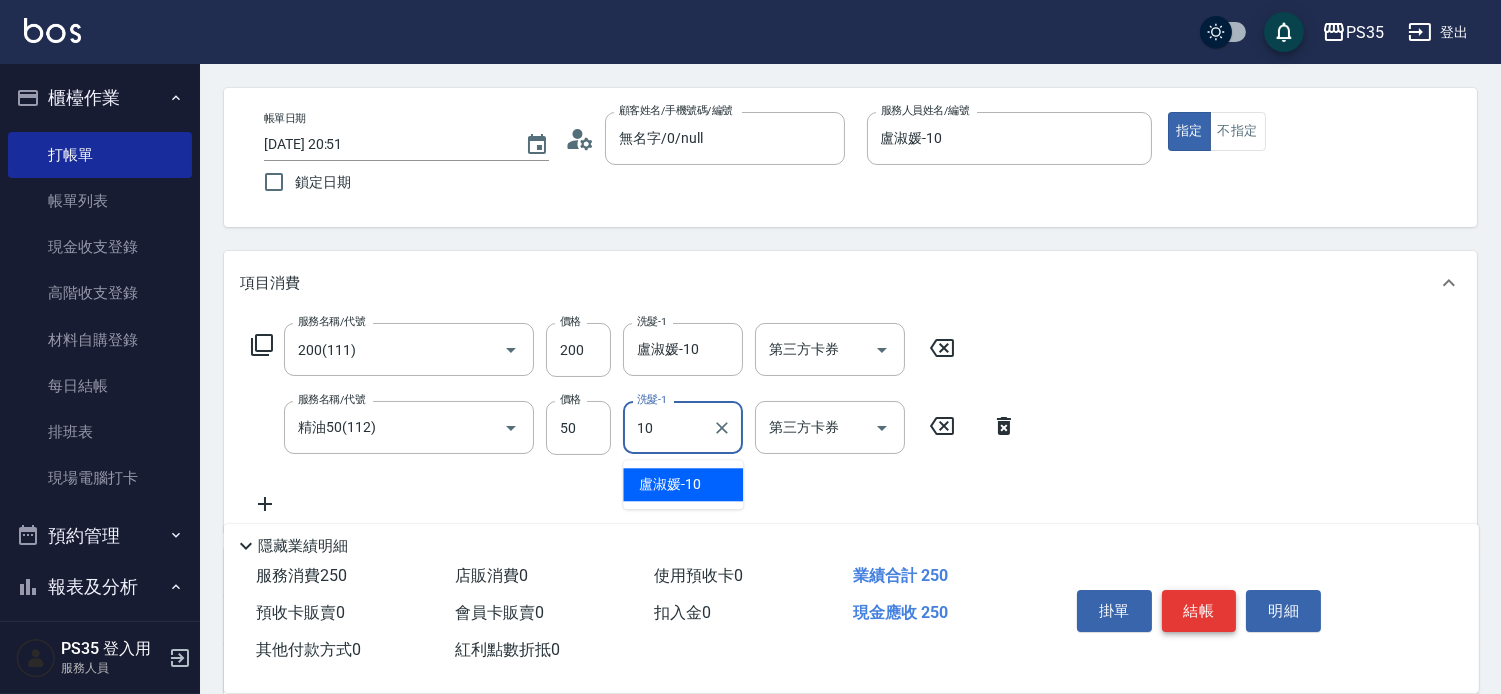 type on "盧淑媛-10" 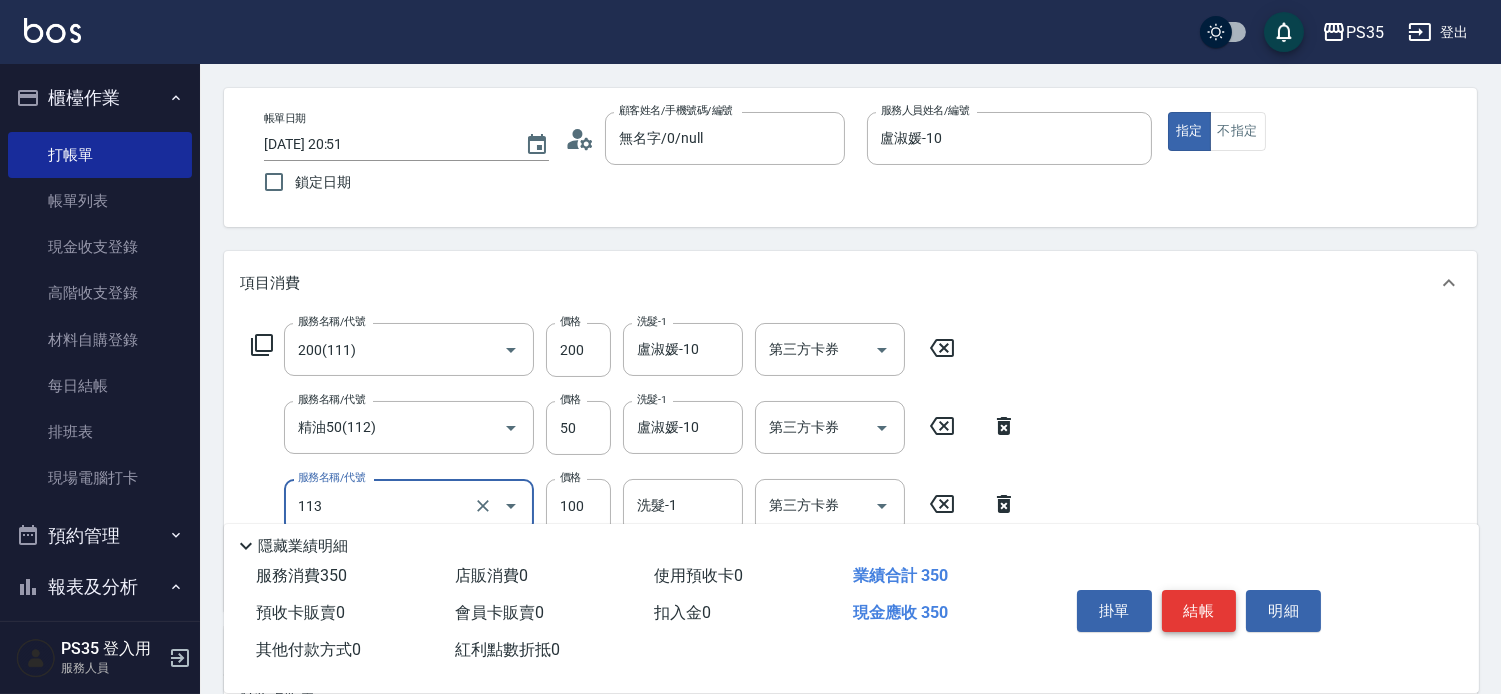 scroll, scrollTop: 184, scrollLeft: 0, axis: vertical 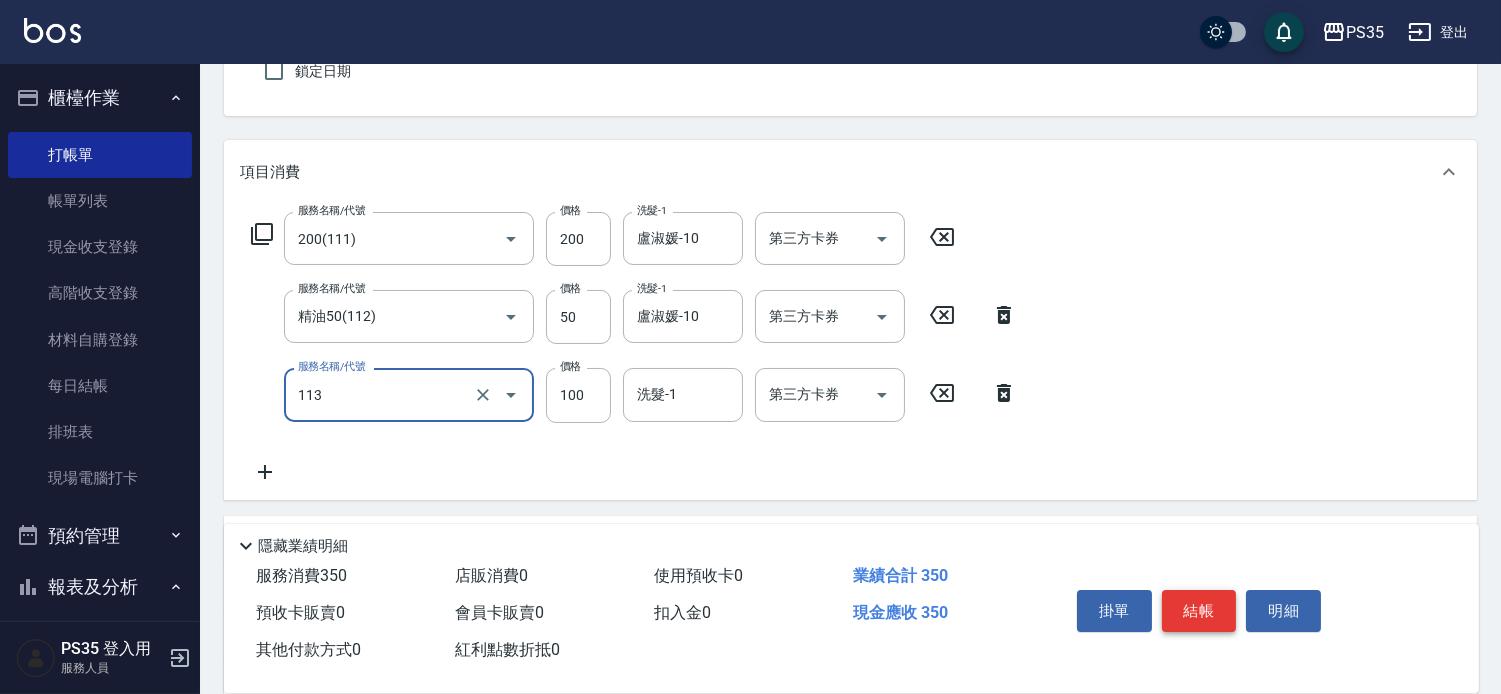 type on "瞬護100(113)" 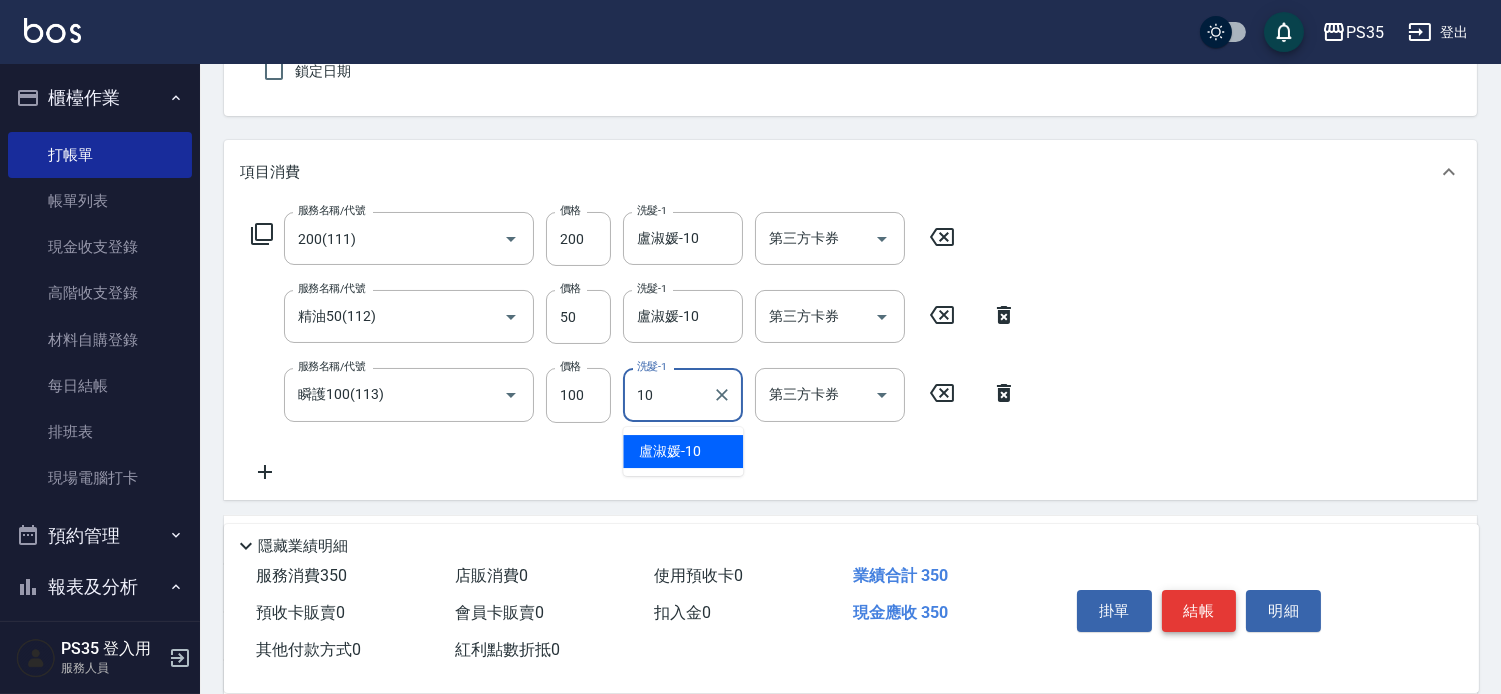 type on "盧淑媛-10" 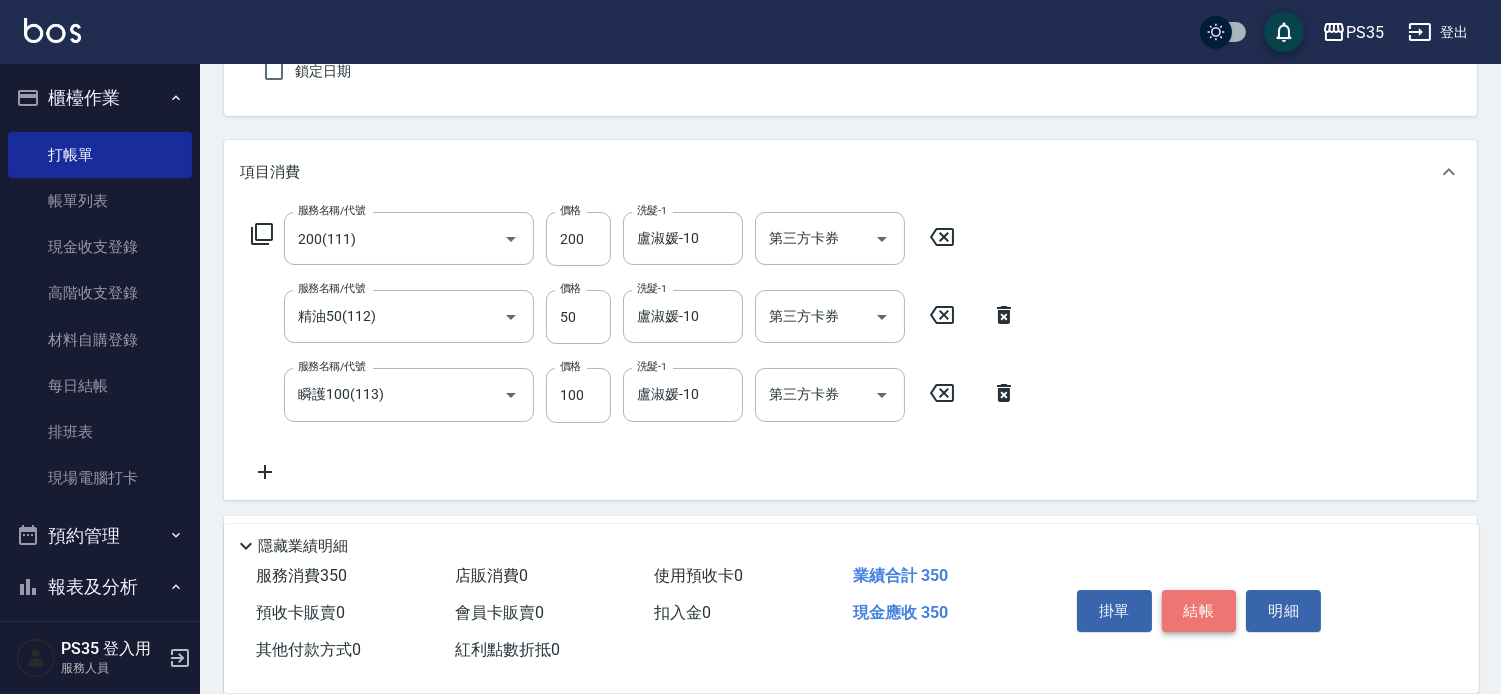 click on "結帳" at bounding box center (1199, 611) 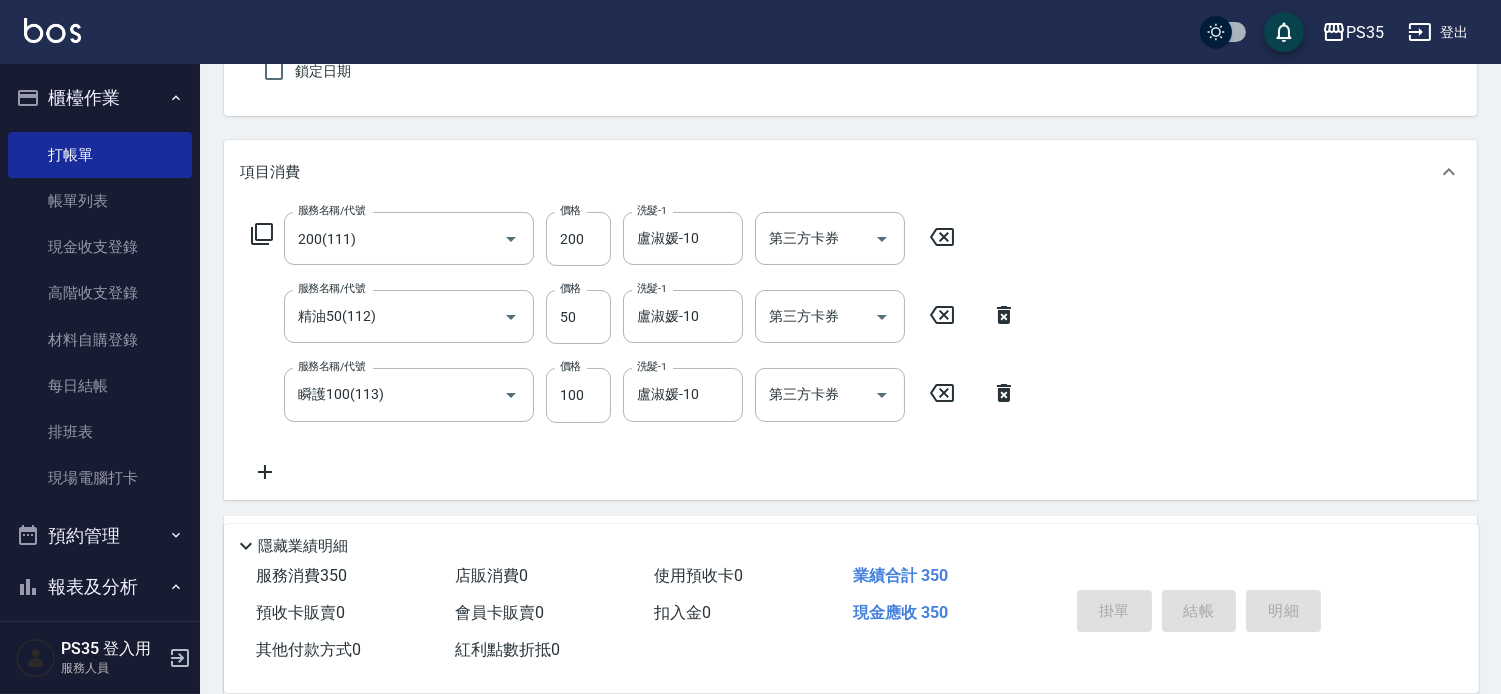type on "[DATE] 20:52" 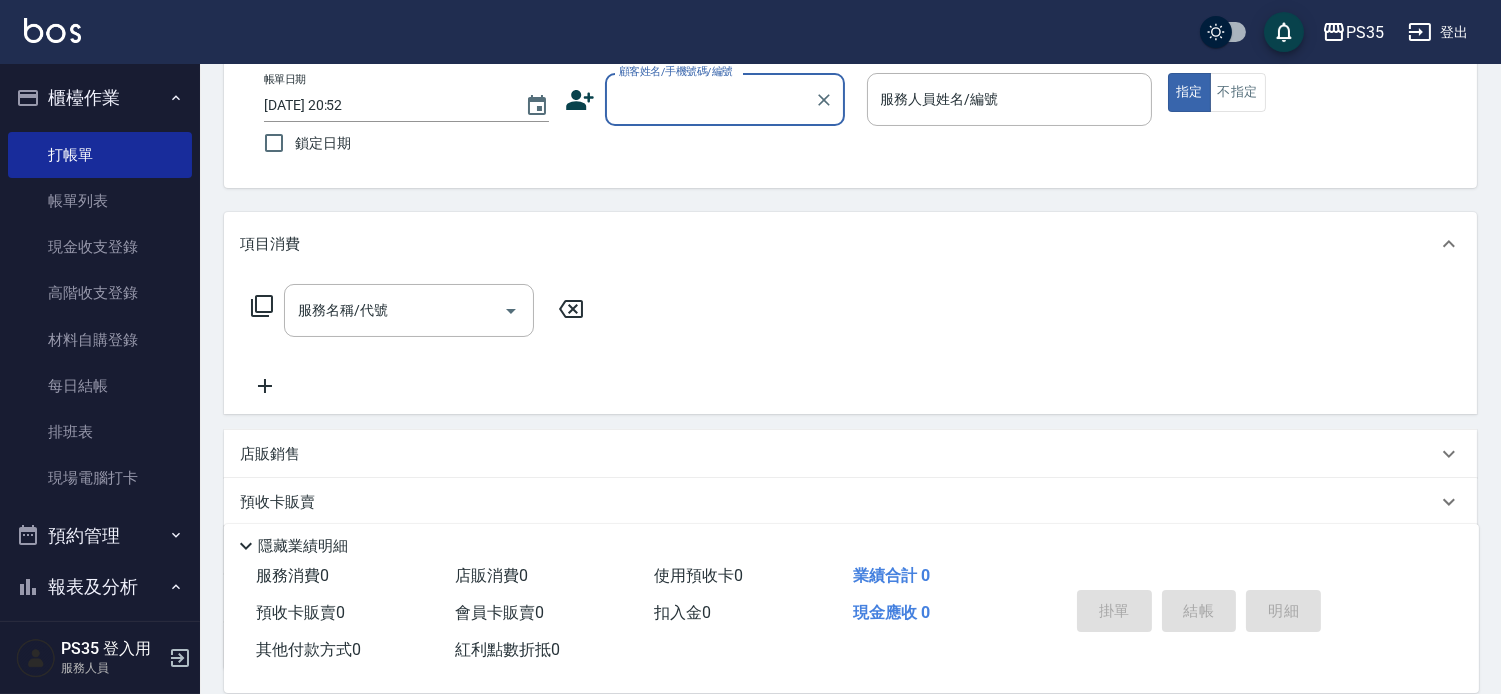 scroll, scrollTop: 73, scrollLeft: 0, axis: vertical 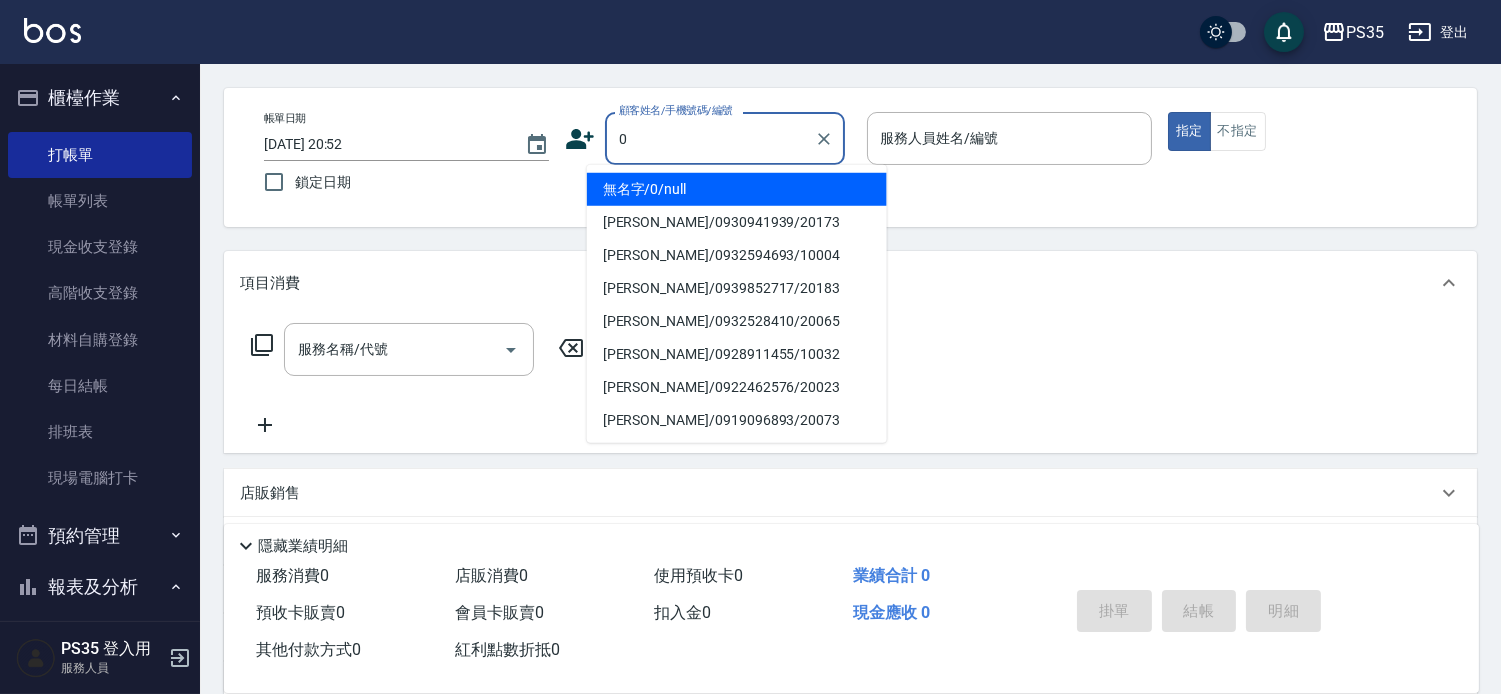 type on "0" 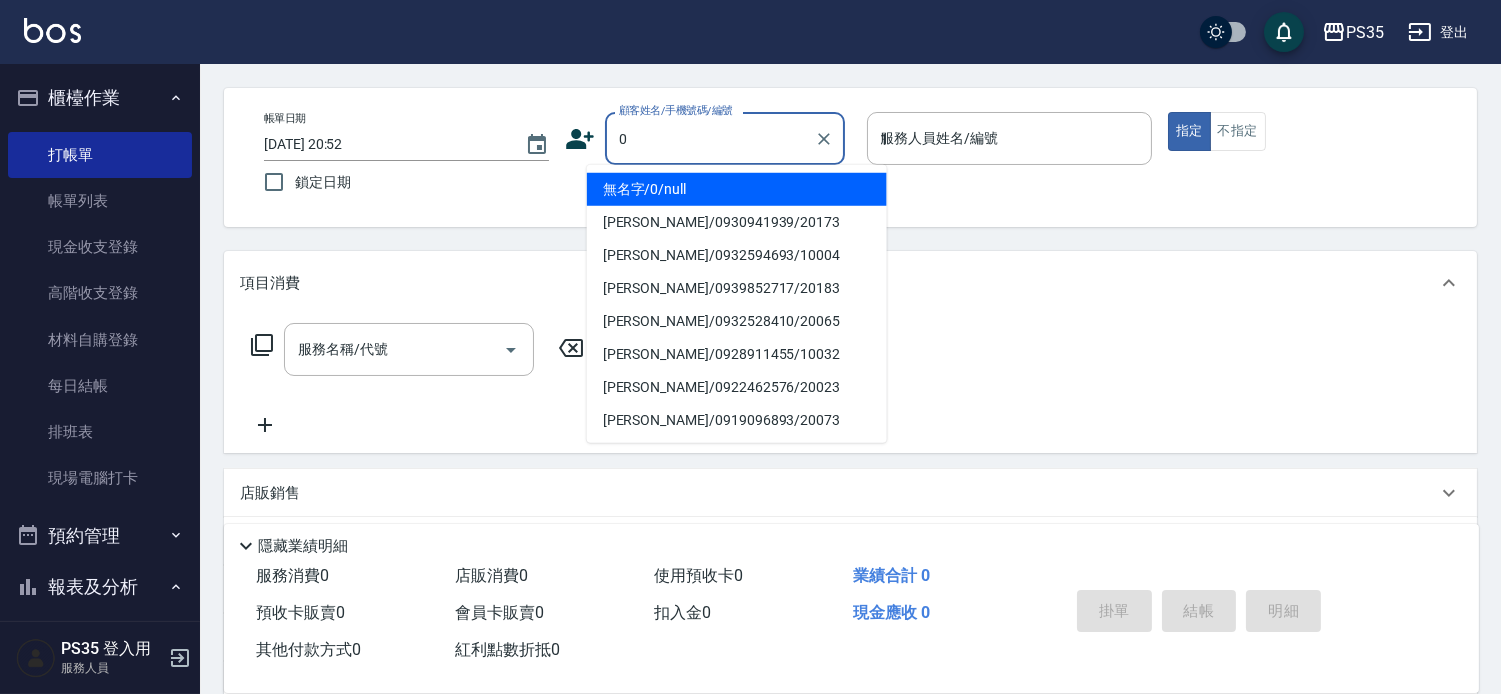 type on "無名字/0/null" 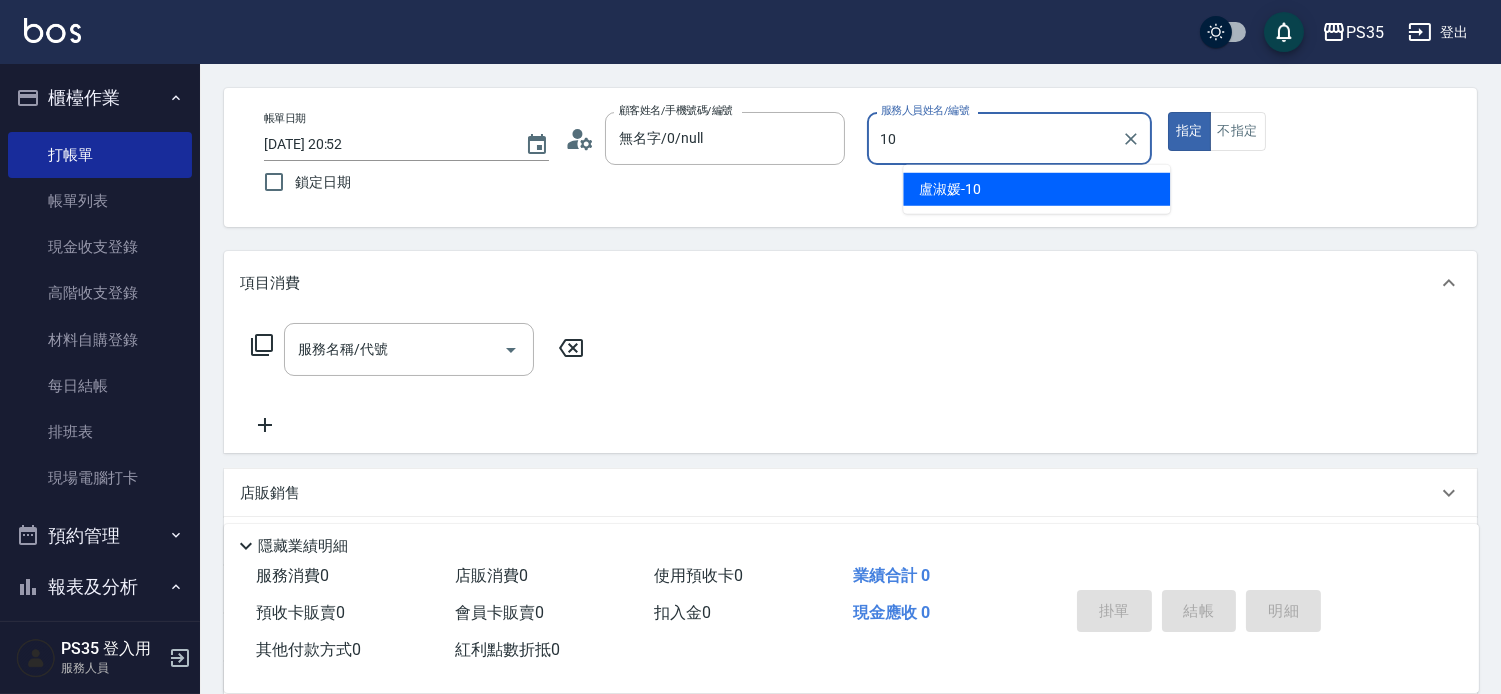 type on "盧淑媛-10" 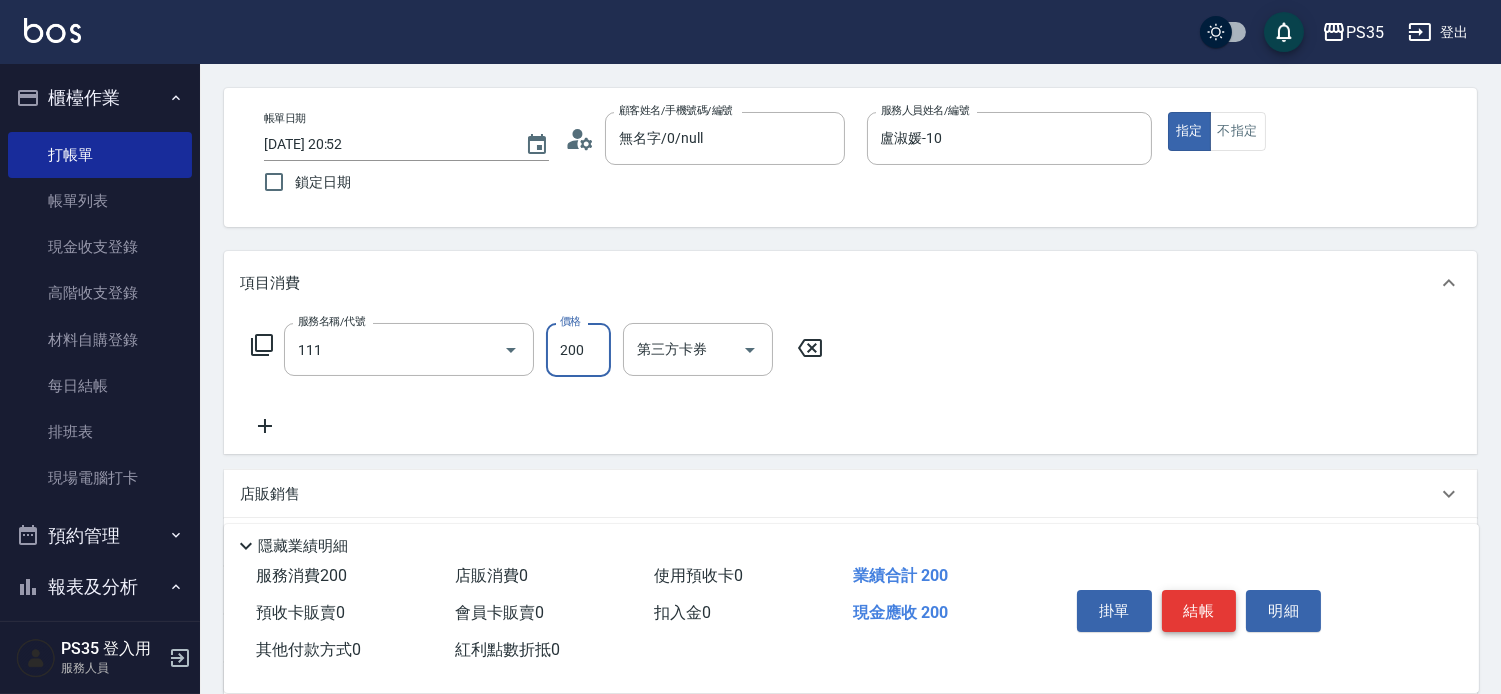 type on "200(111)" 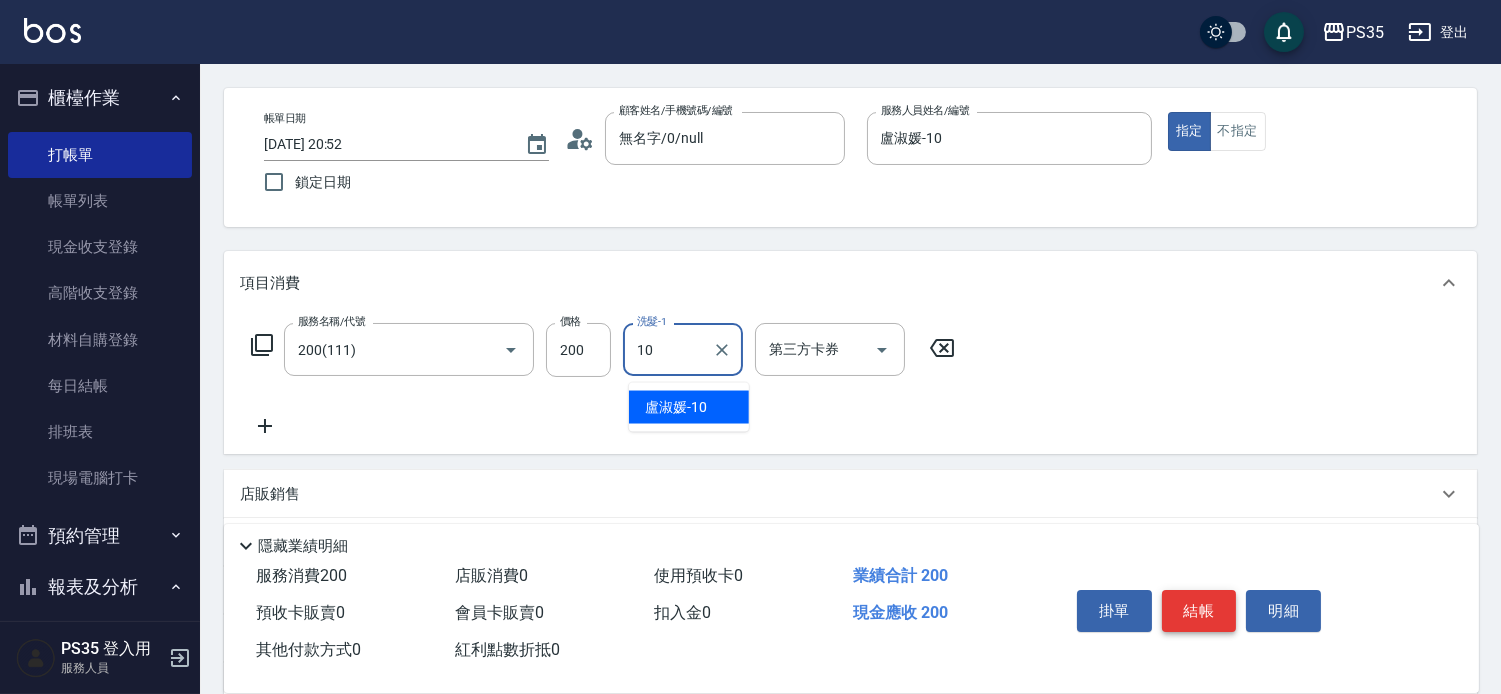 type on "盧淑媛-10" 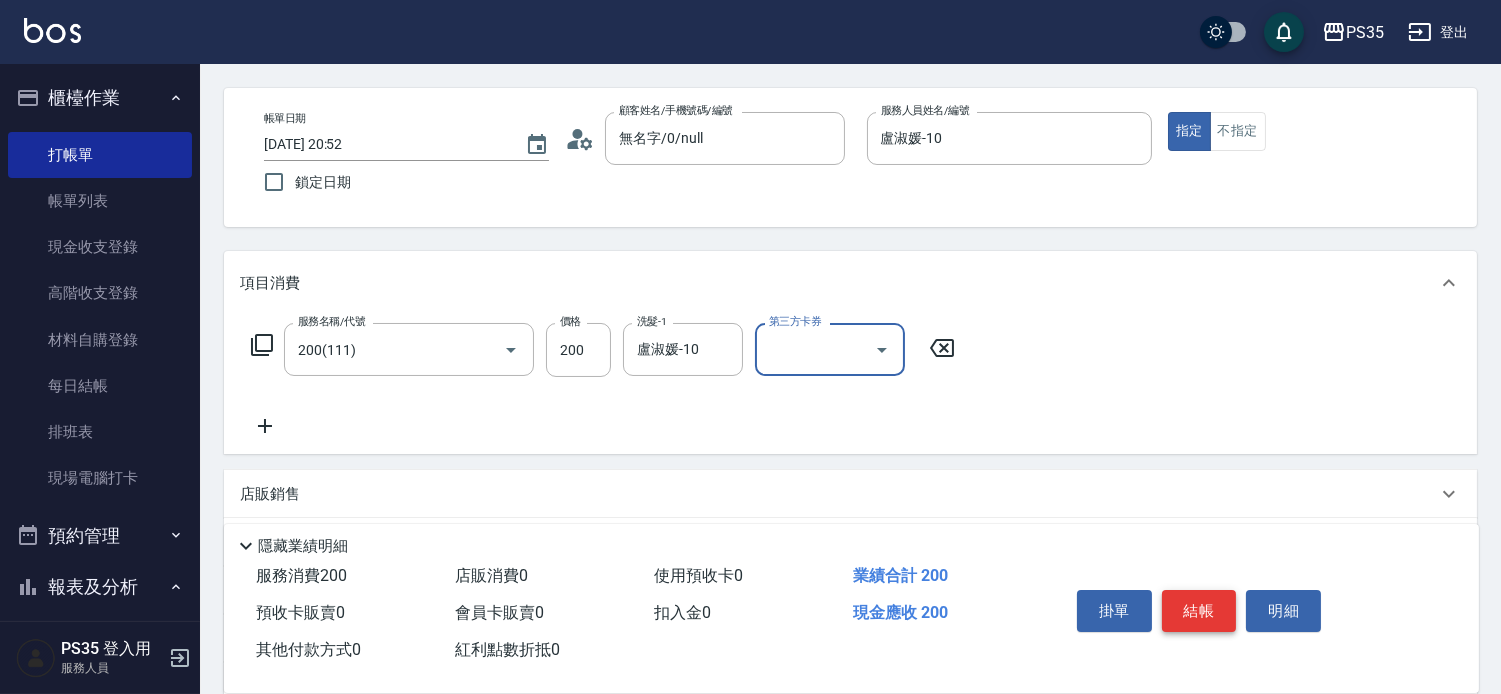 click on "結帳" at bounding box center (1199, 611) 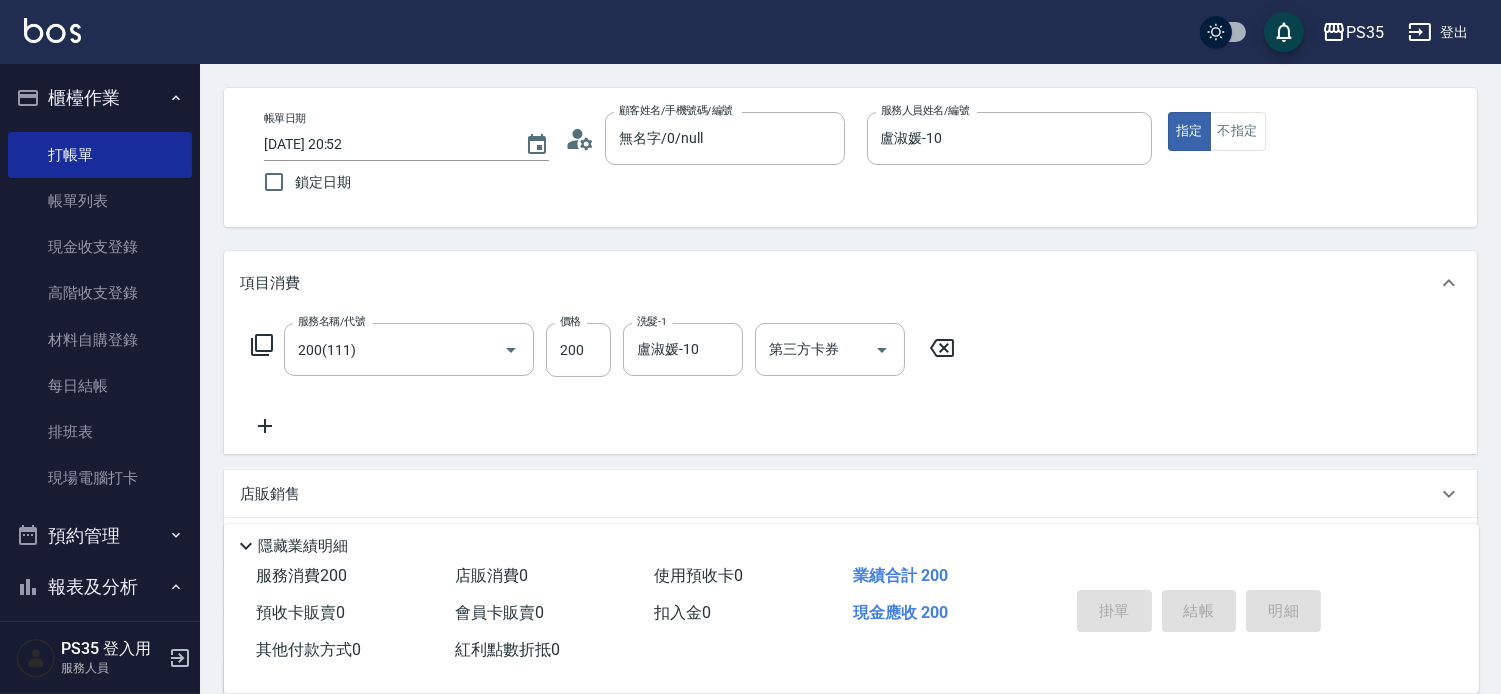 type 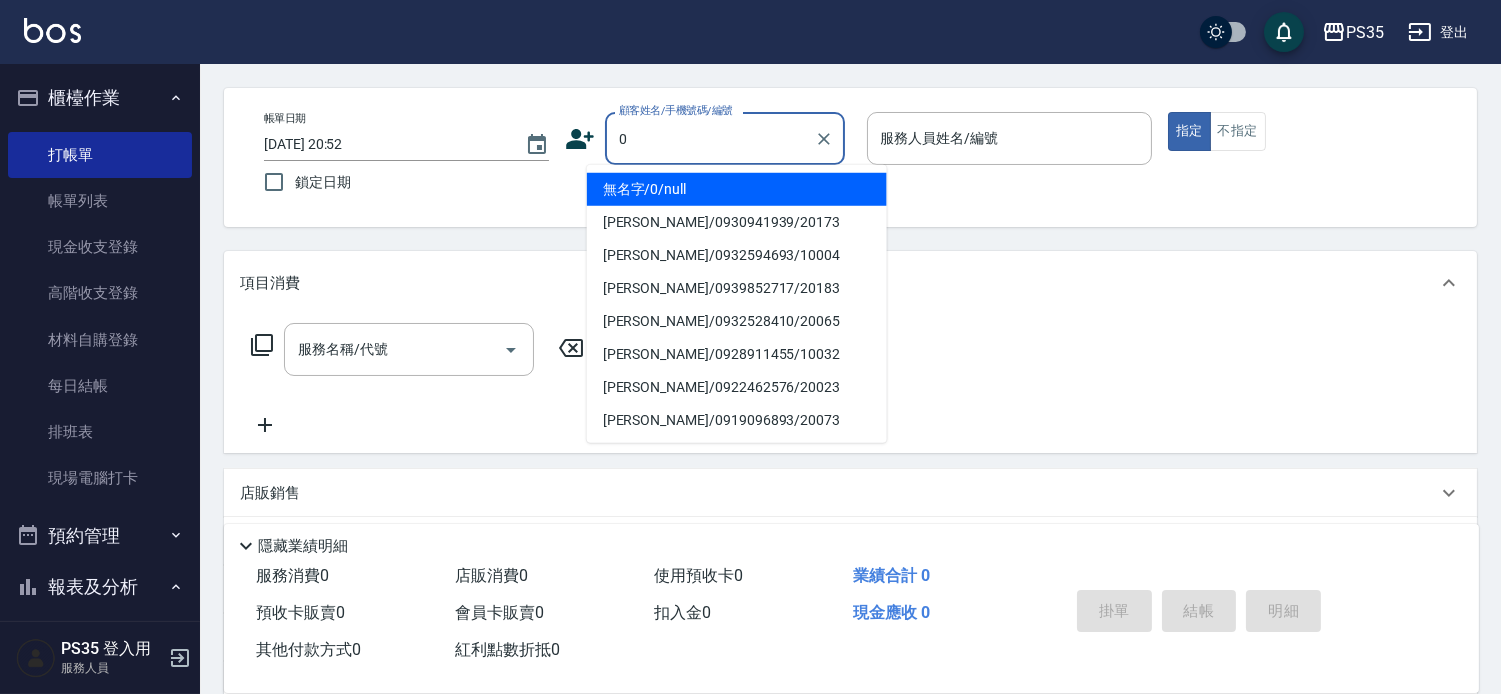 type on "無名字/0/null" 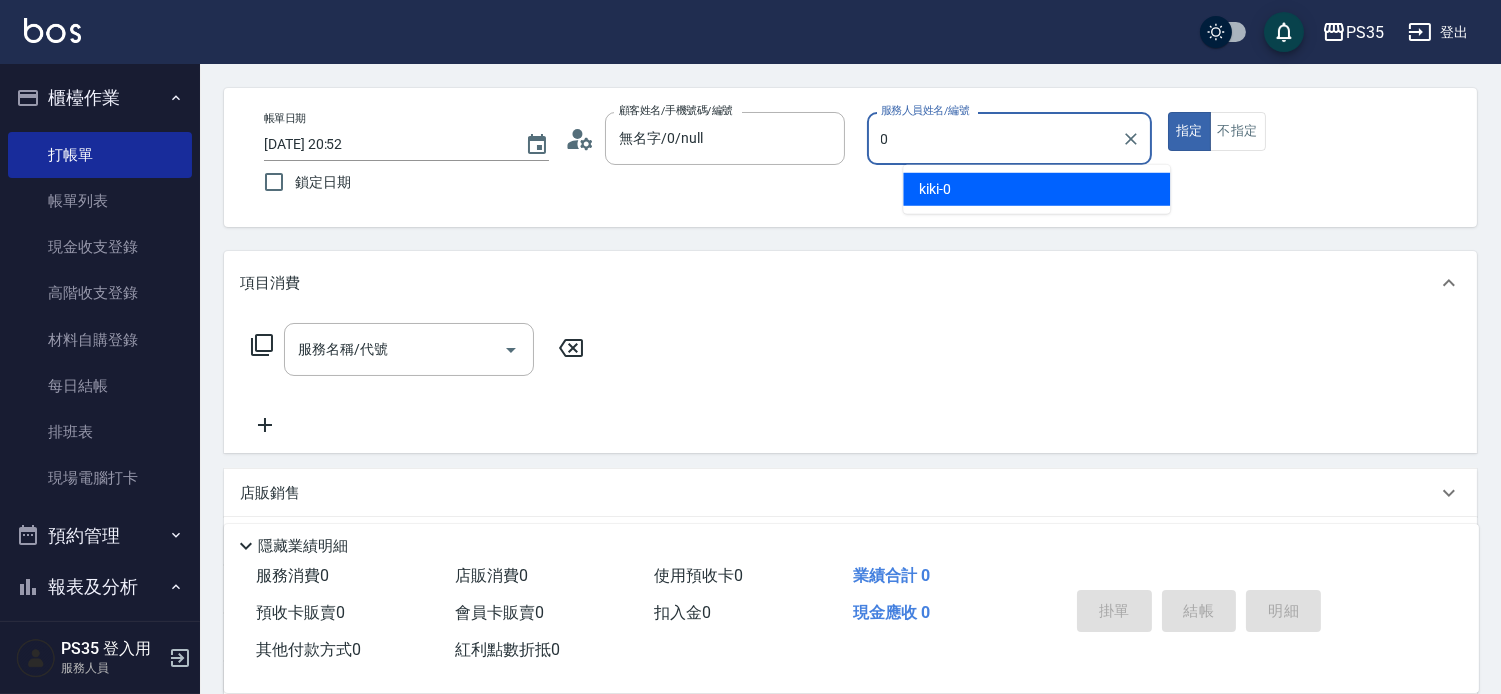type on "kiki-0" 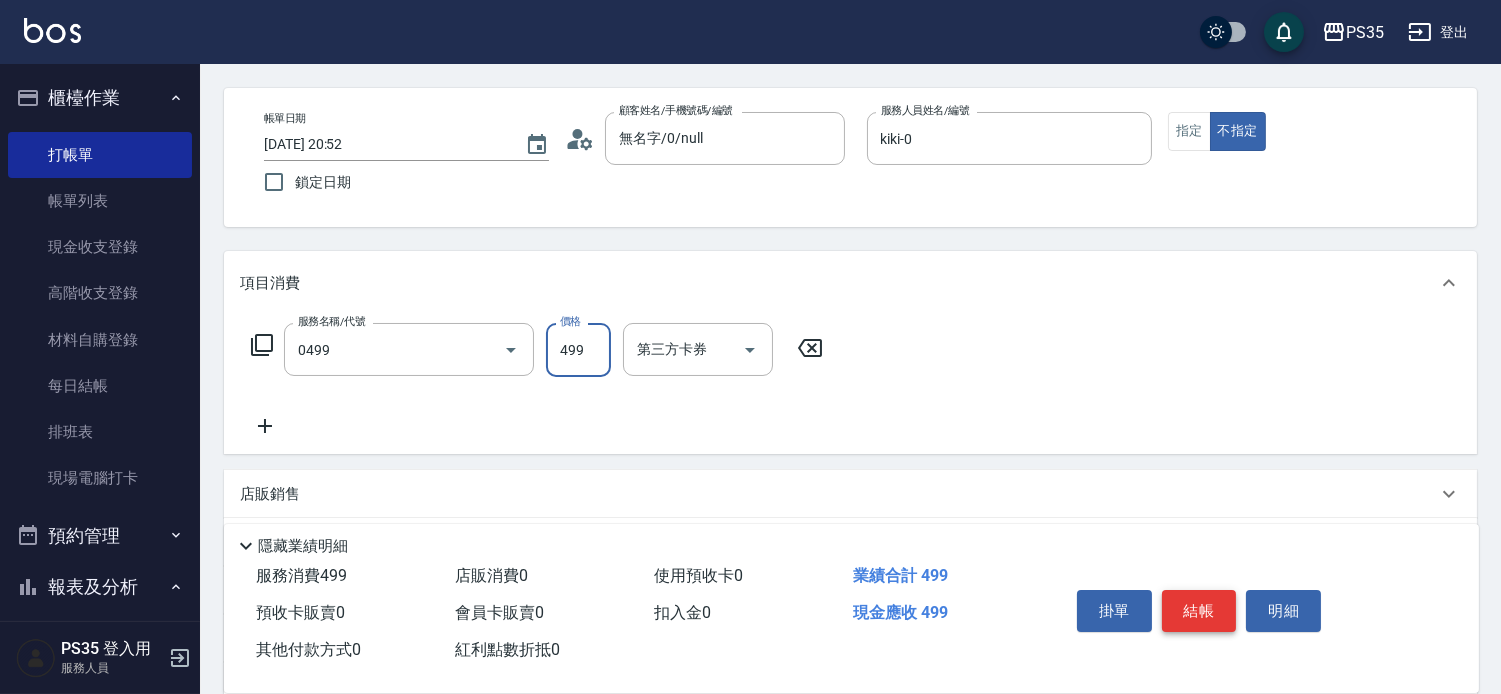 type on "[PERSON_NAME]499(0499)" 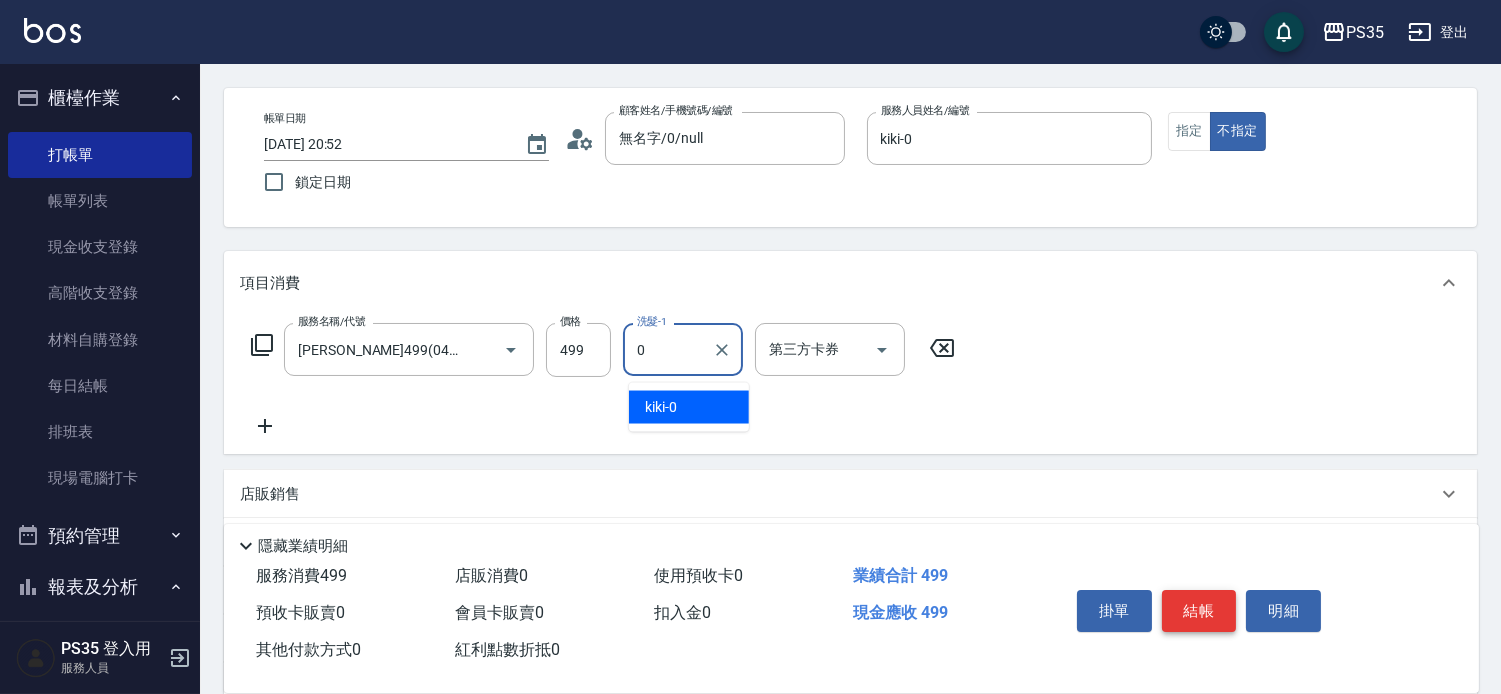 type on "kiki-0" 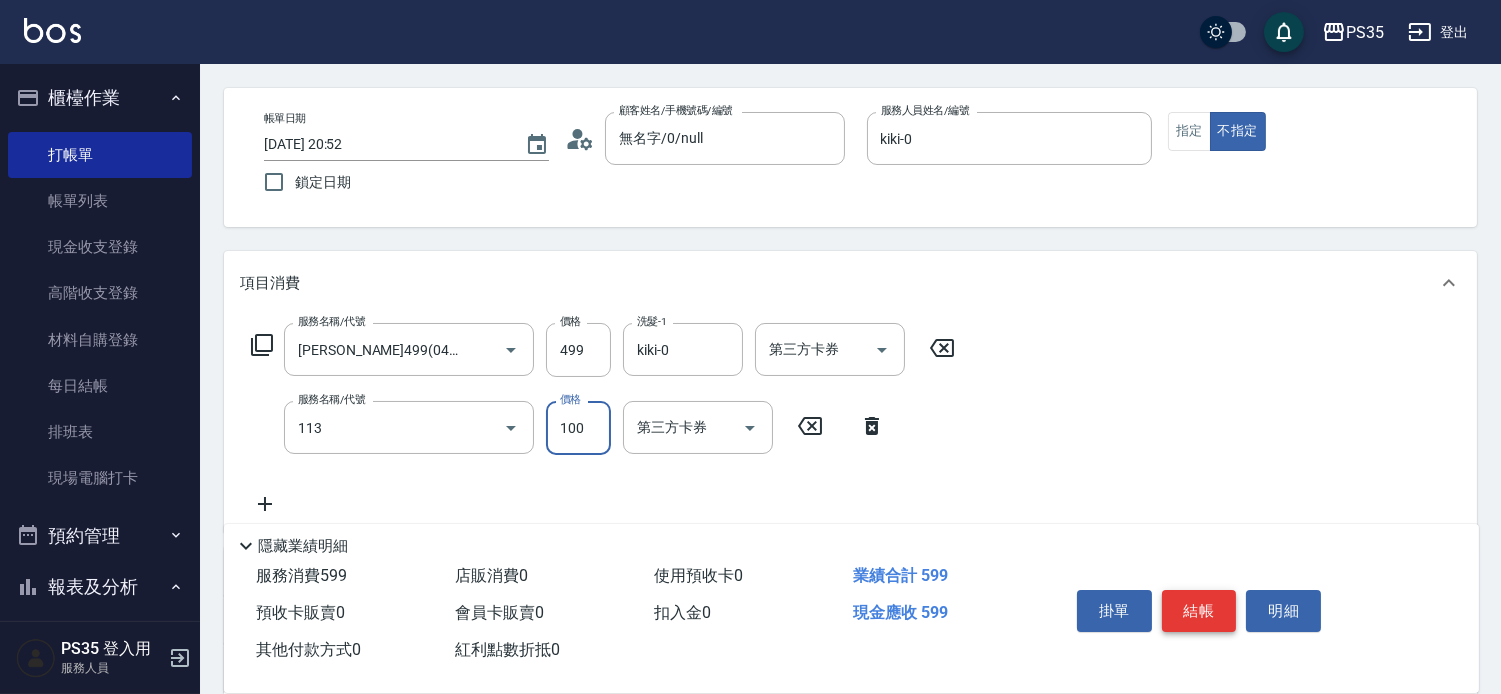 type on "瞬護100(113)" 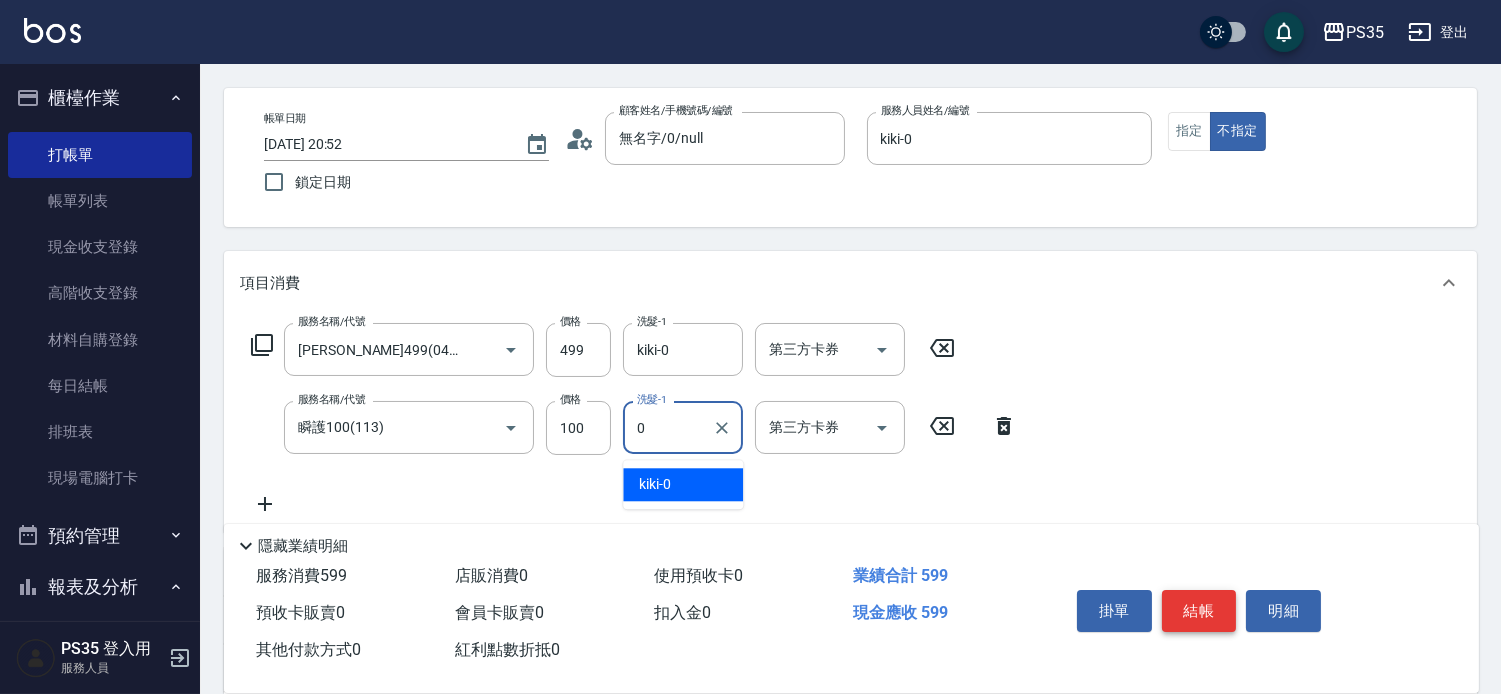 type on "kiki-0" 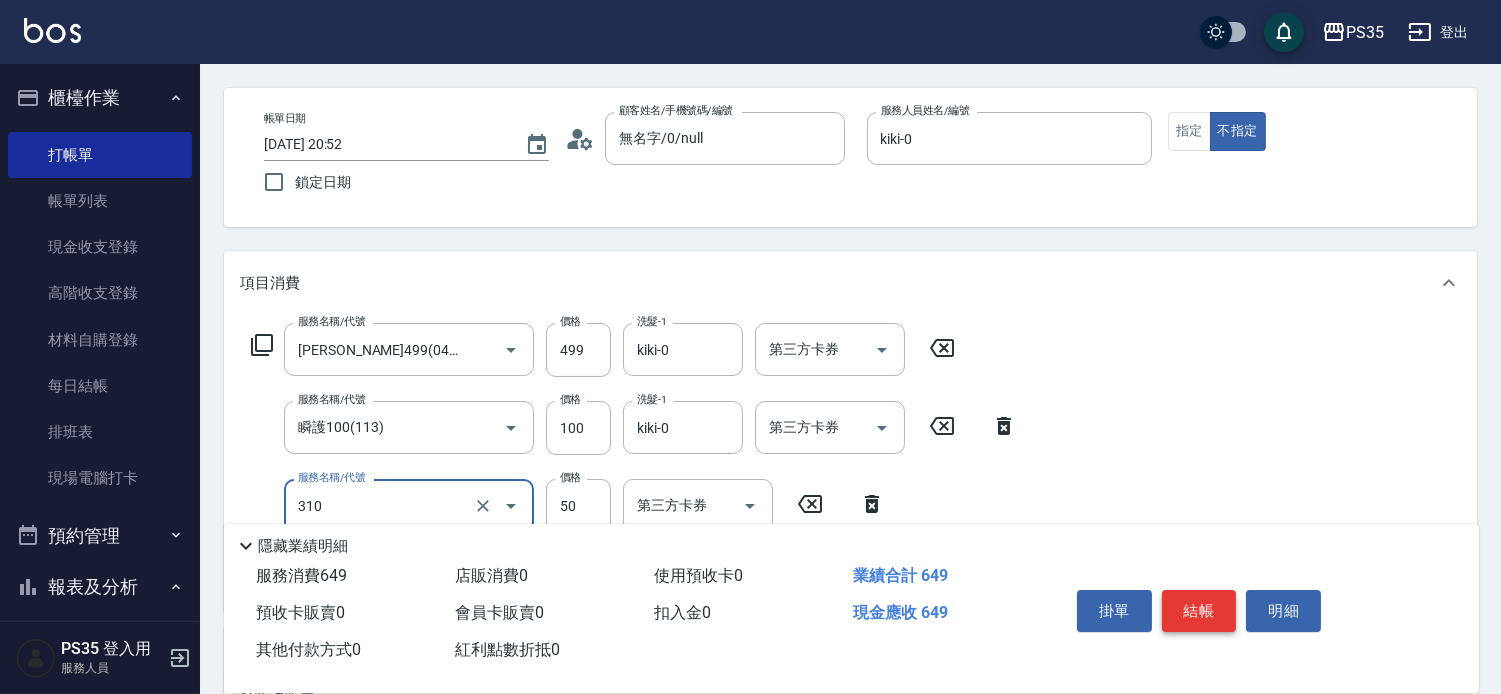 type on "剪瀏海(310)" 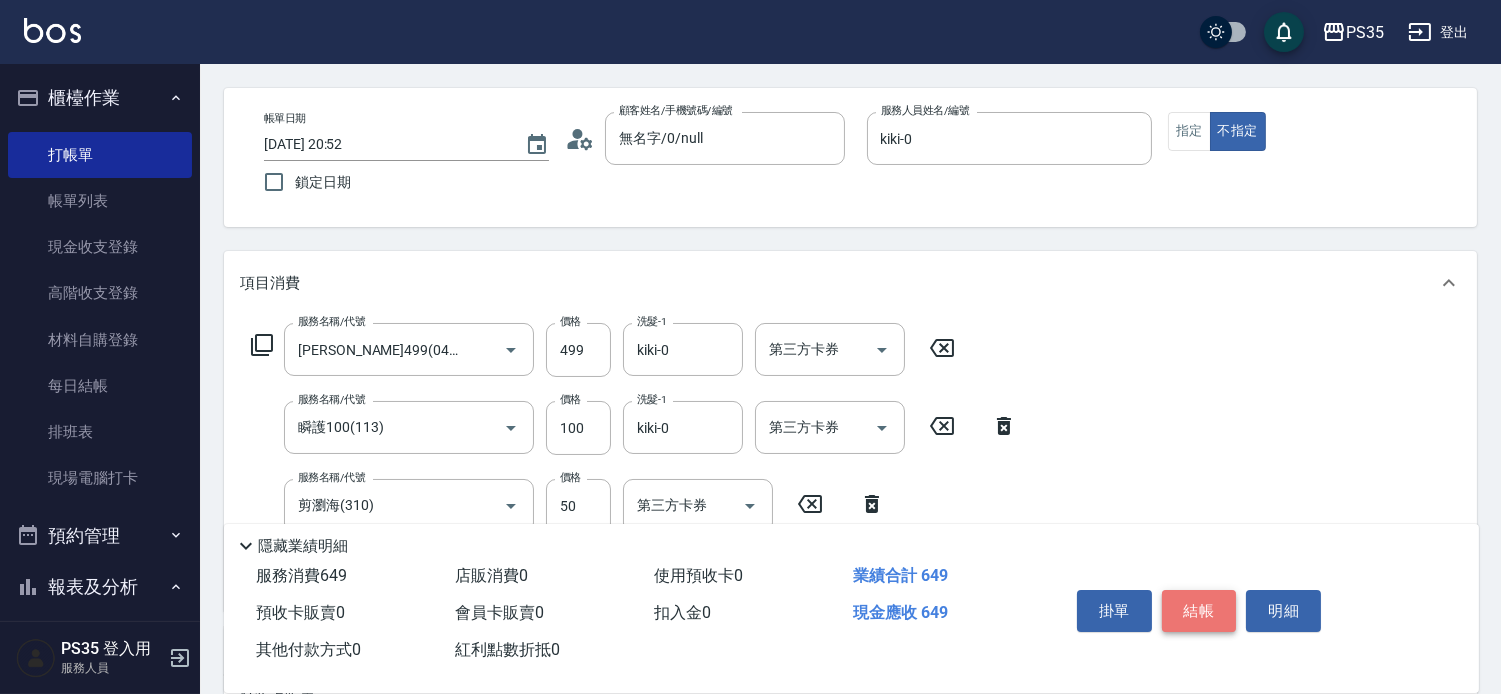 click on "結帳" at bounding box center [1199, 611] 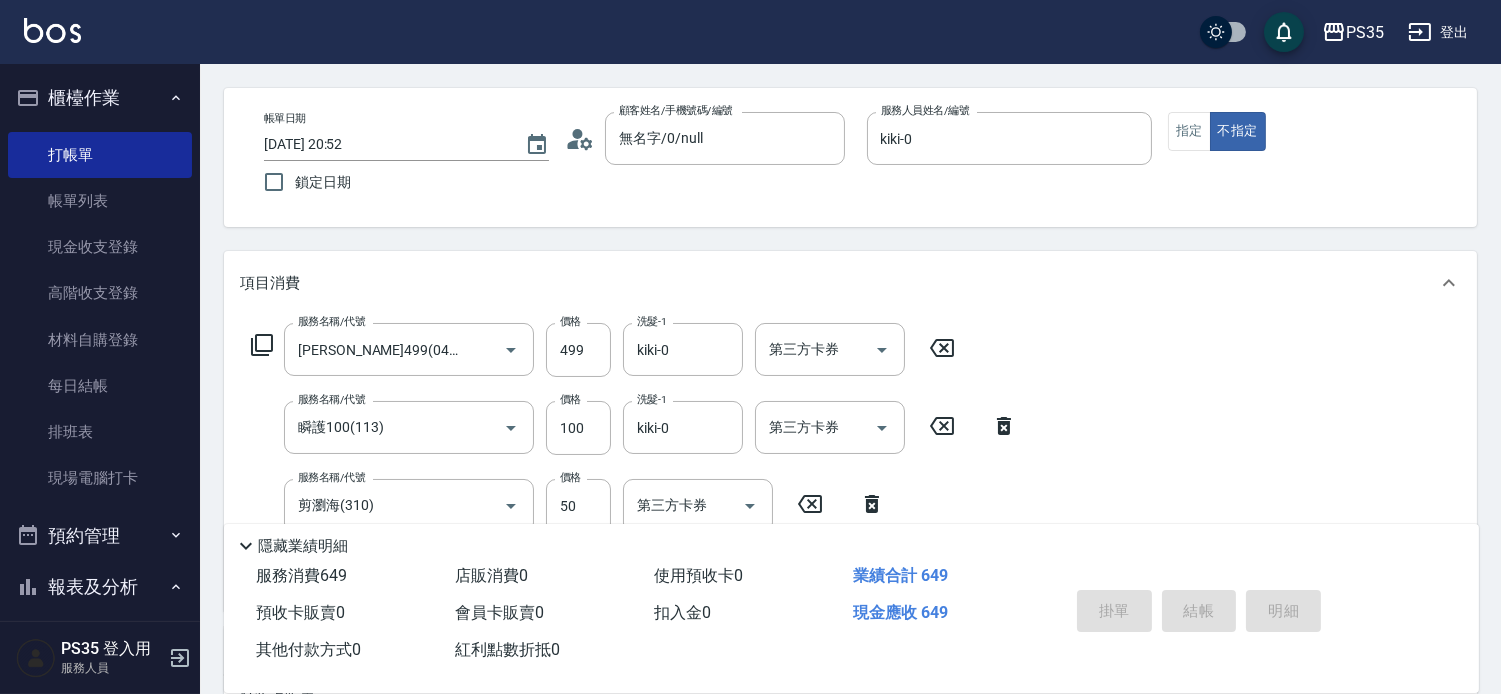 type 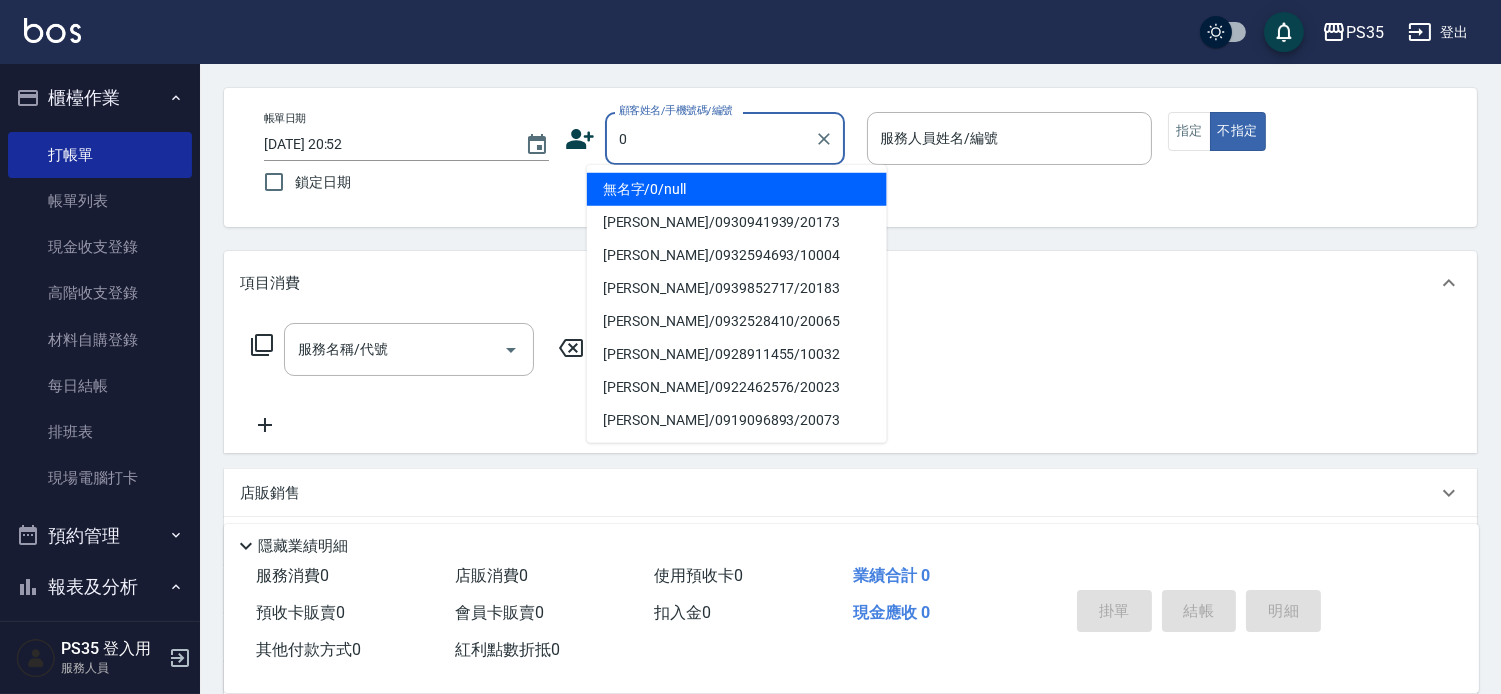 type on "0" 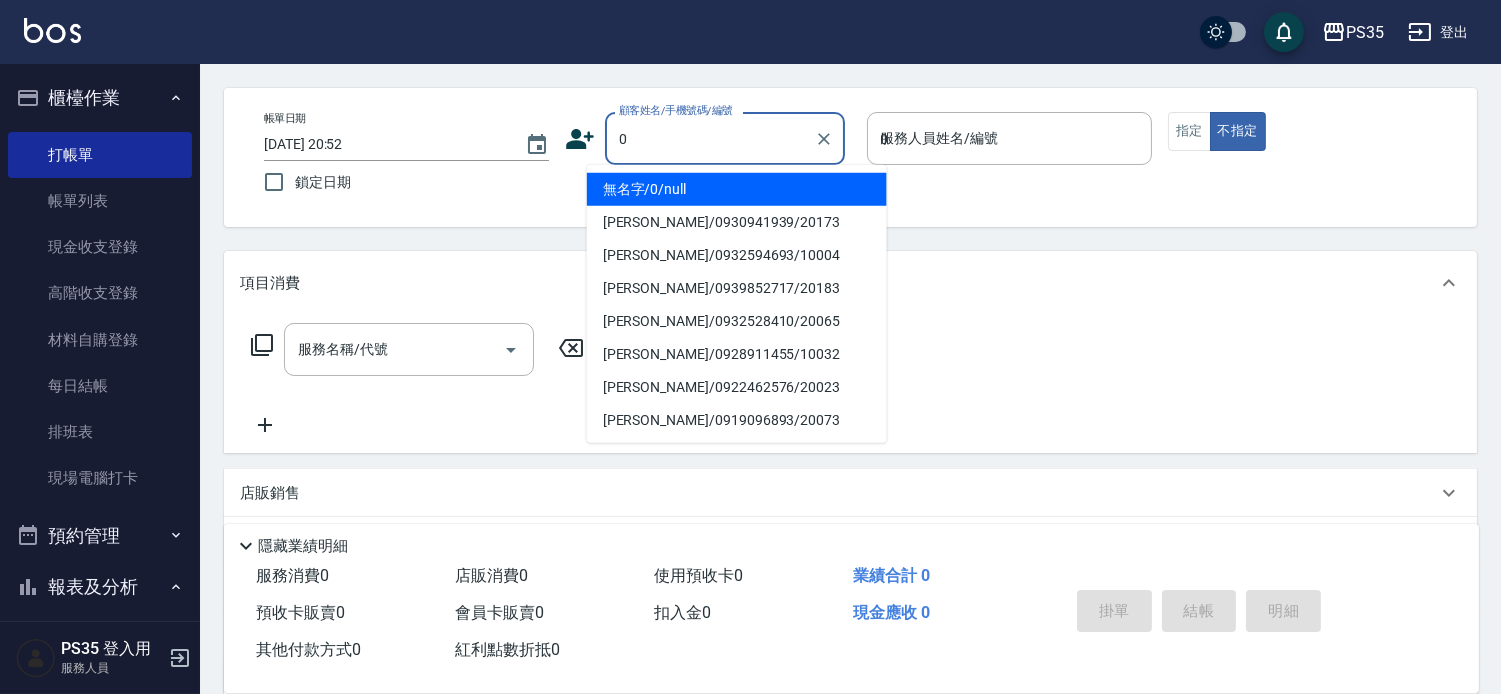 type on "無名字/0/null" 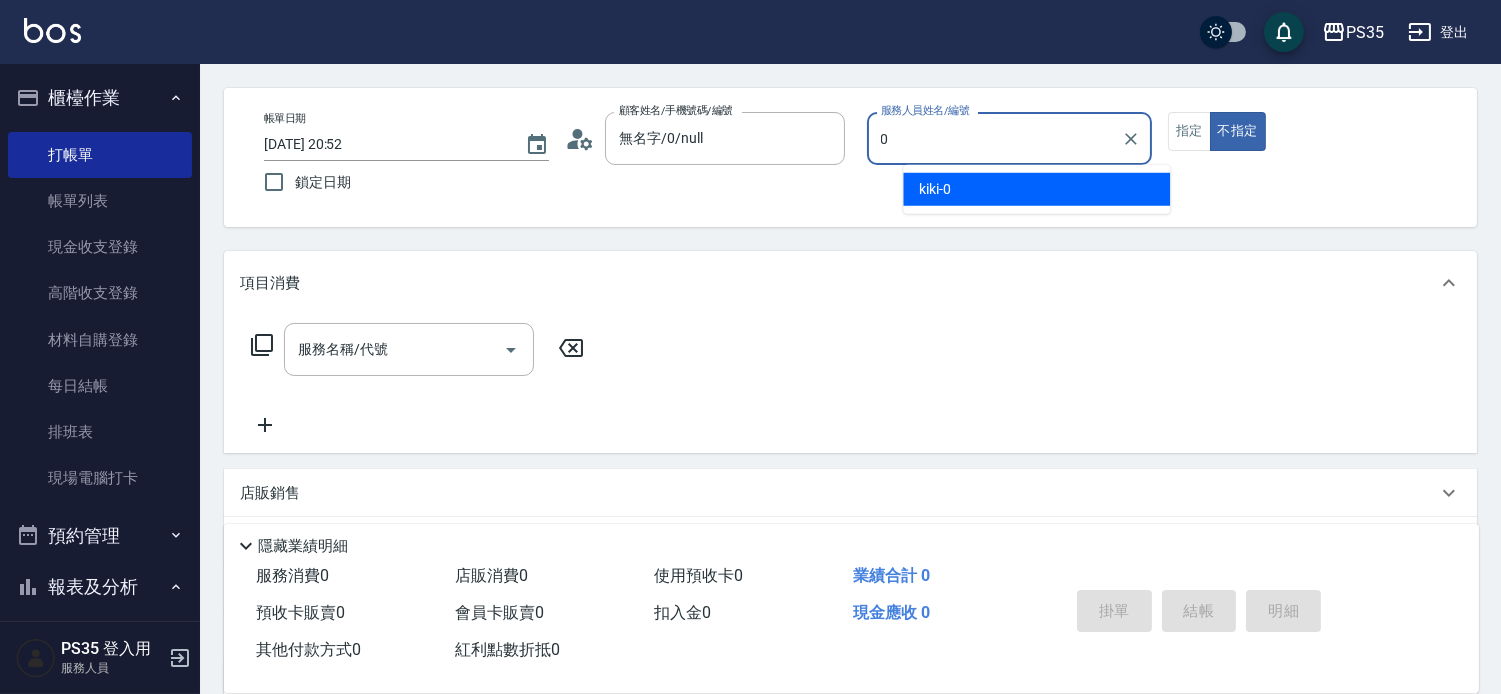 type on "kiki-0" 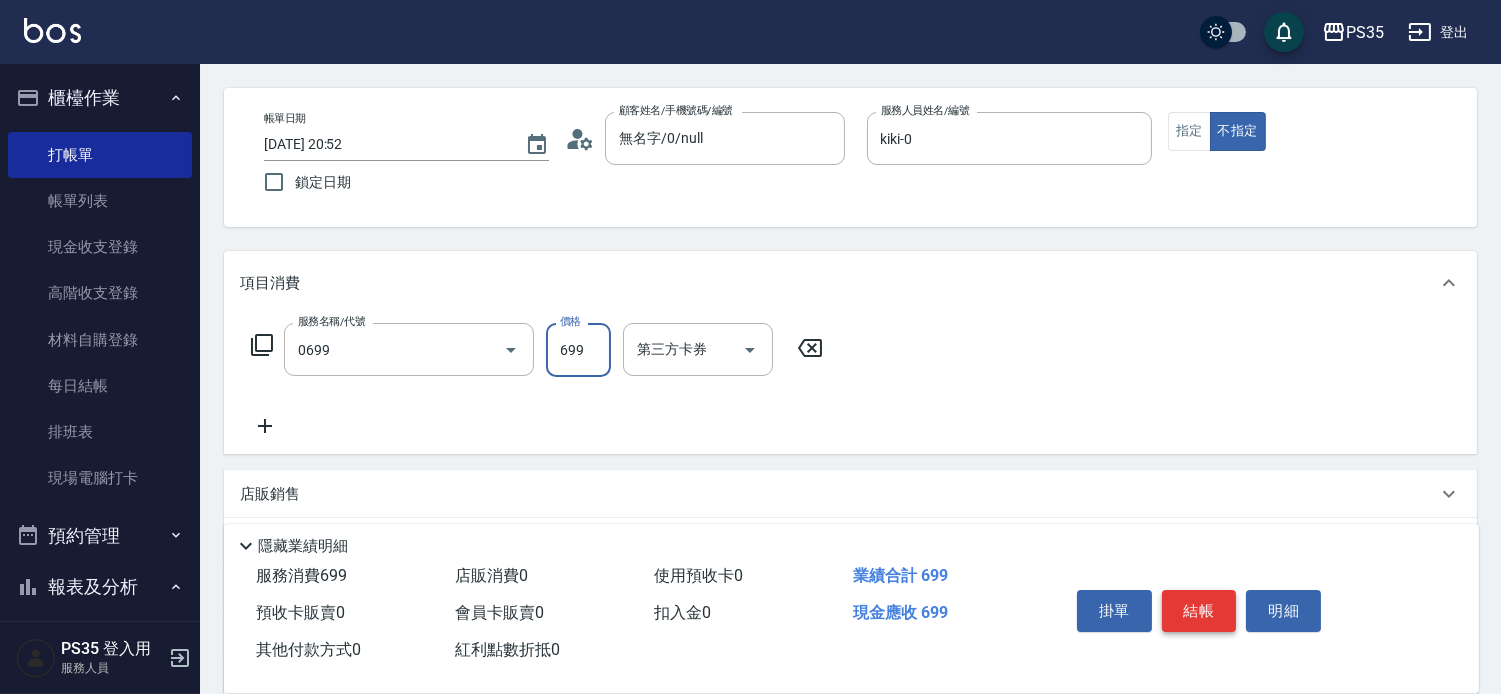 type on "精油SPA(0699)" 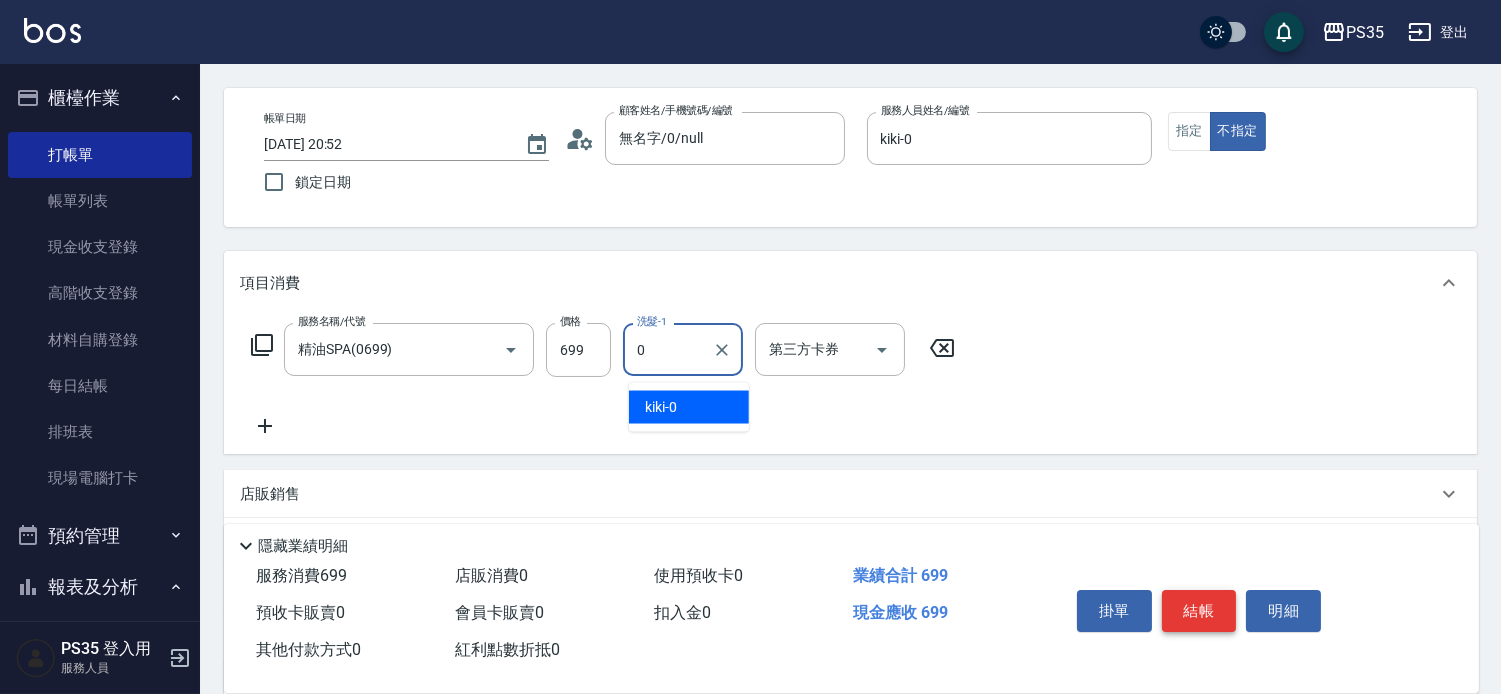 type on "kiki-0" 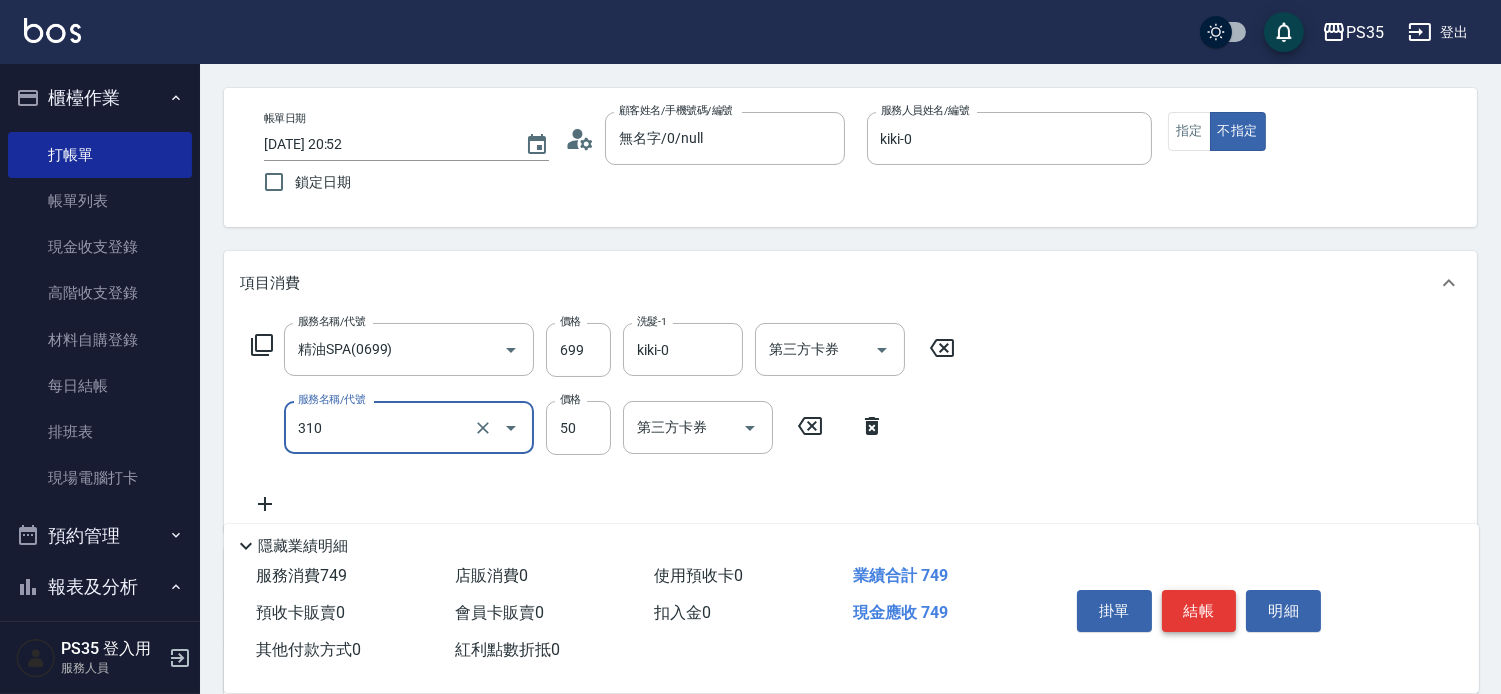 type on "剪瀏海(310)" 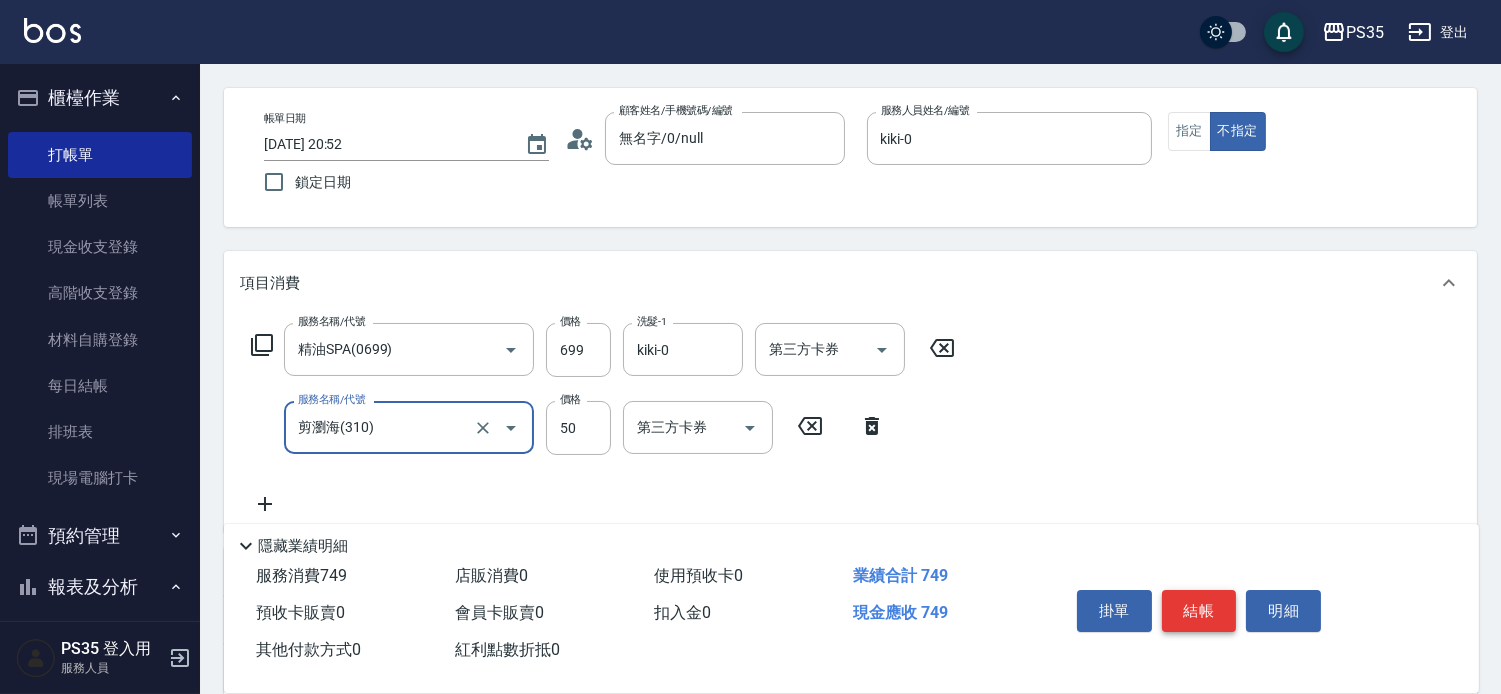 click on "結帳" at bounding box center [1199, 611] 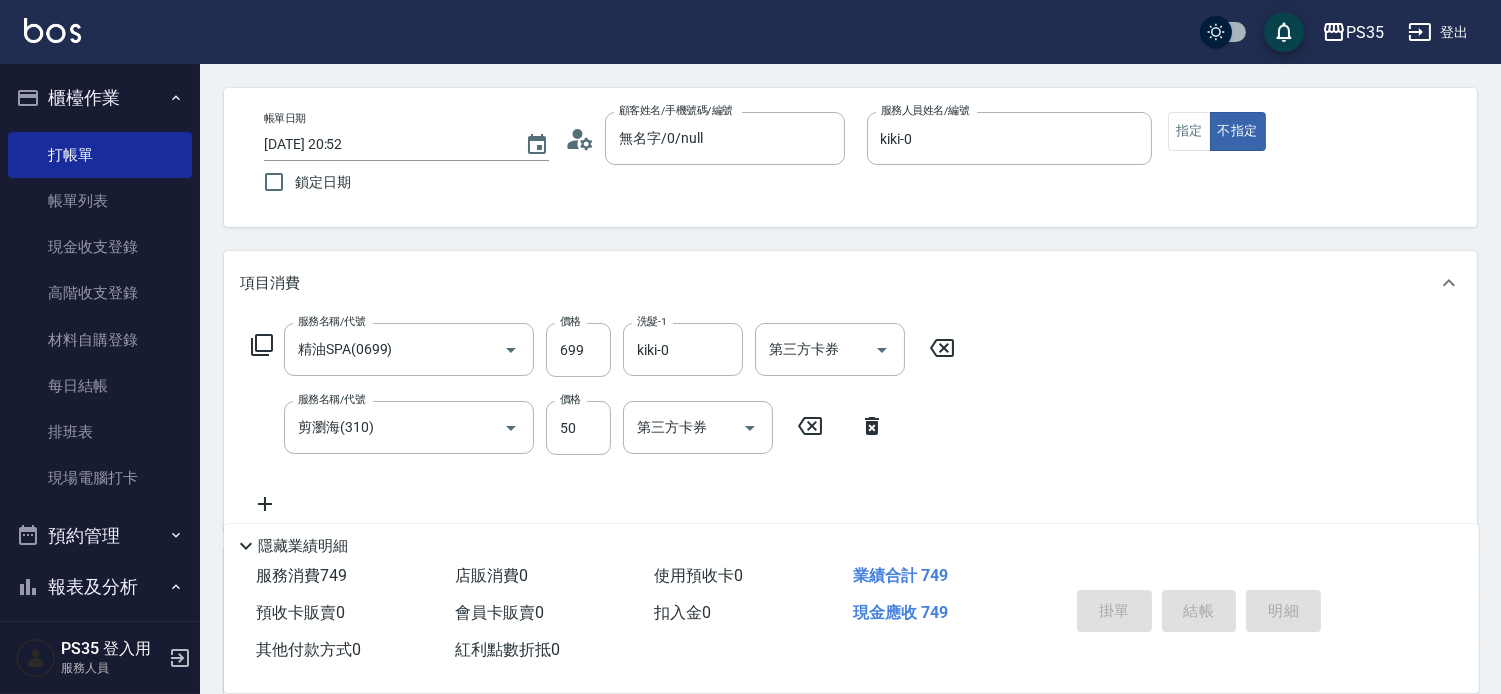 type on "[DATE] 20:53" 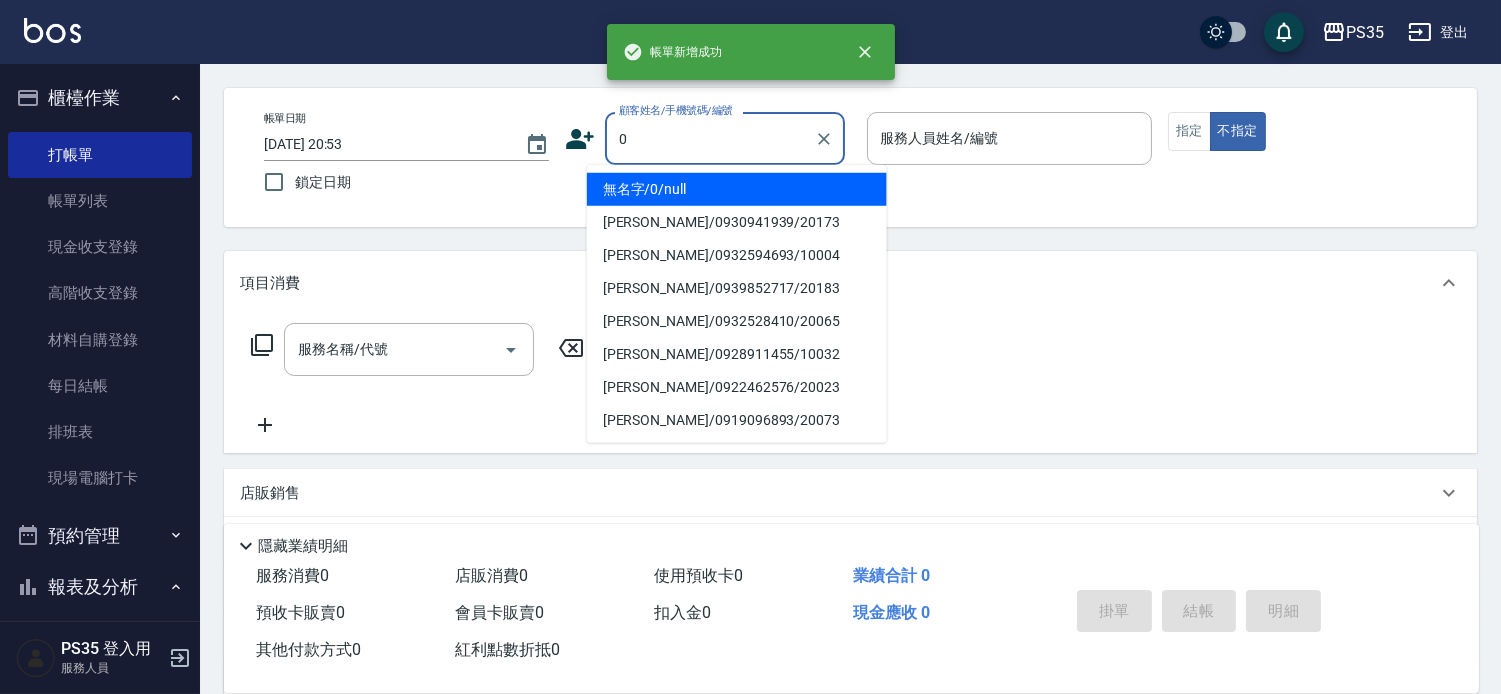 type on "0" 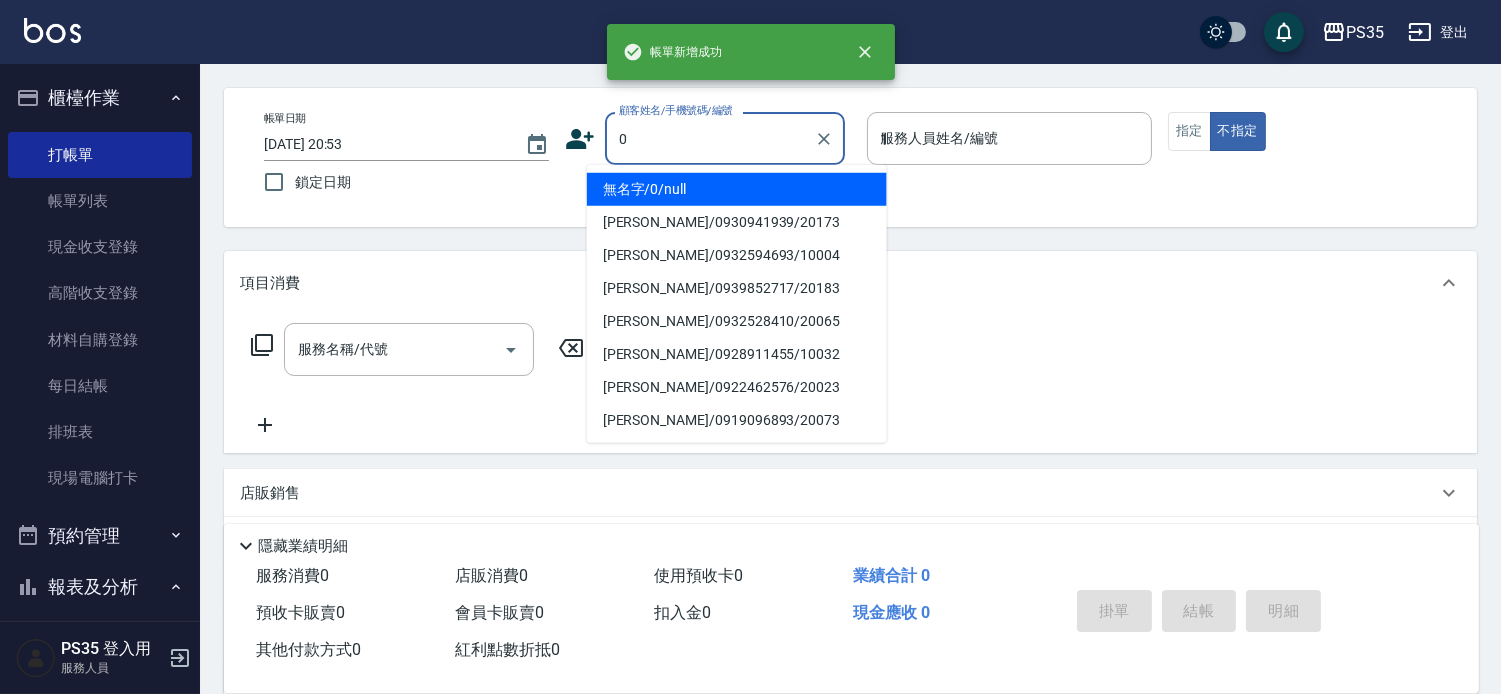 type on "無名字/0/null" 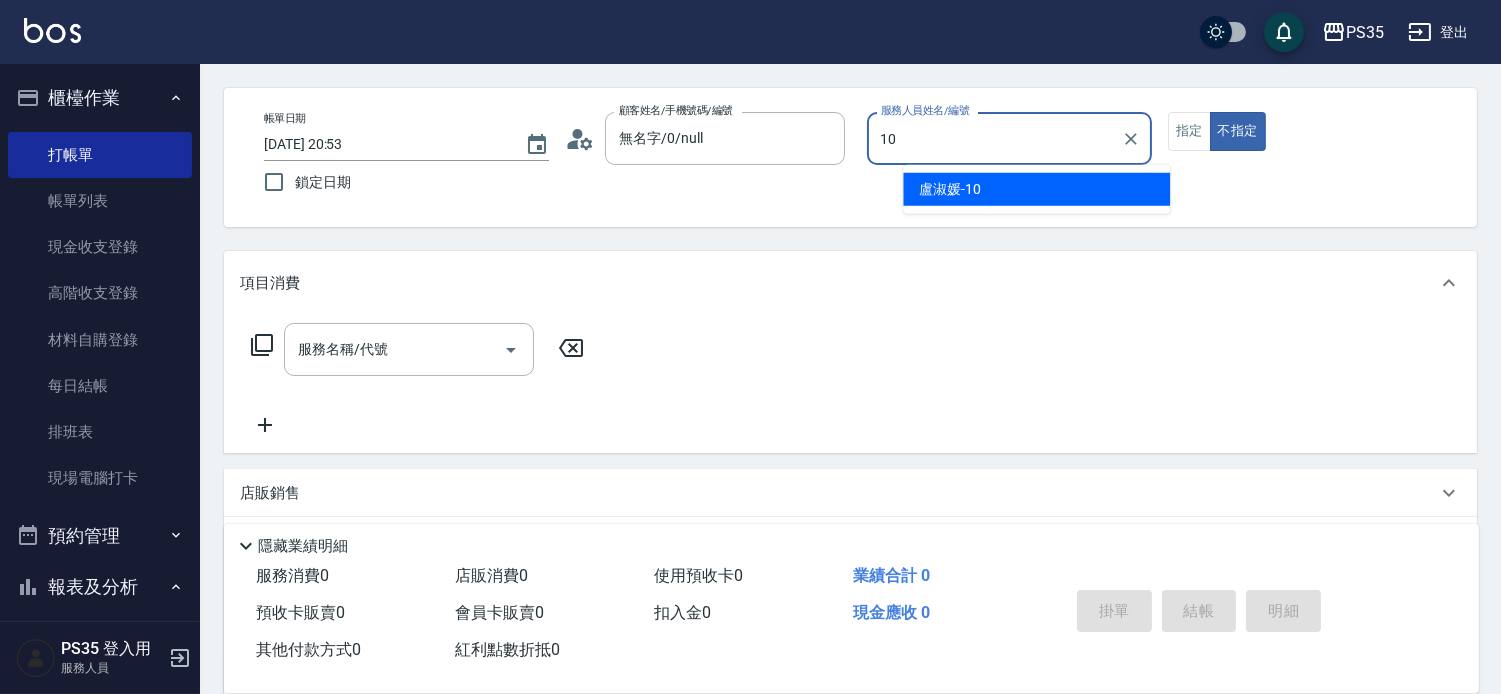 type on "盧淑媛-10" 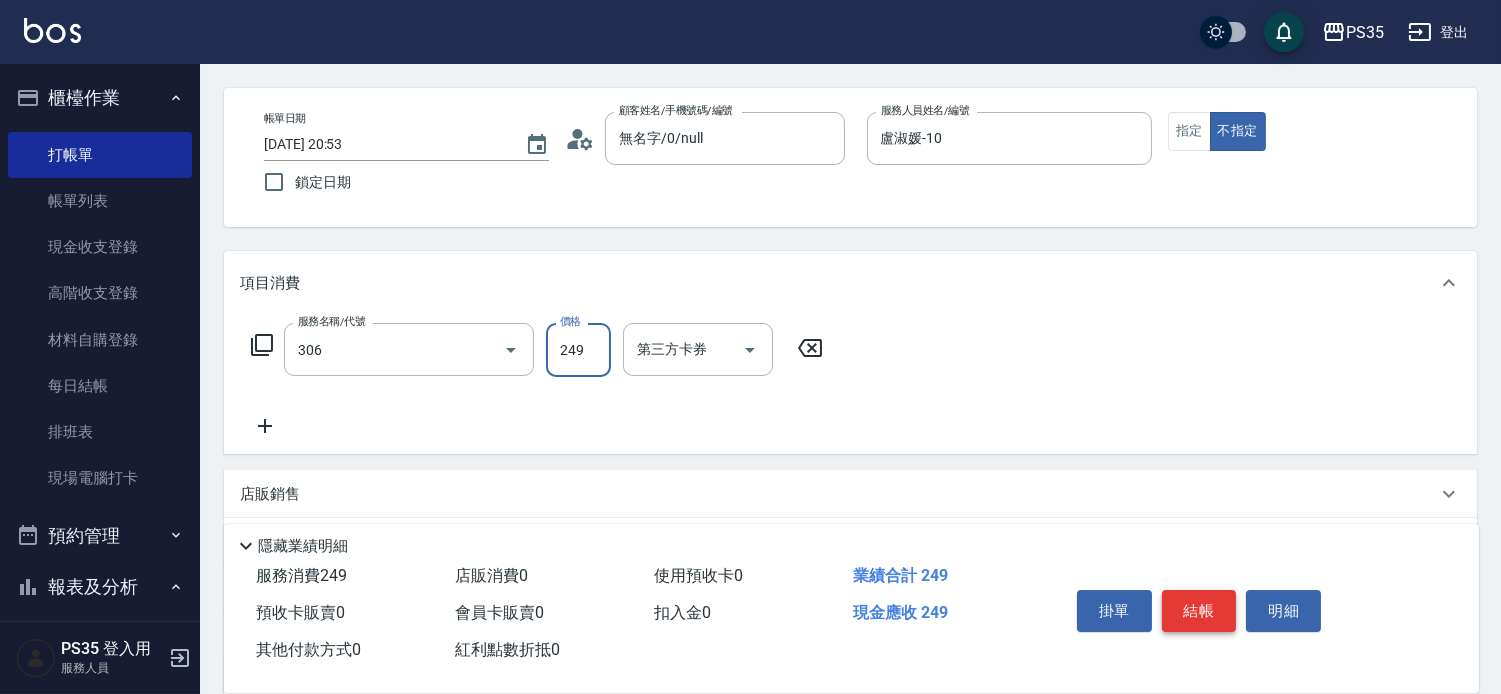 type on "剪髮(306)" 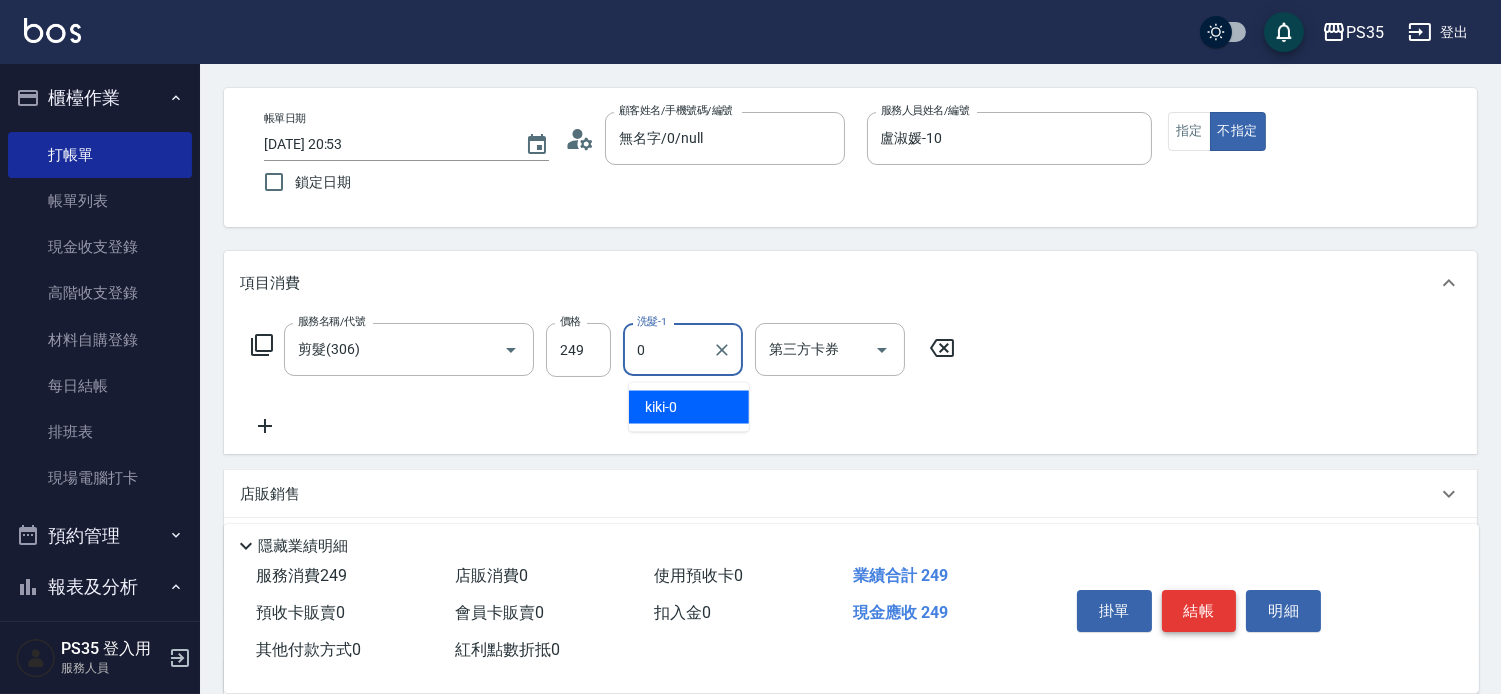 type on "kiki-0" 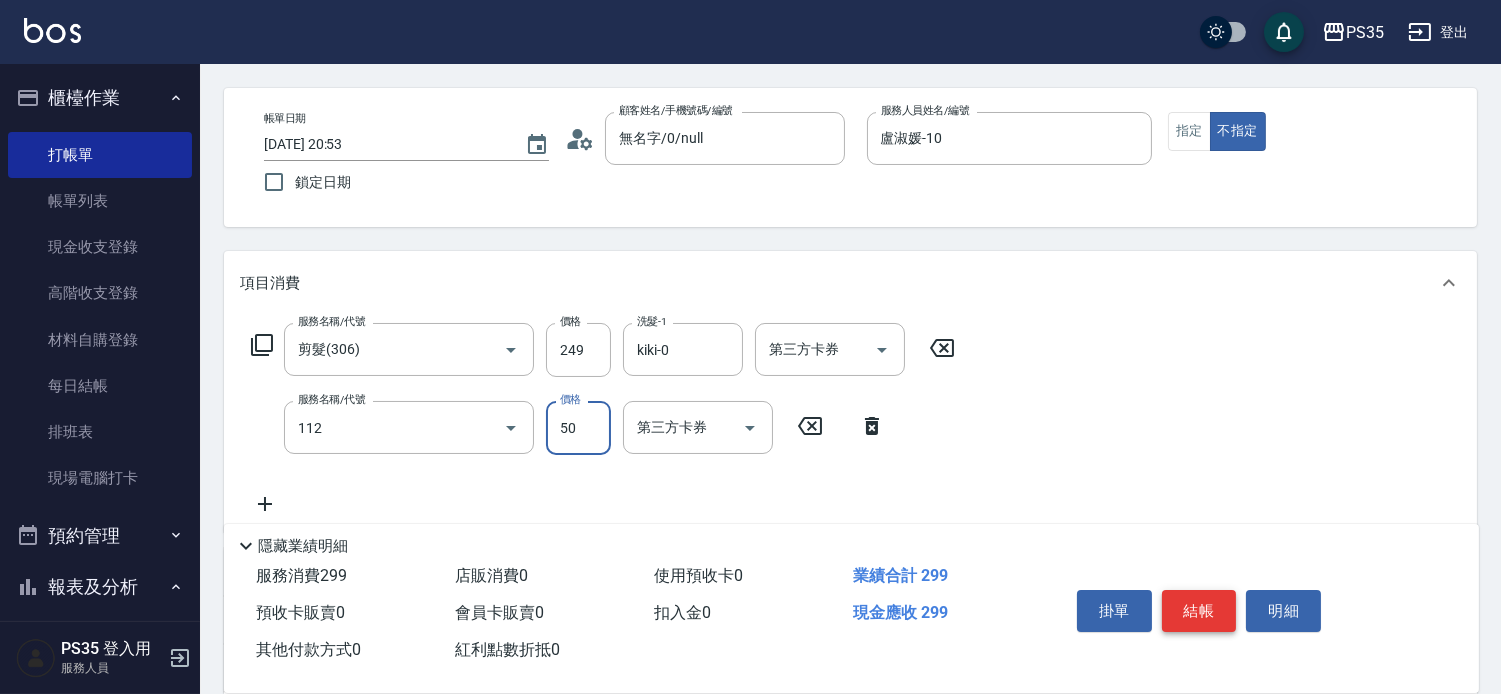 type on "精油50(112)" 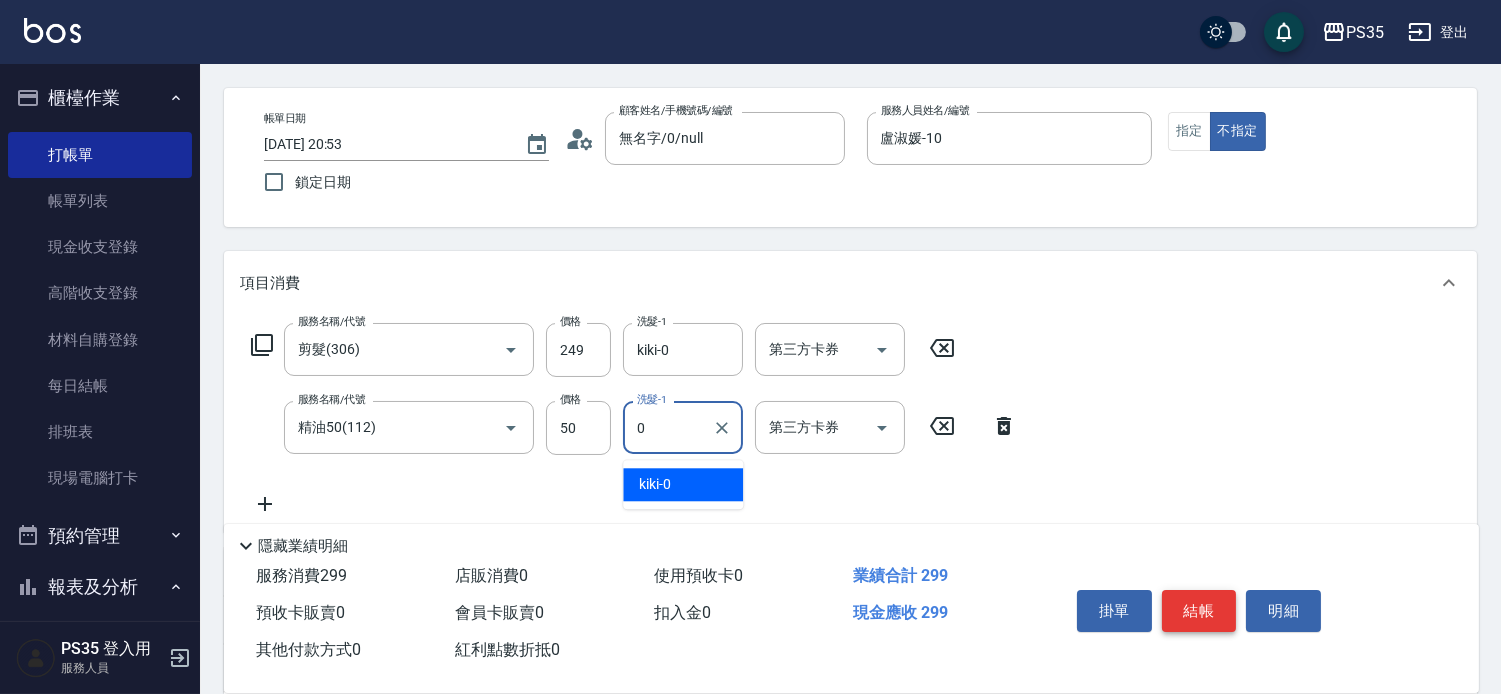 type on "kiki-0" 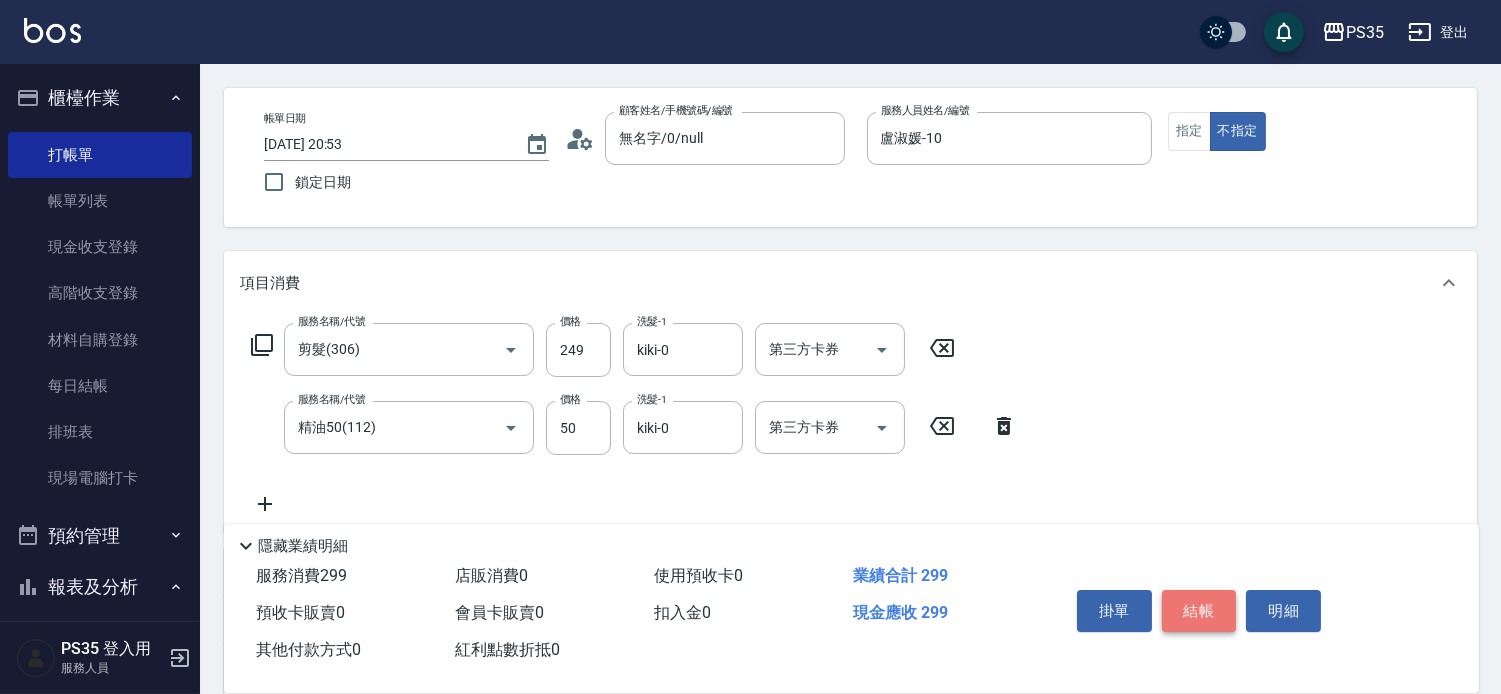 click on "結帳" at bounding box center (1199, 611) 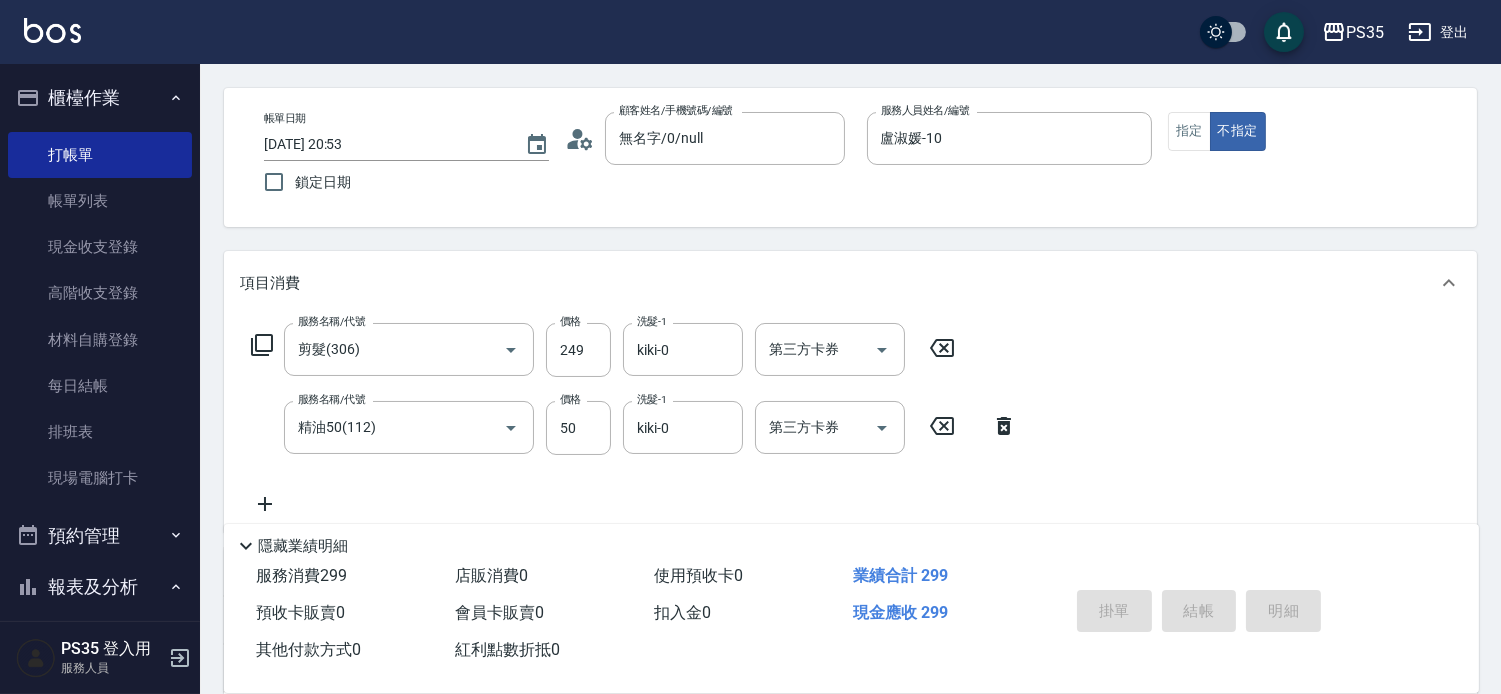 type 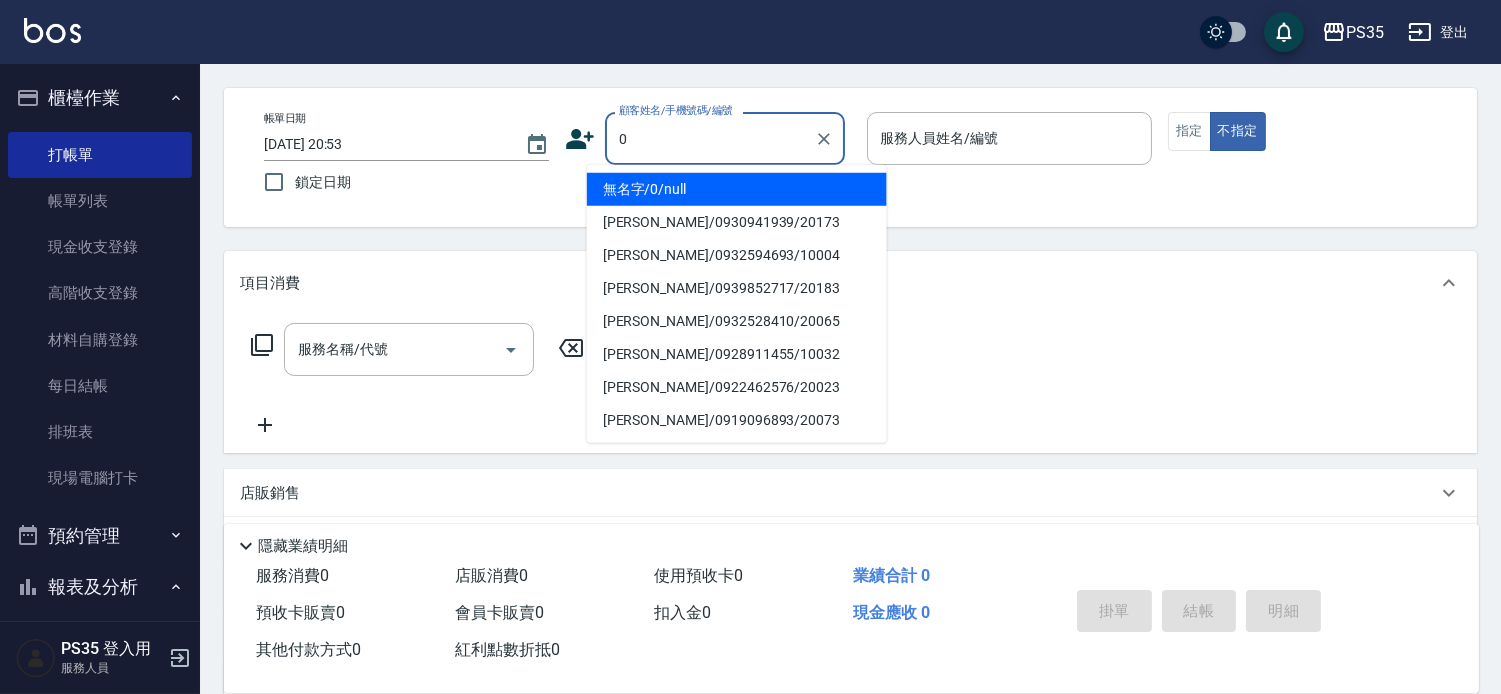 type on "無名字/0/null" 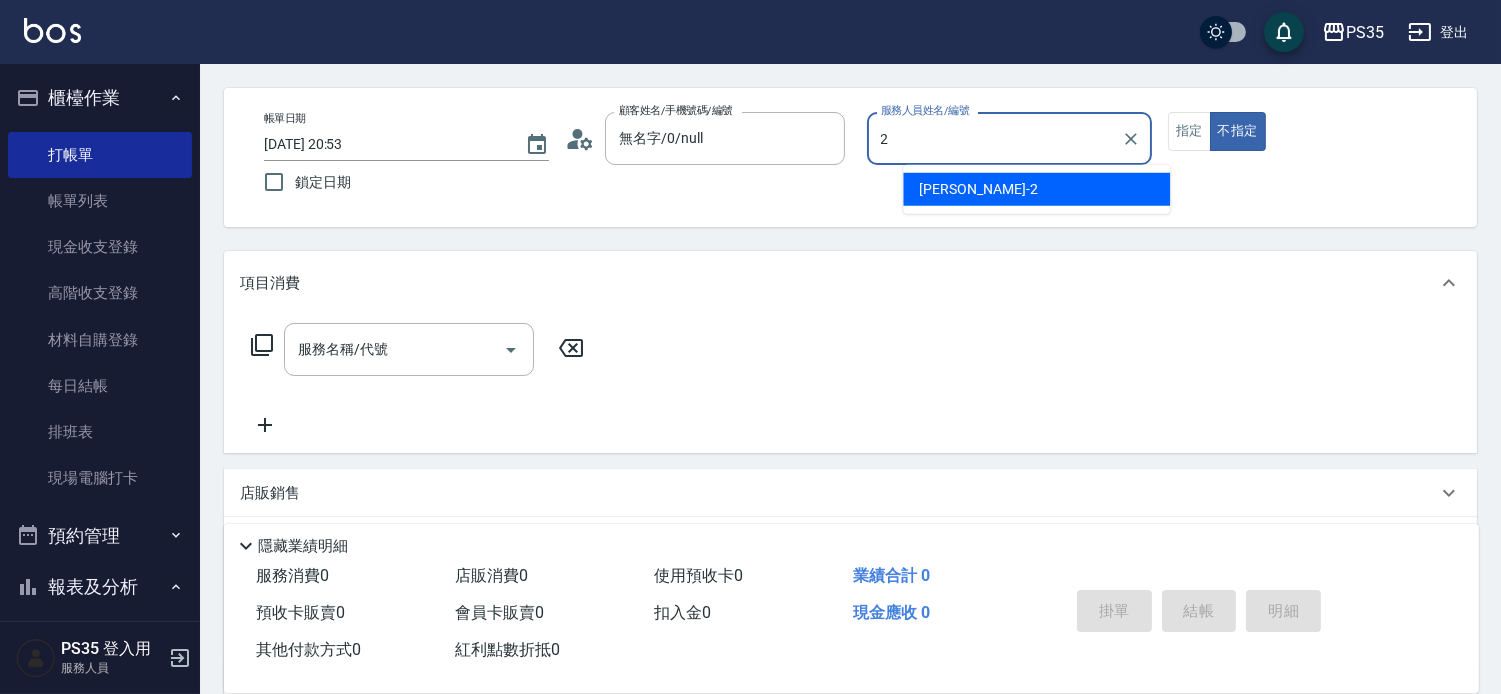 type on "[PERSON_NAME]-2" 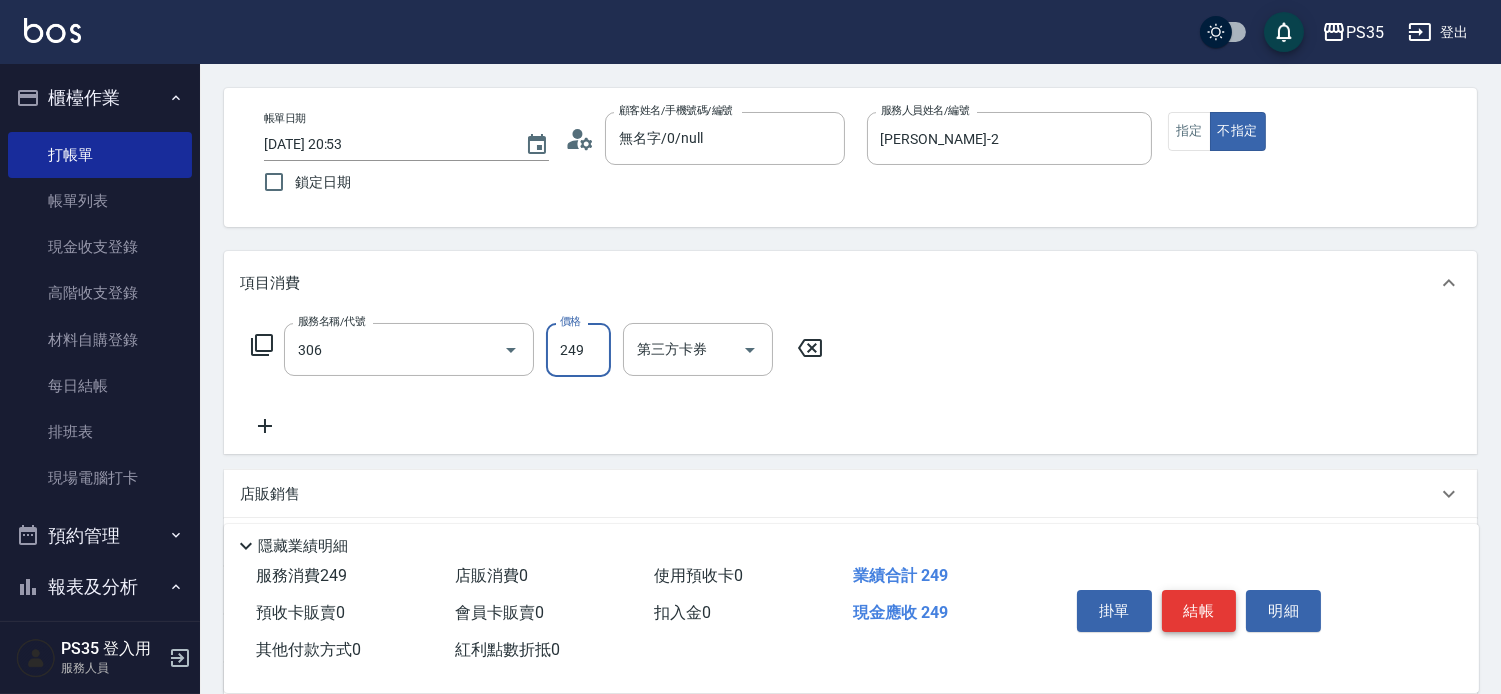 type on "剪髮(306)" 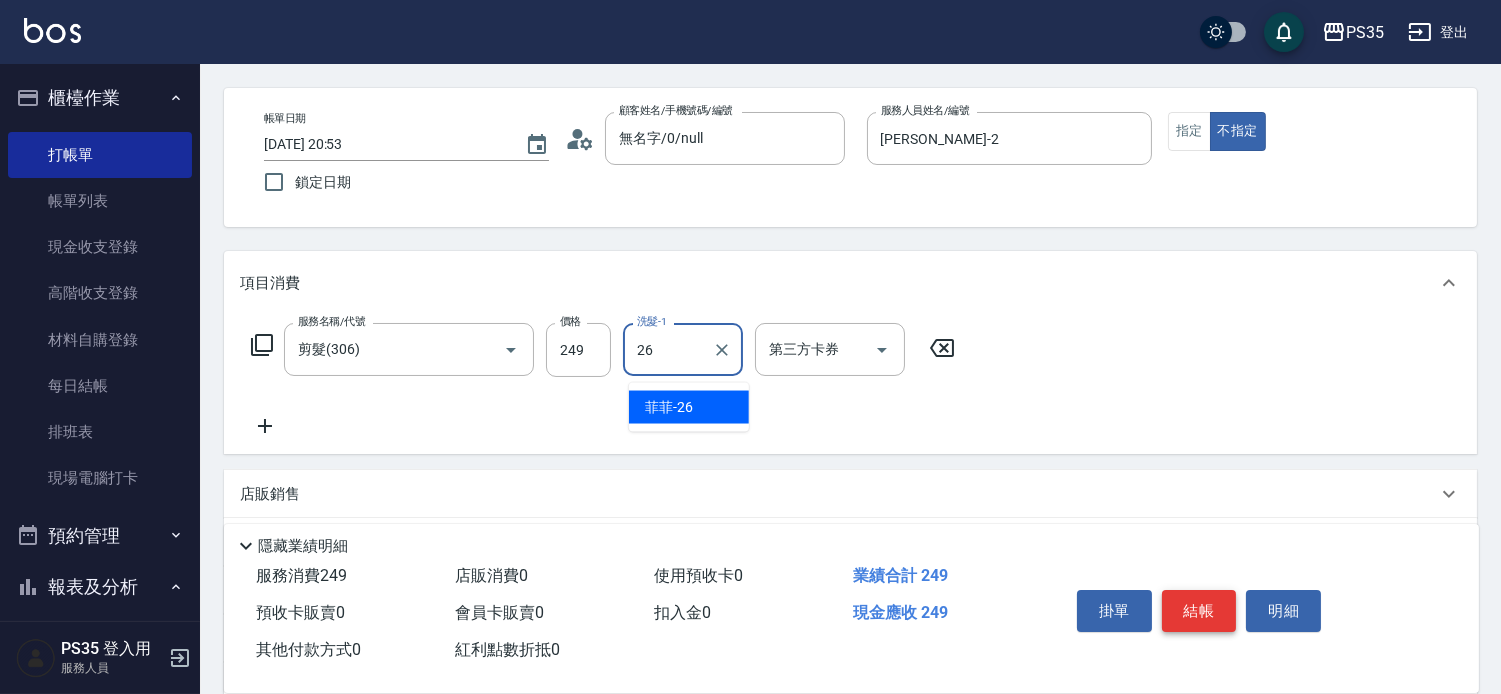 type on "菲菲-26" 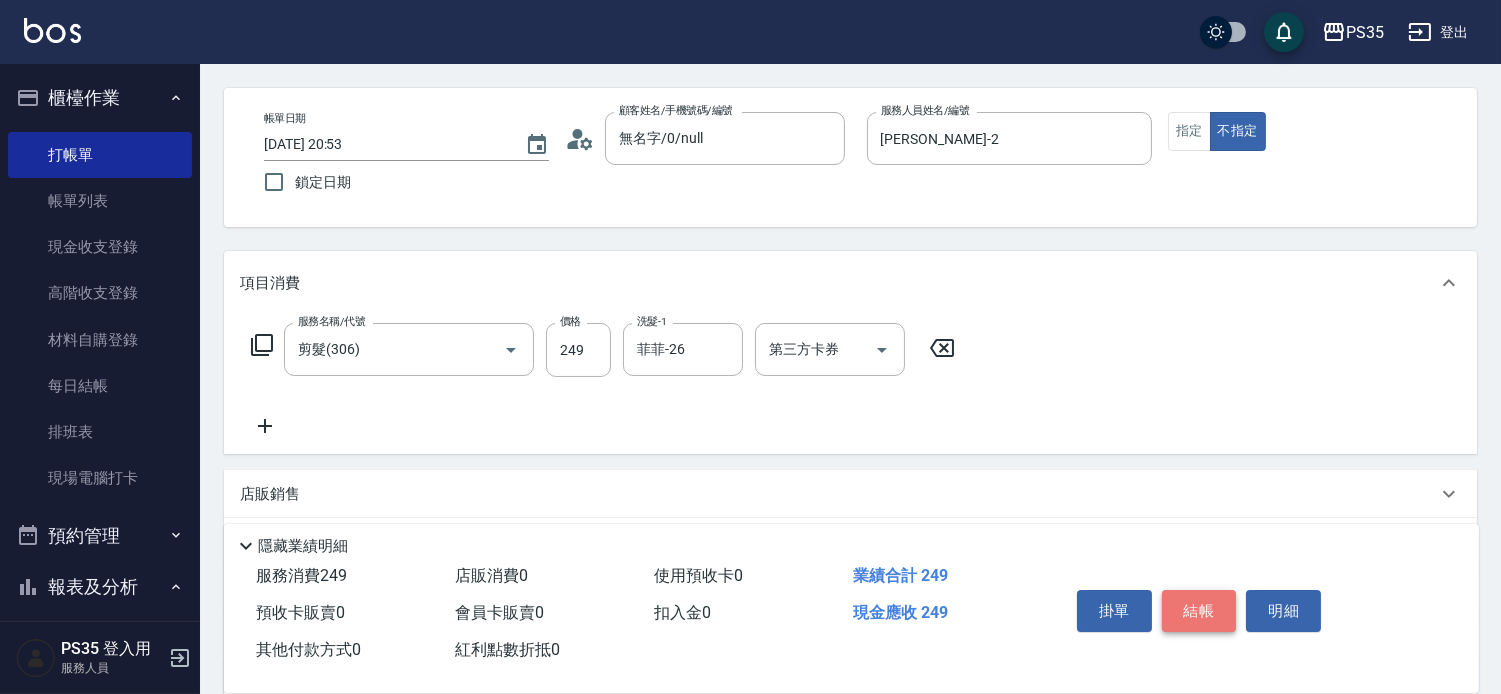 click on "結帳" at bounding box center [1199, 611] 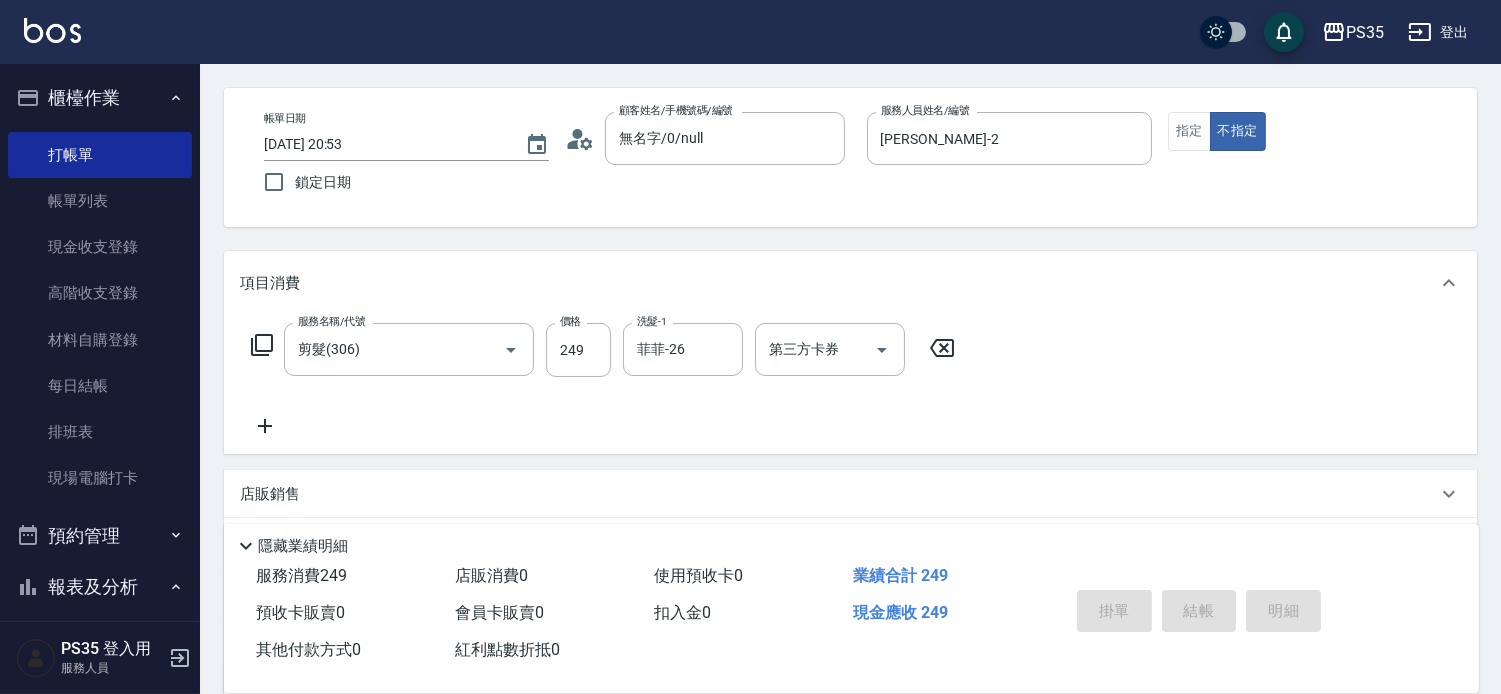 type 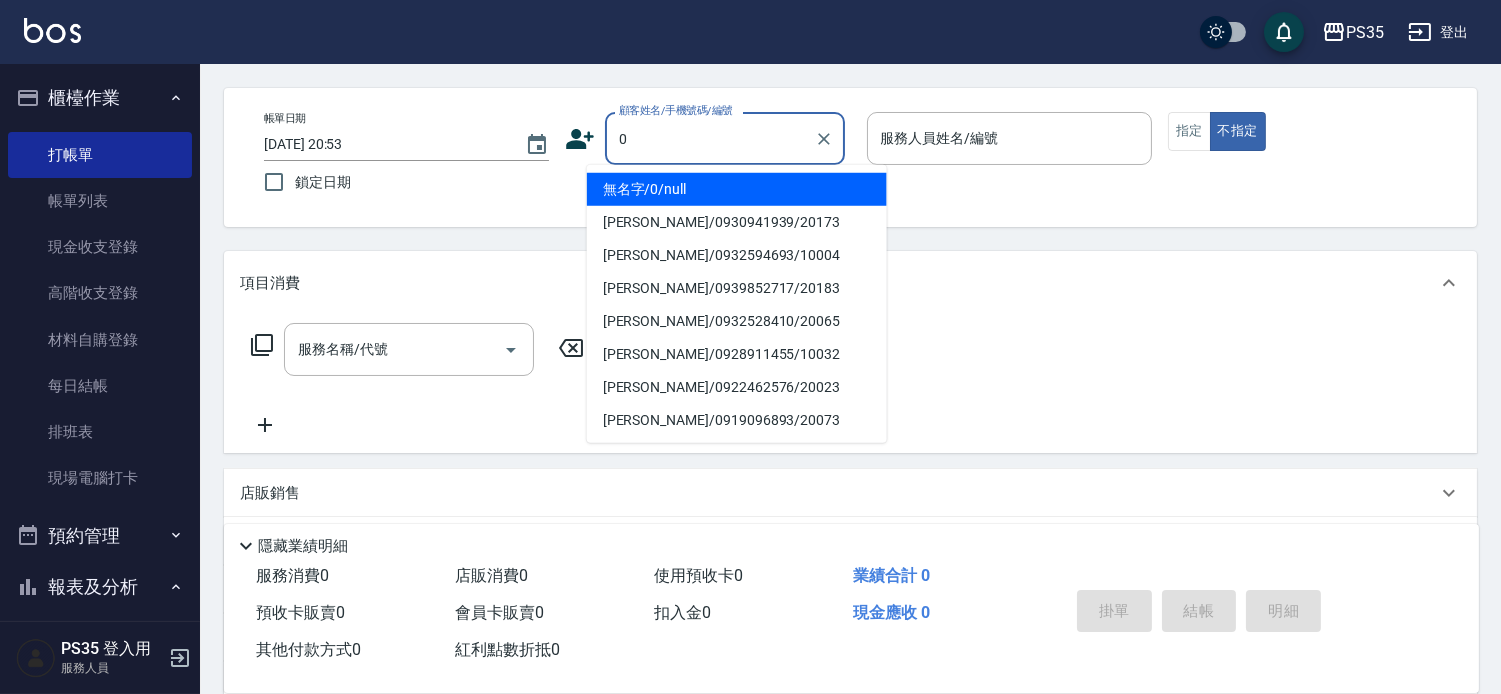 type on "0" 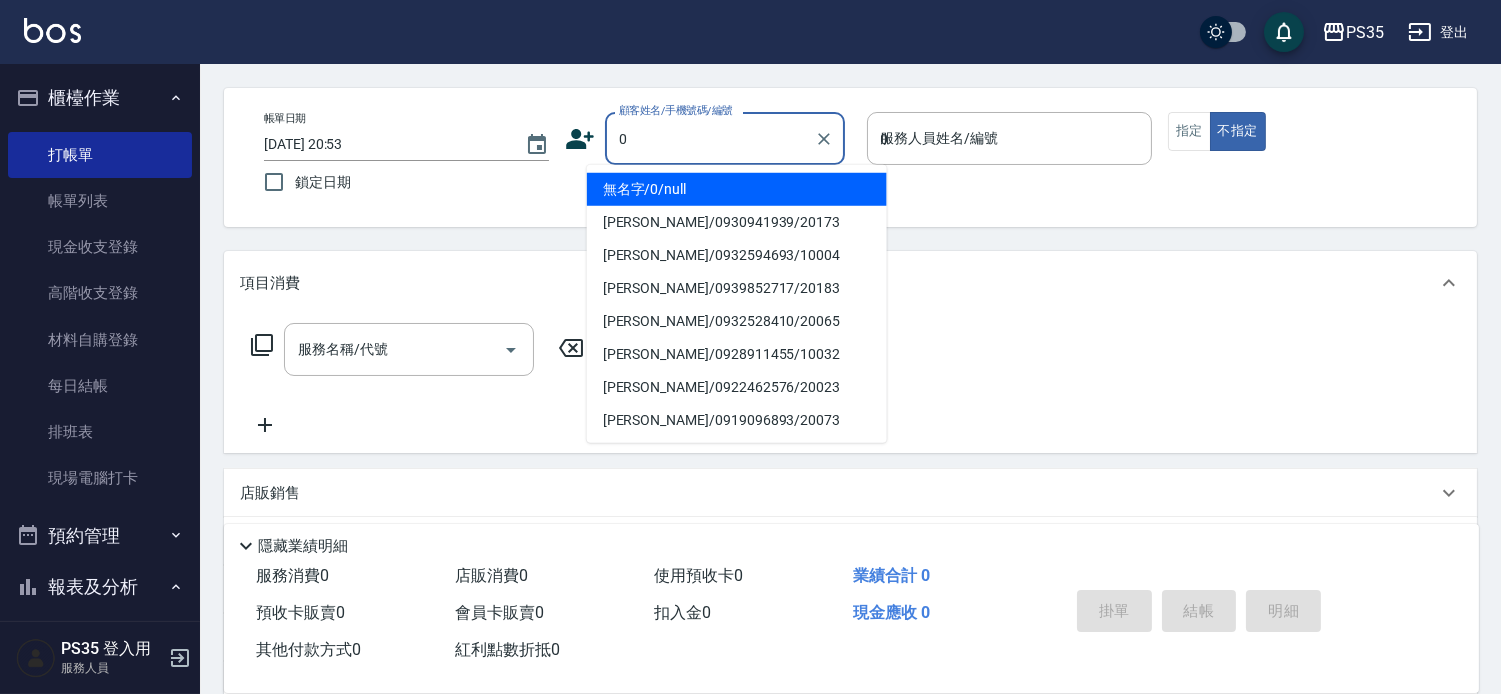 type on "無名字/0/null" 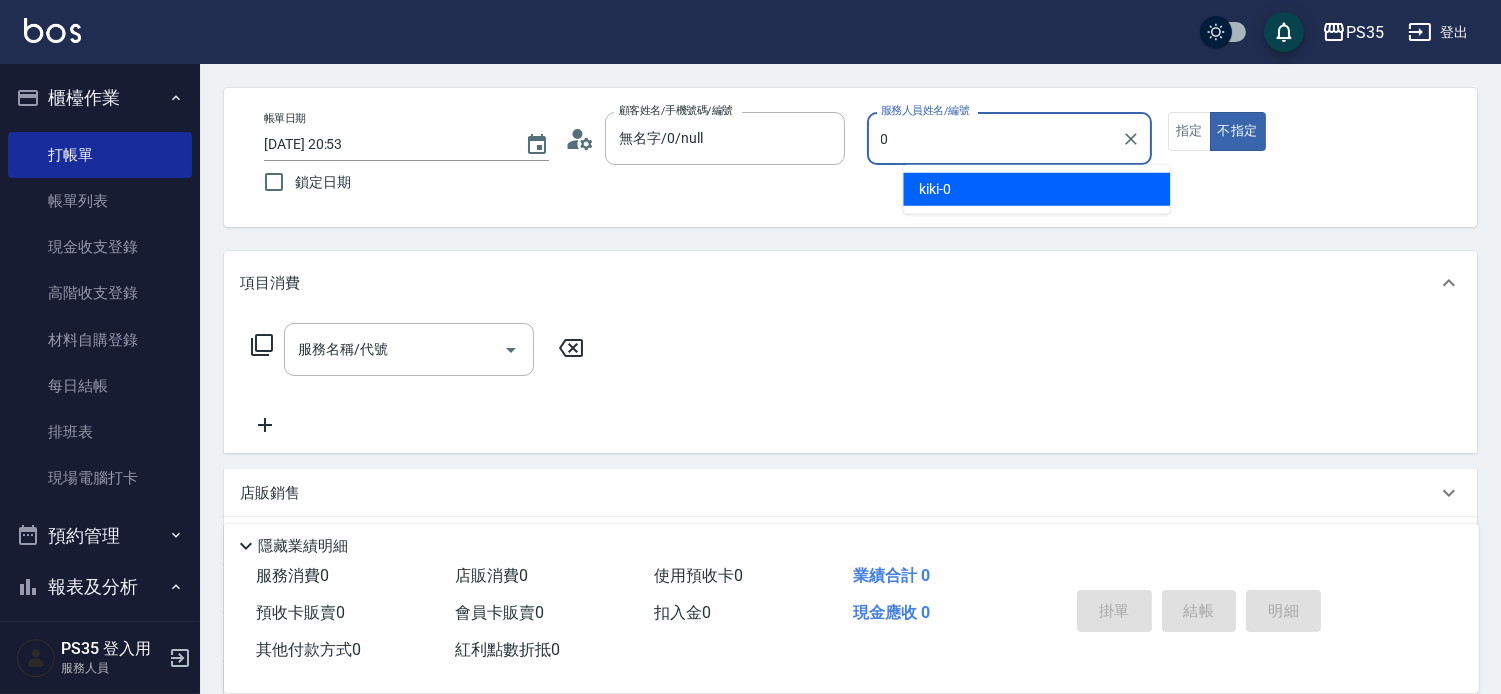 type on "kiki-0" 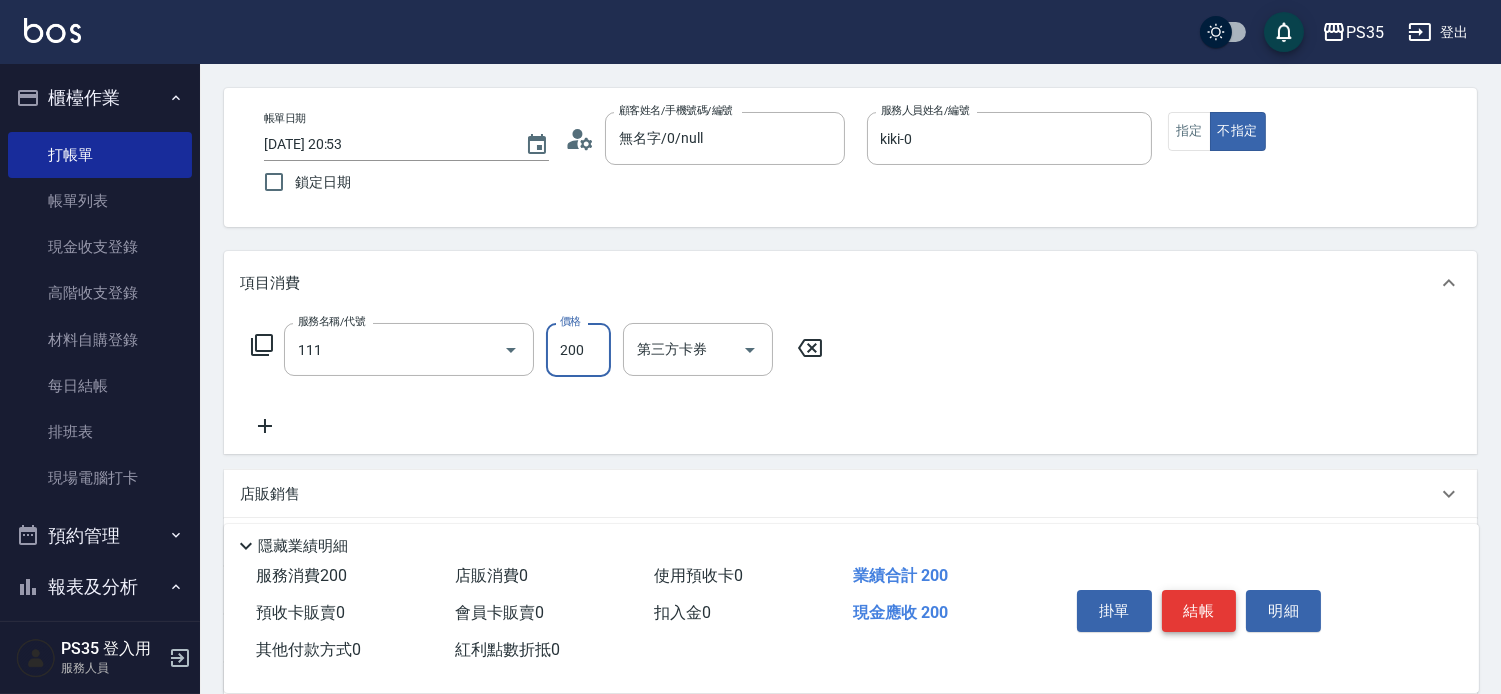 type on "200(111)" 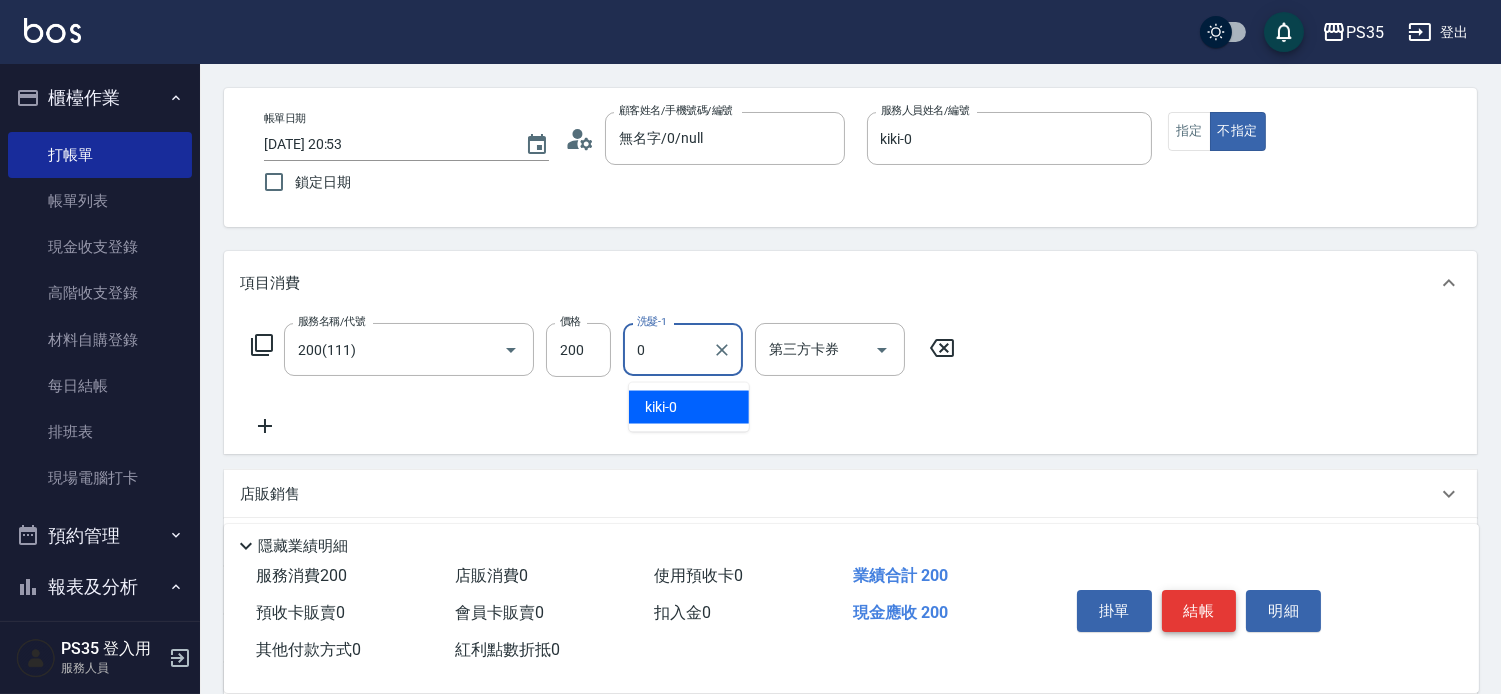 type on "kiki-0" 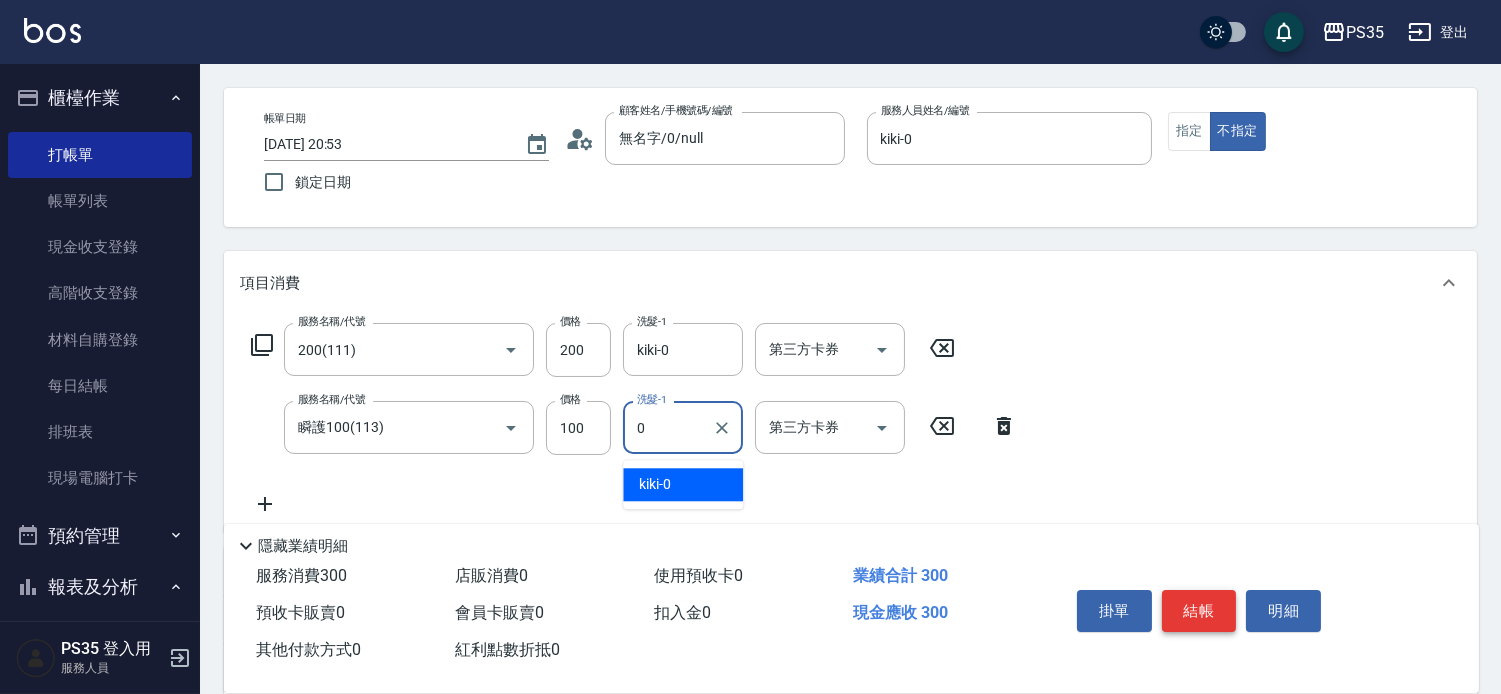 type on "kiki-0" 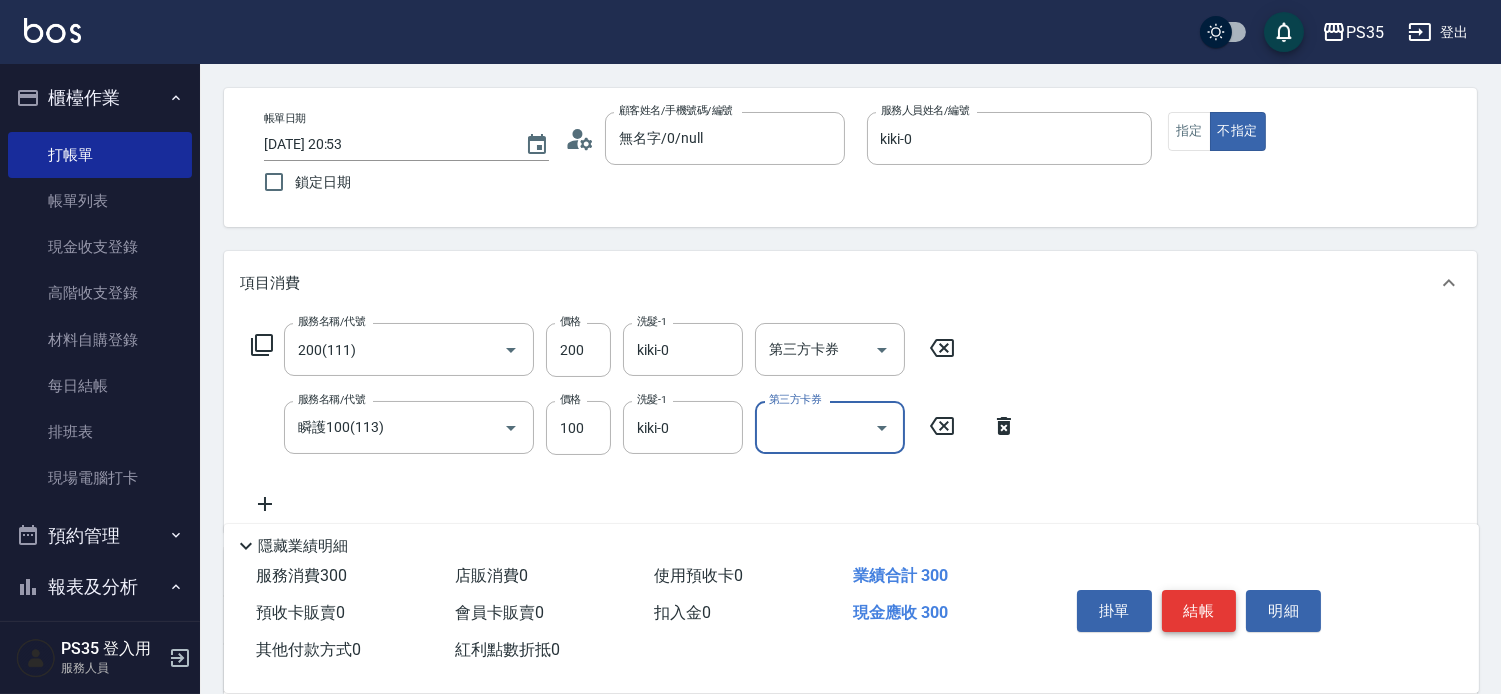 click on "結帳" at bounding box center (1199, 611) 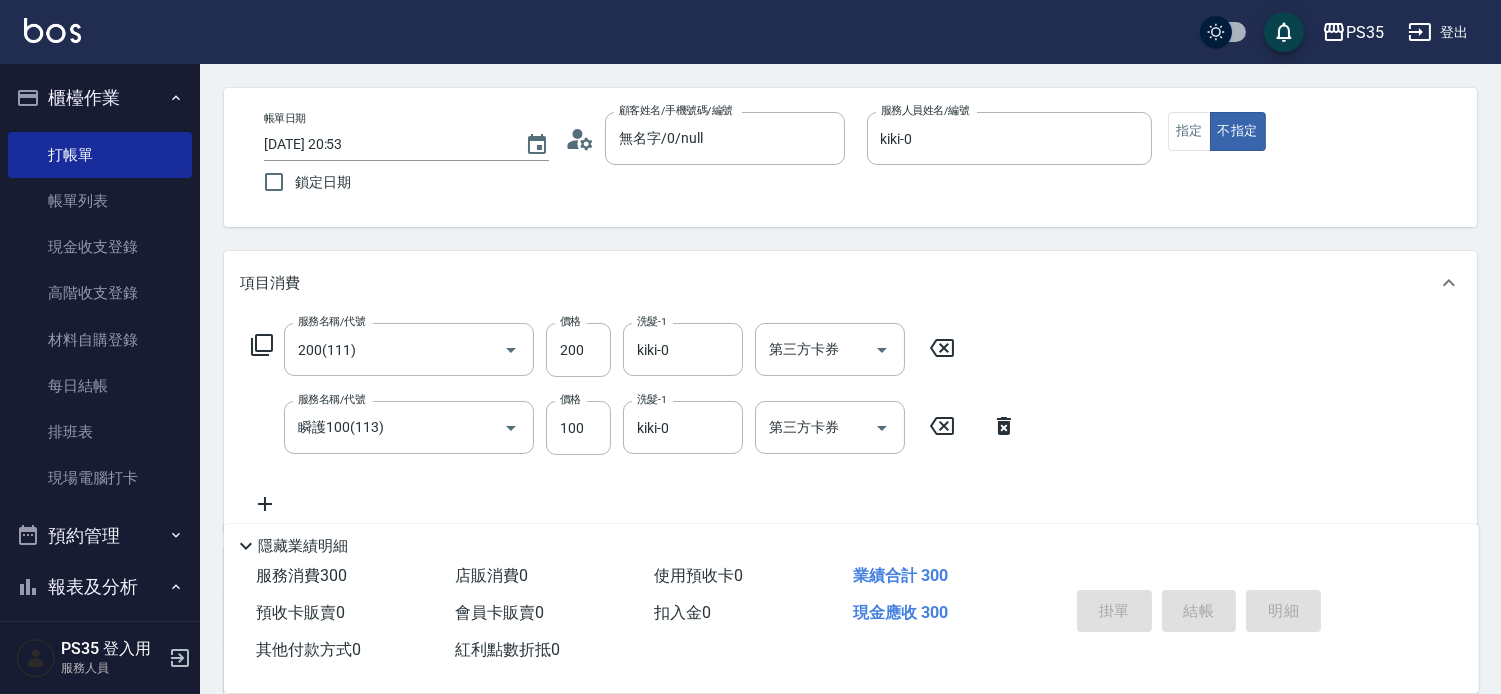 type 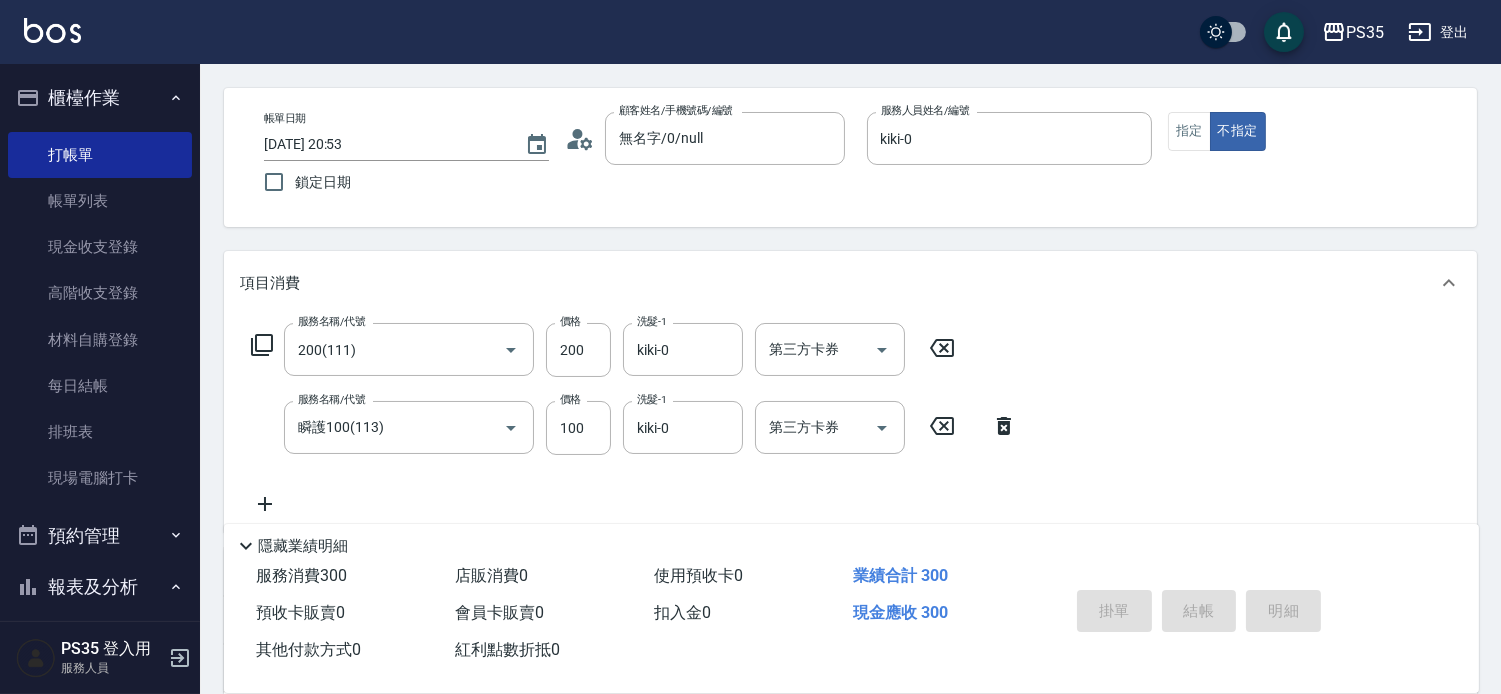 type 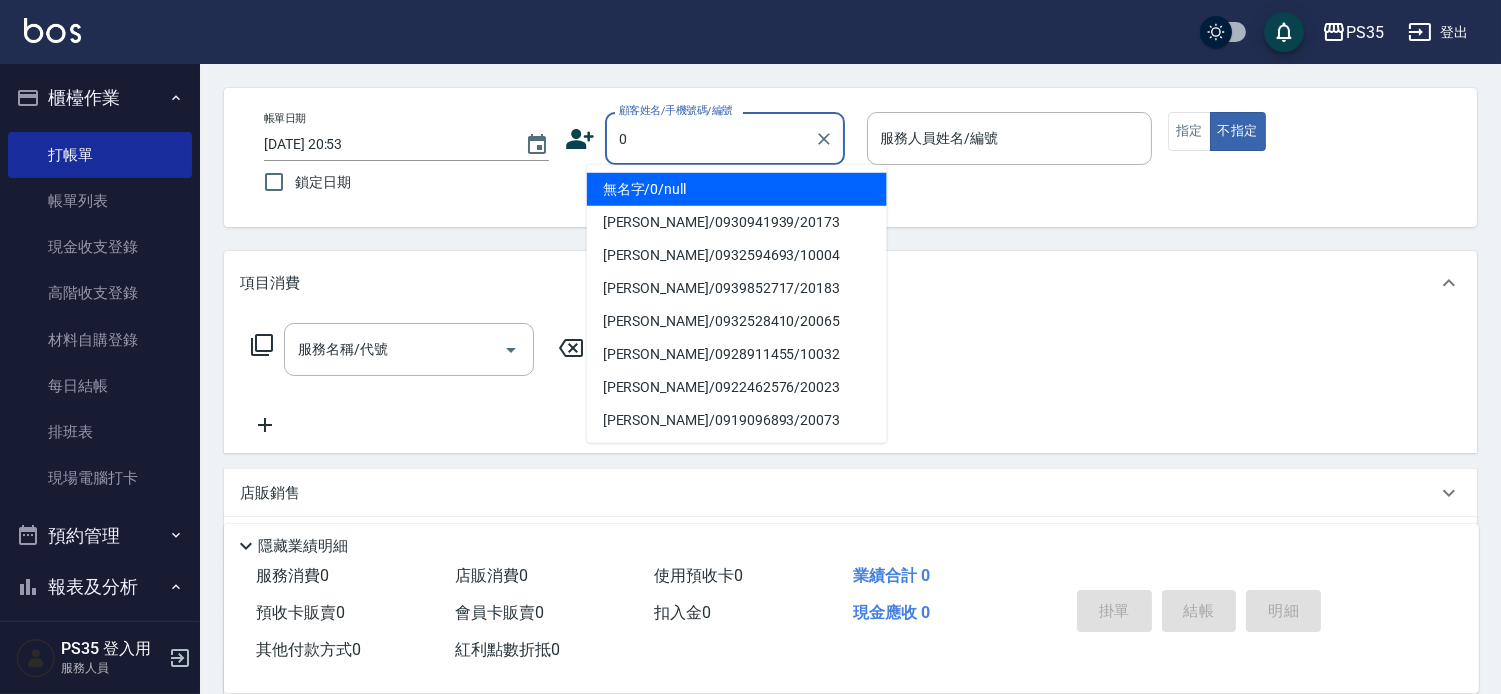type on "0" 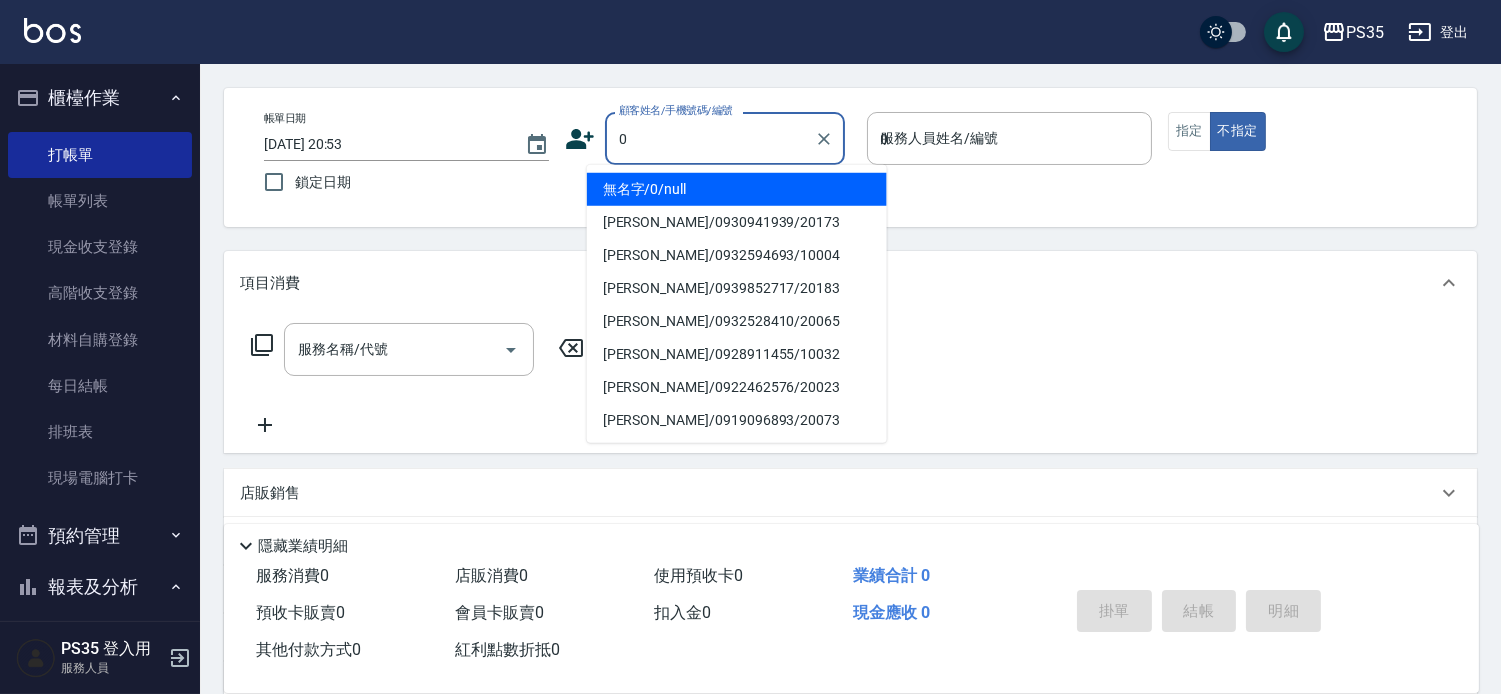 type on "無名字/0/null" 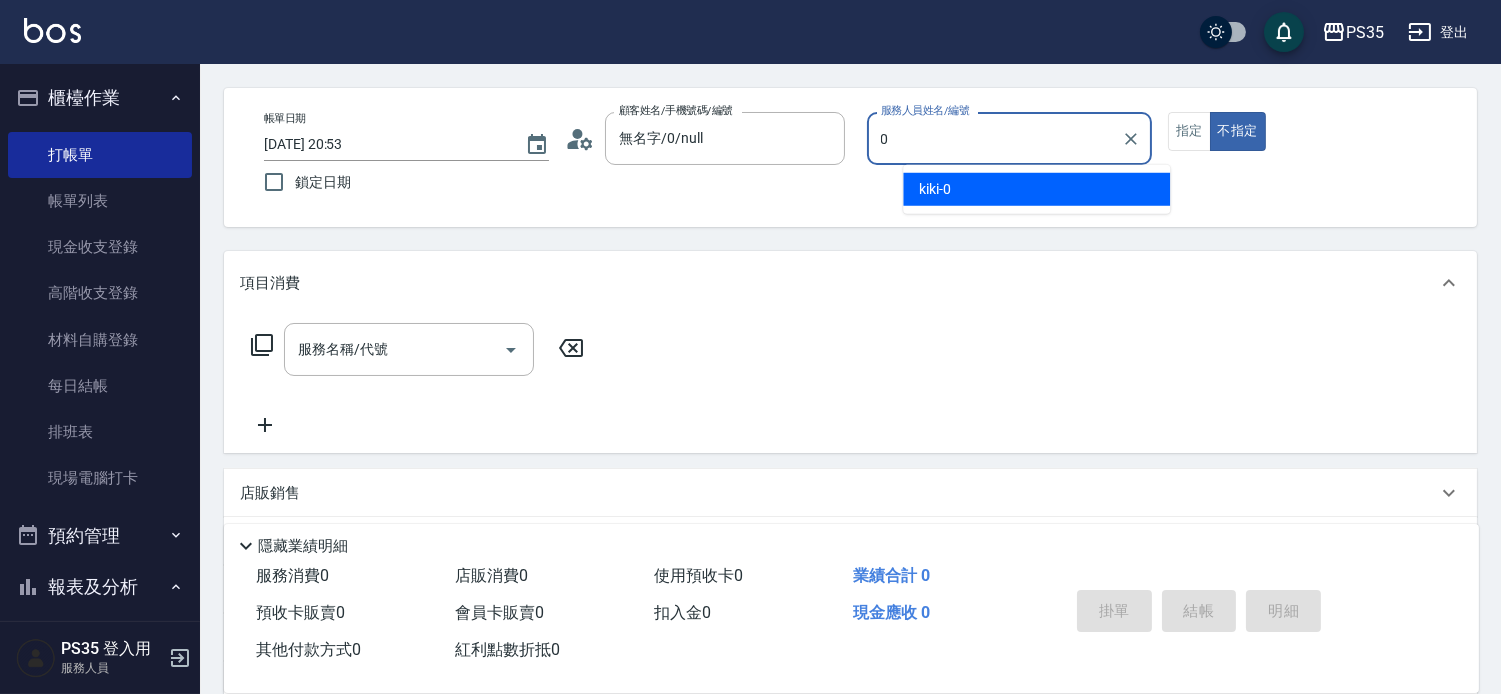 type on "kiki-0" 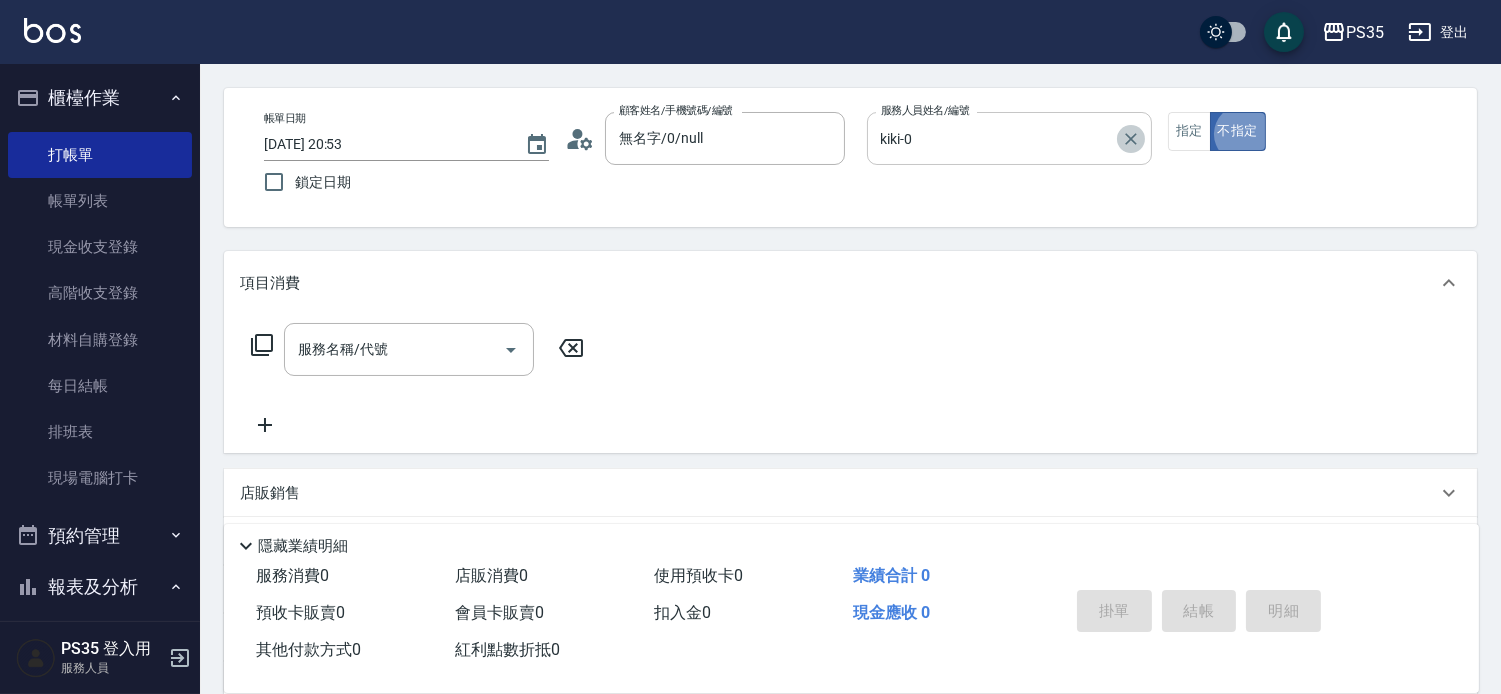 click 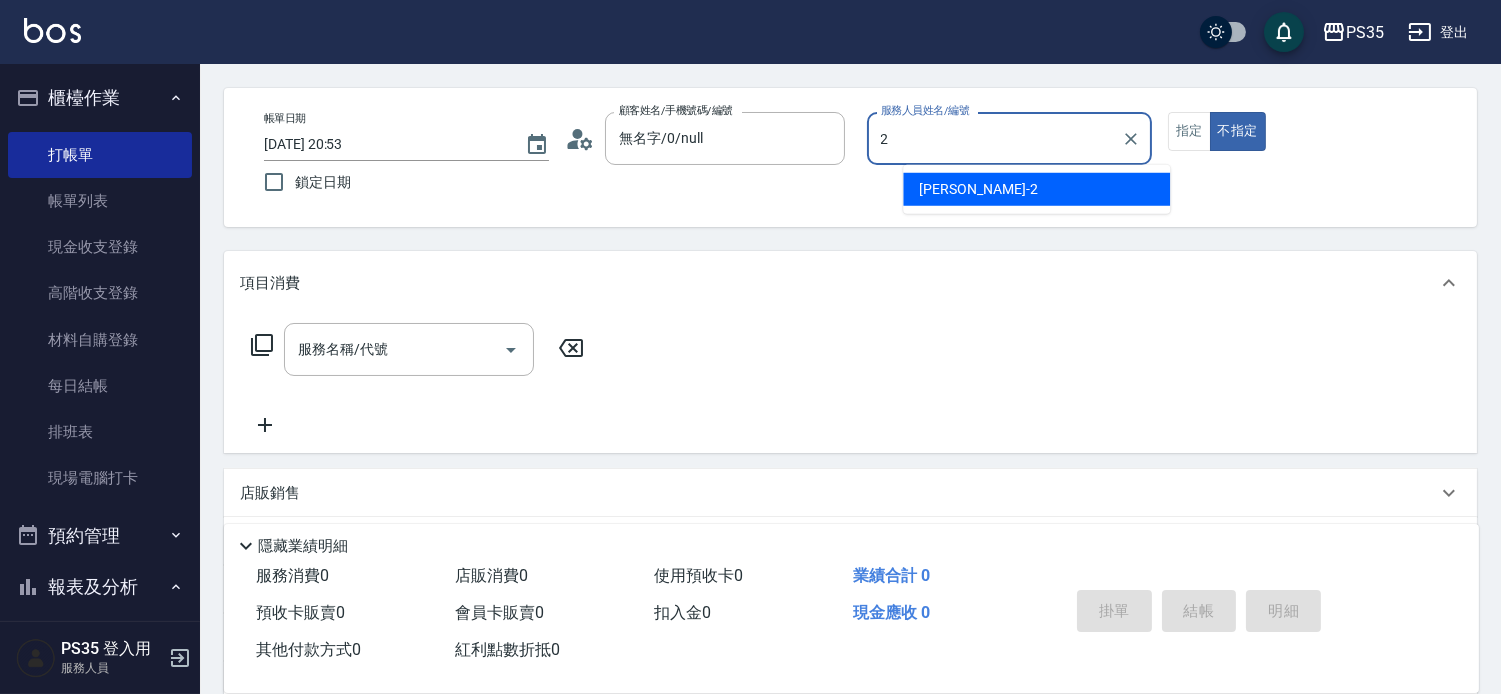 type on "[PERSON_NAME]-2" 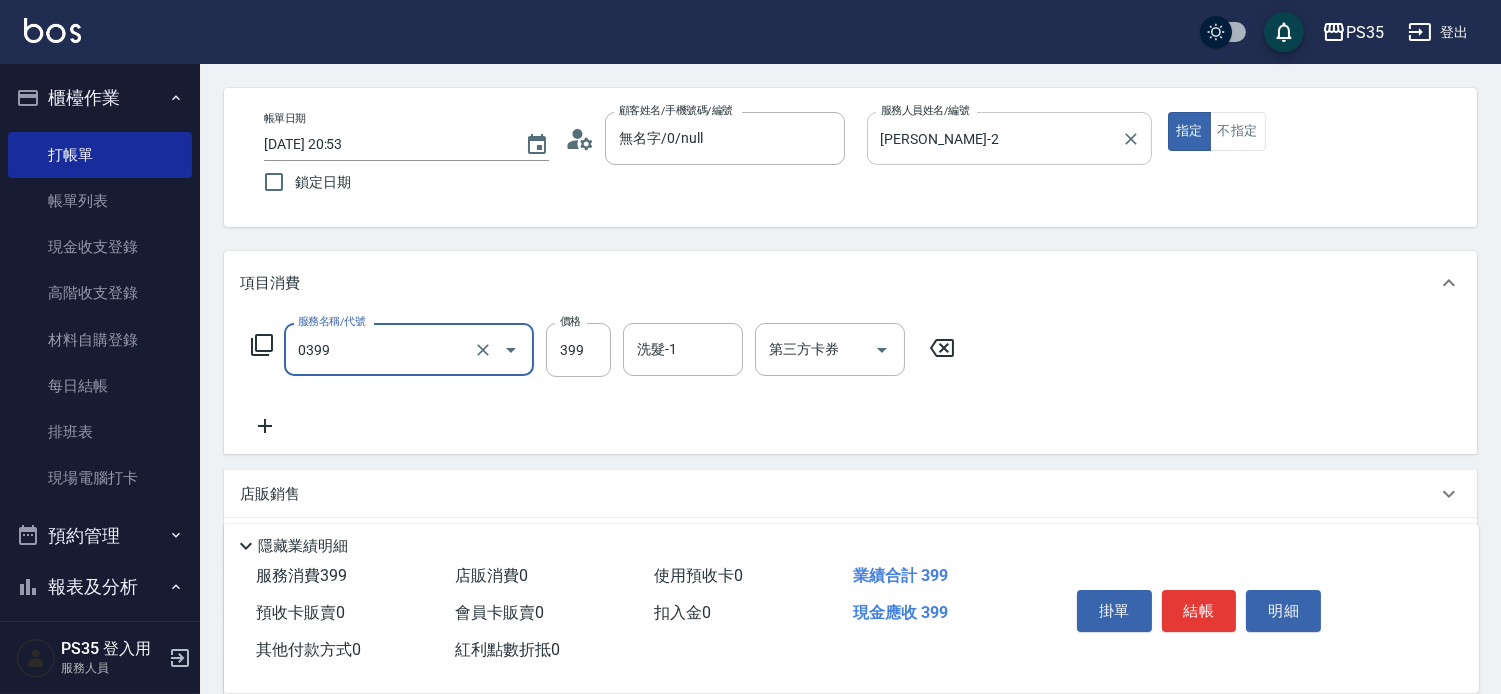type on "海鹽399(0399)" 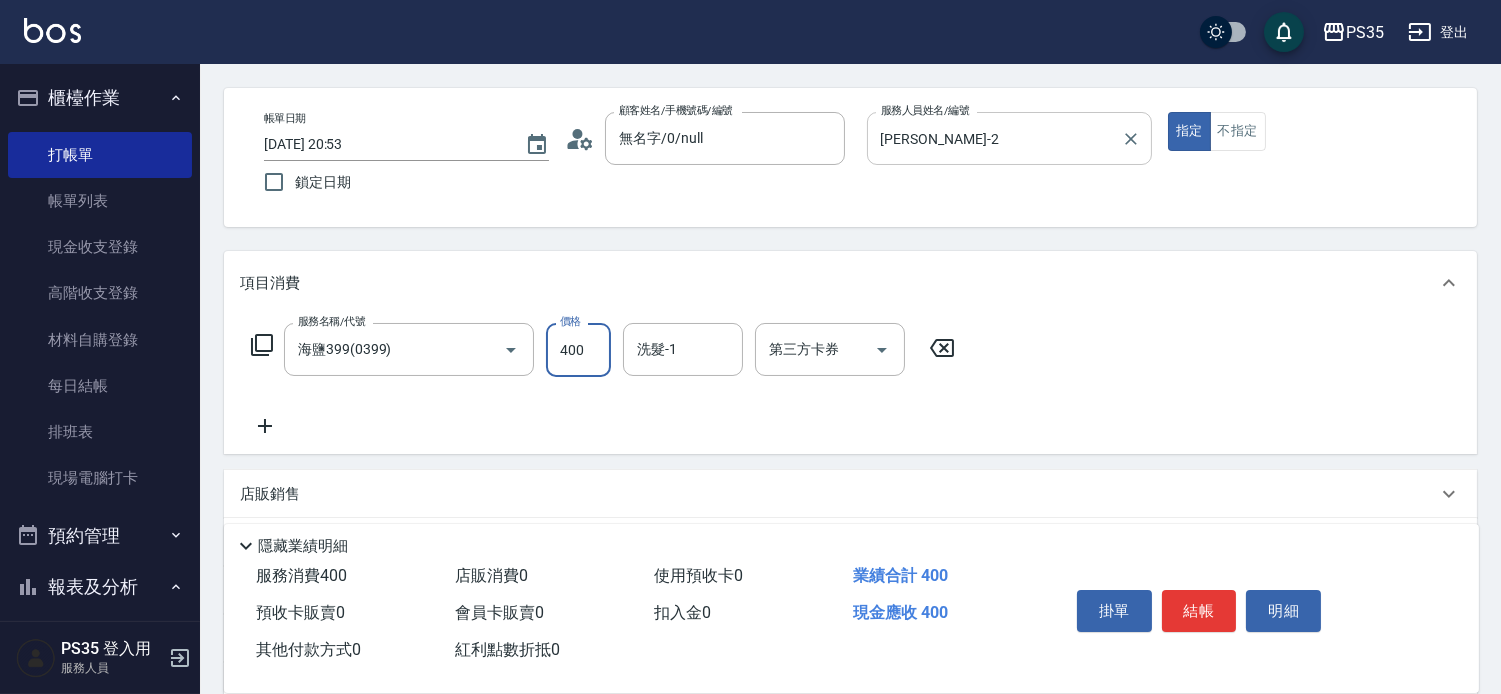type on "400" 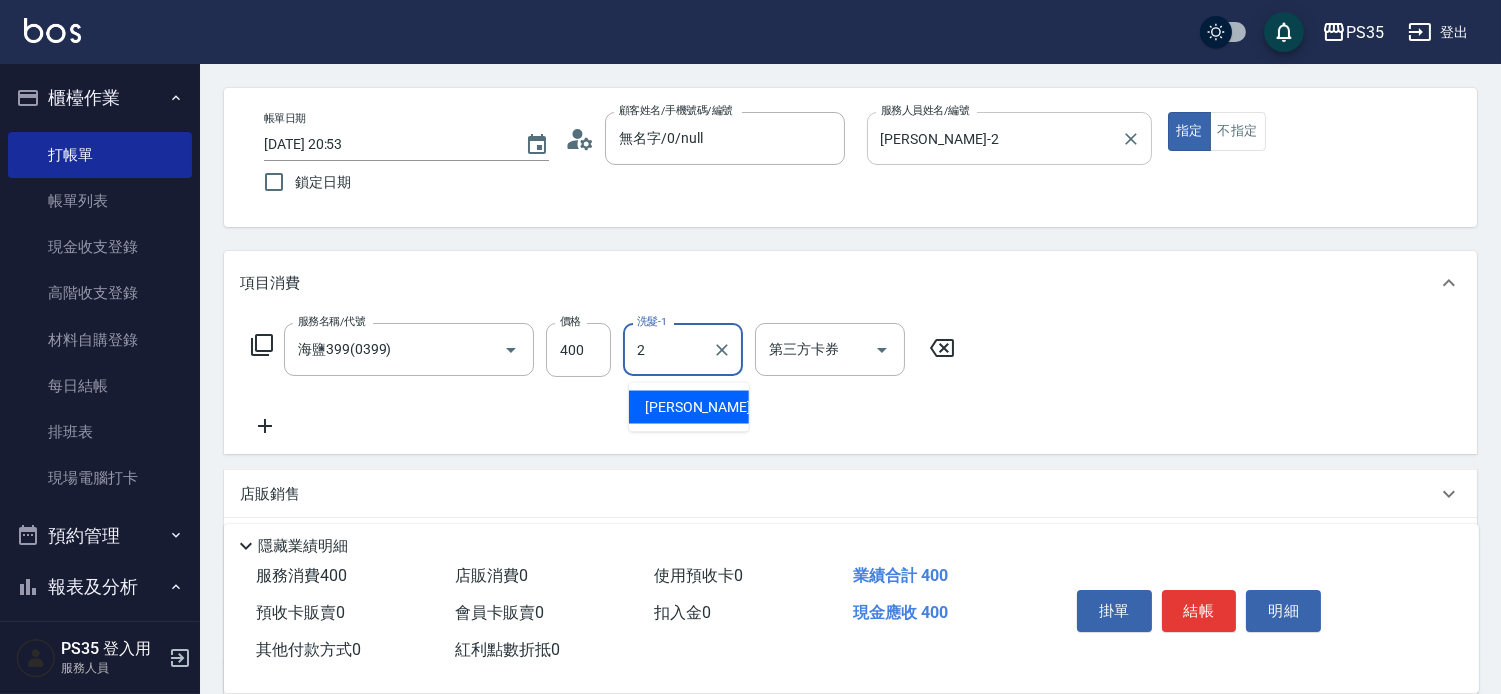 type on "[PERSON_NAME]-2" 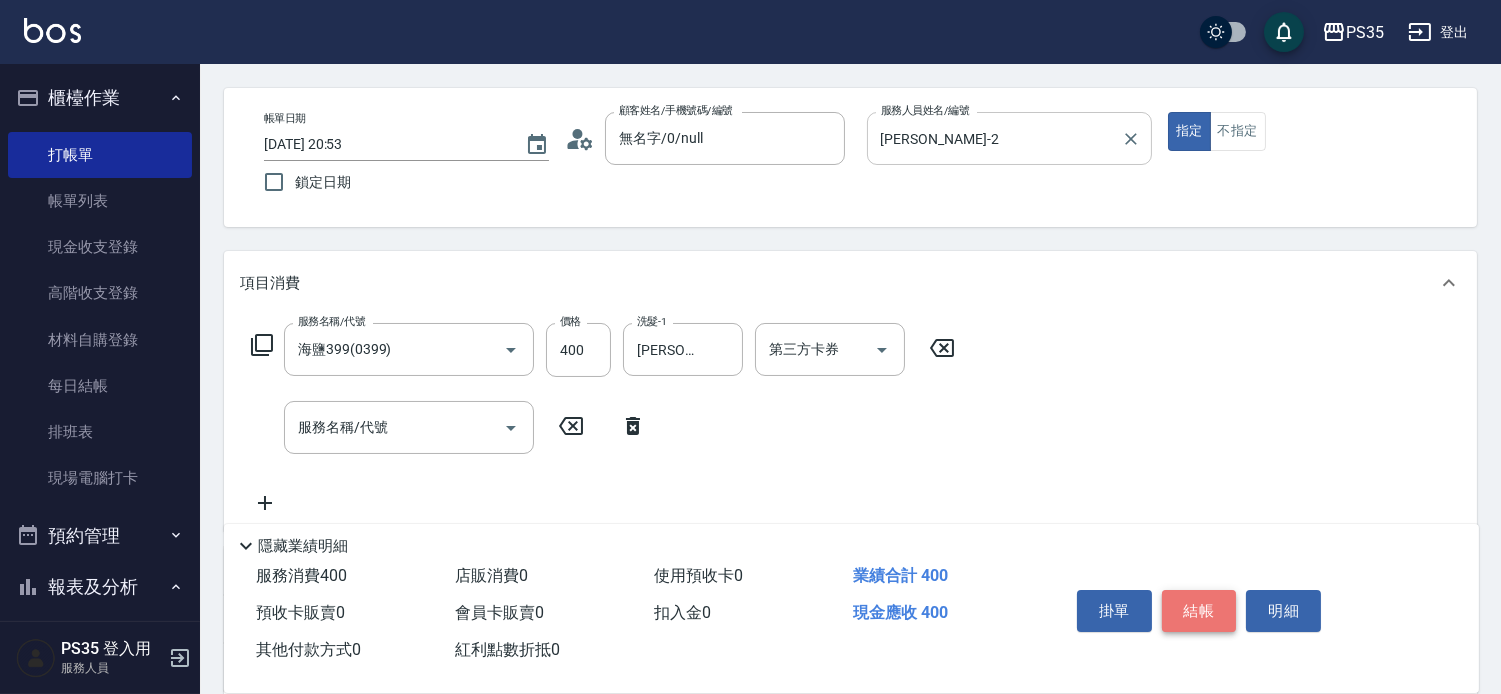 click on "結帳" at bounding box center [1199, 611] 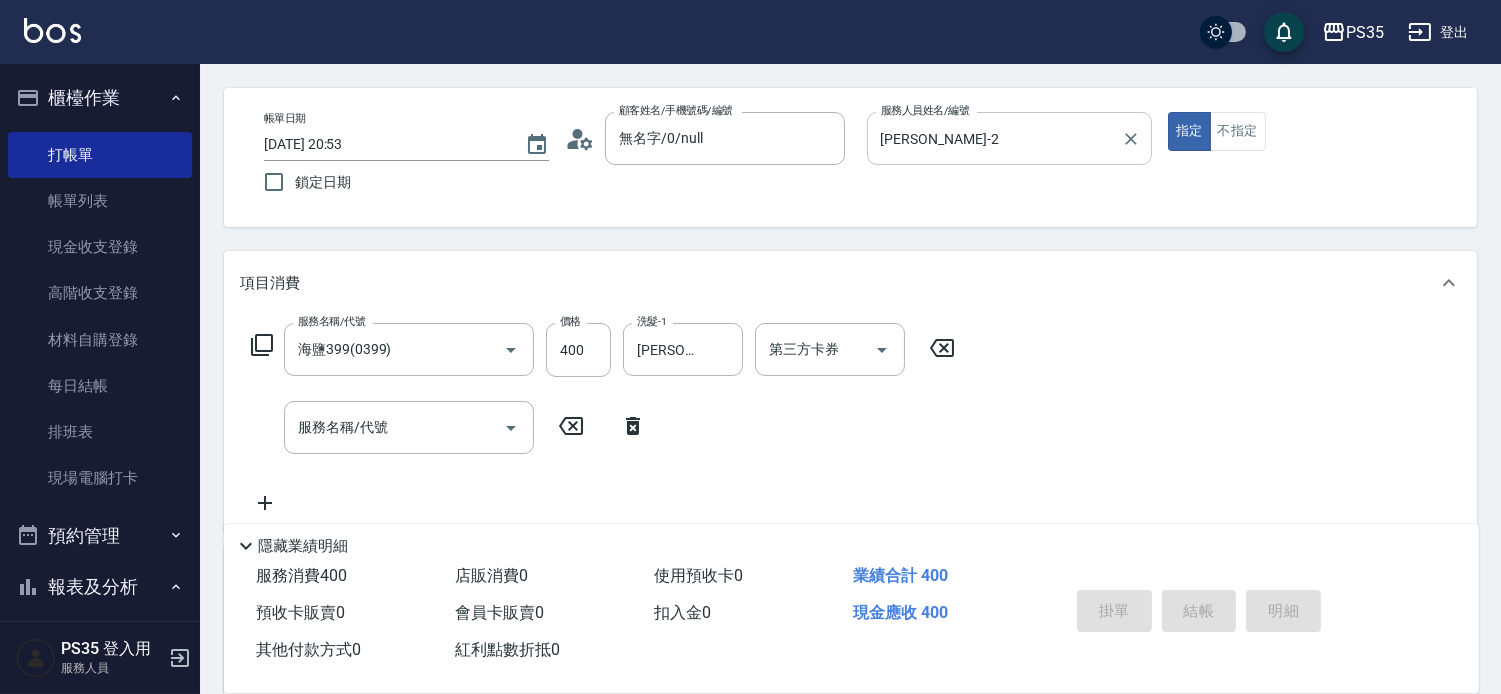 type on "[DATE] 20:54" 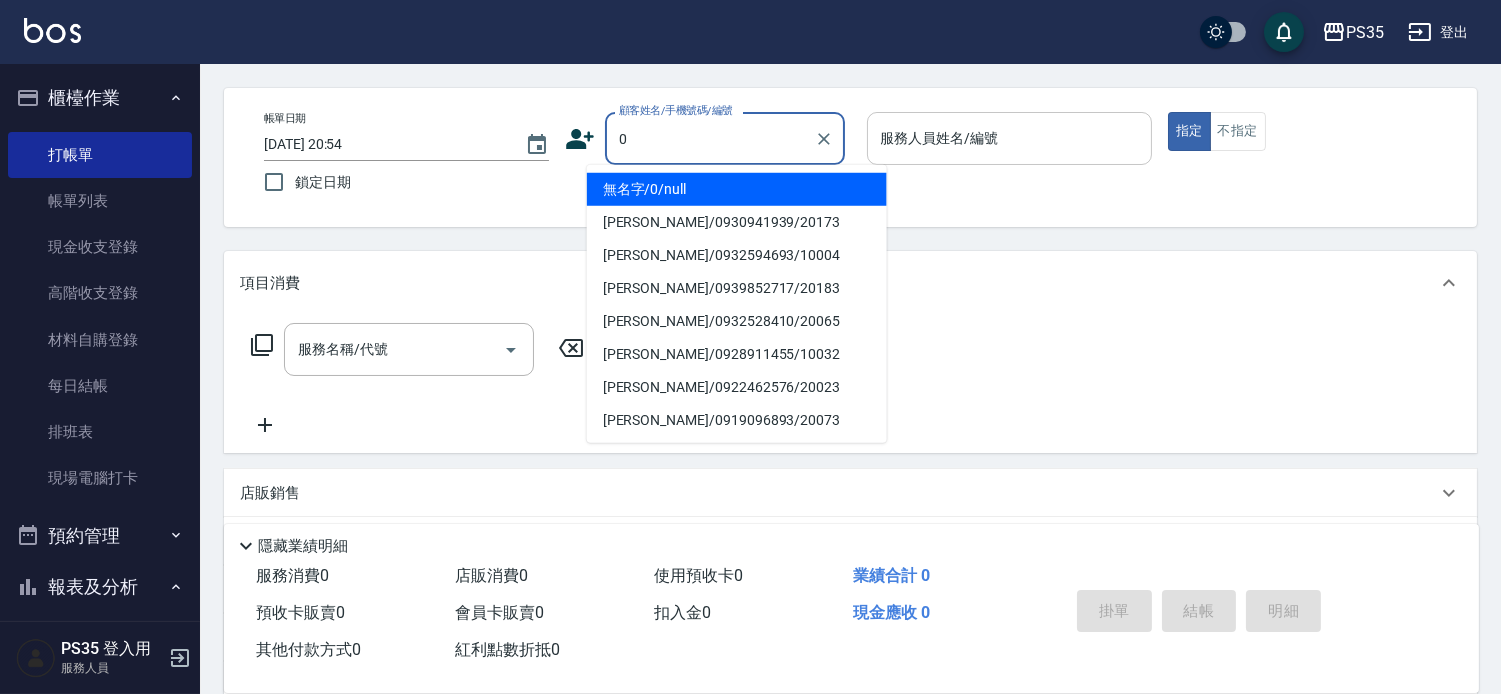 type on "0" 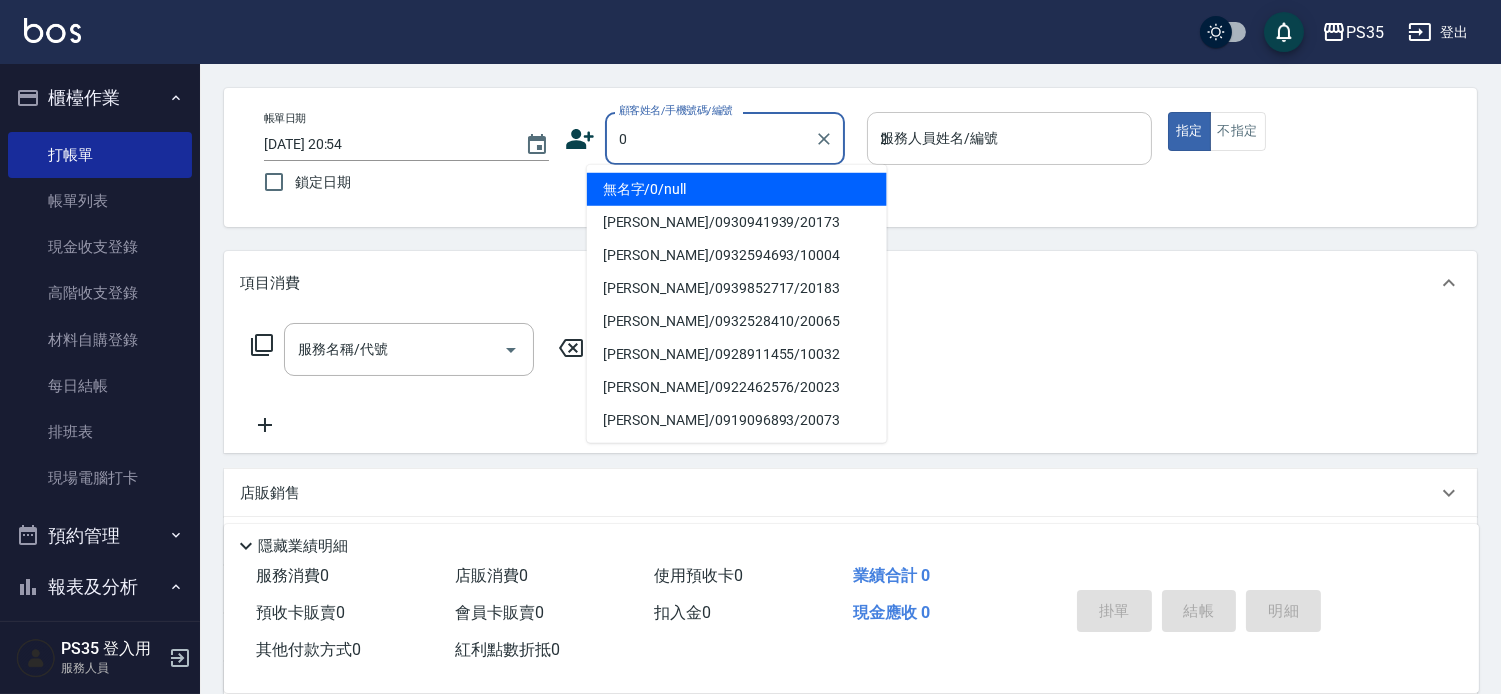 type on "無名字/0/null" 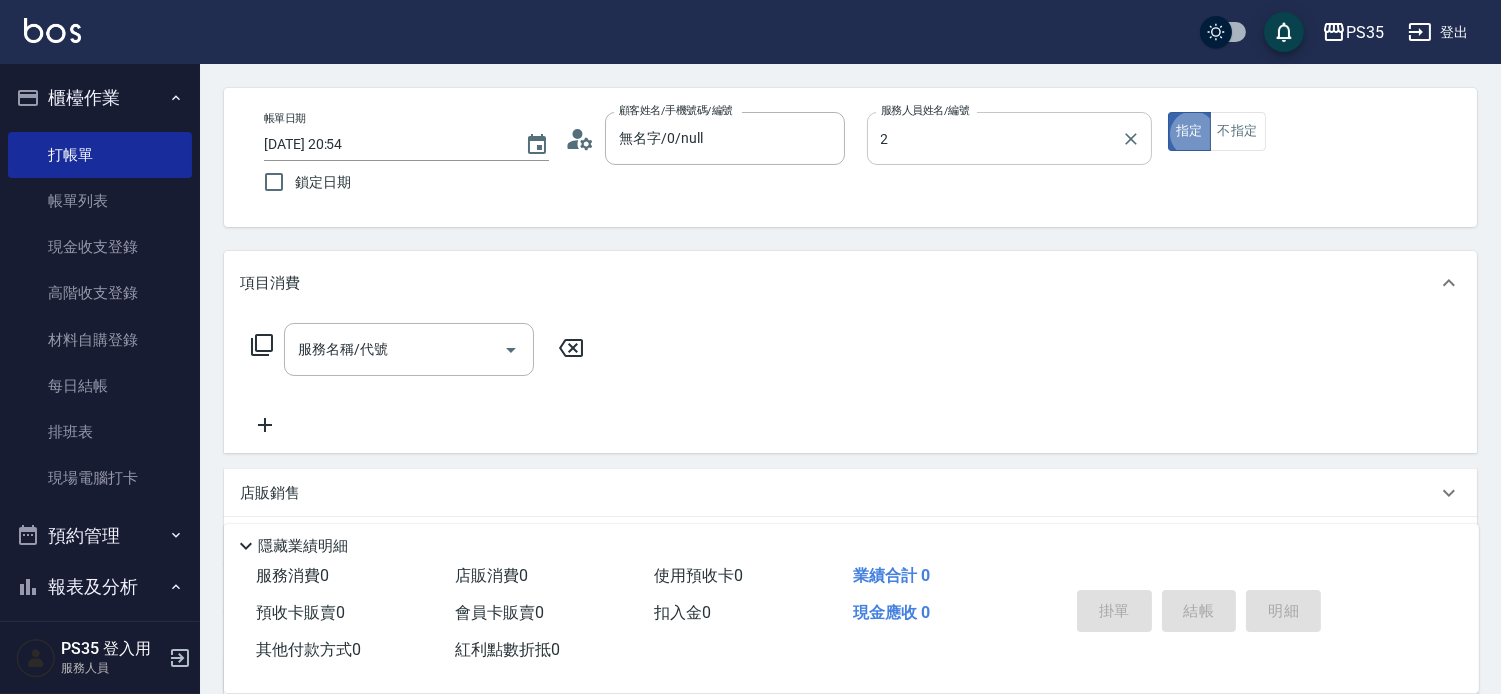 type on "[PERSON_NAME]-2" 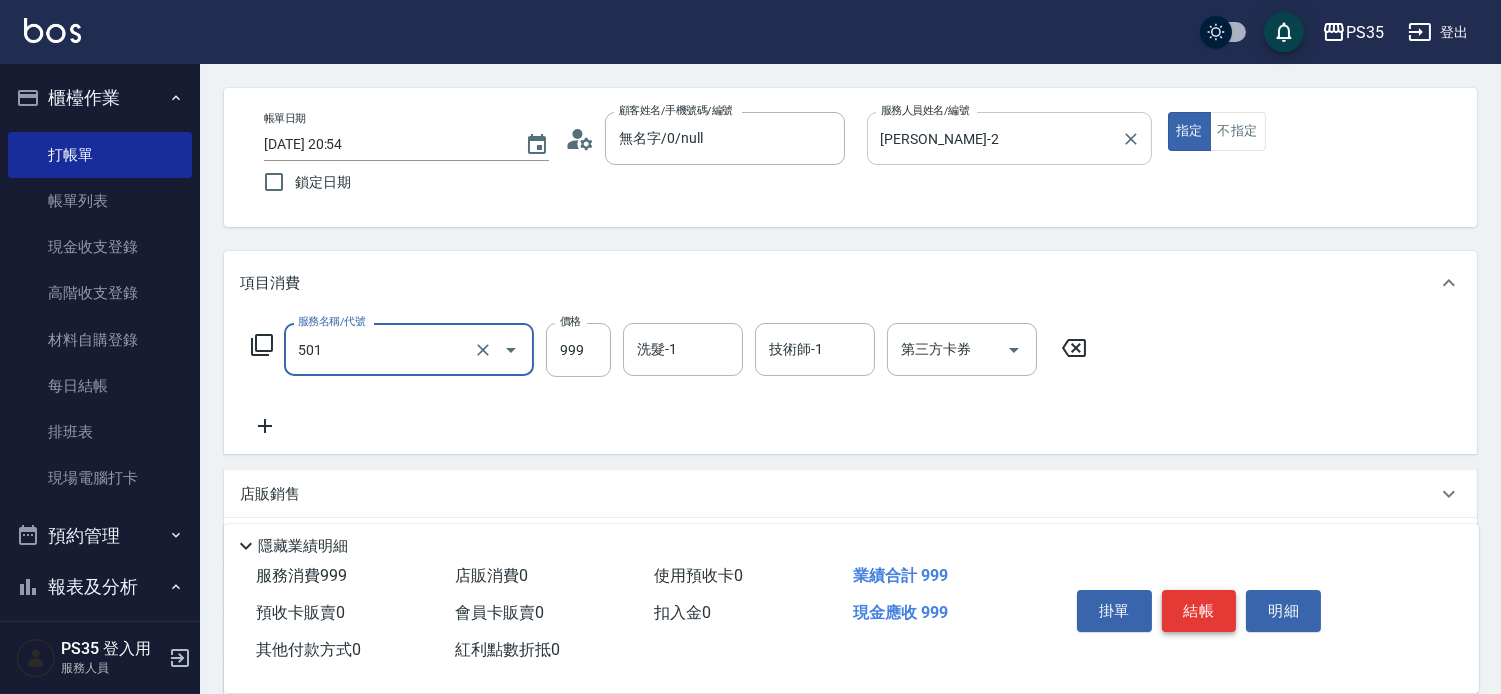 type on "染髮(501)" 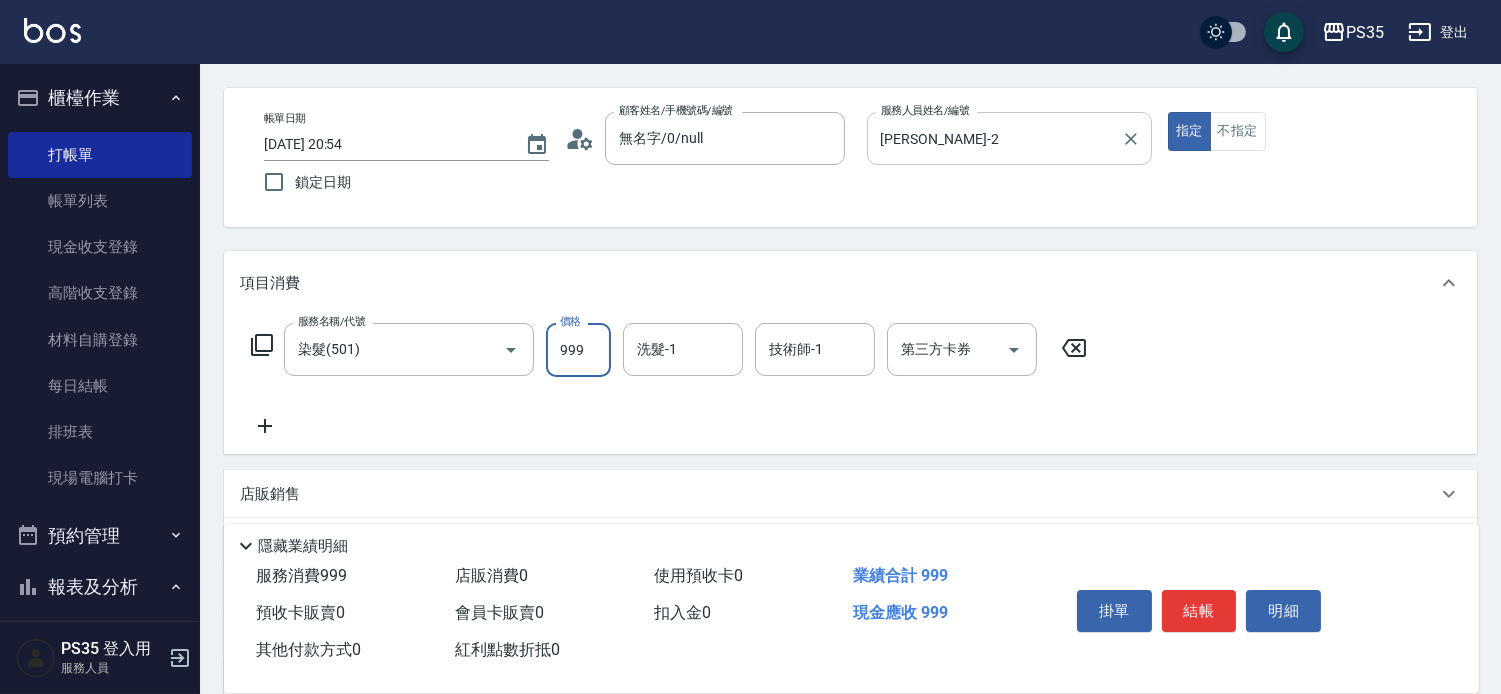 click 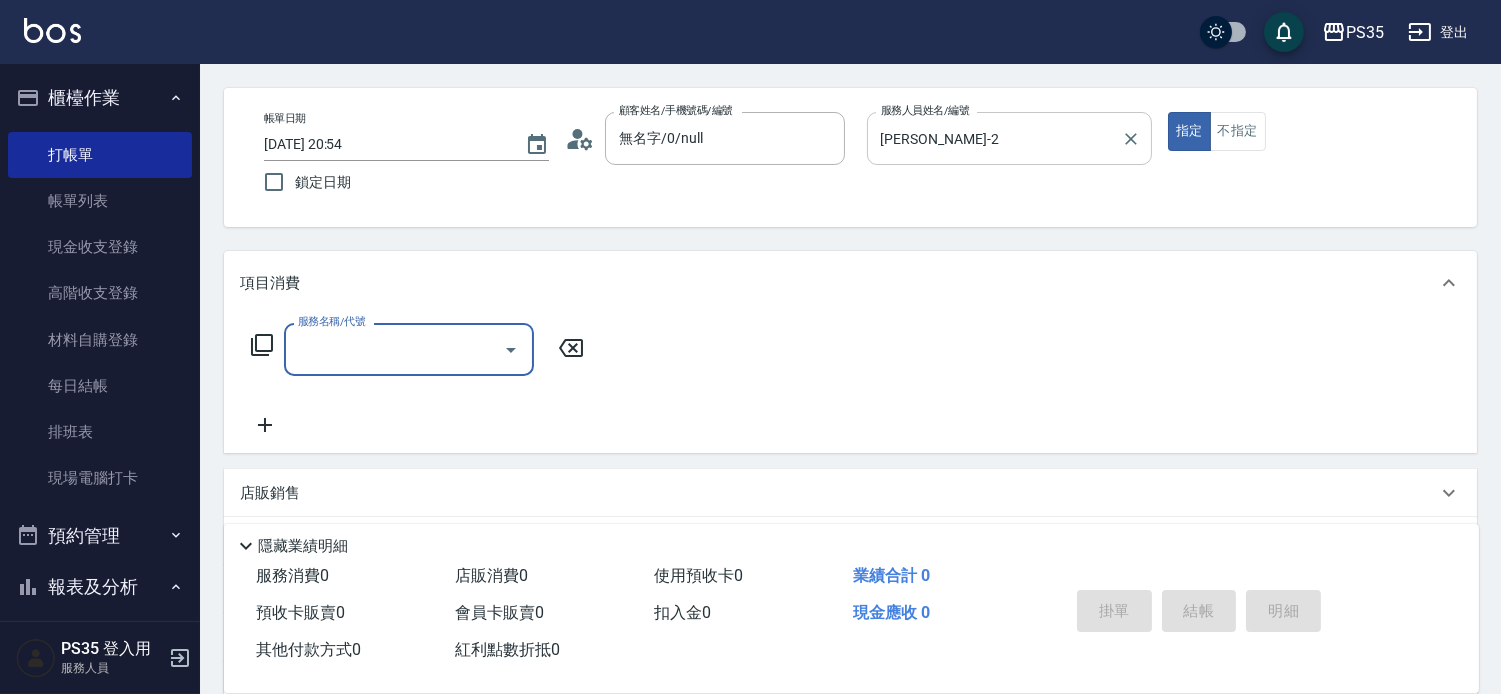 click on "服務名稱/代號" at bounding box center (394, 349) 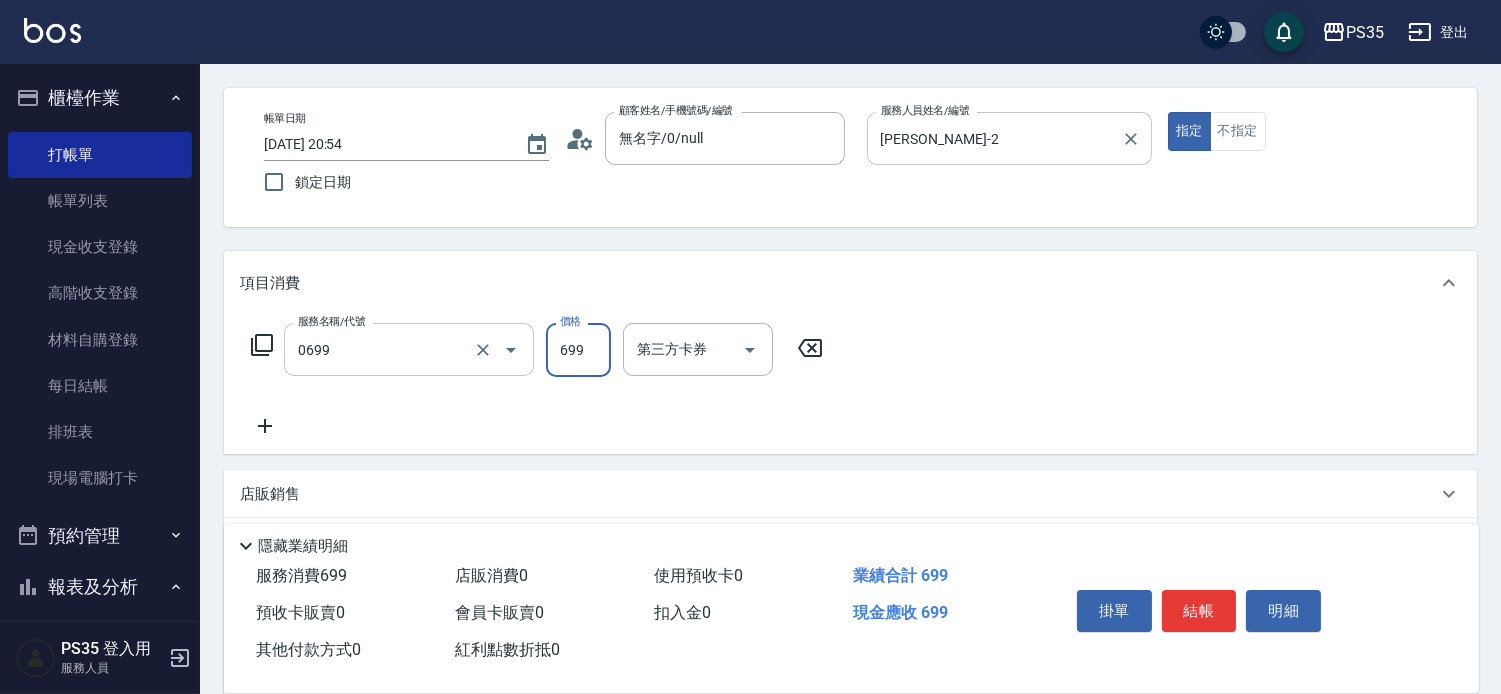 type on "精油SPA(0699)" 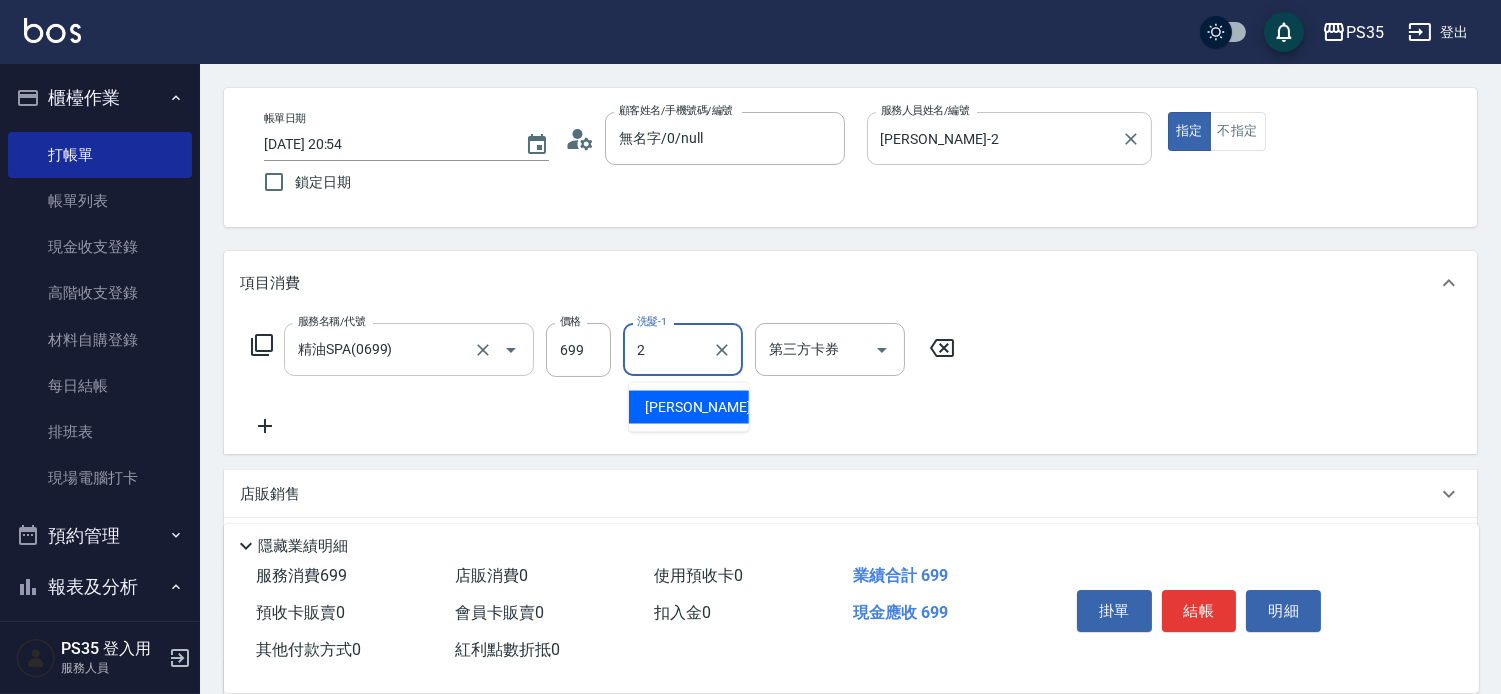 type on "[PERSON_NAME]-2" 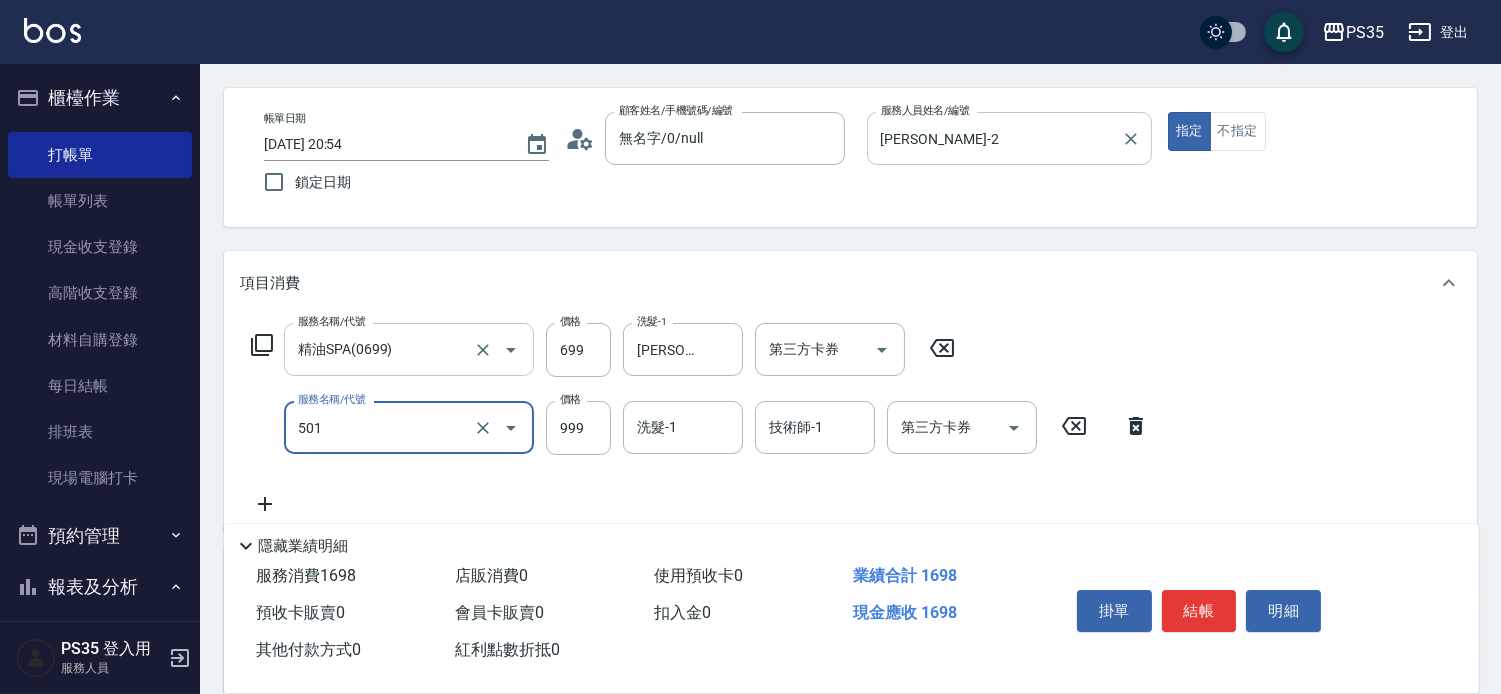 type on "染髮(501)" 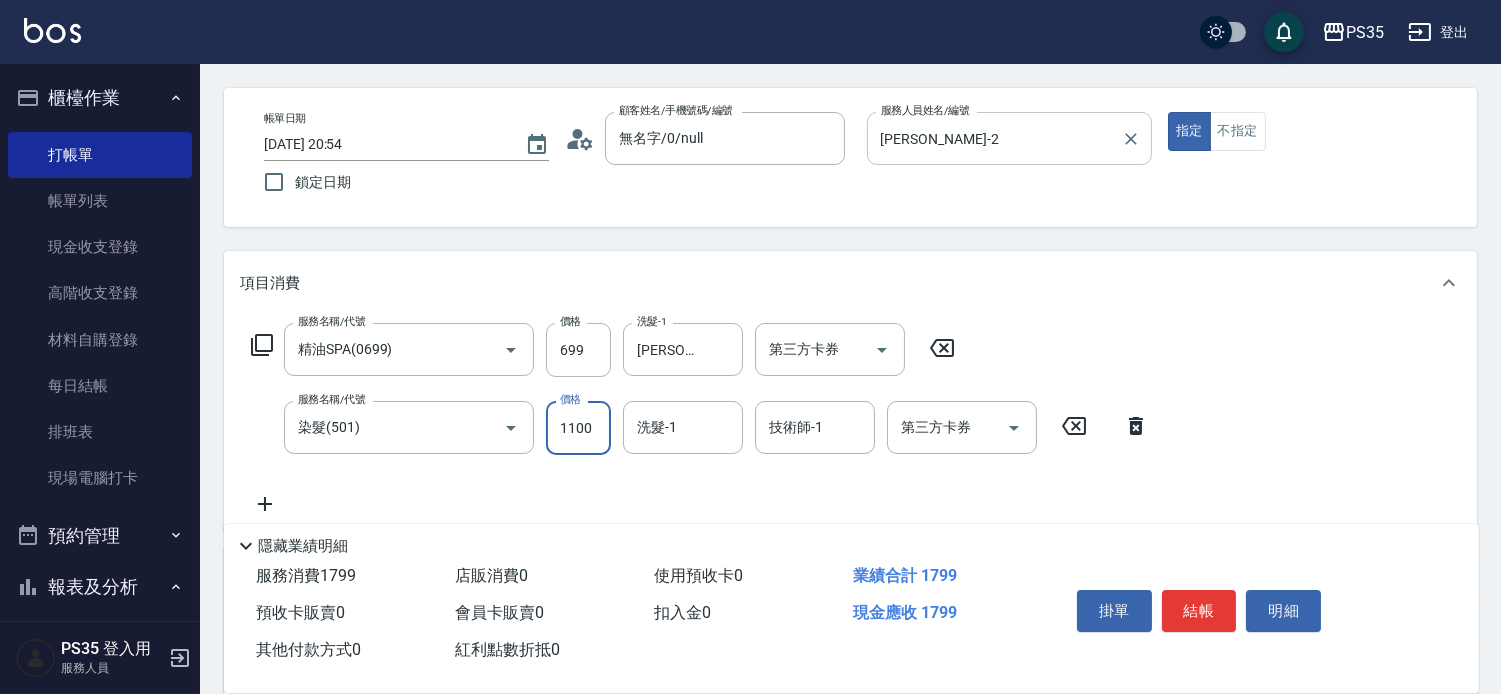 type on "1100" 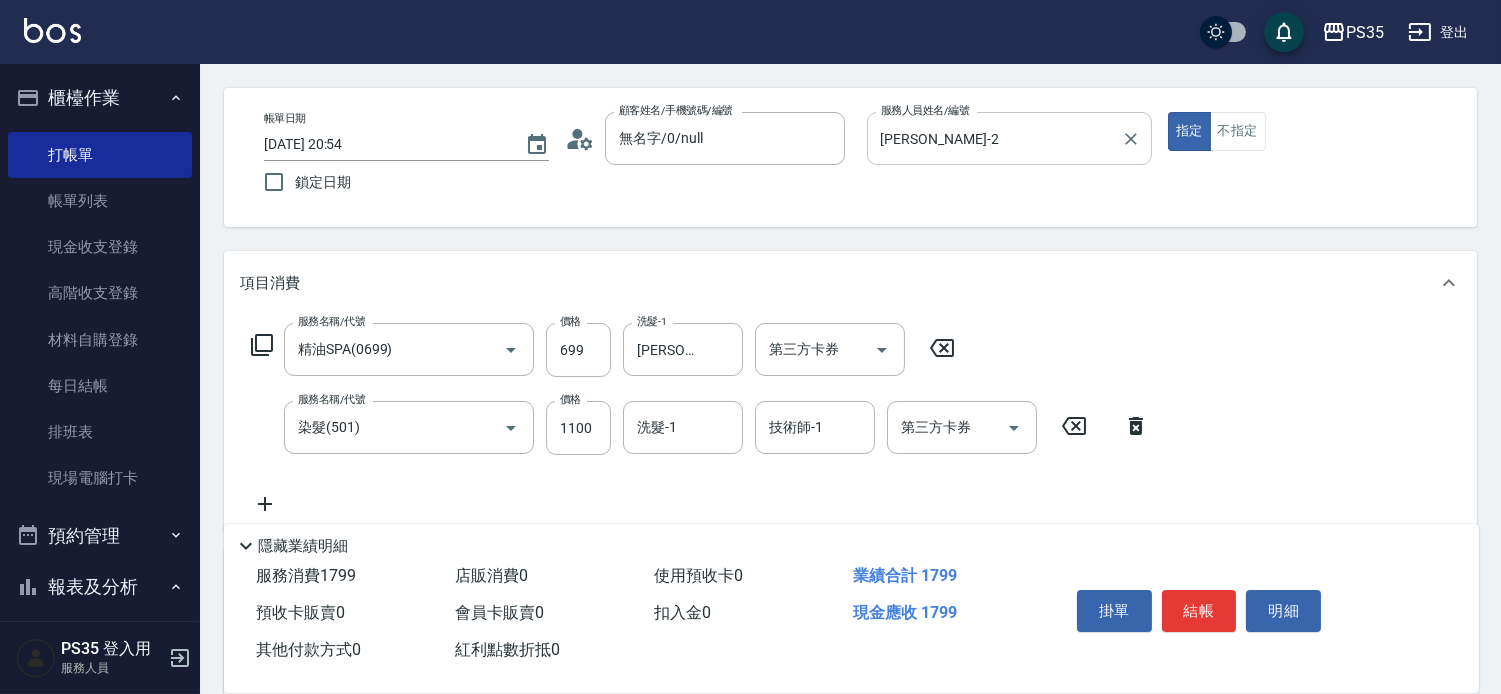 click 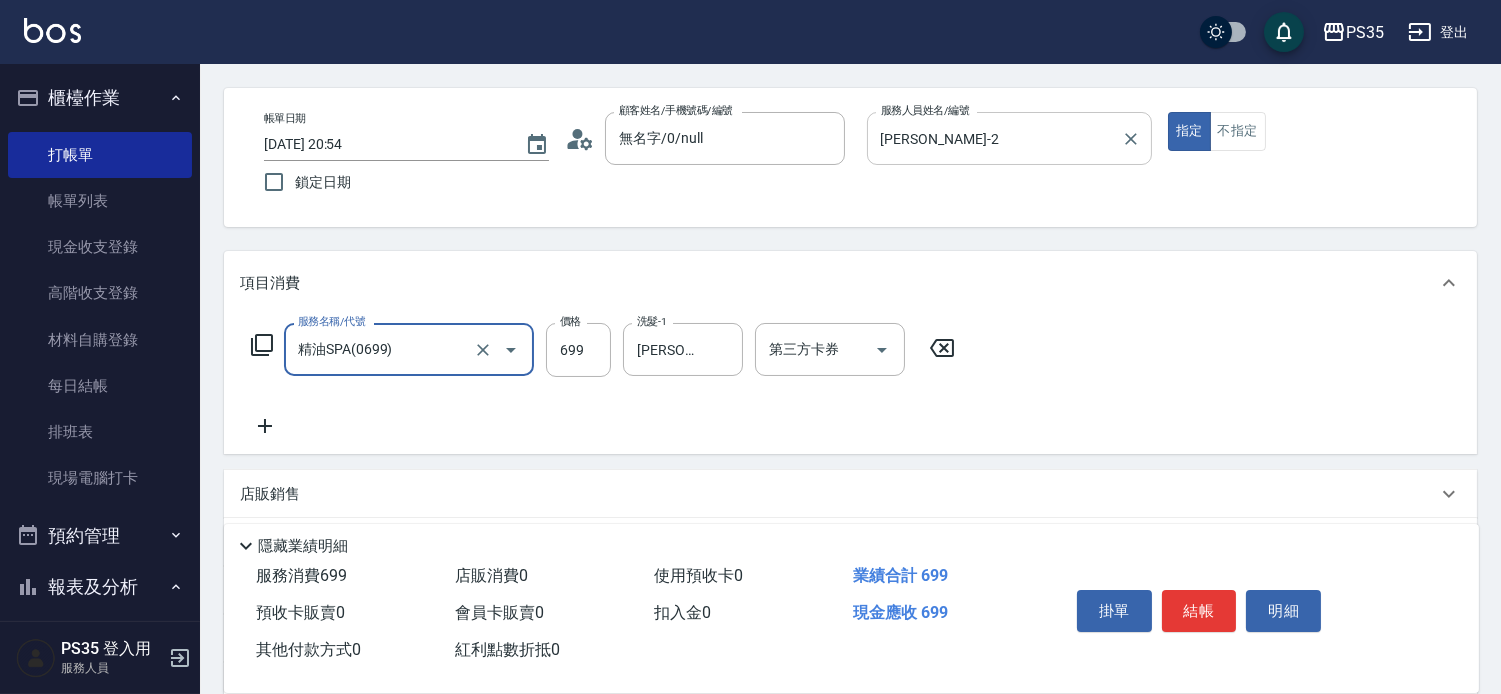click 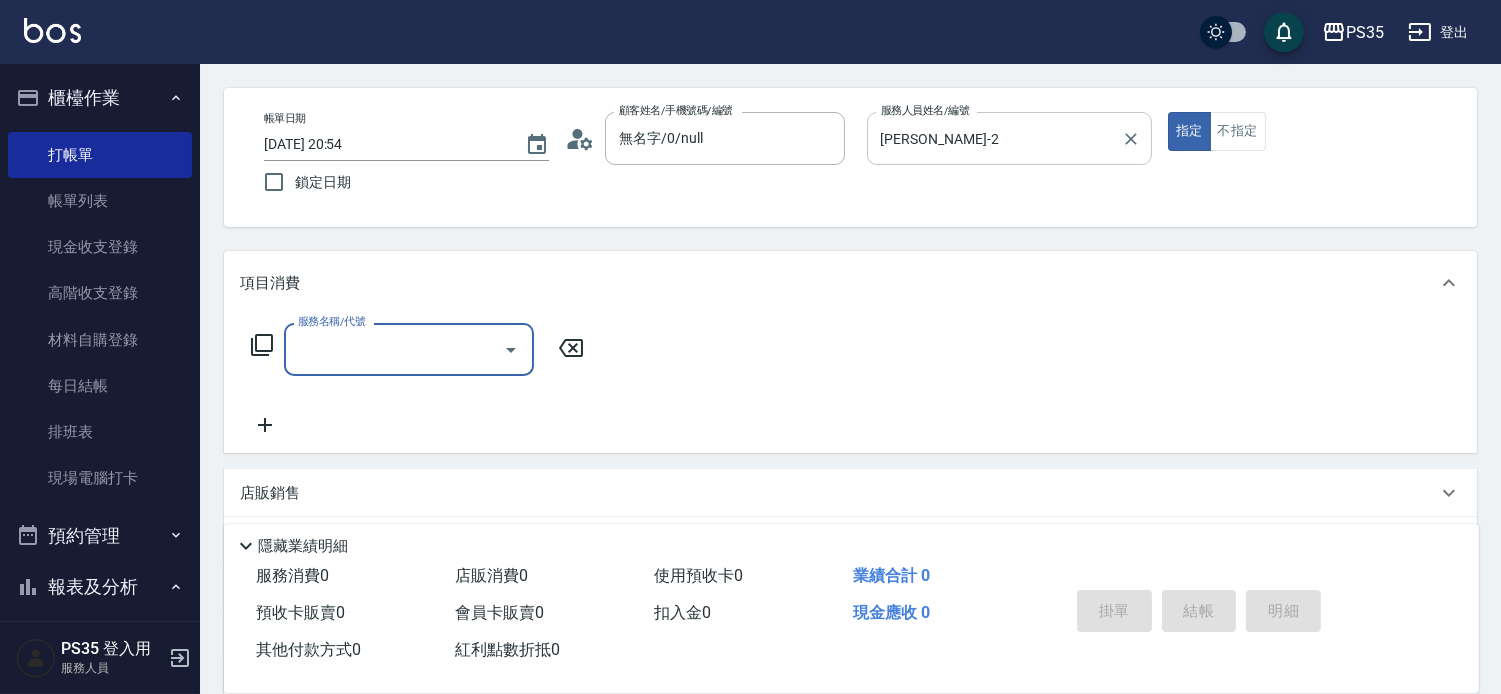 click on "服務名稱/代號" at bounding box center [394, 349] 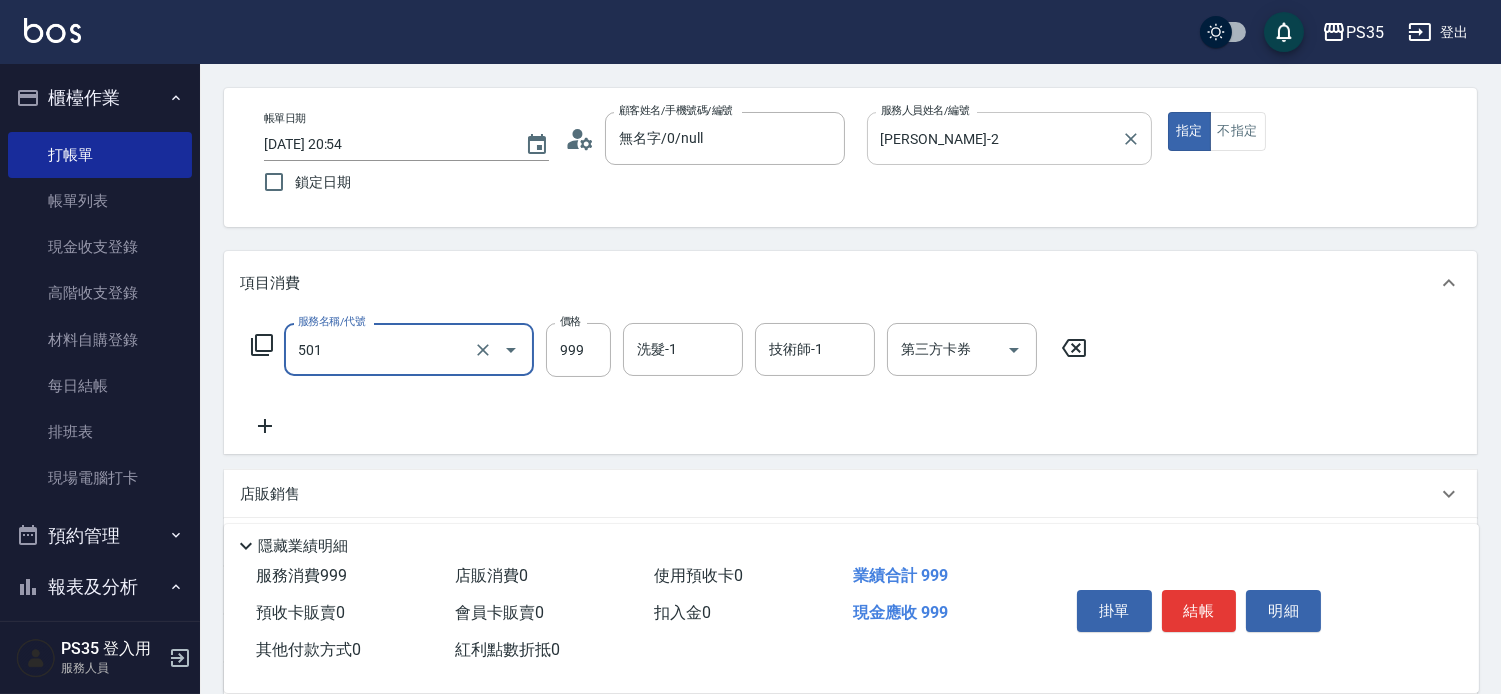 type on "染髮(501)" 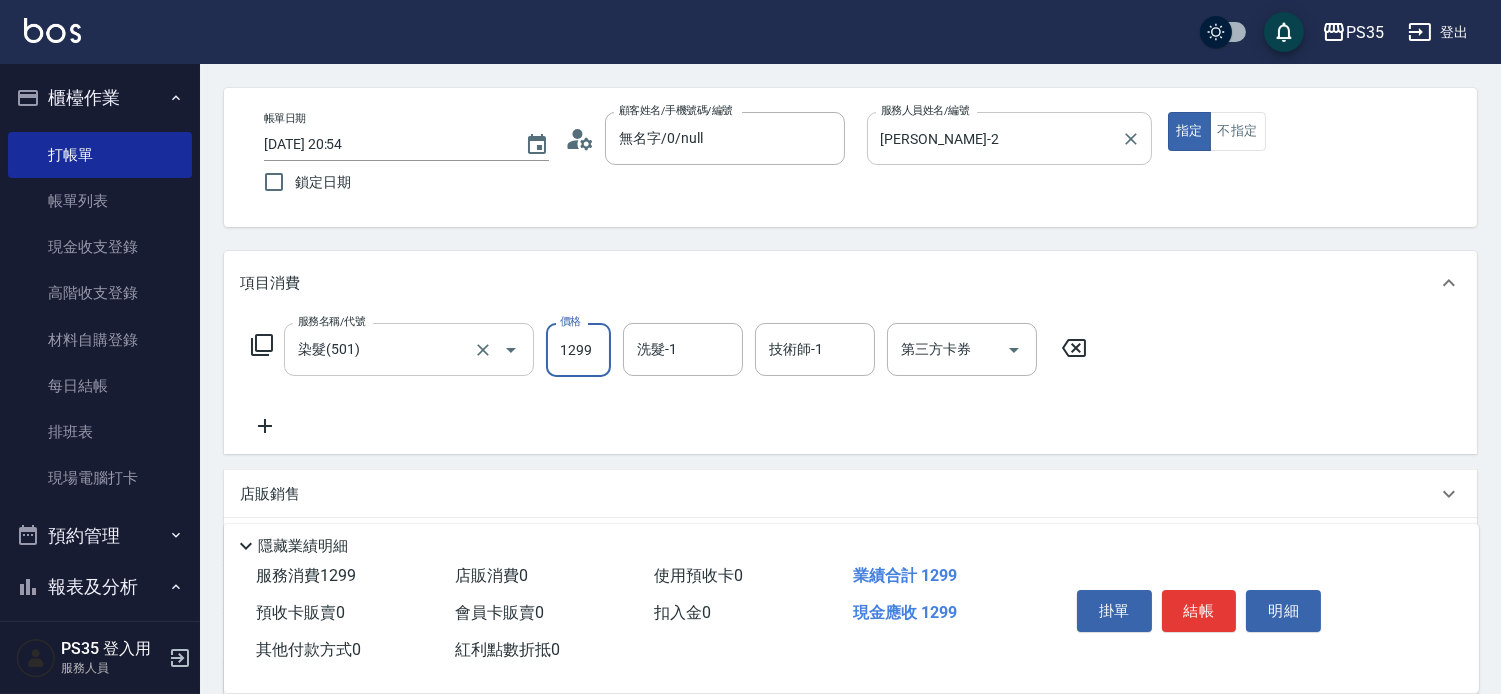 type on "1299" 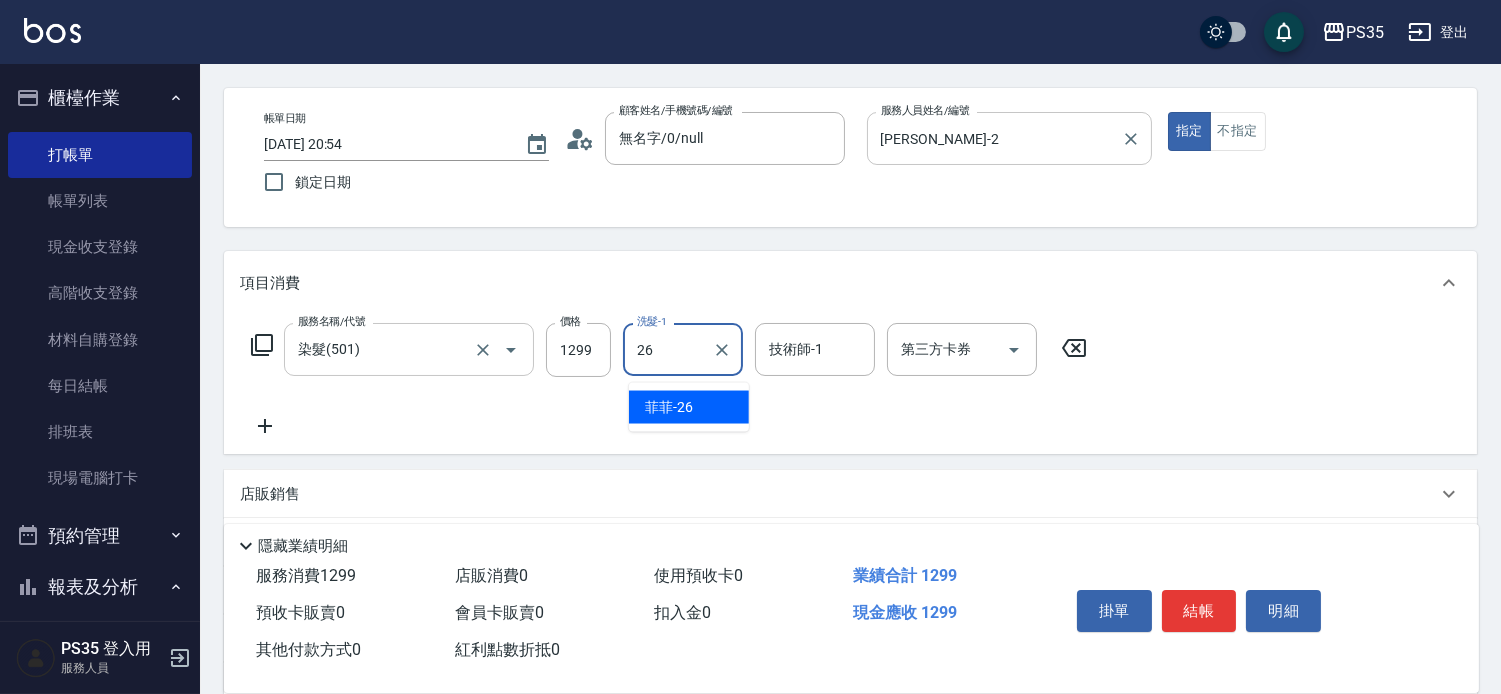 type on "菲菲-26" 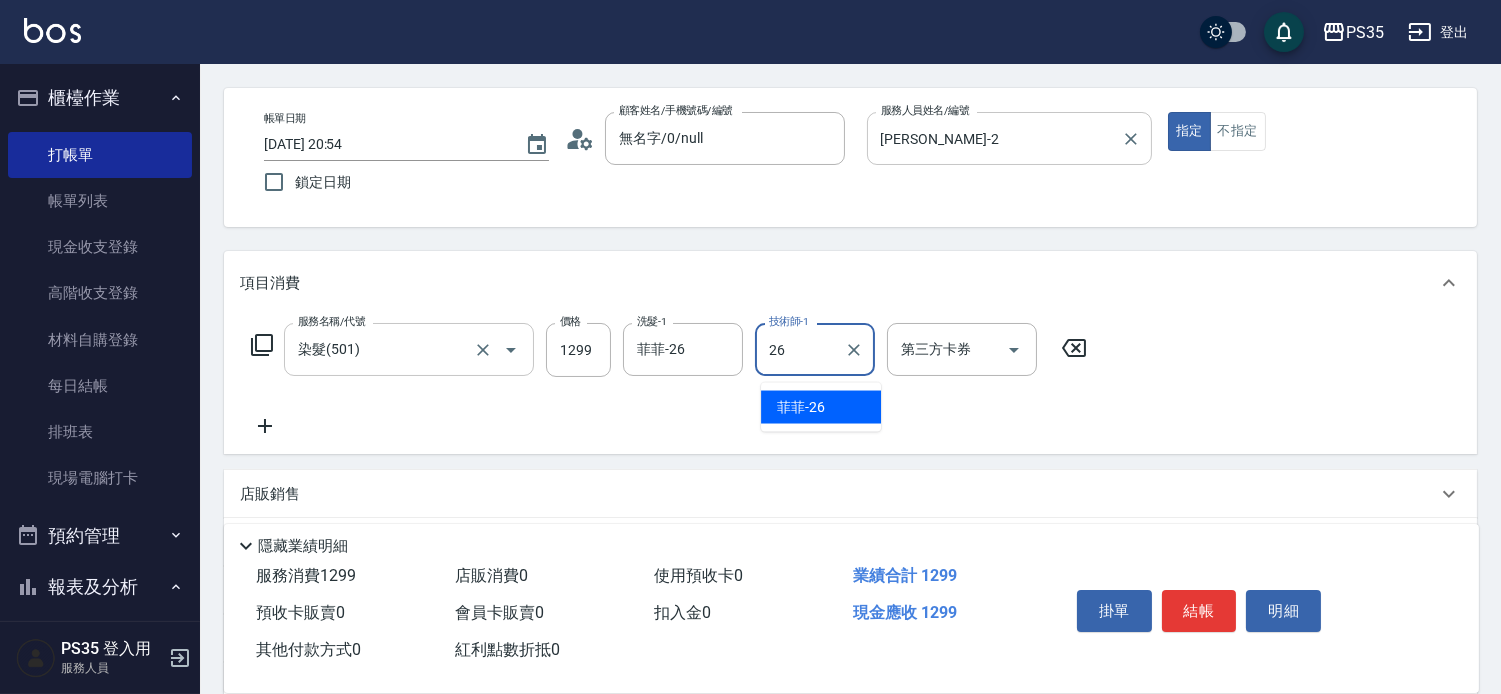 type on "菲菲-26" 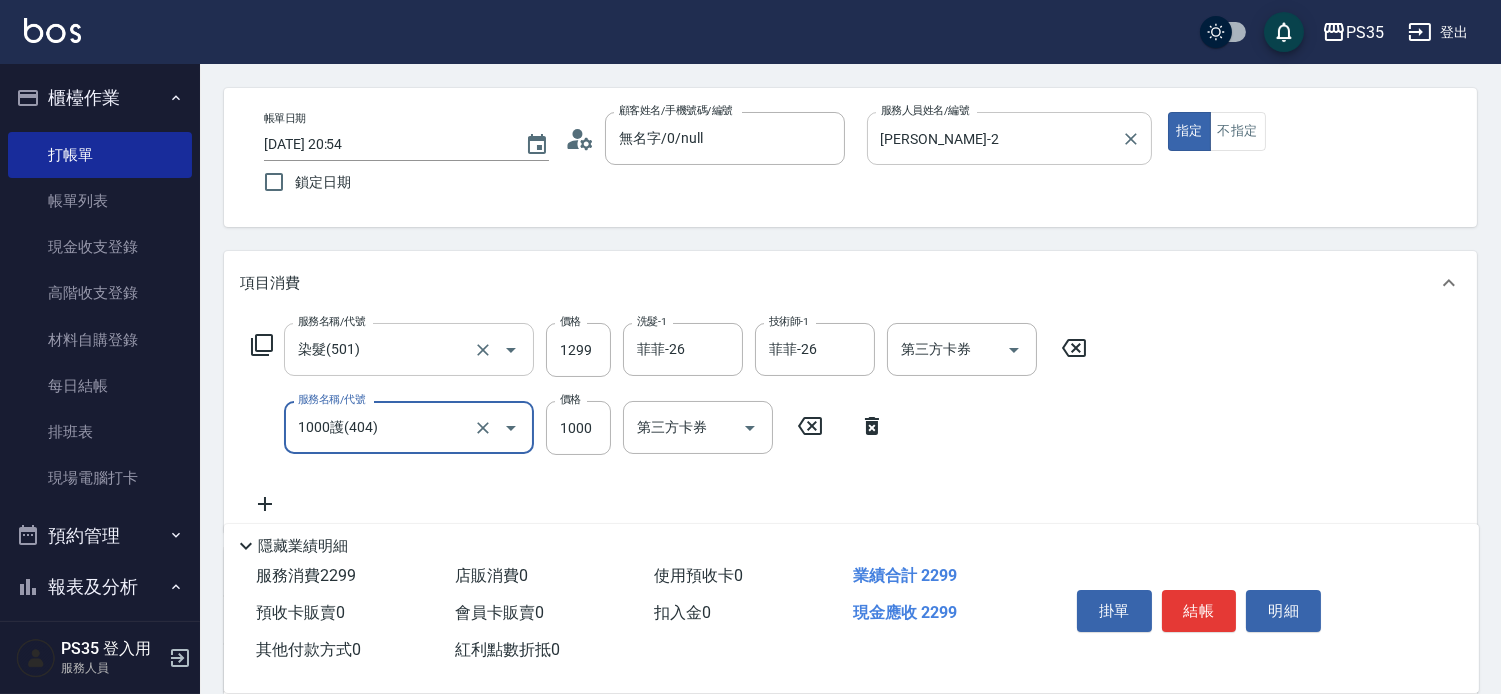 type on "1000護(404)" 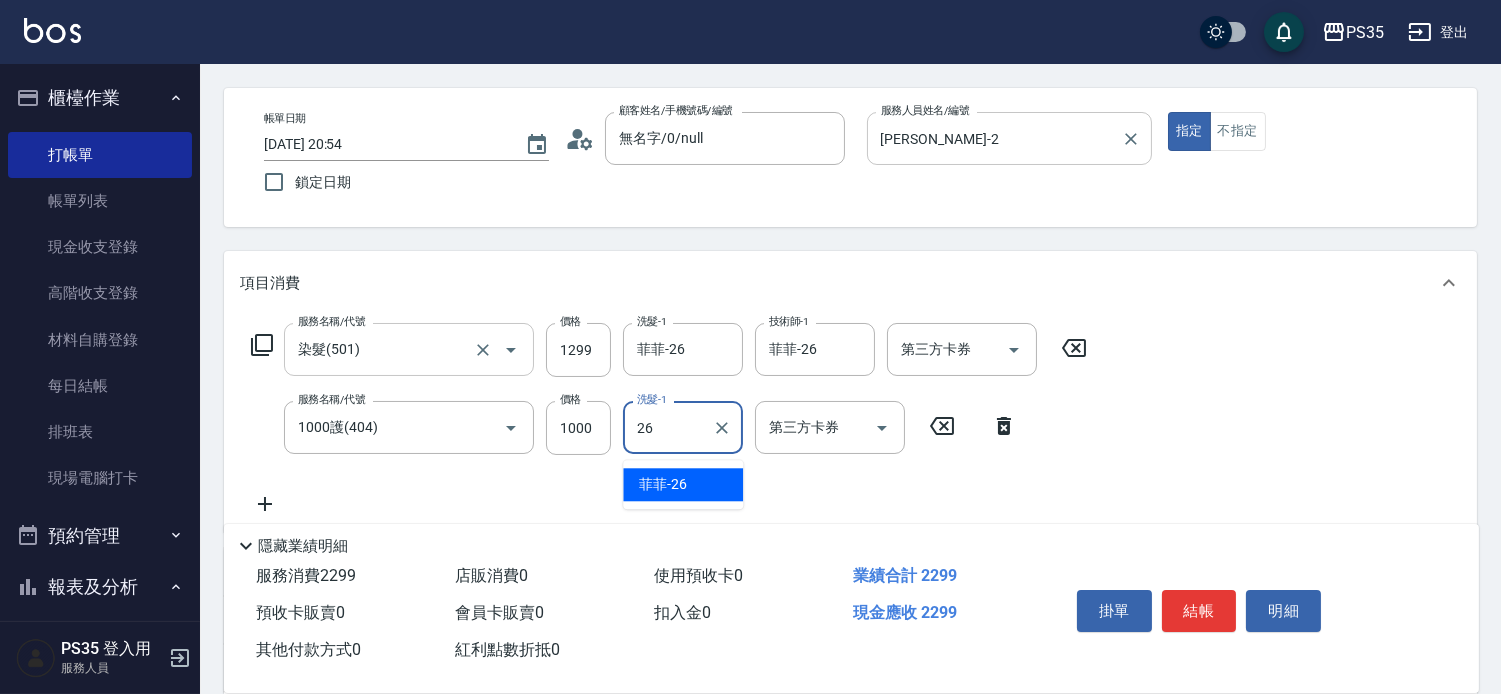 type on "菲菲-26" 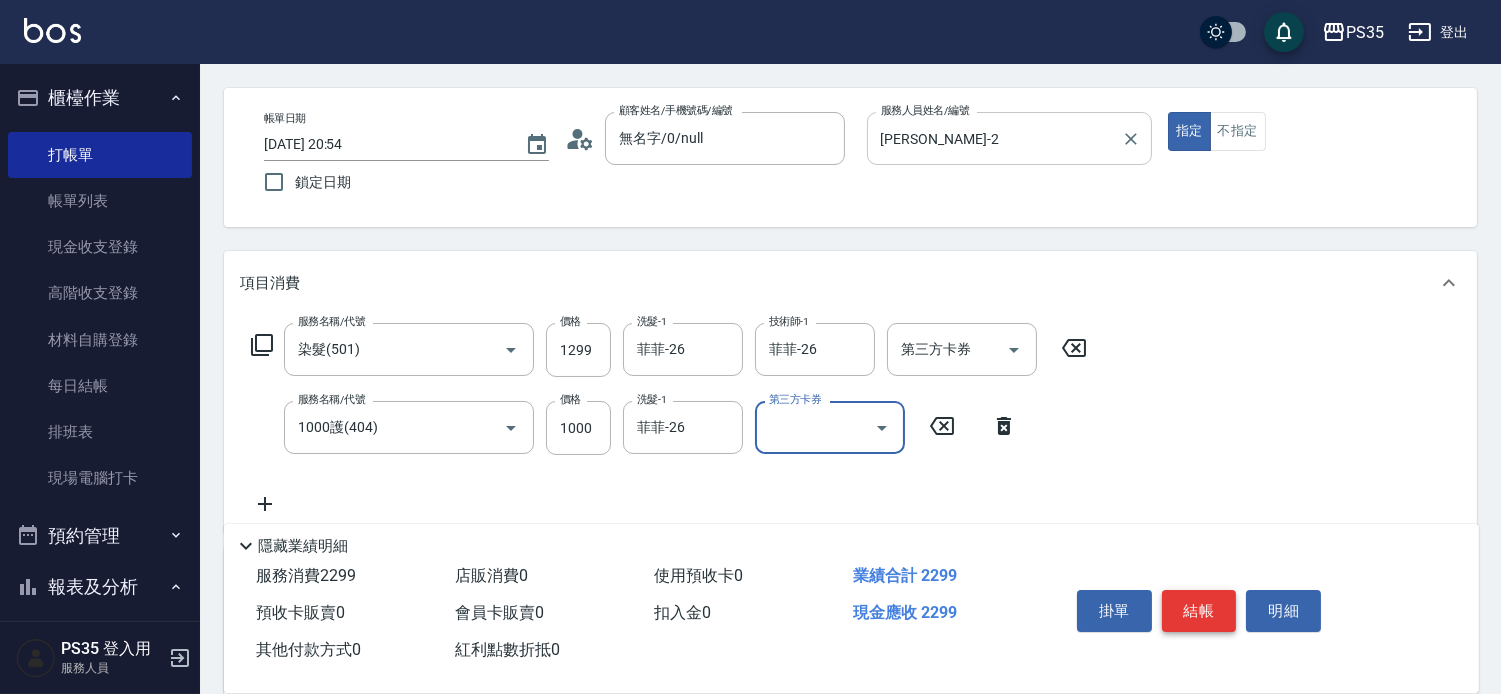 click on "結帳" at bounding box center [1199, 611] 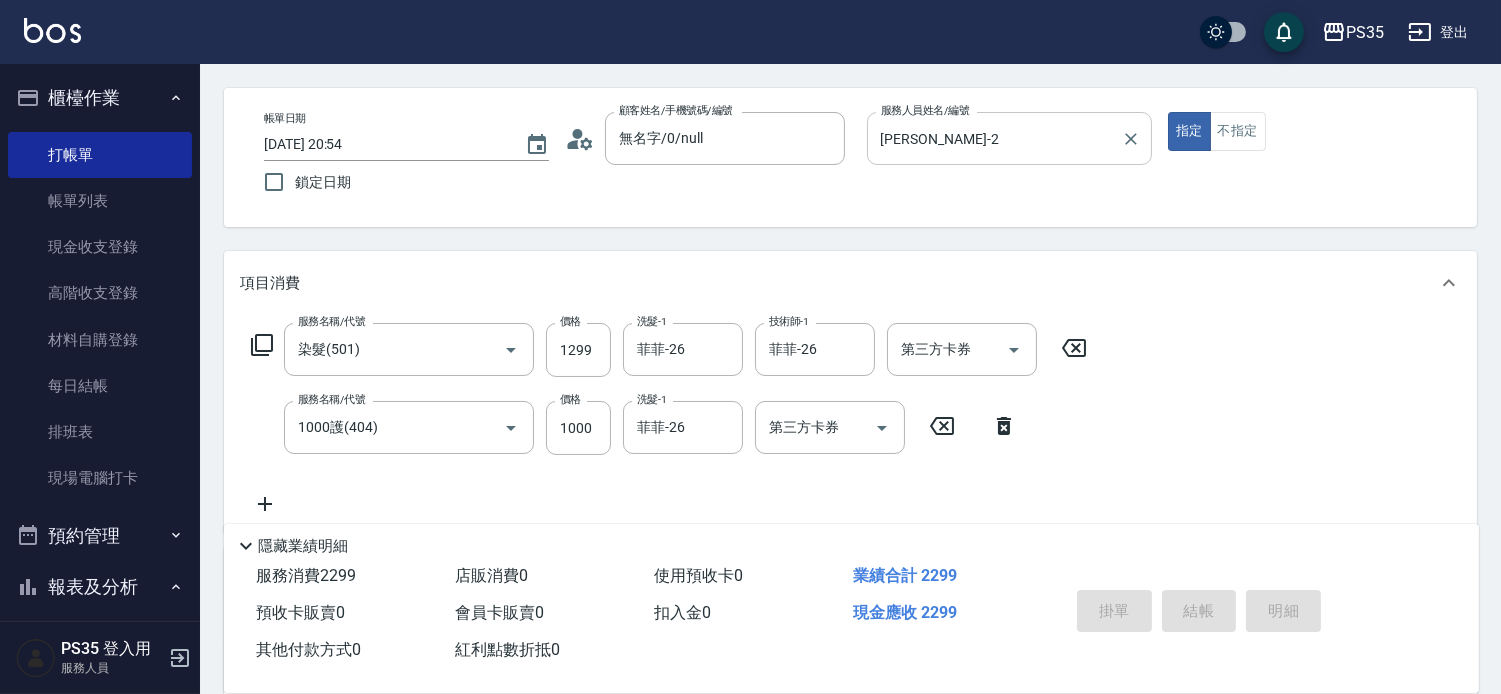 type on "[DATE] 20:55" 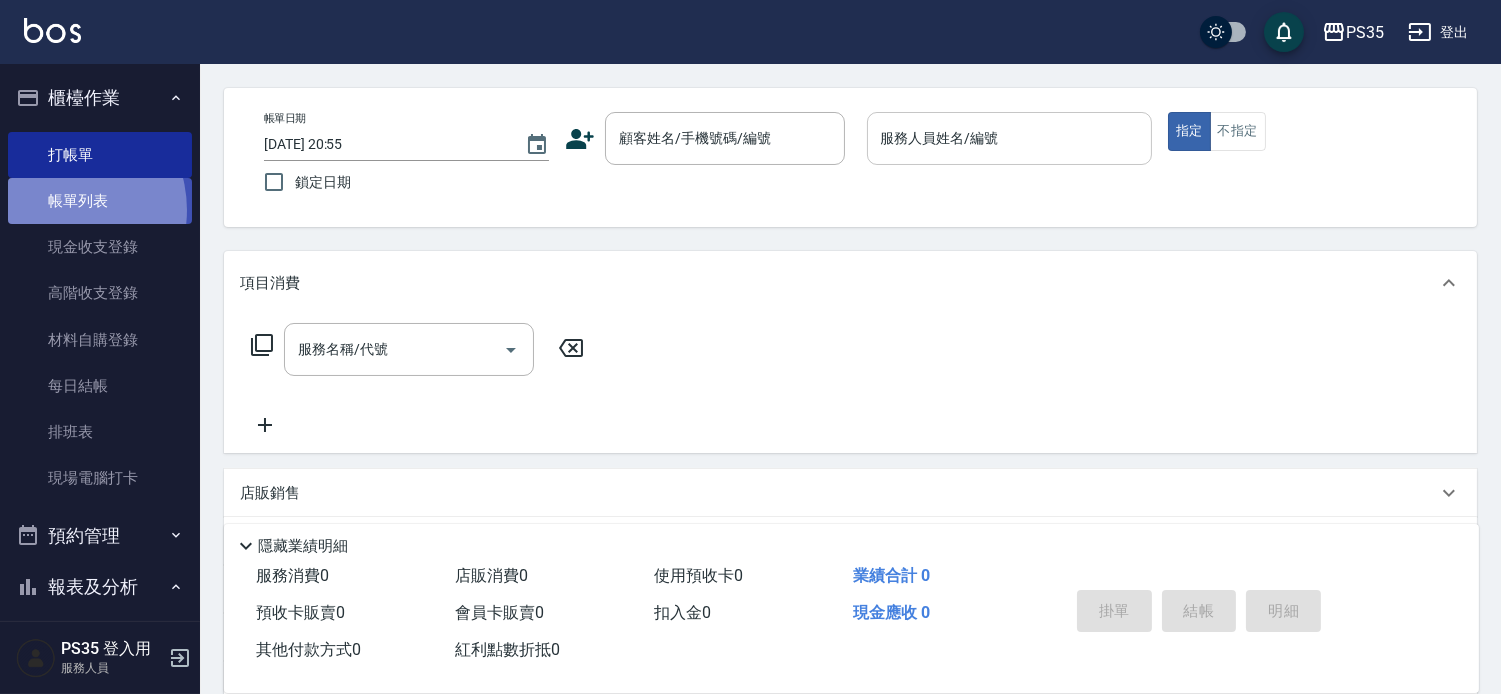 click on "帳單列表" at bounding box center [100, 201] 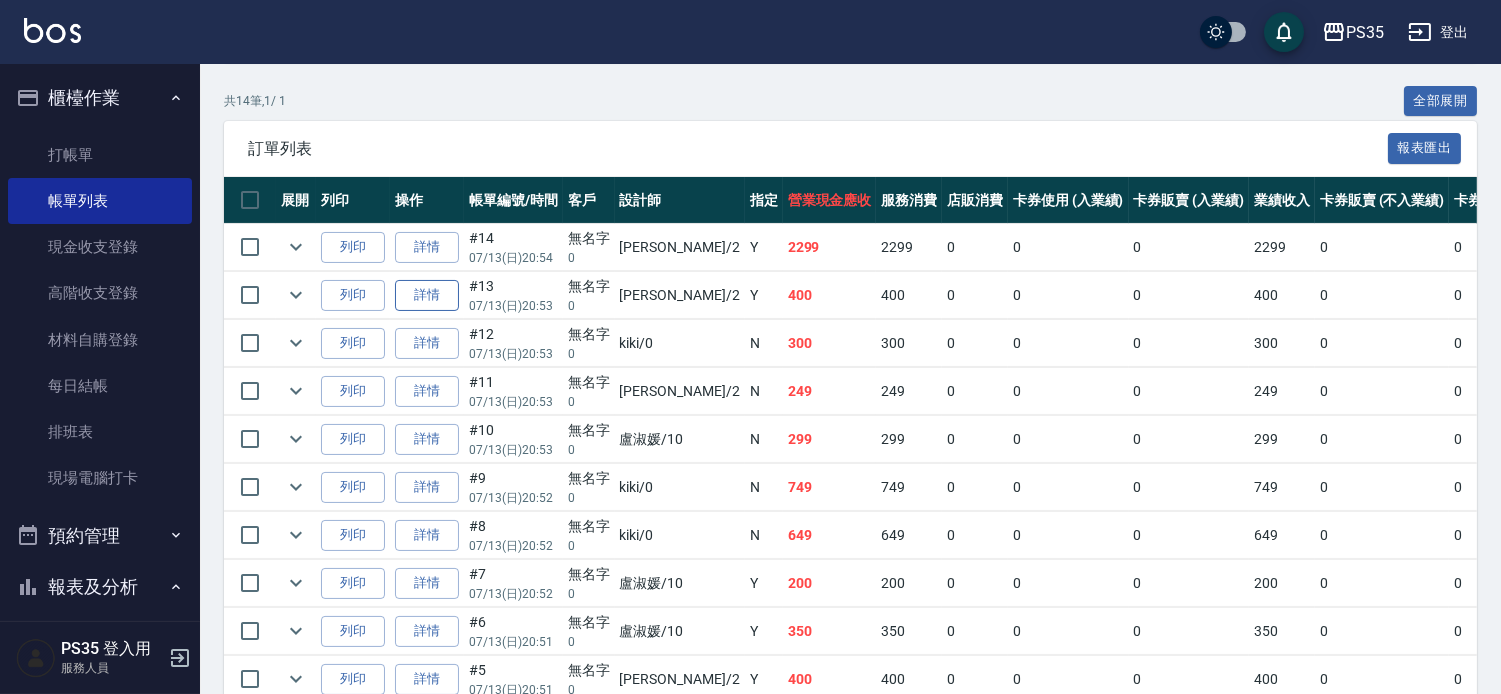scroll, scrollTop: 444, scrollLeft: 0, axis: vertical 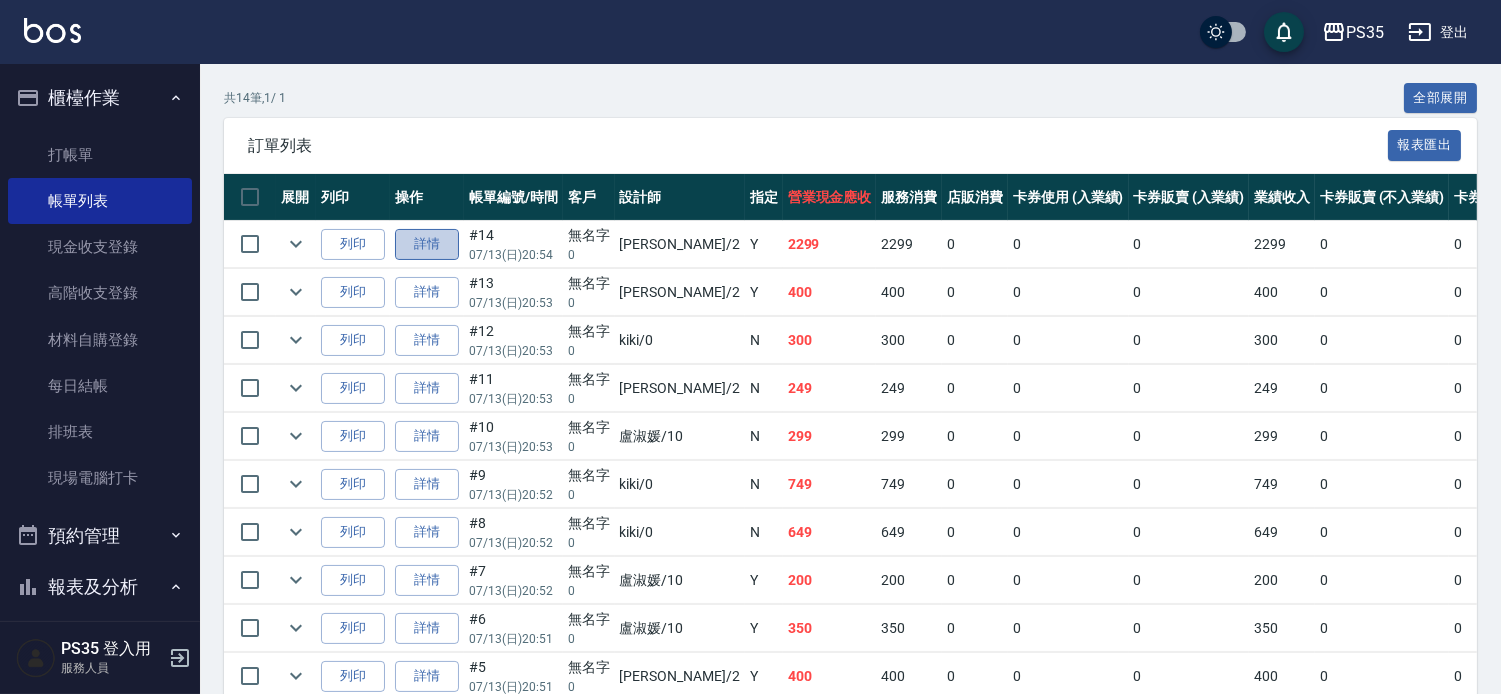 click on "詳情" at bounding box center [427, 244] 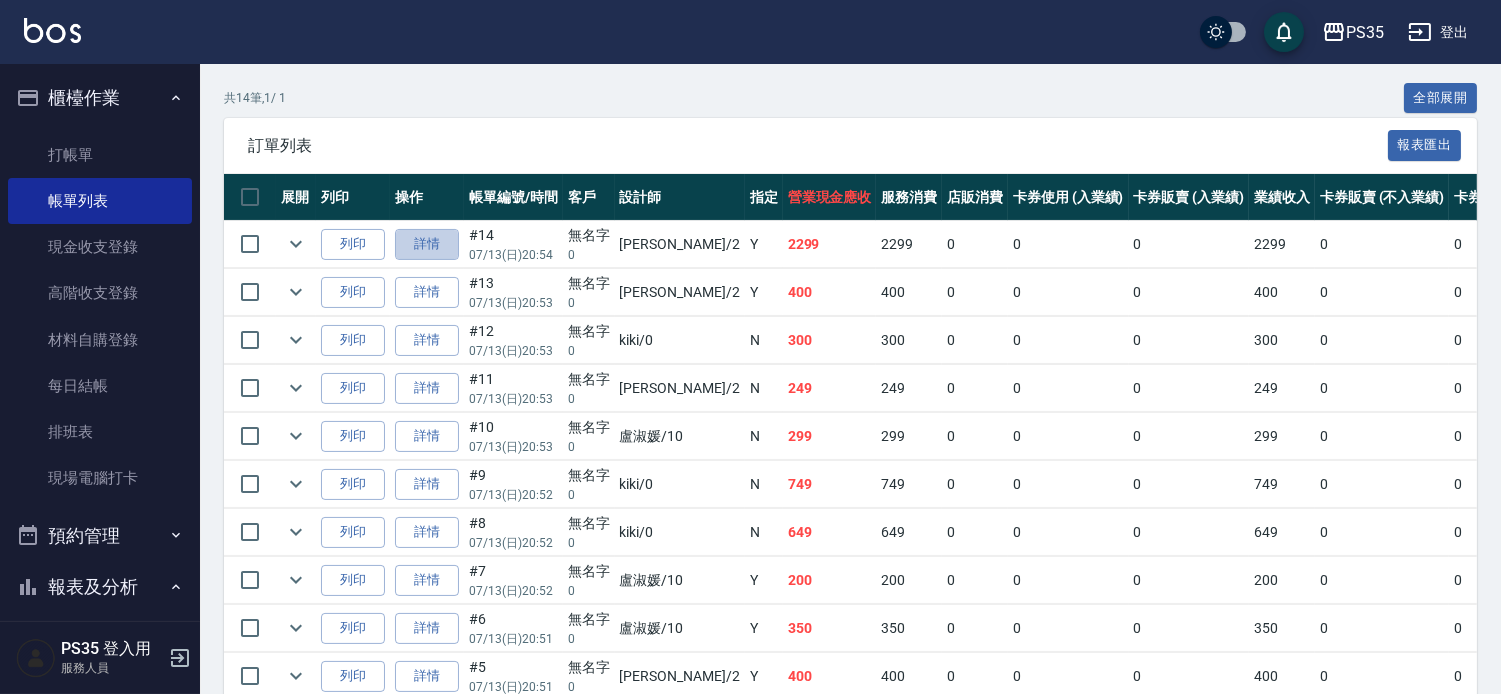 scroll, scrollTop: 0, scrollLeft: 0, axis: both 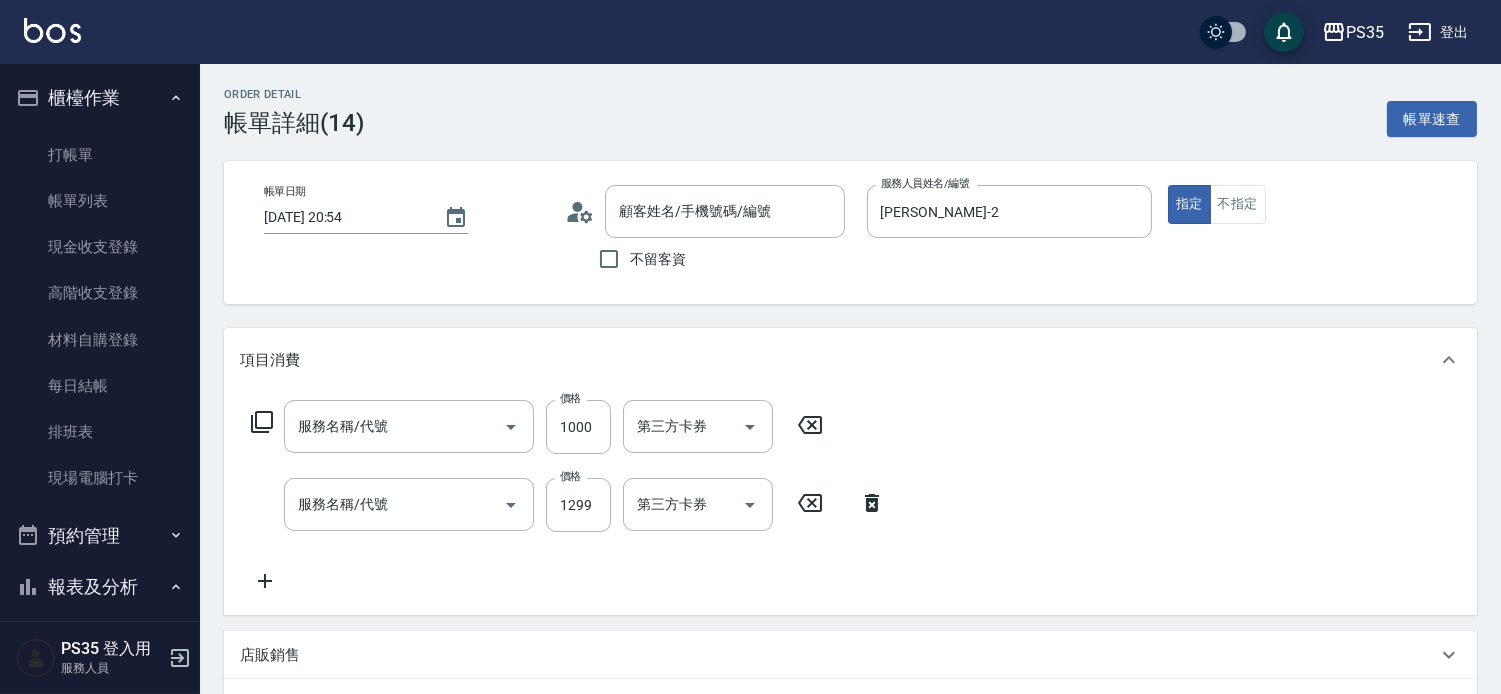 type on "[DATE] 20:54" 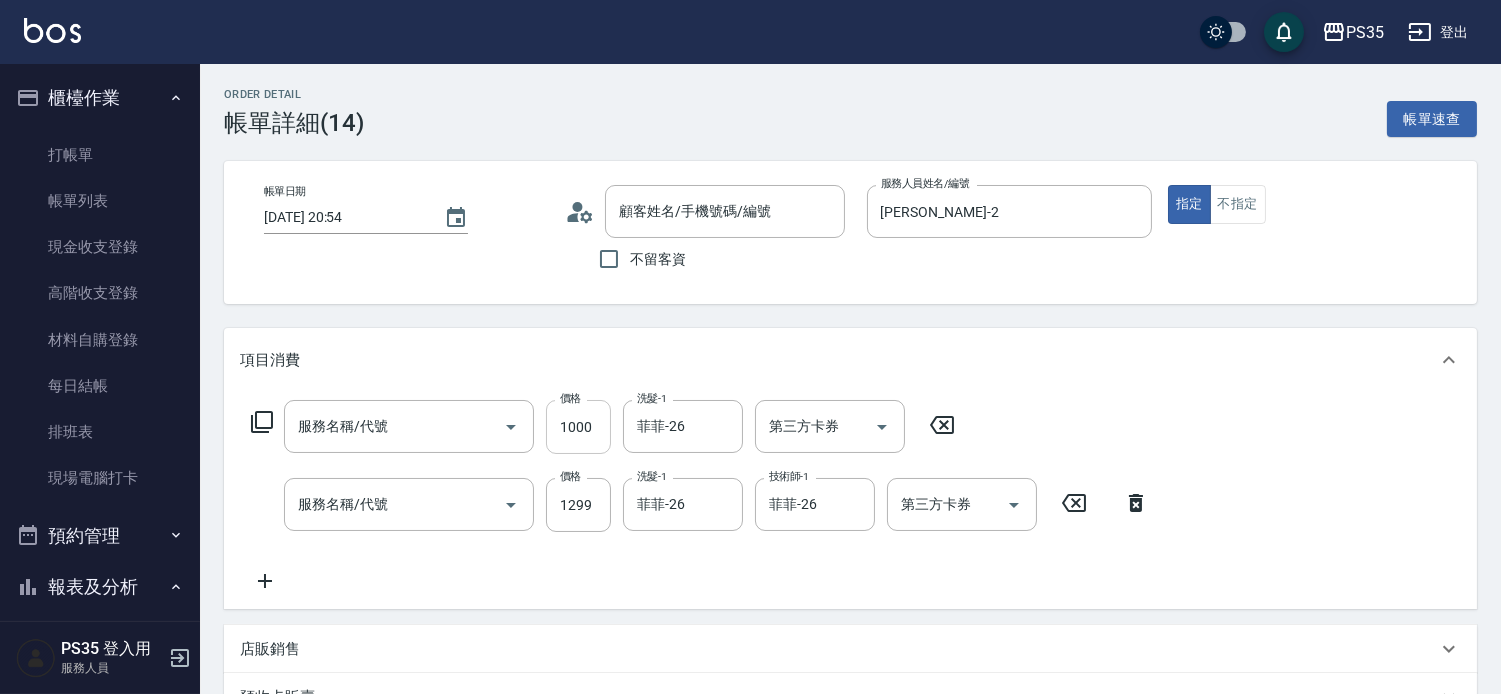 type on "1000護(404)" 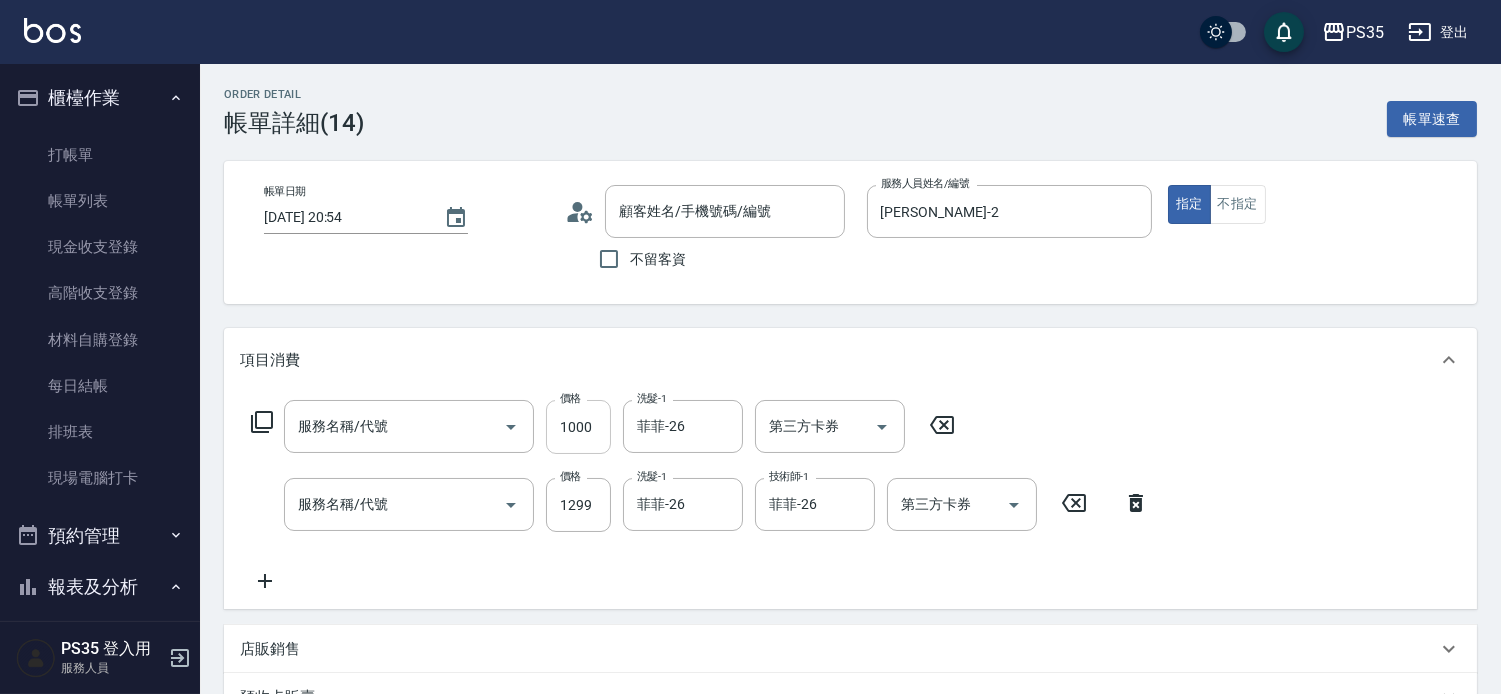 type on "染髮(501)" 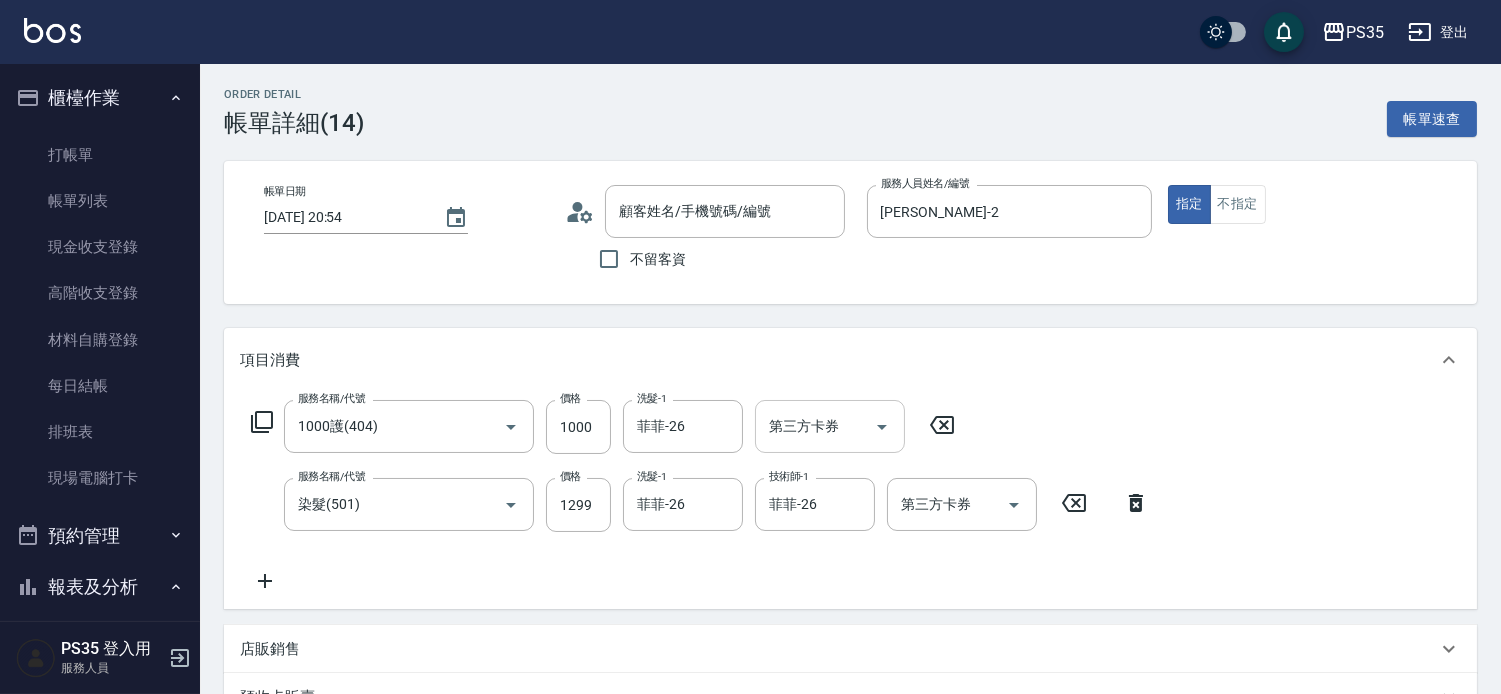 type on "無名字/0/null" 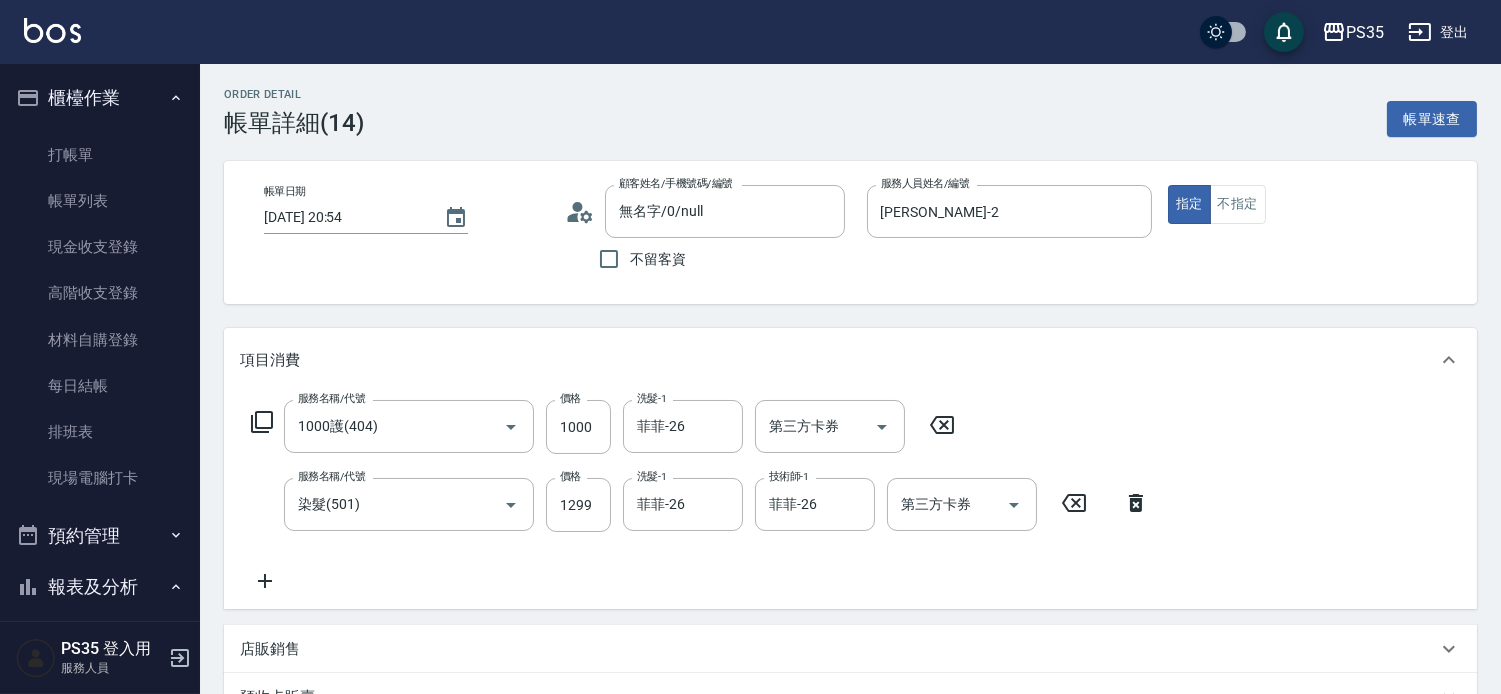 click 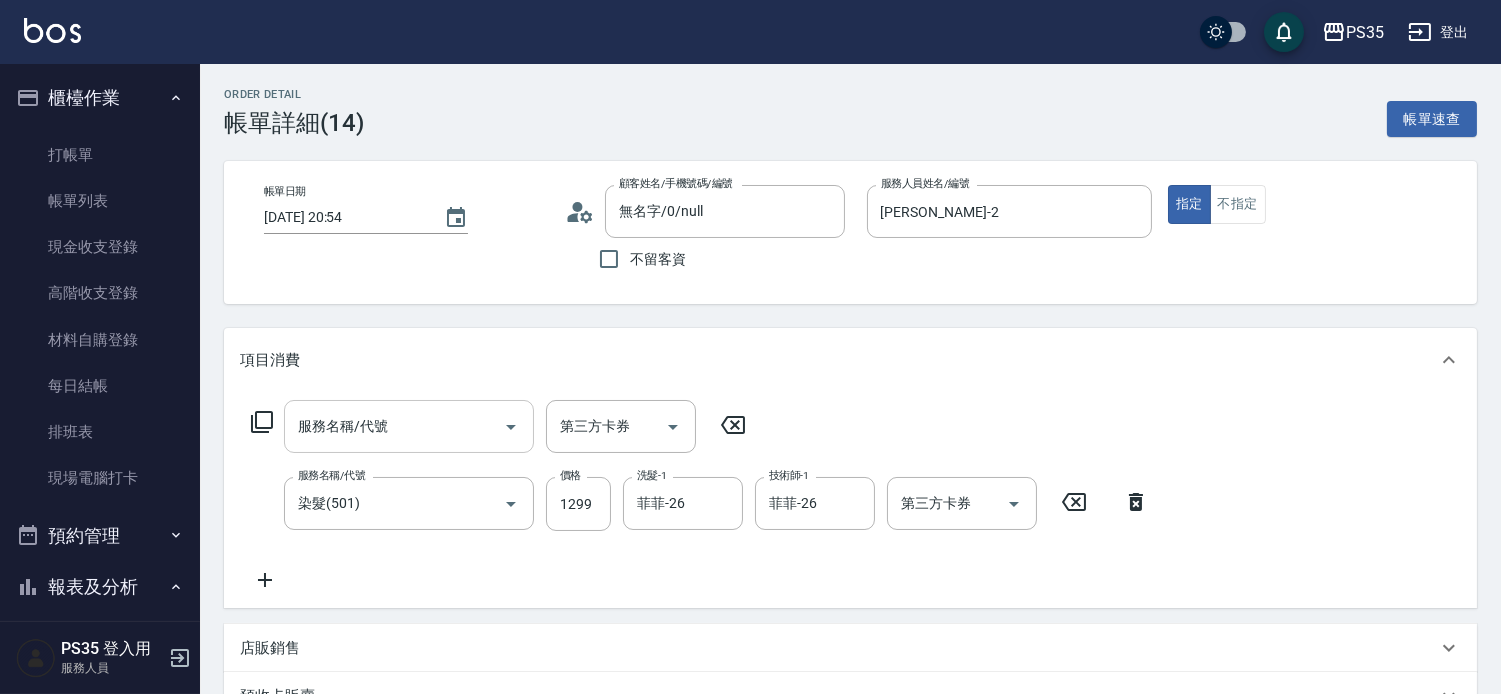 click on "服務名稱/代號 服務名稱/代號" at bounding box center [409, 426] 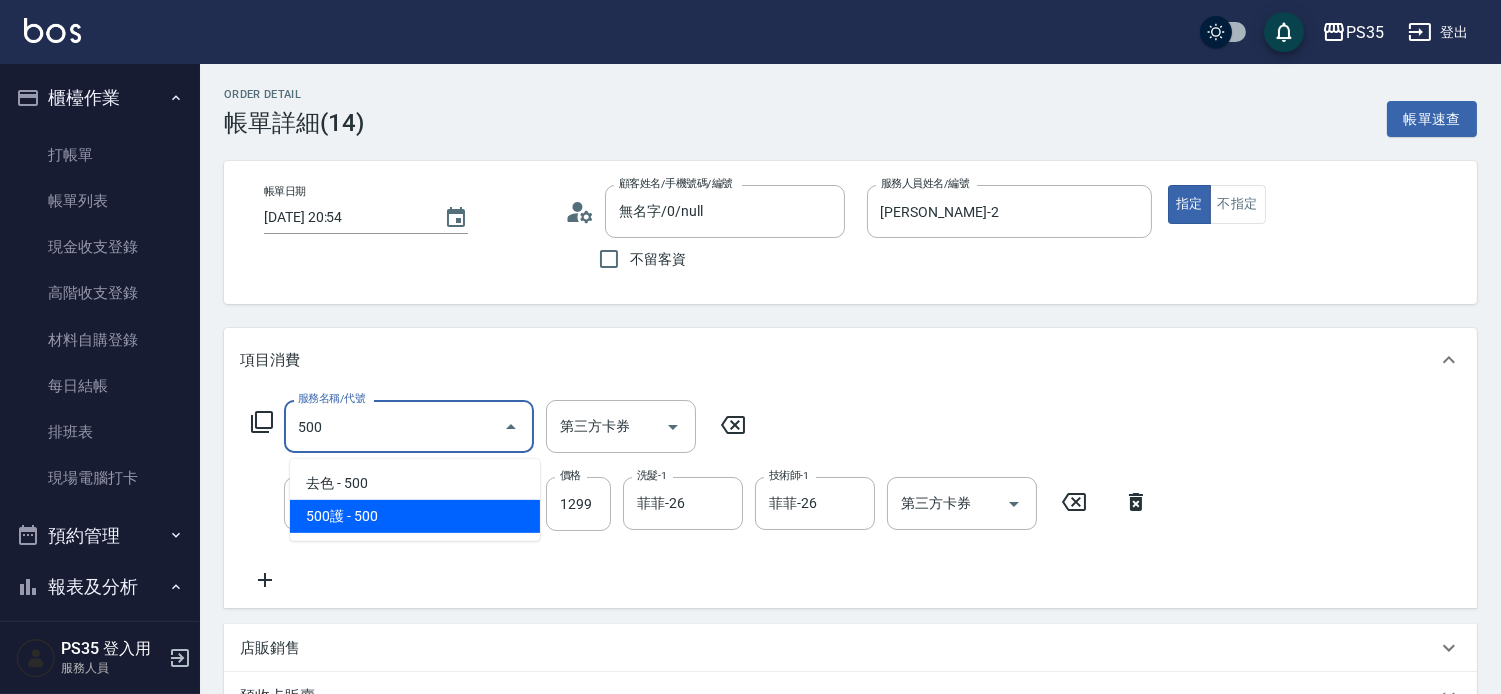 type on "500護(402)" 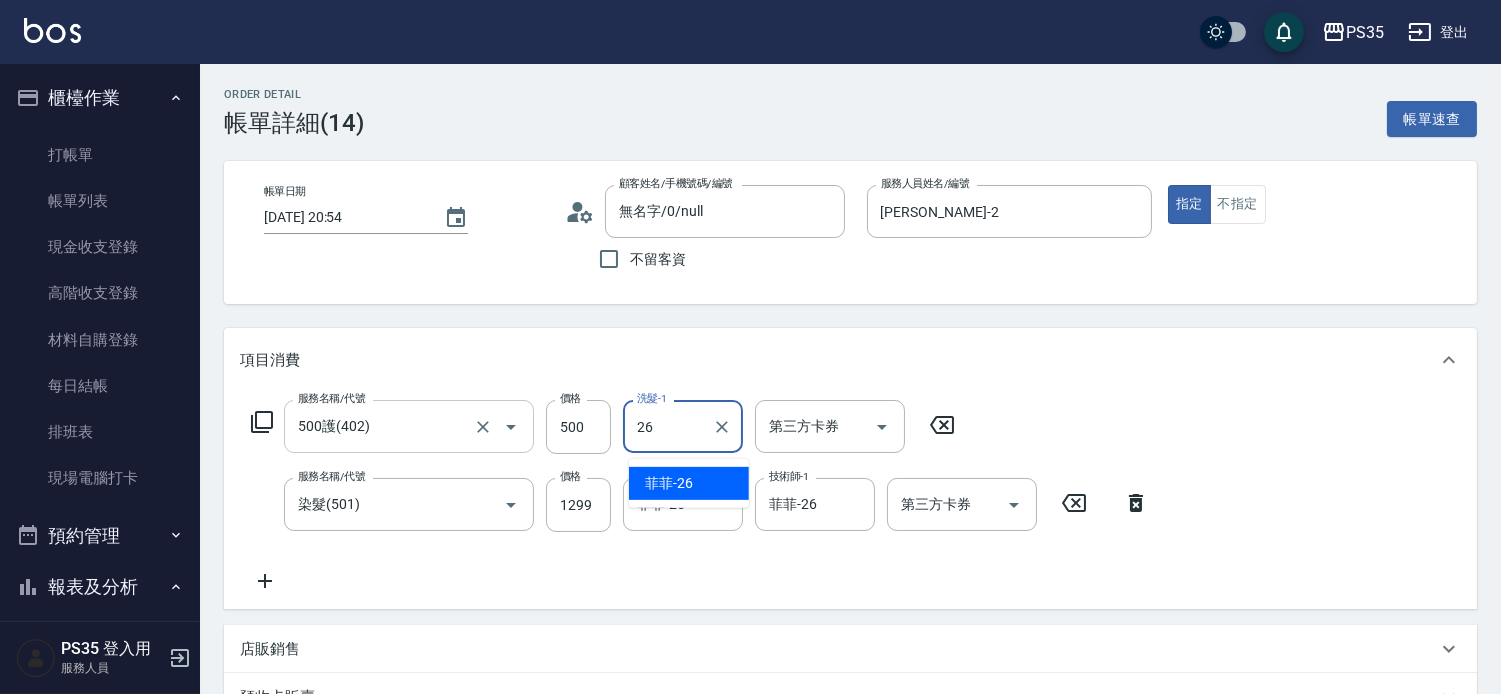 type on "菲菲-26" 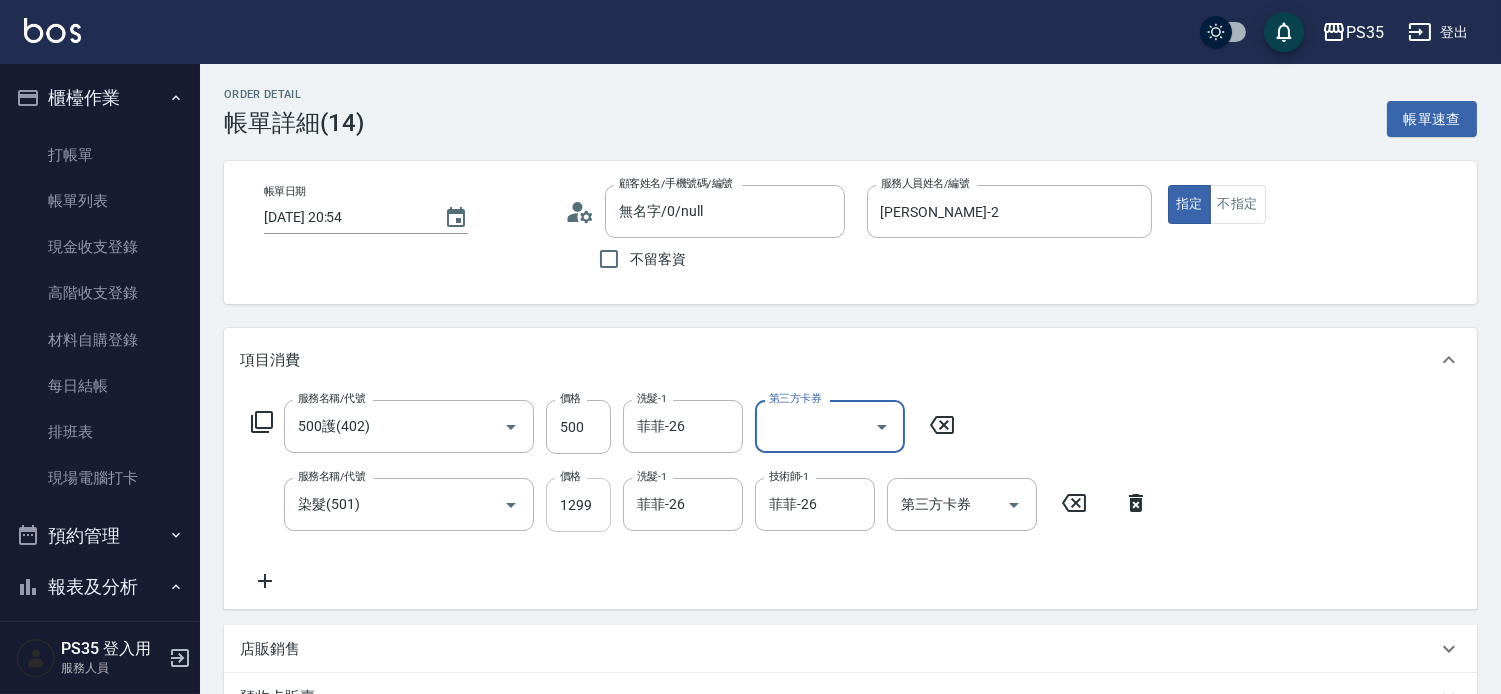click on "1299" at bounding box center (578, 505) 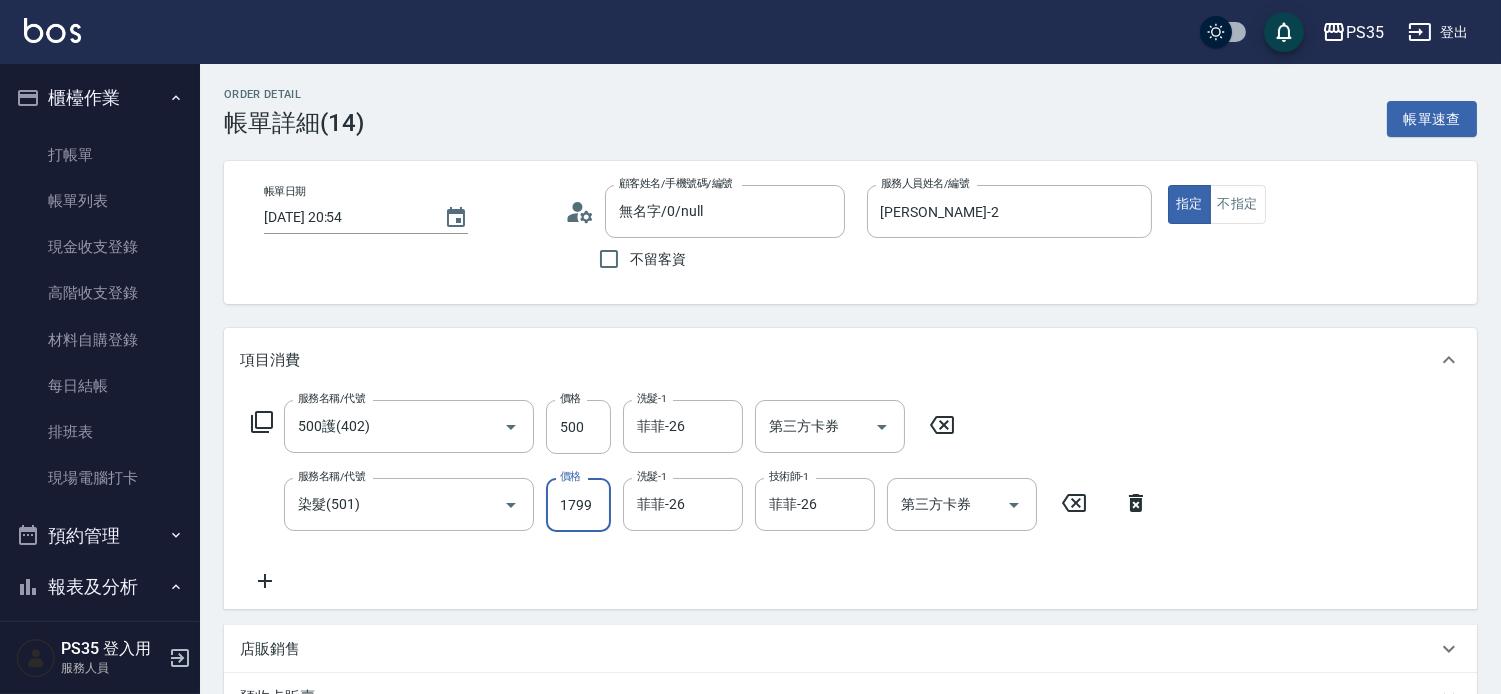type on "1799" 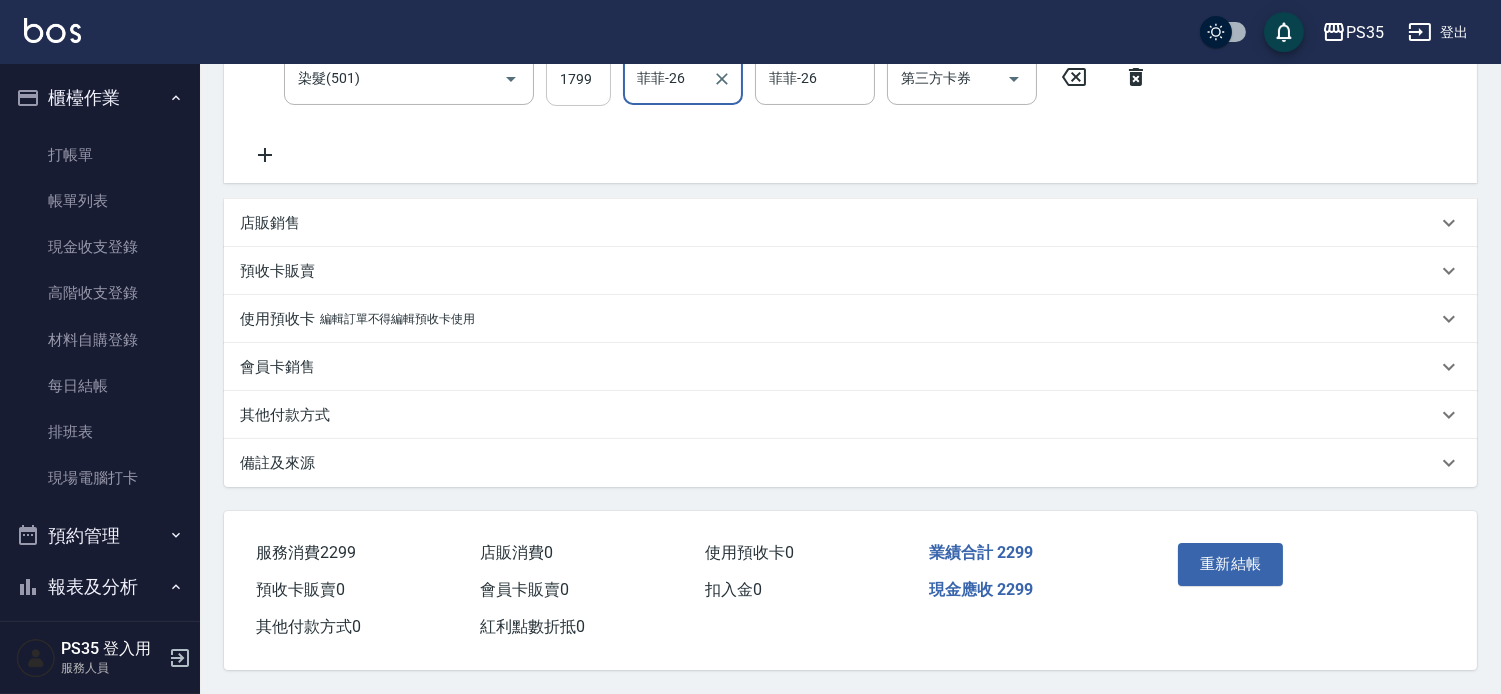 scroll, scrollTop: 444, scrollLeft: 0, axis: vertical 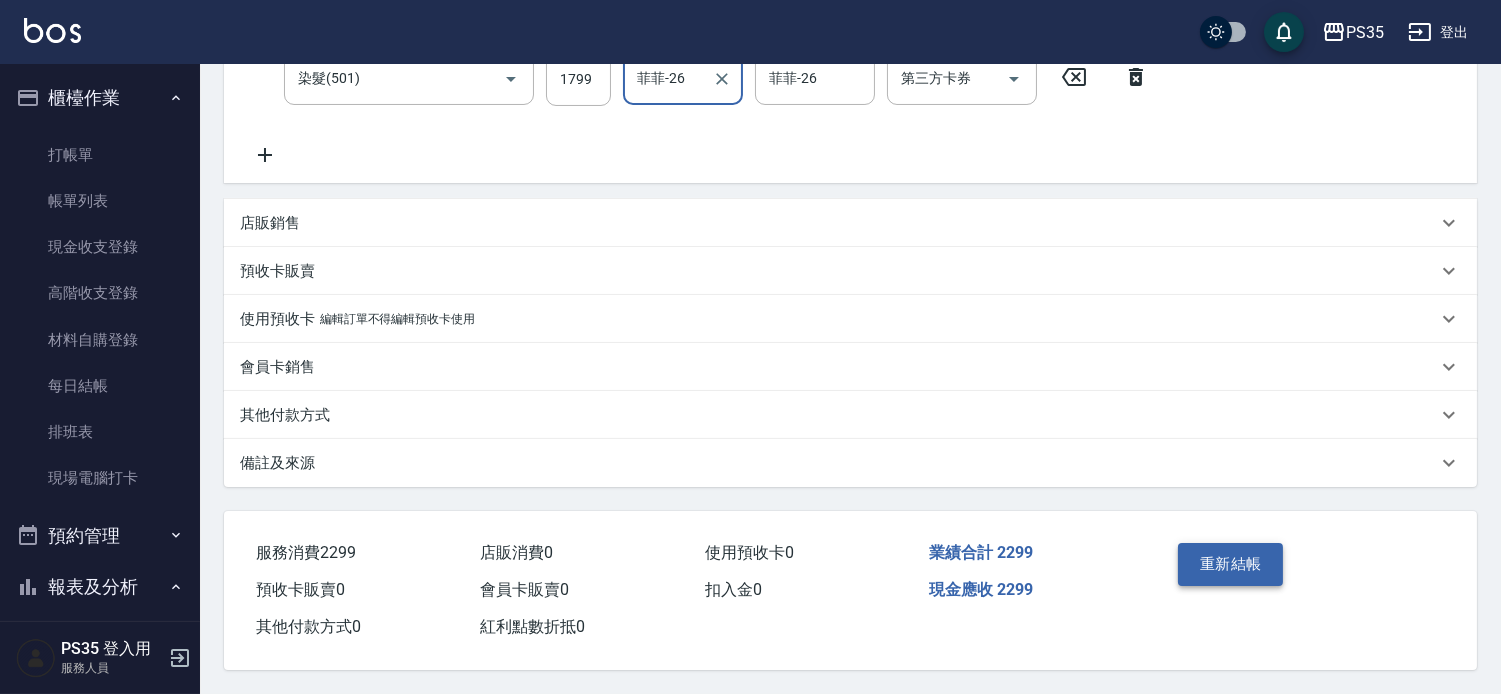 click on "重新結帳" at bounding box center [1231, 564] 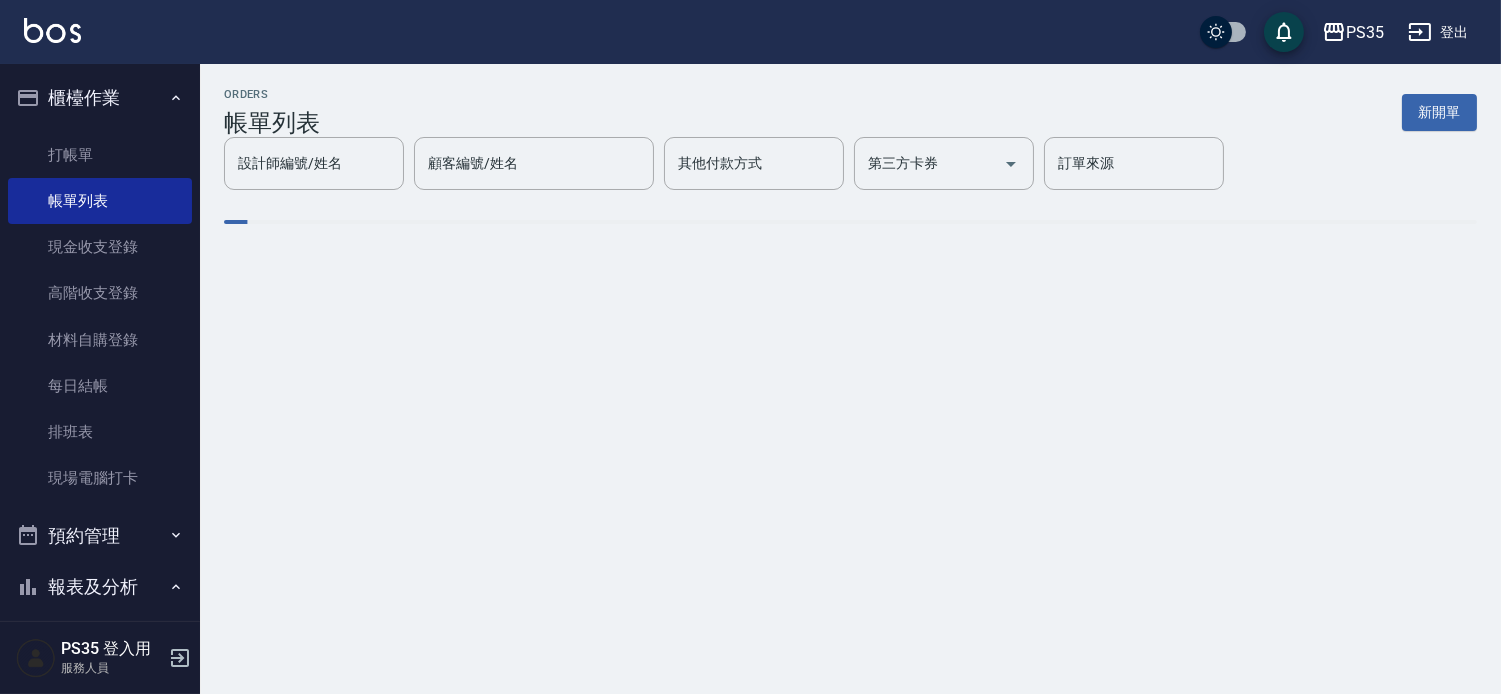 scroll, scrollTop: 0, scrollLeft: 0, axis: both 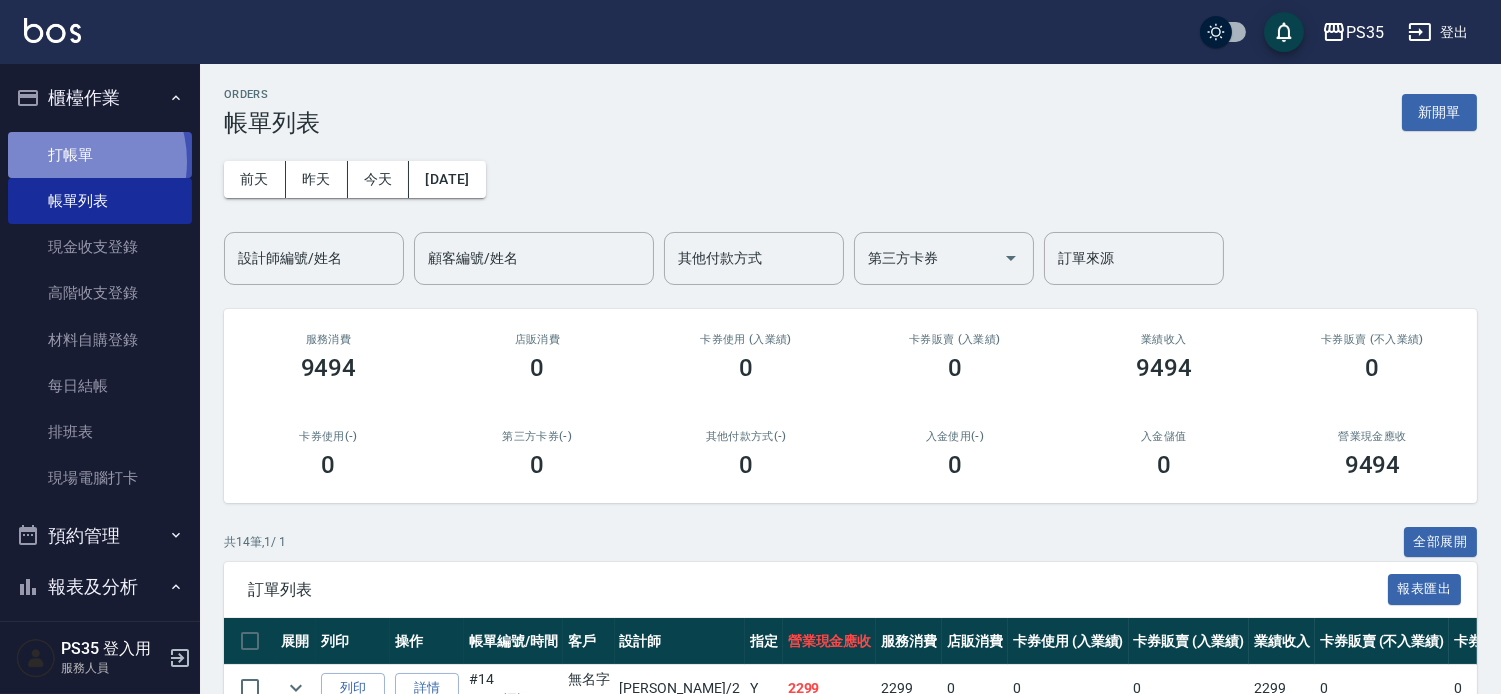 click on "打帳單" at bounding box center (100, 155) 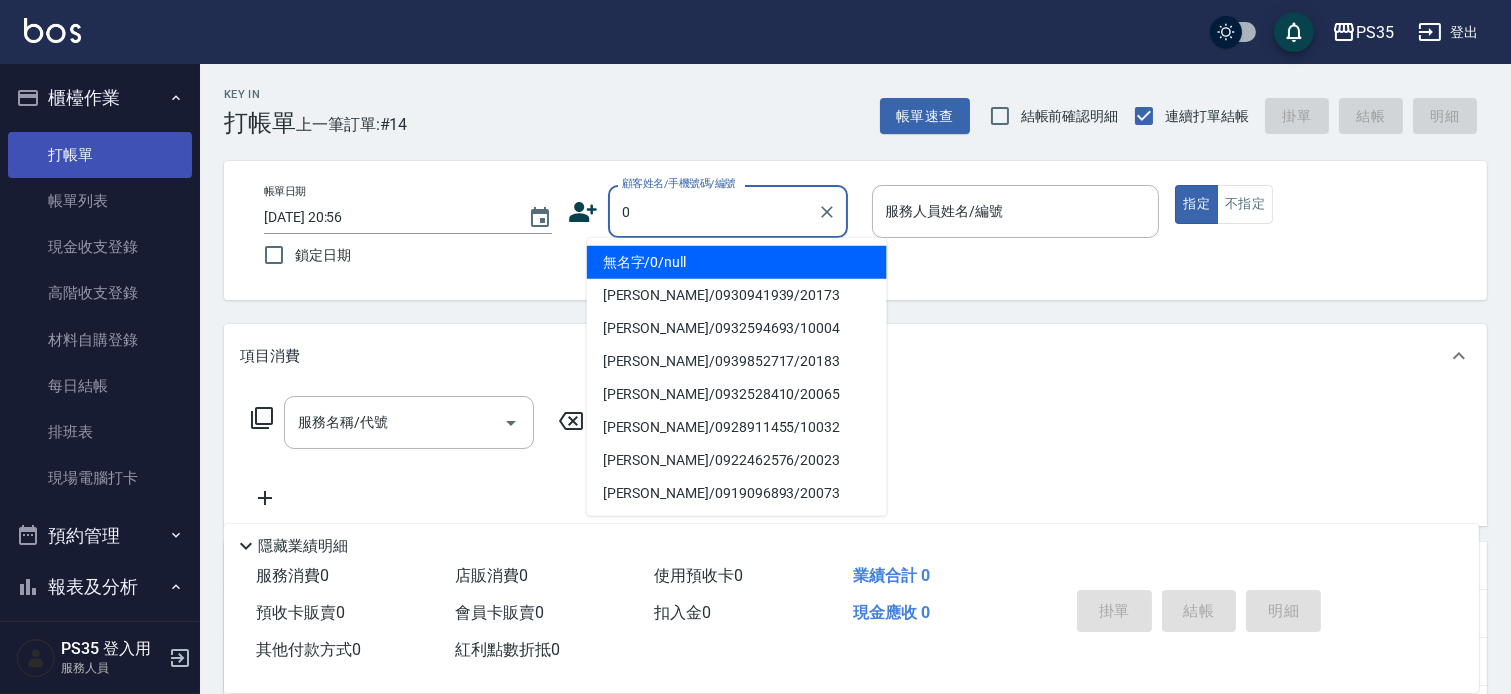 type on "0" 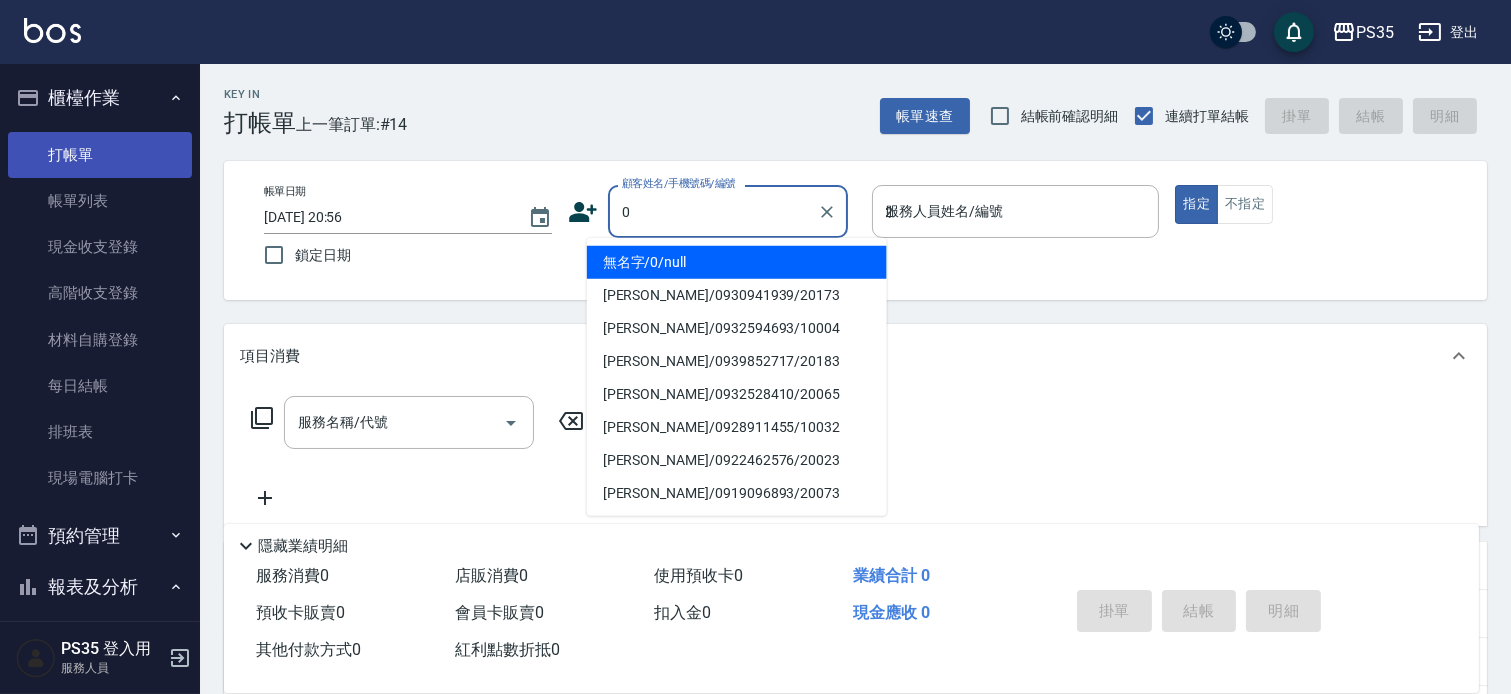 type on "true" 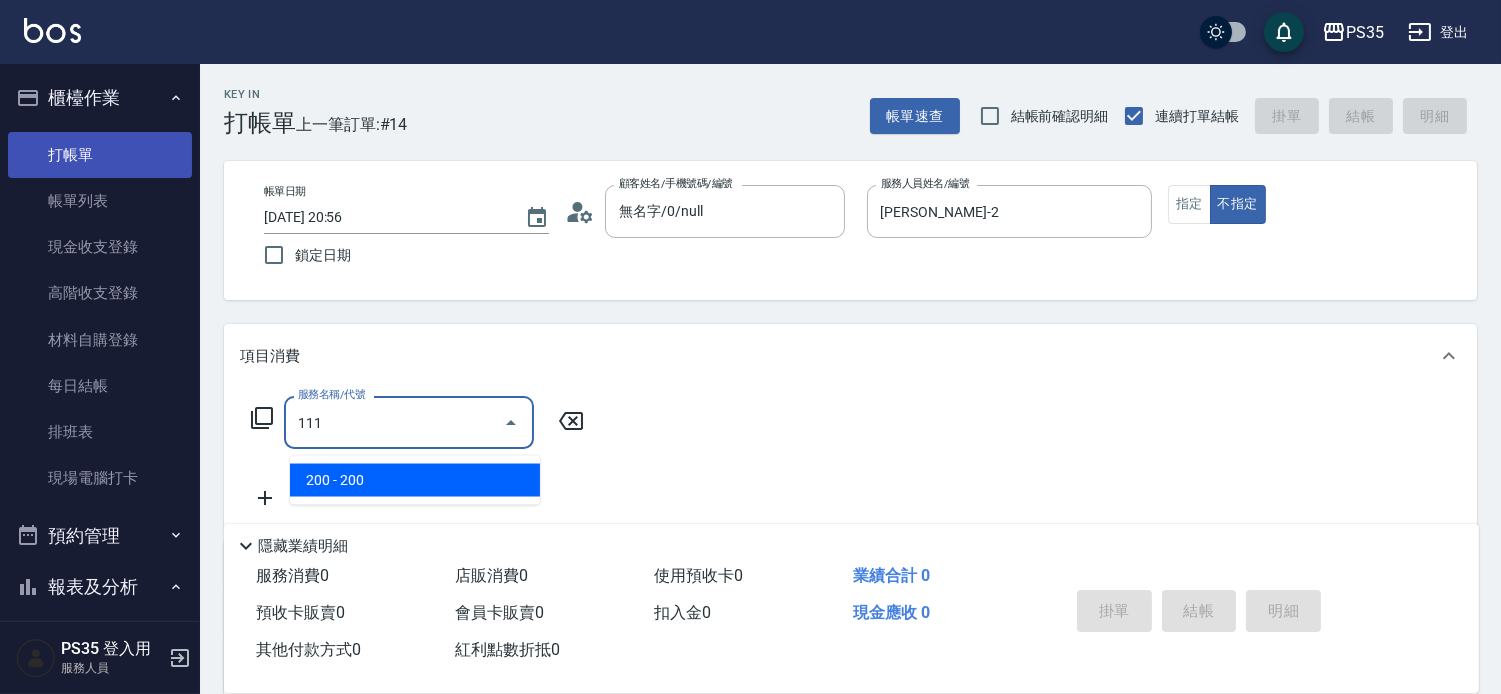 type on "200(111)" 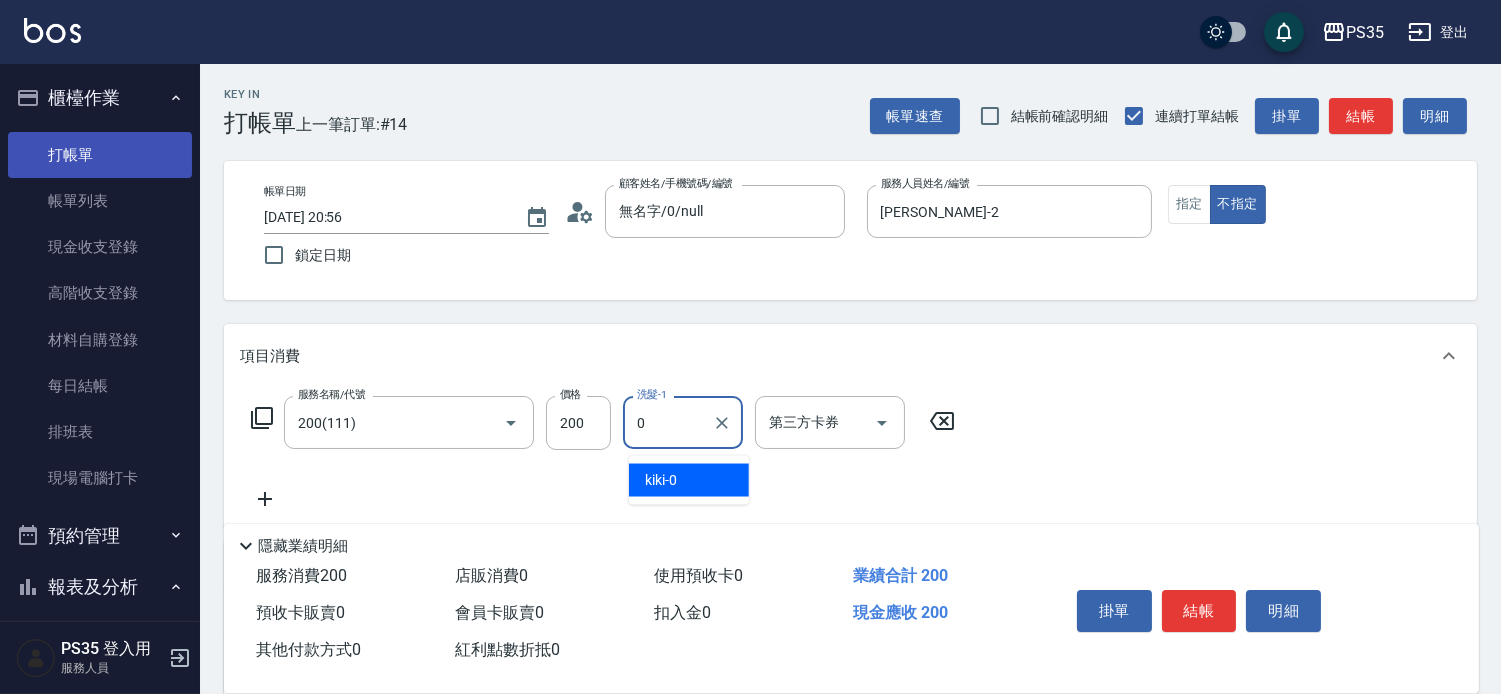 type on "kiki-0" 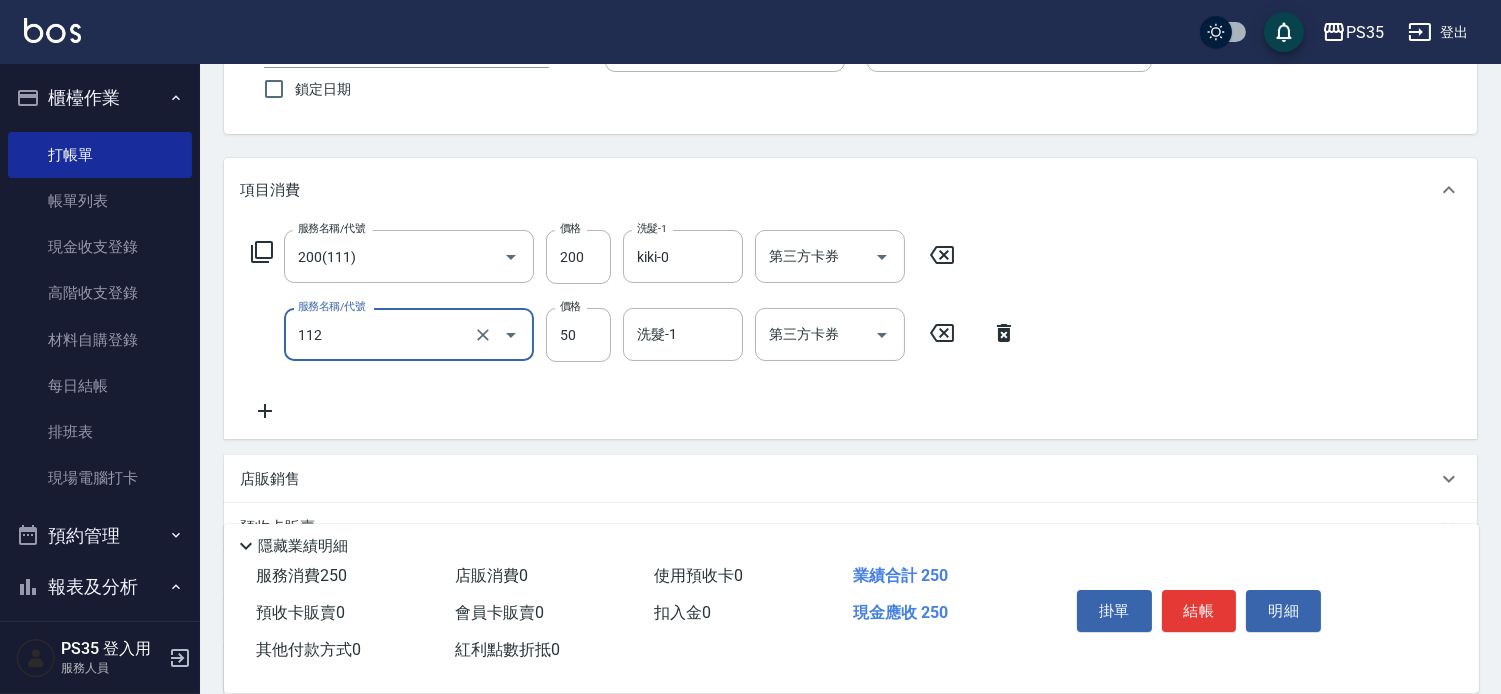 scroll, scrollTop: 111, scrollLeft: 0, axis: vertical 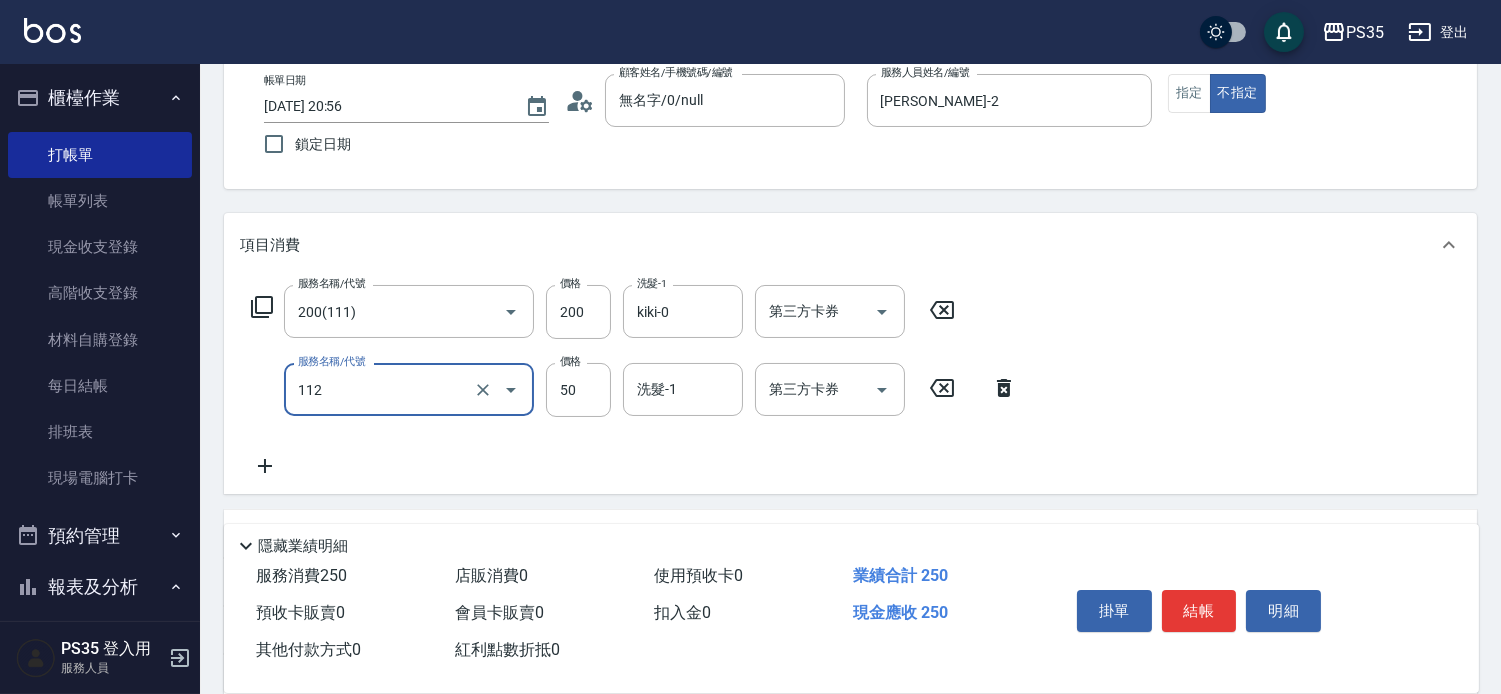 type on "精油50(112)" 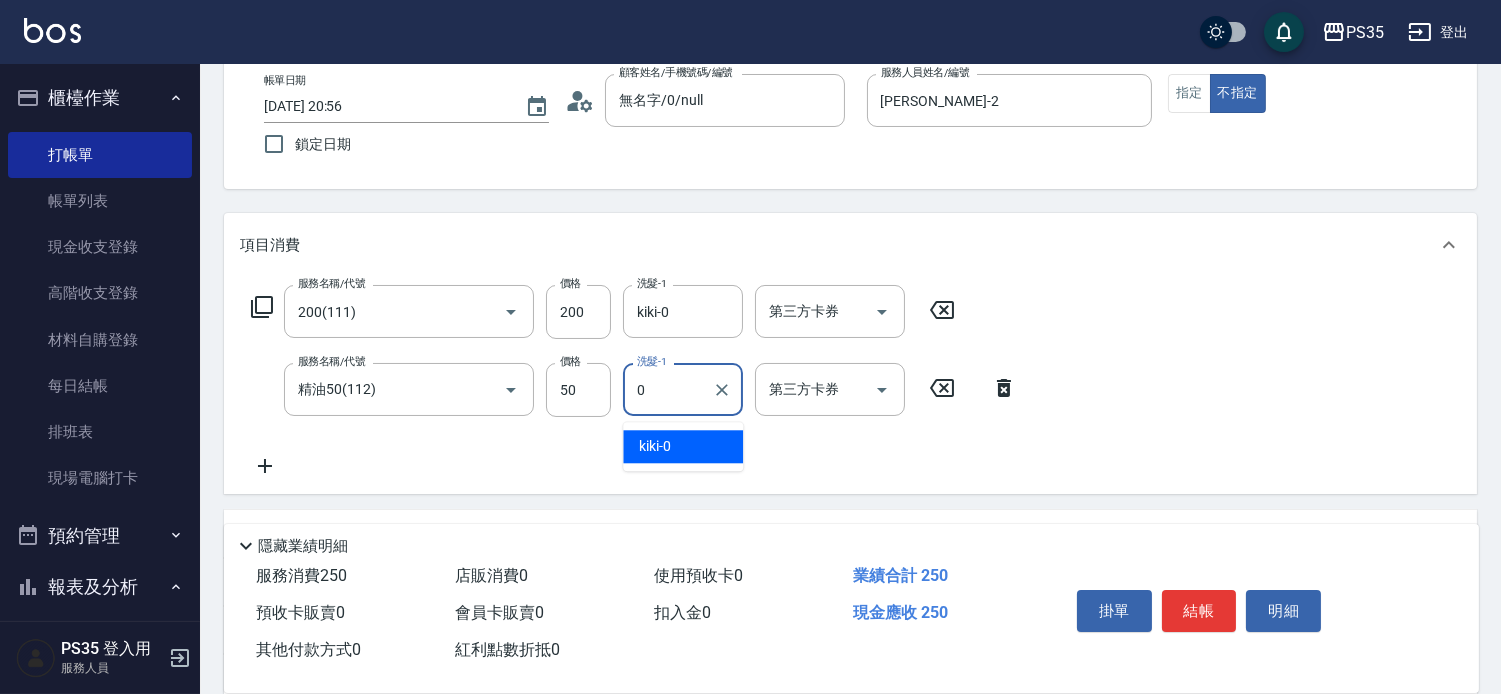 type on "kiki-0" 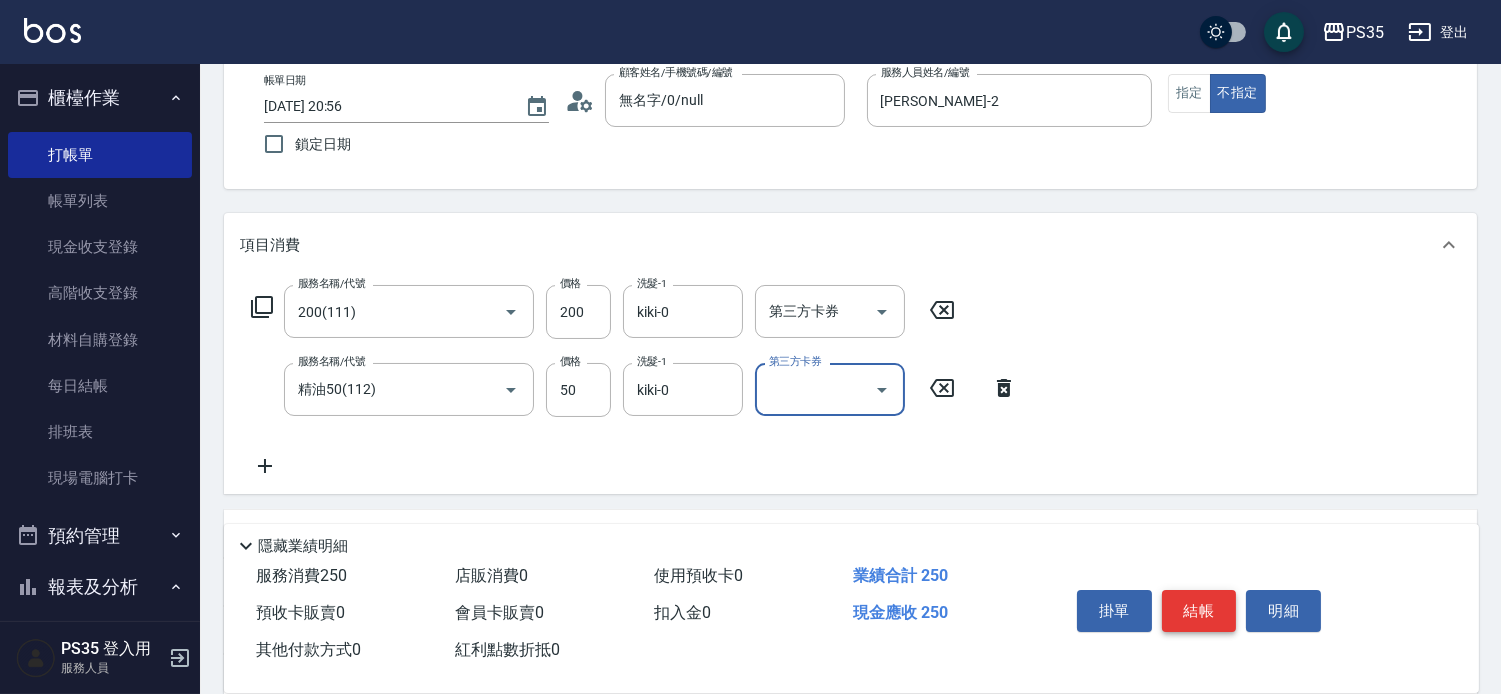 click on "結帳" at bounding box center (1199, 611) 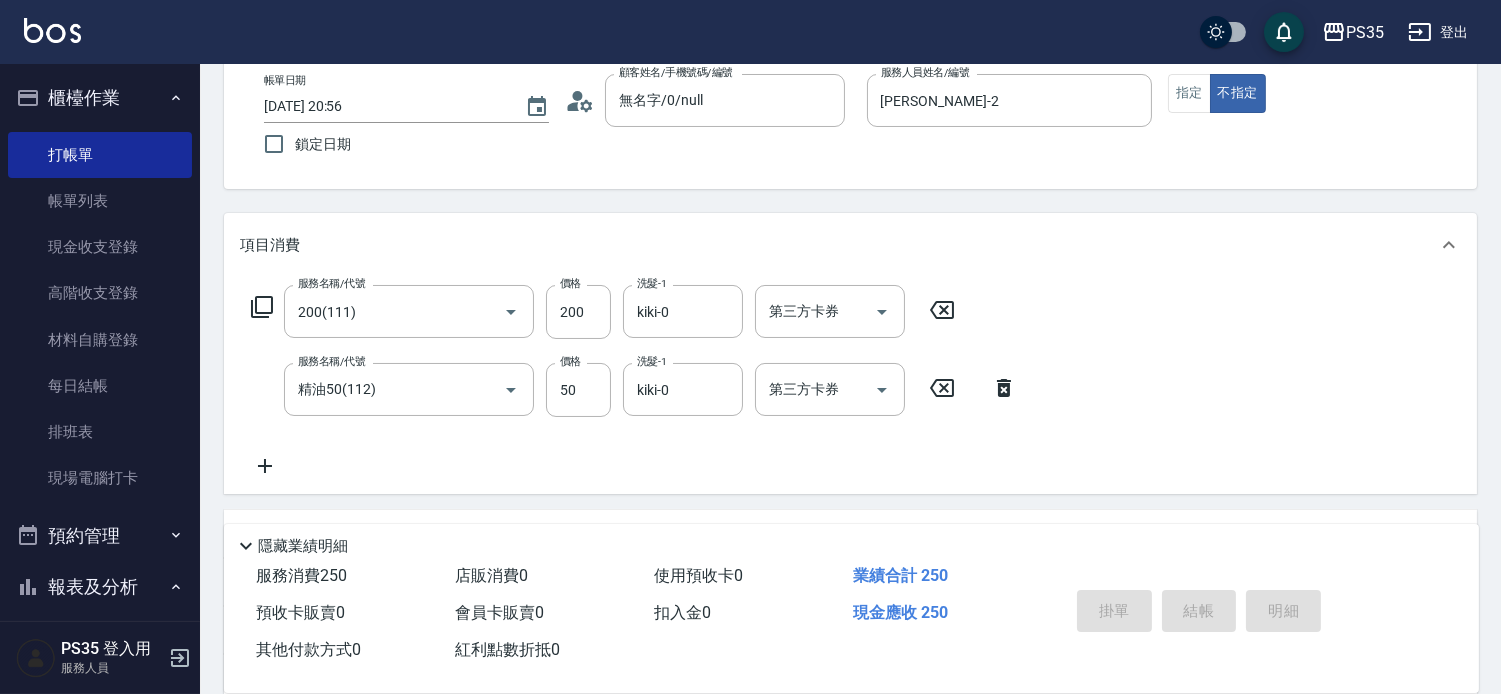 type 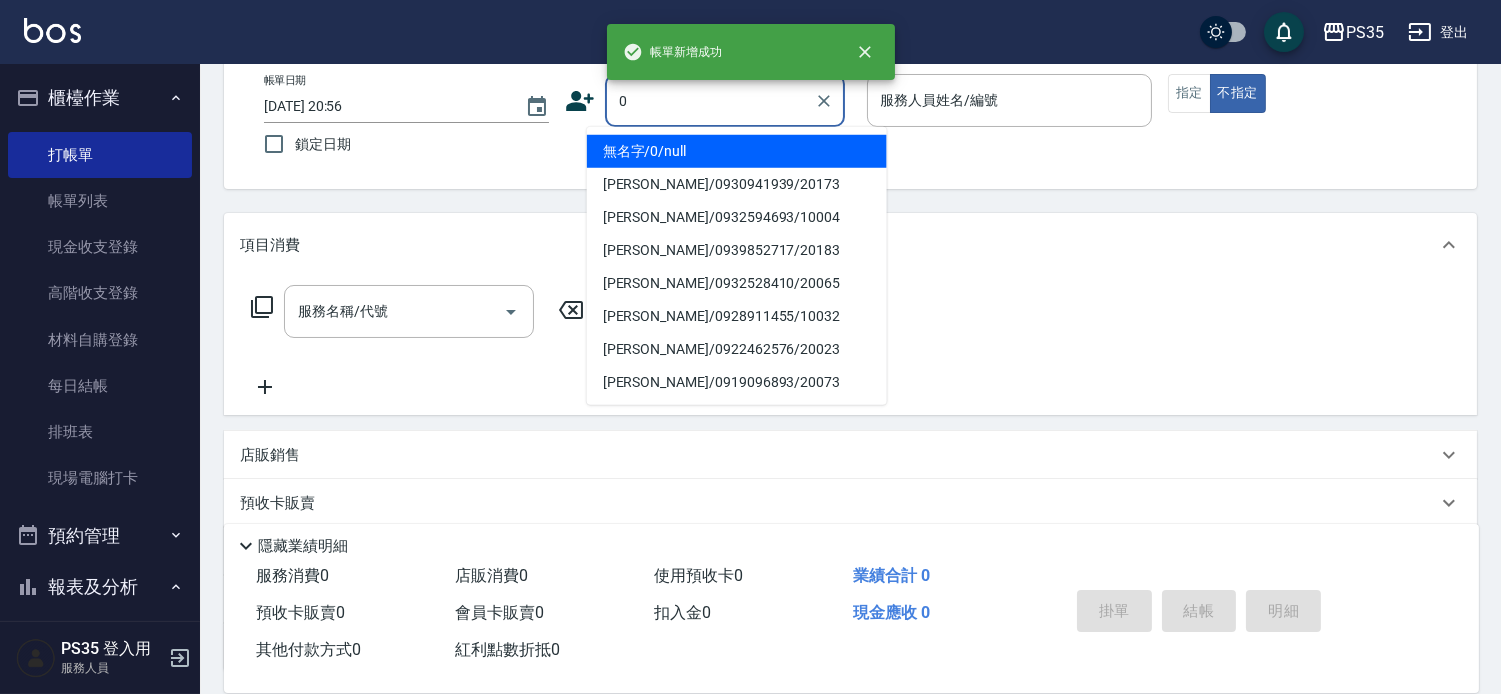 type on "0" 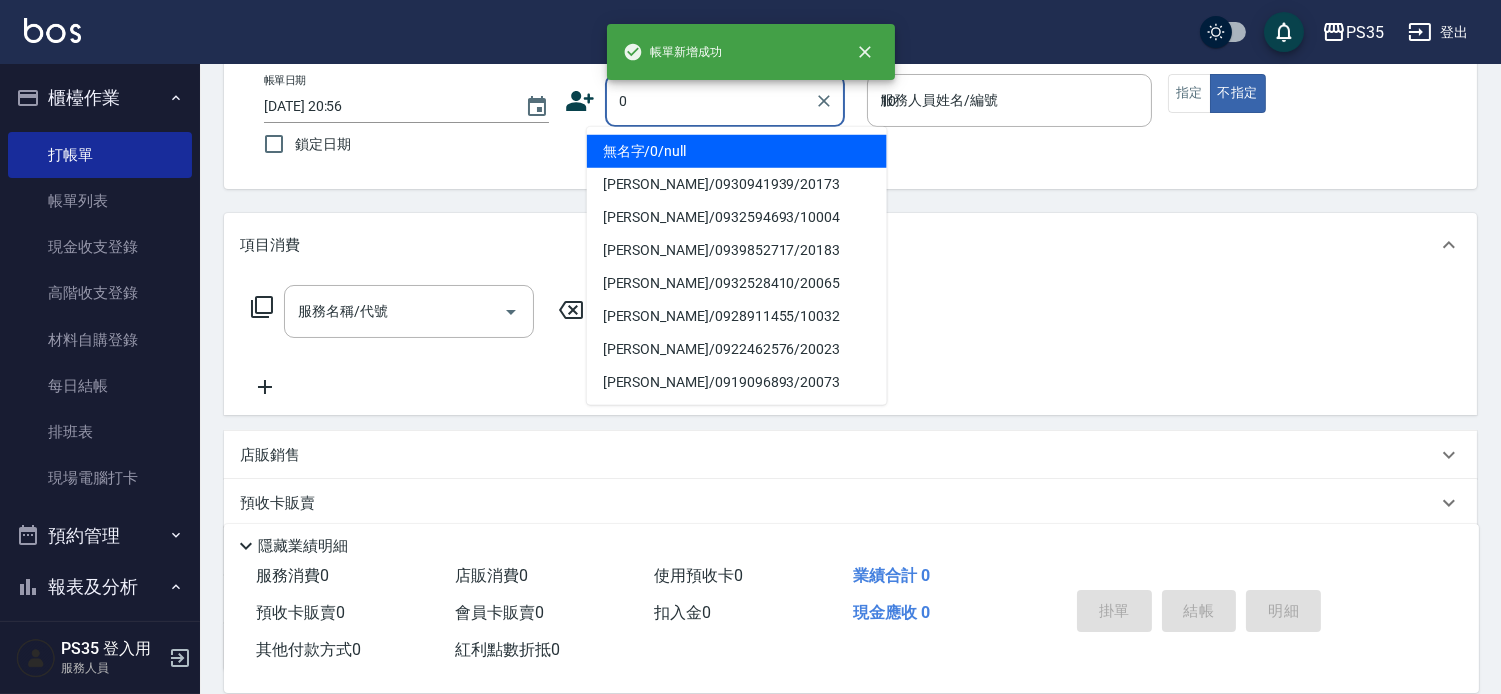 type on "10" 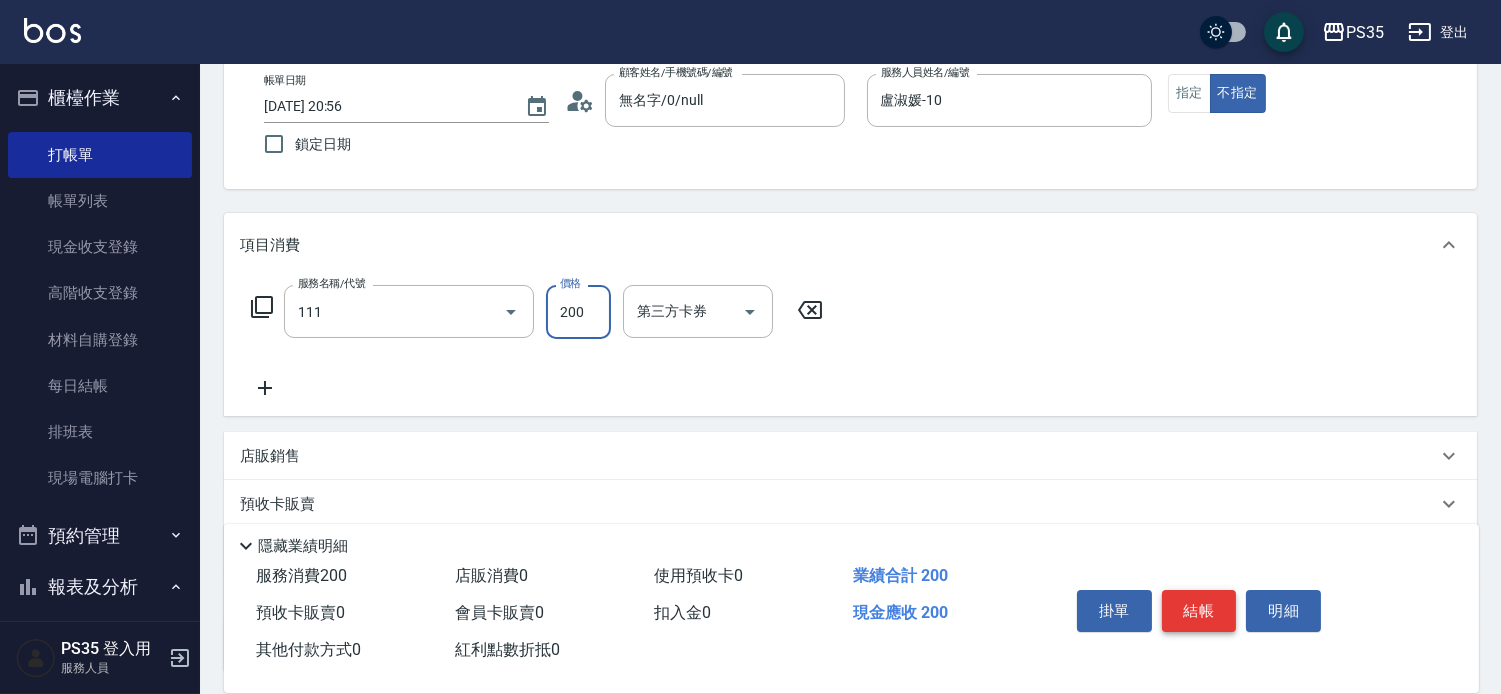 type on "200(111)" 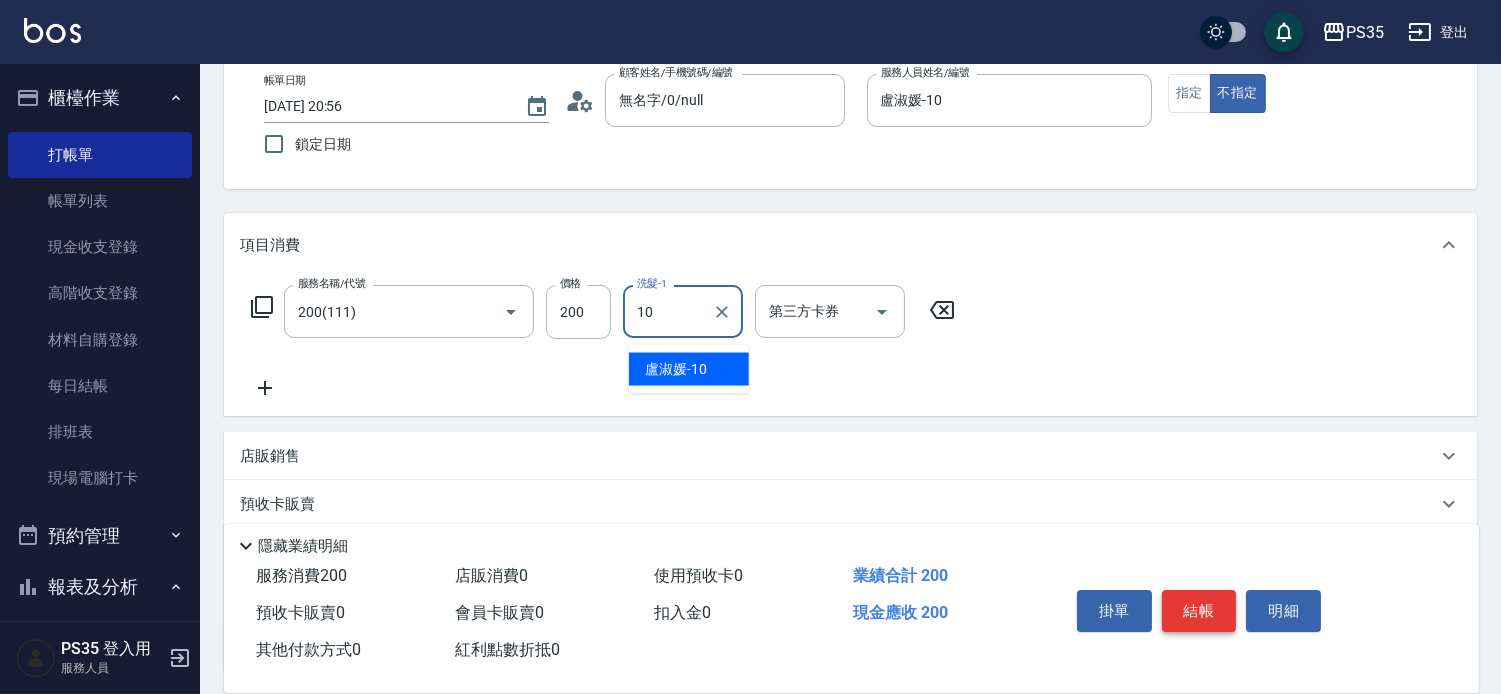 type on "盧淑媛-10" 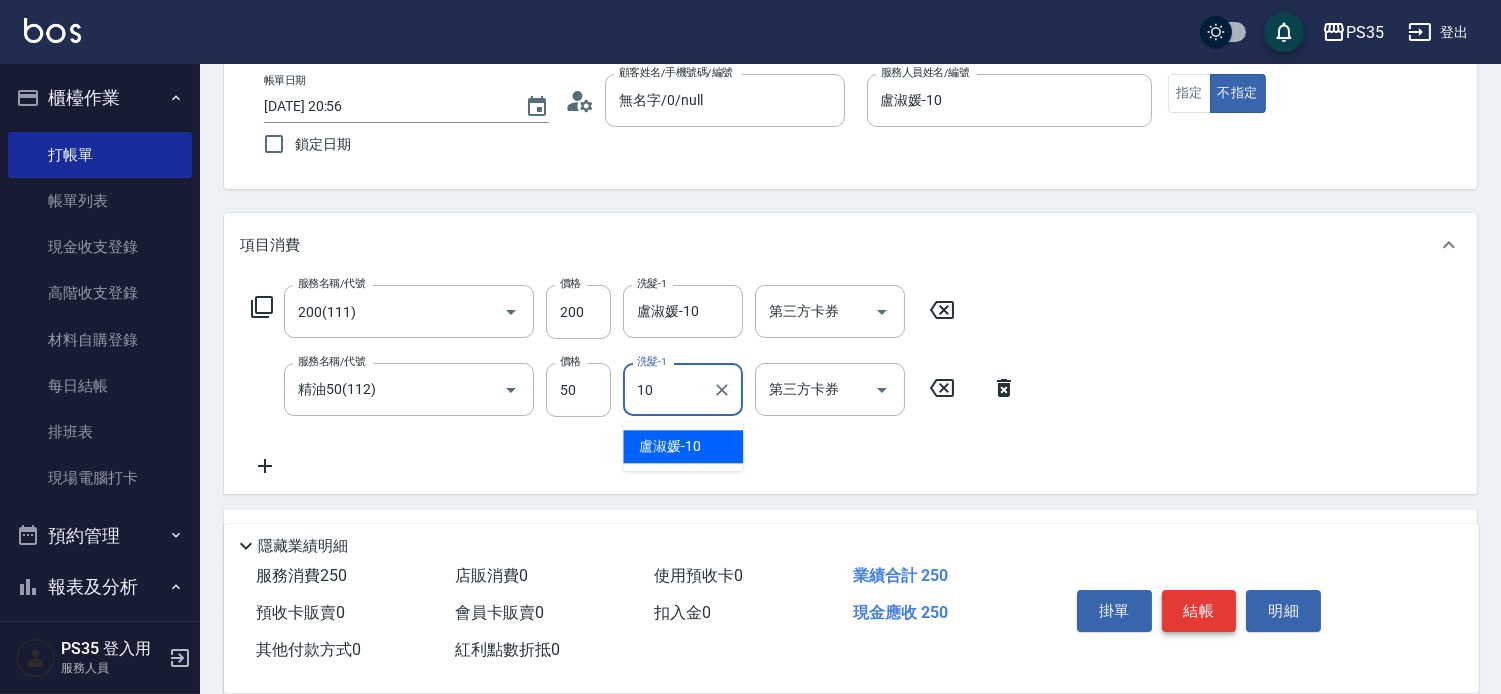 type on "盧淑媛-10" 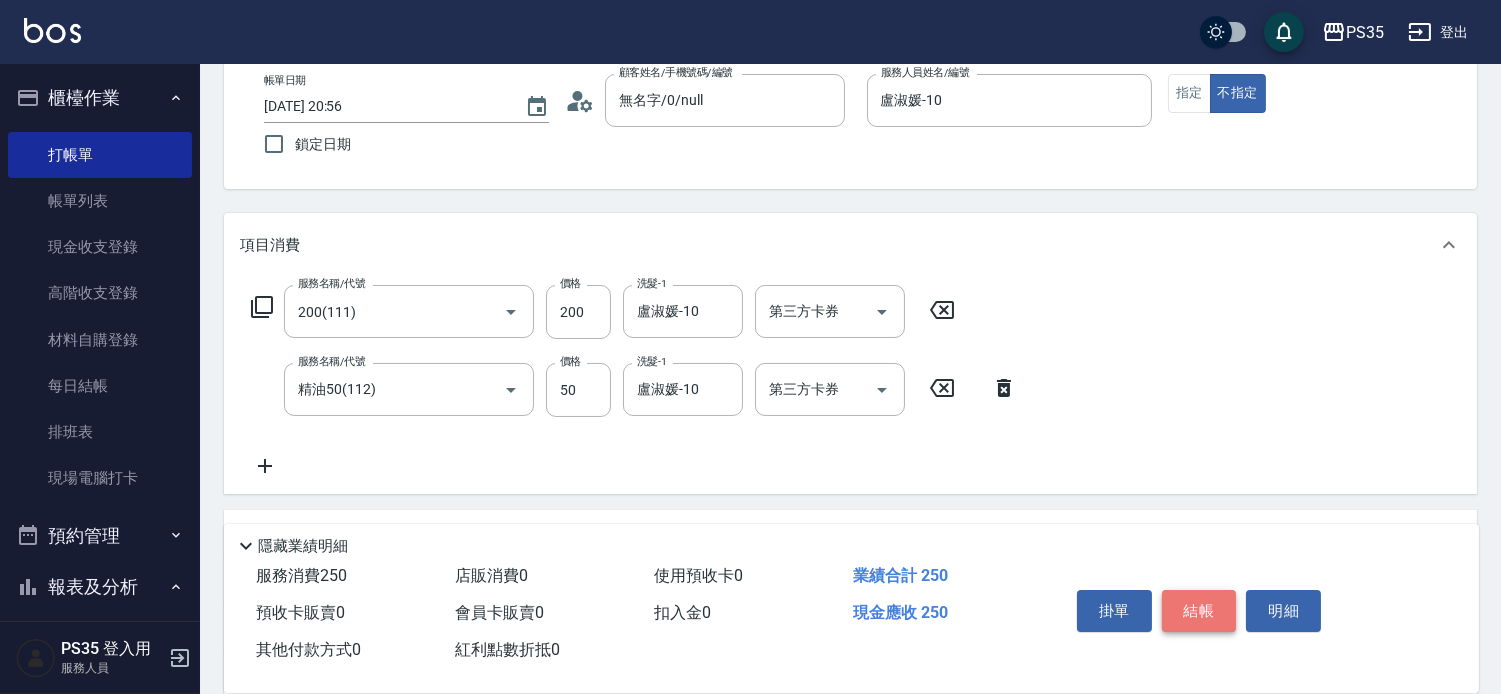 click on "結帳" at bounding box center (1199, 611) 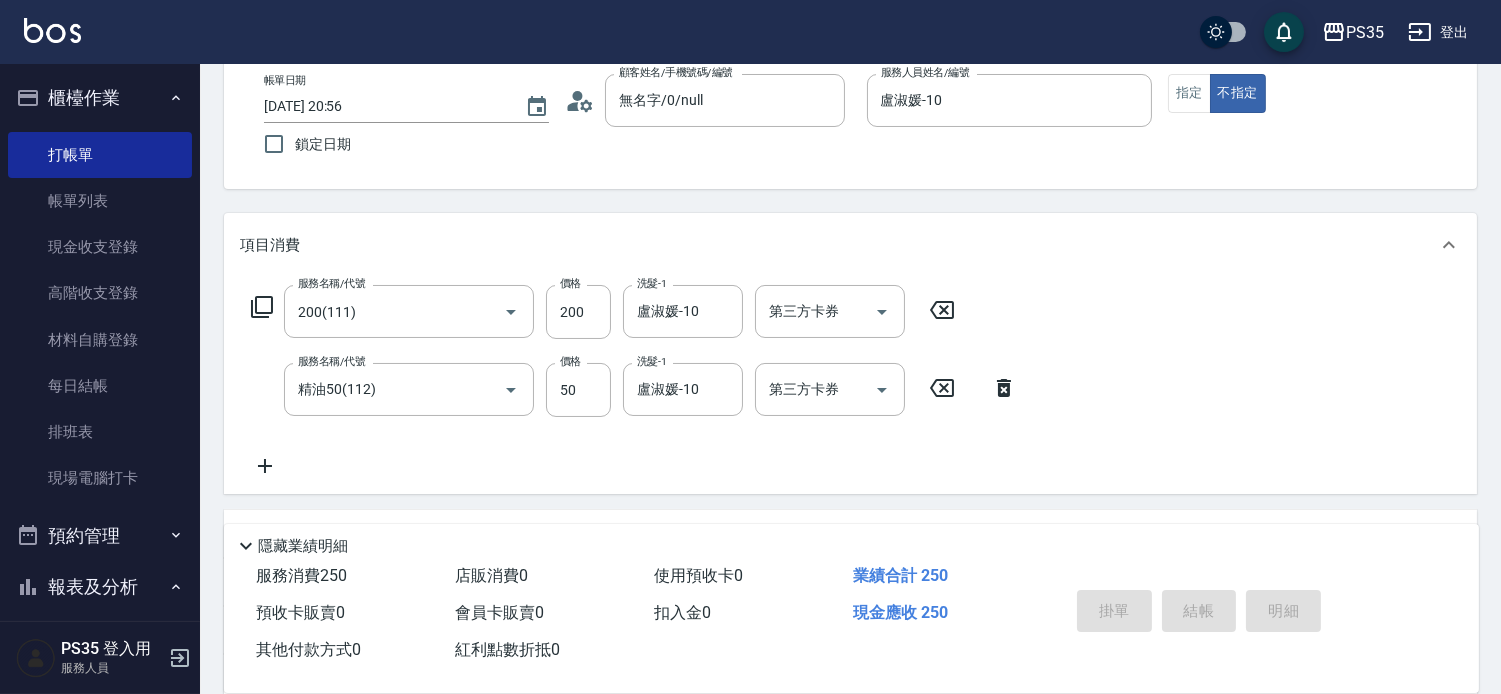 type 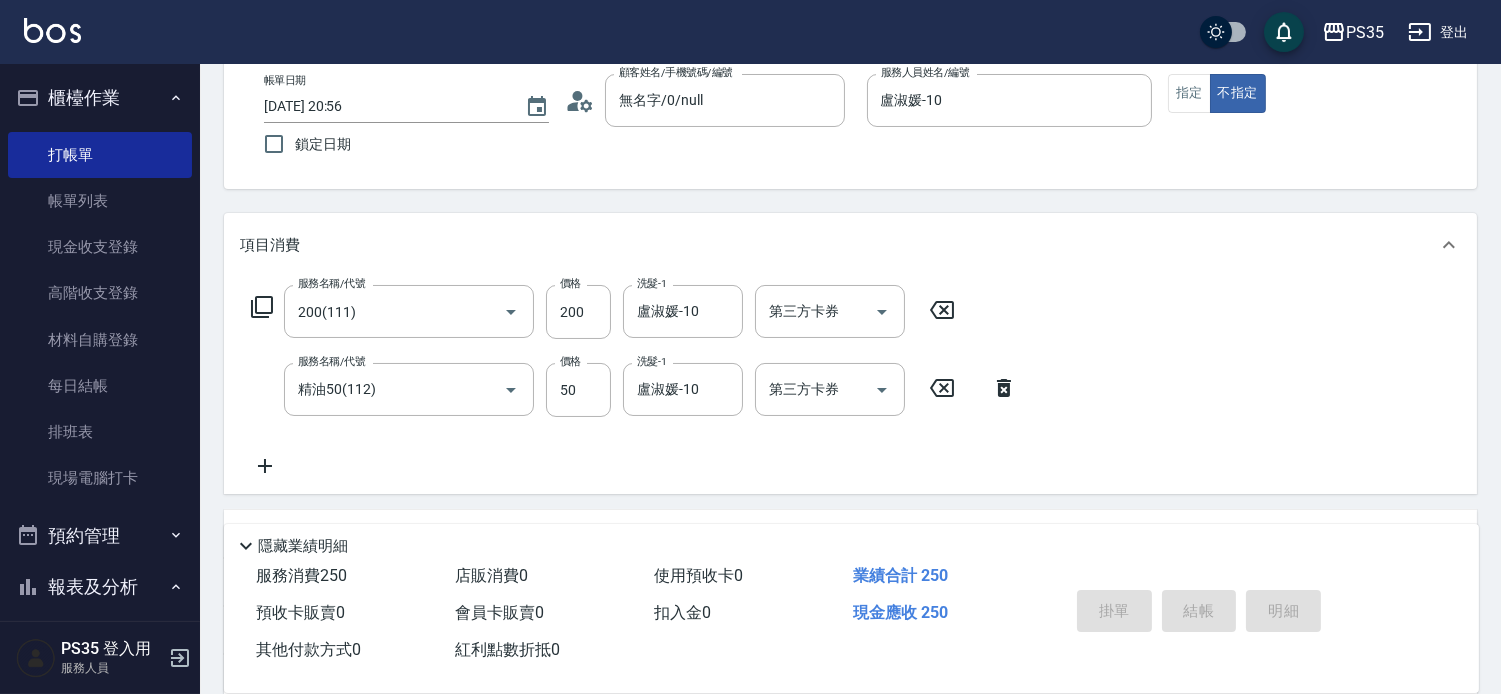 type 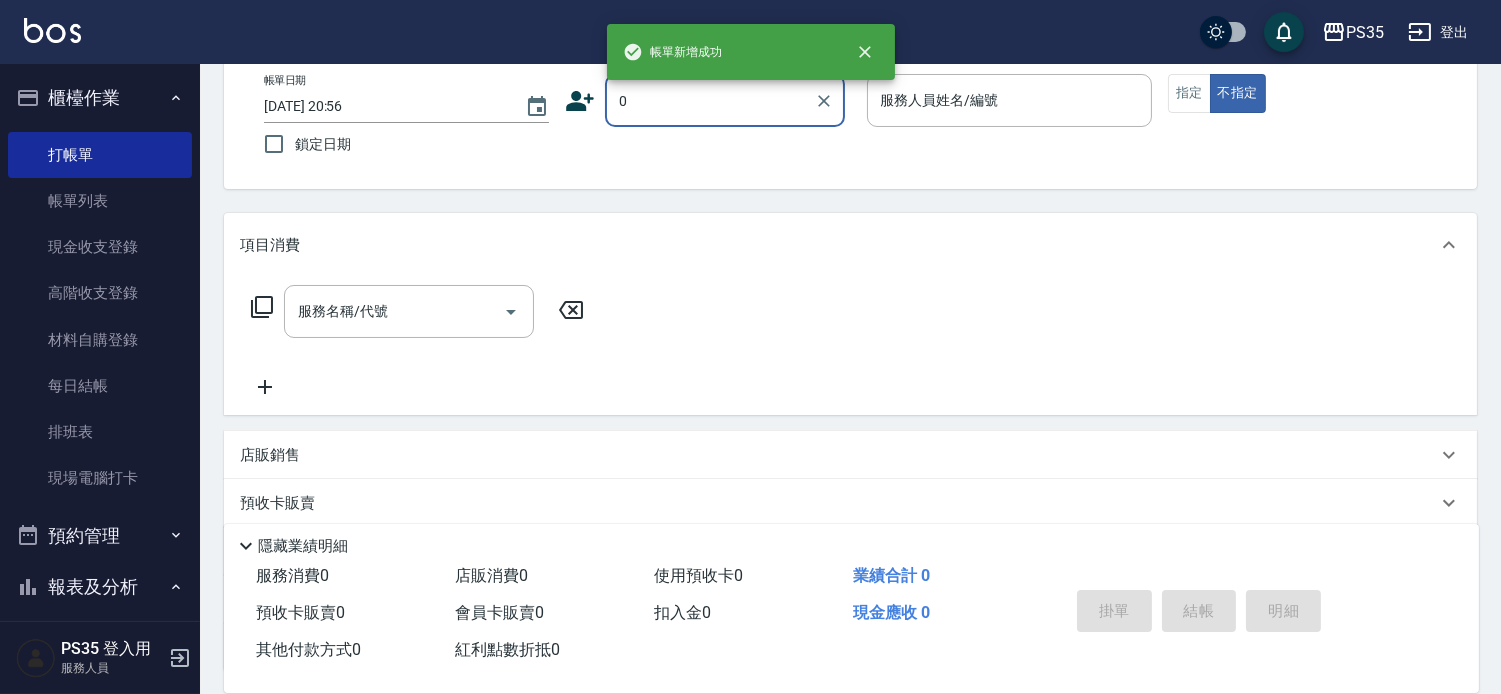 type on "無名字/0/null" 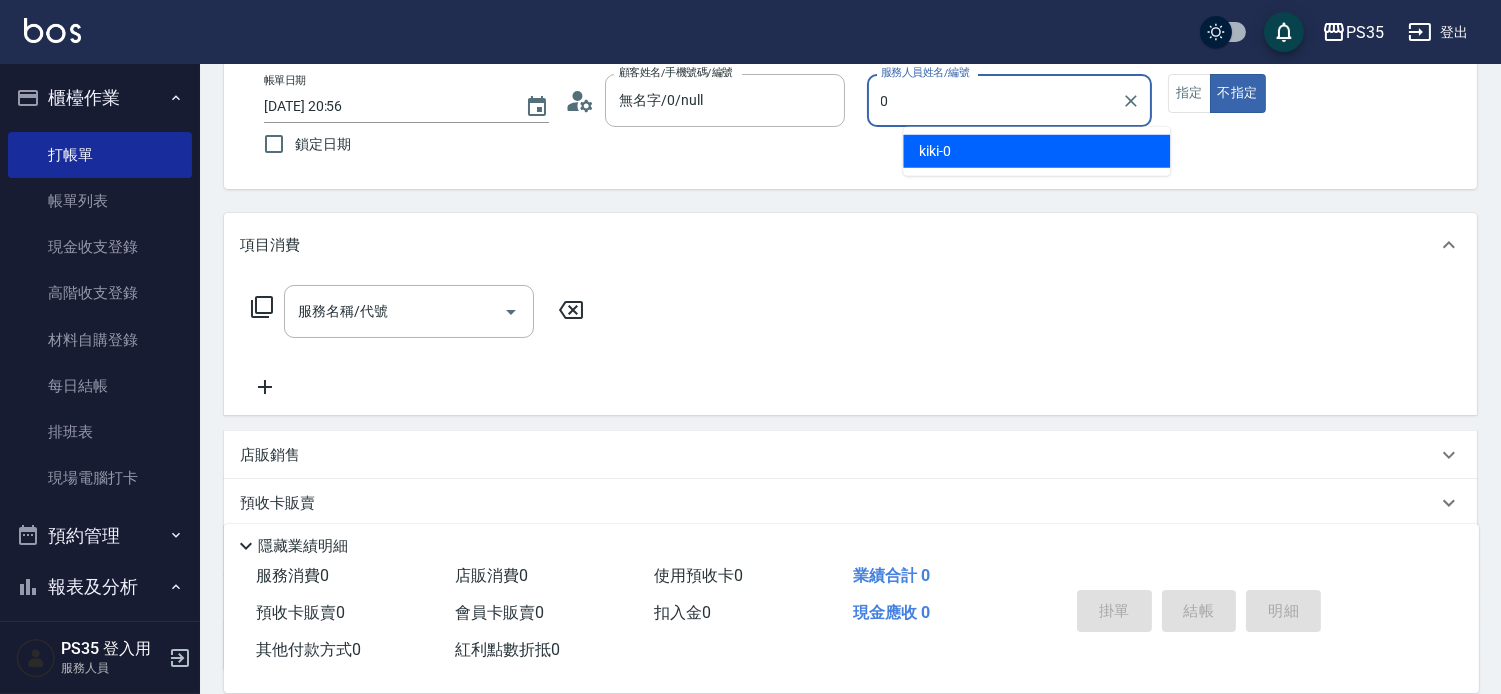 type on "kiki-0" 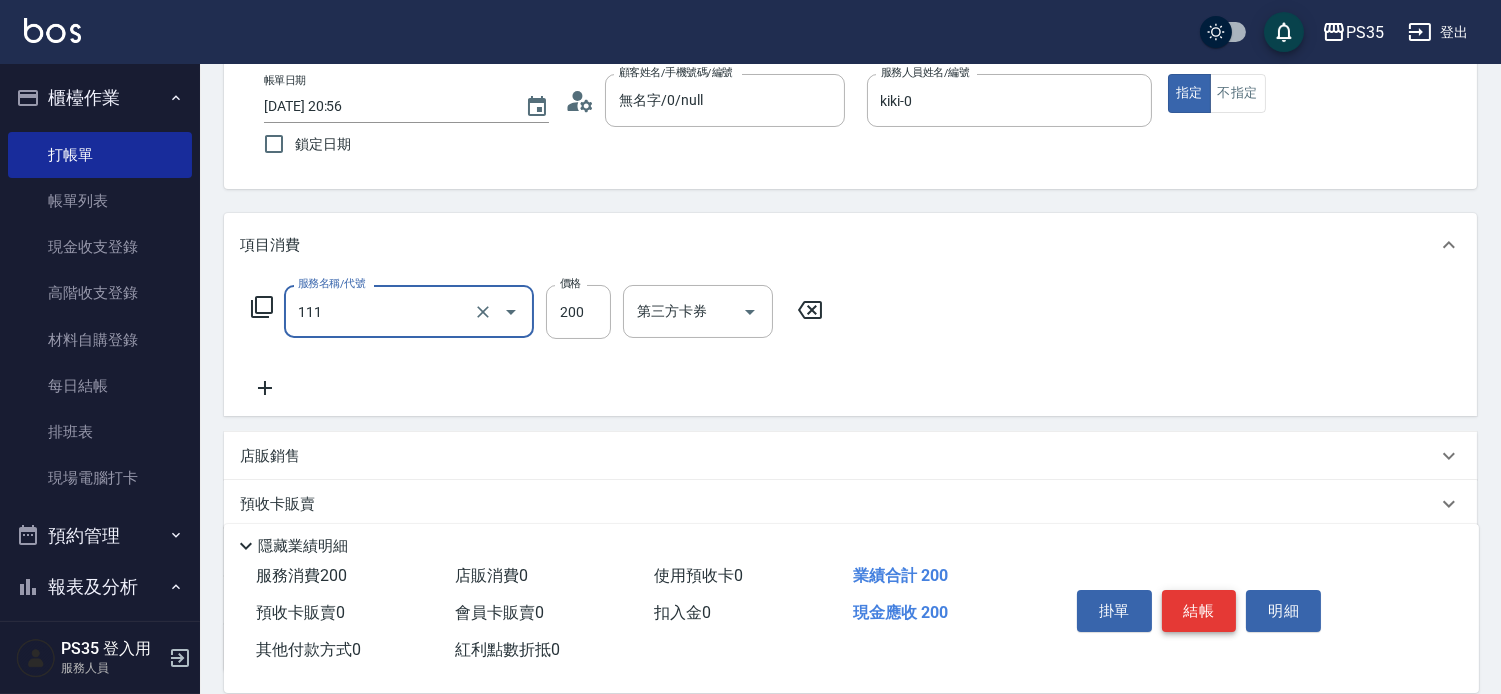 type on "200(111)" 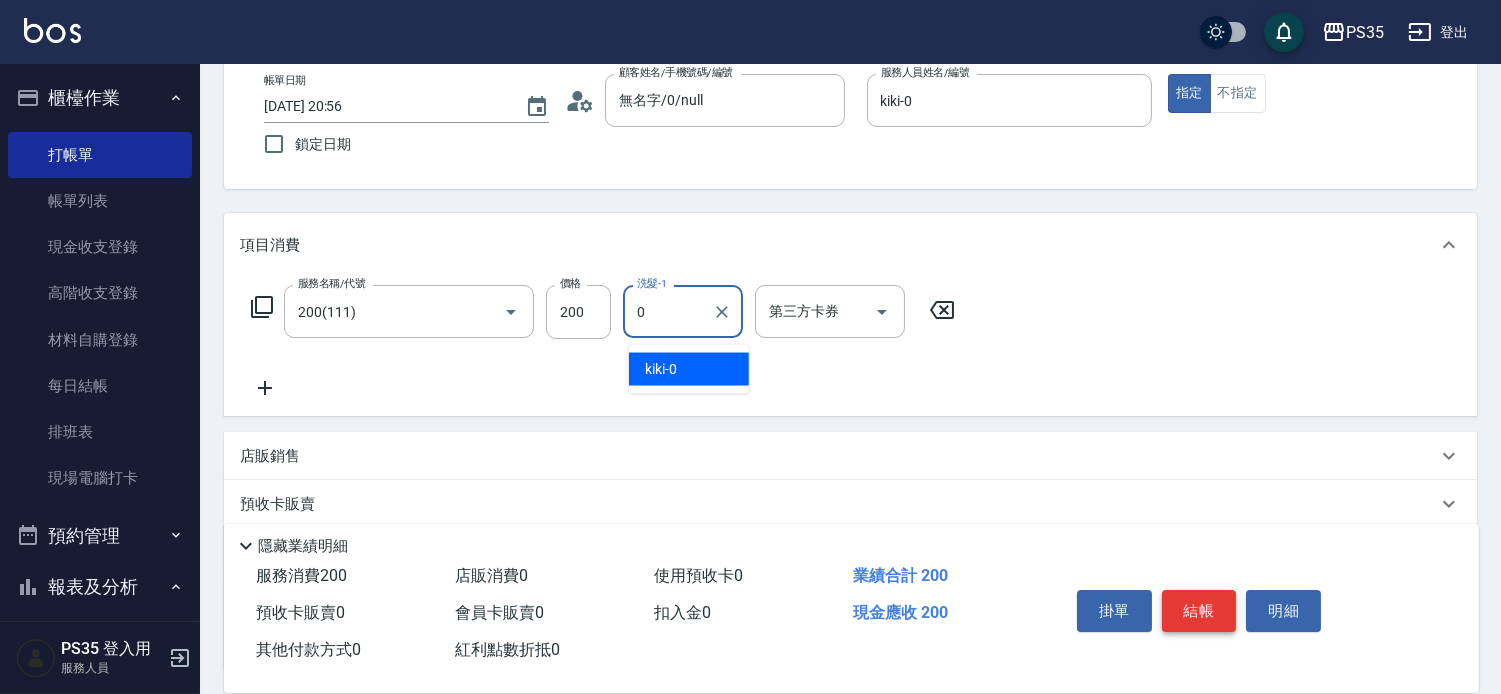 type on "kiki-0" 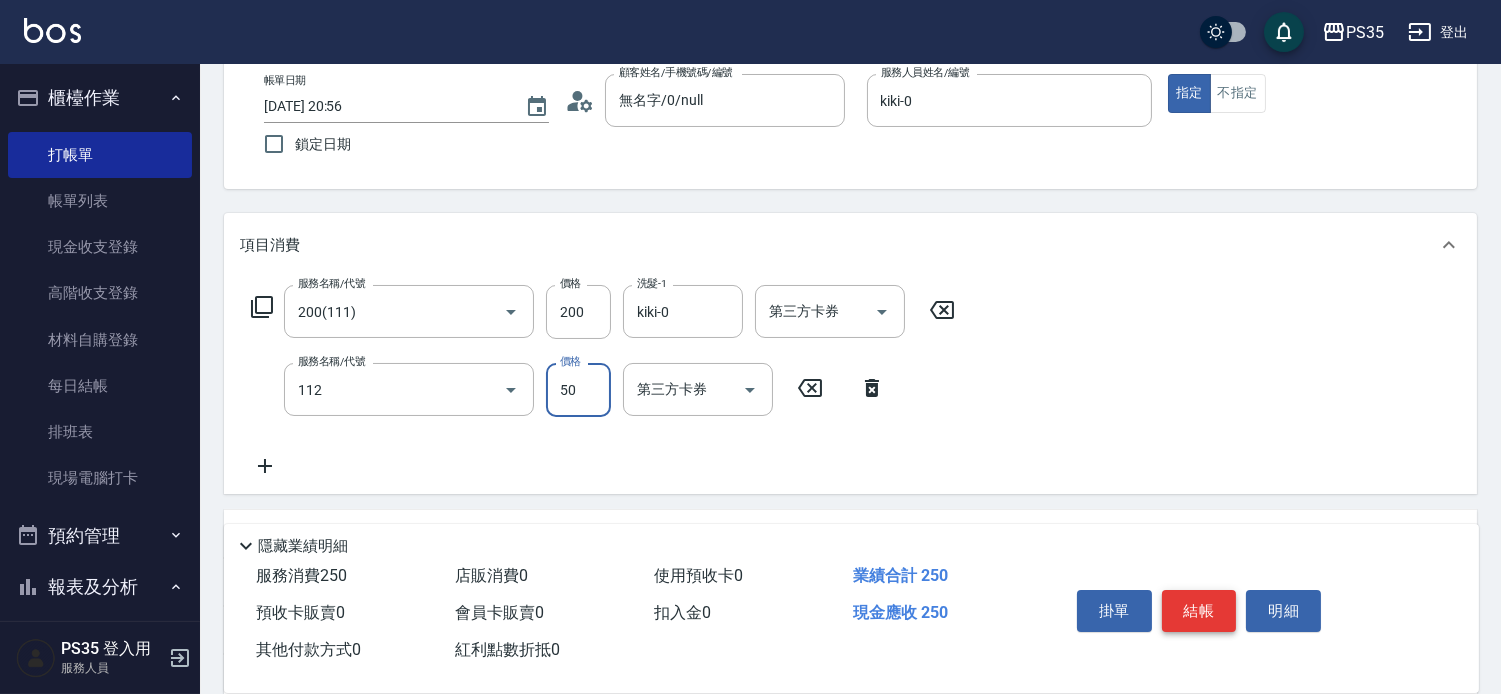 type on "精油50(112)" 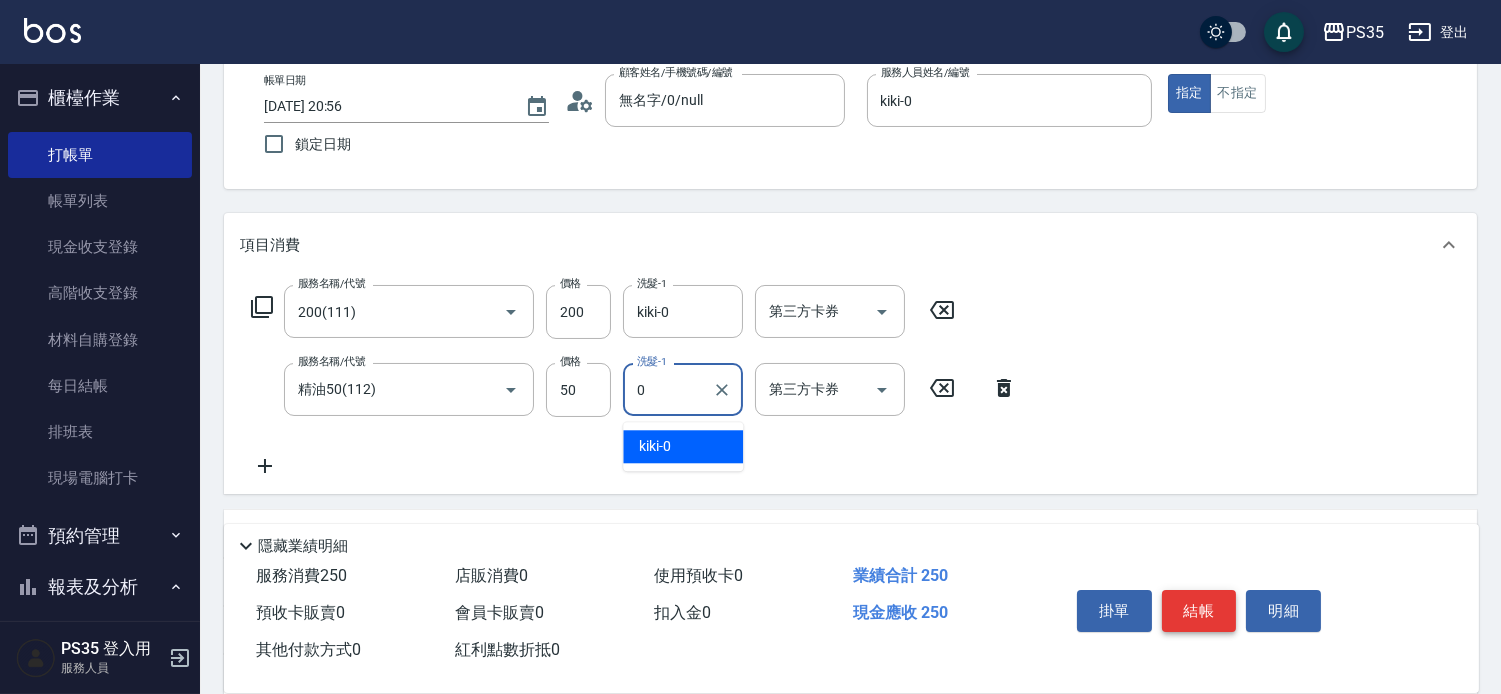 type 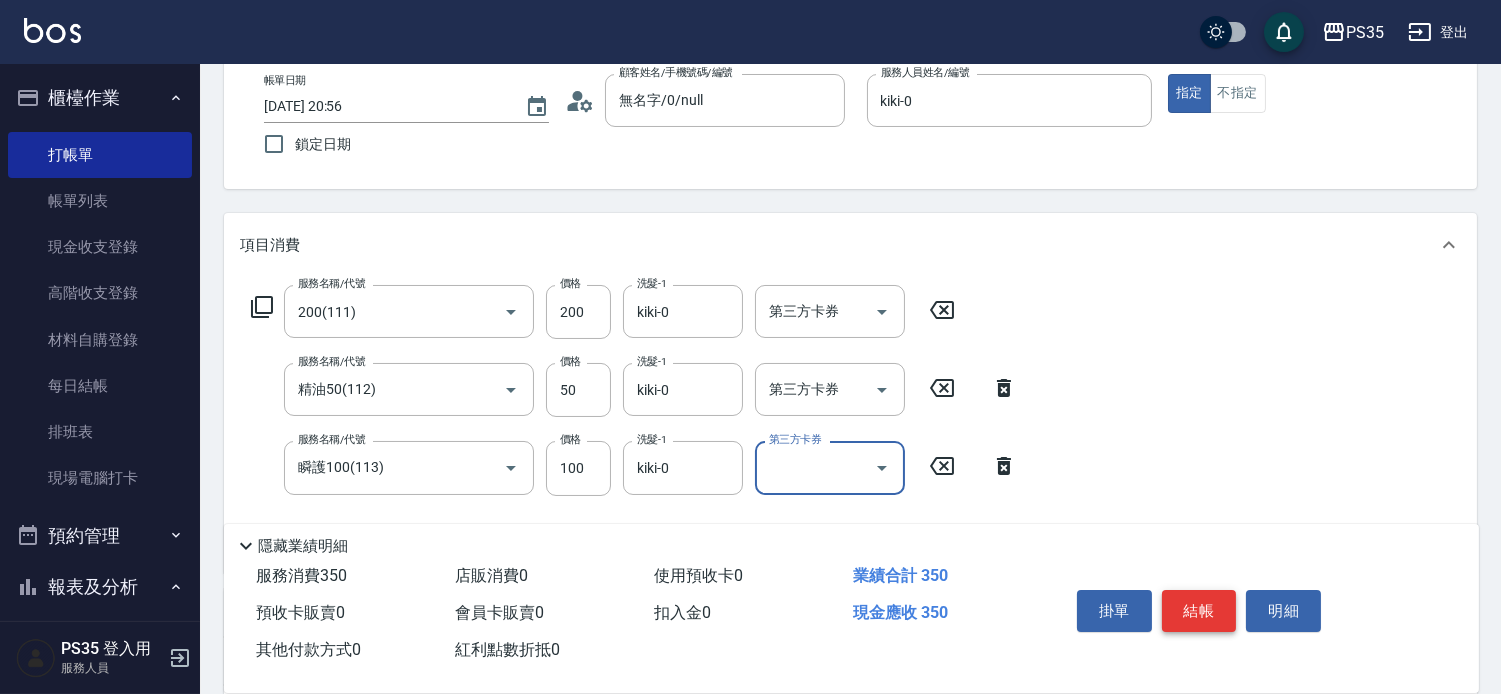 click on "結帳" at bounding box center [1199, 611] 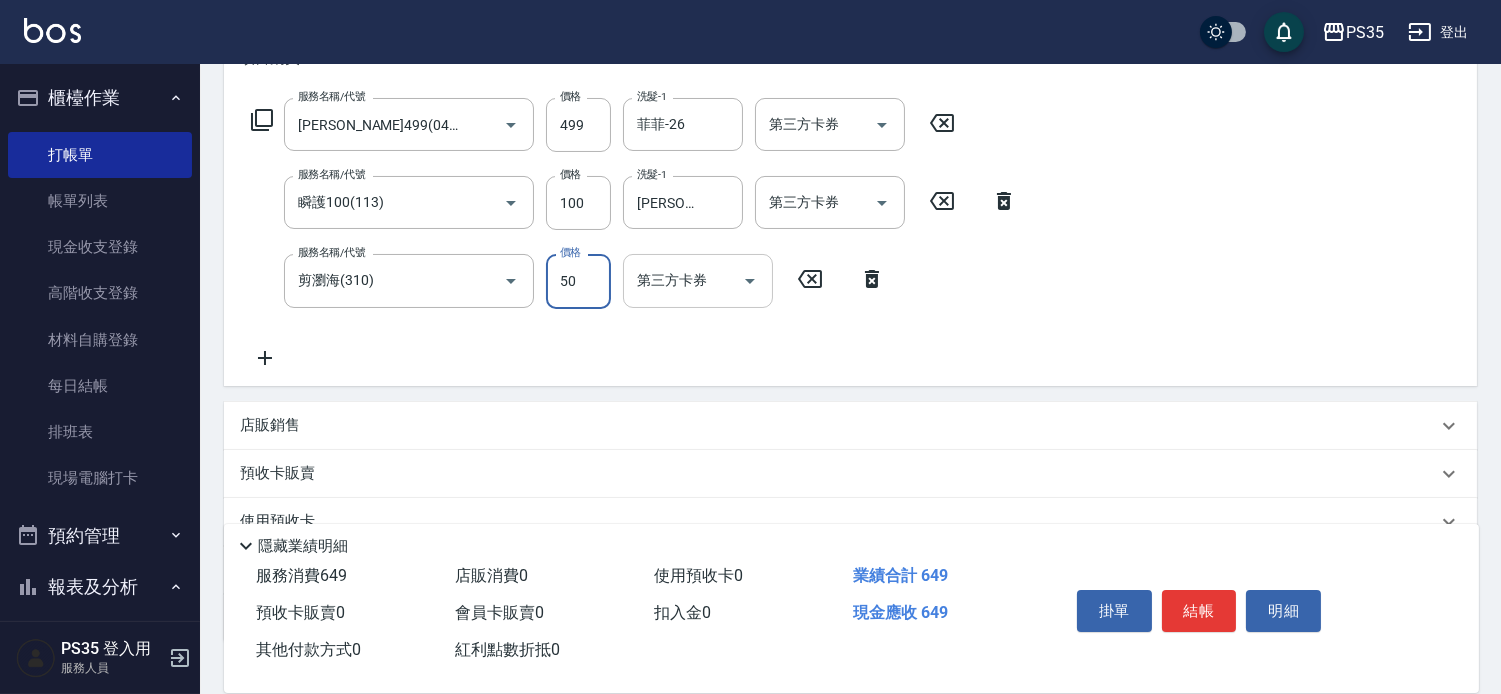 scroll, scrollTop: 303, scrollLeft: 0, axis: vertical 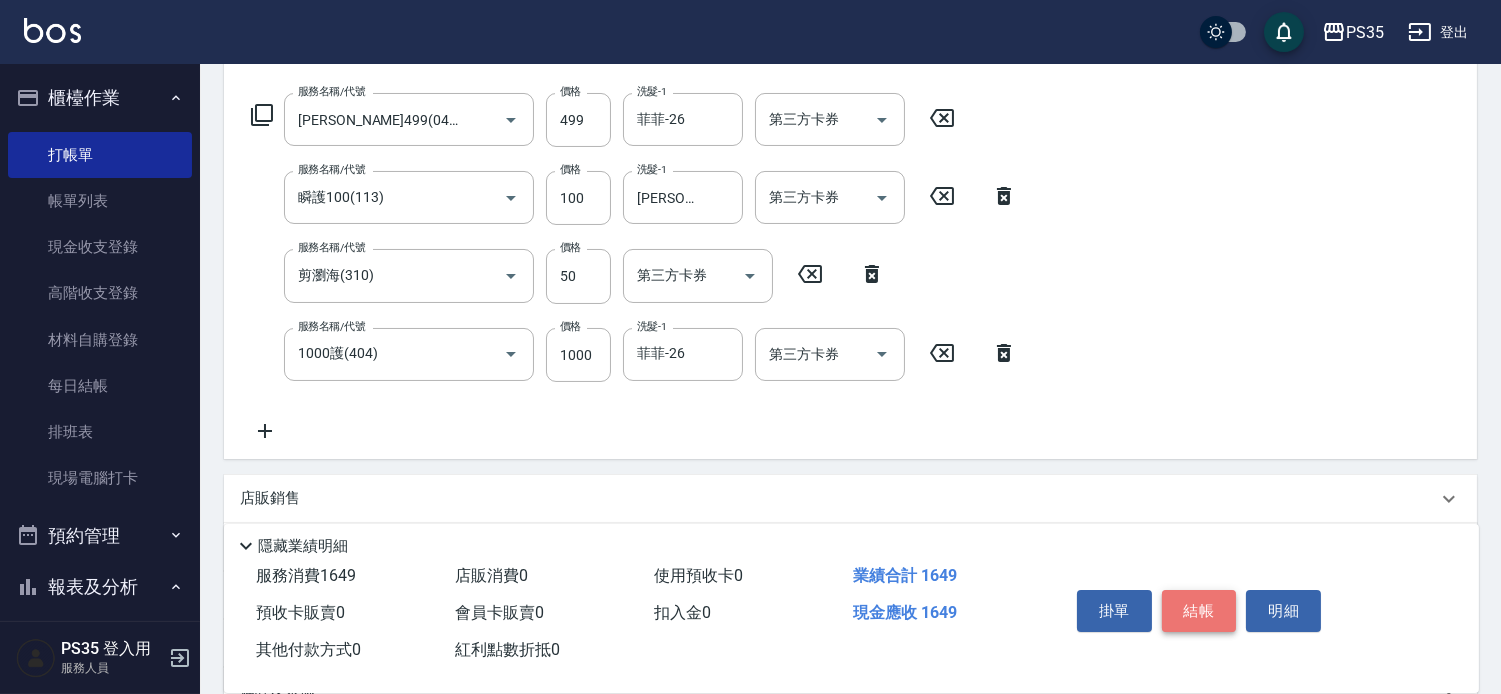 click on "結帳" at bounding box center (1199, 611) 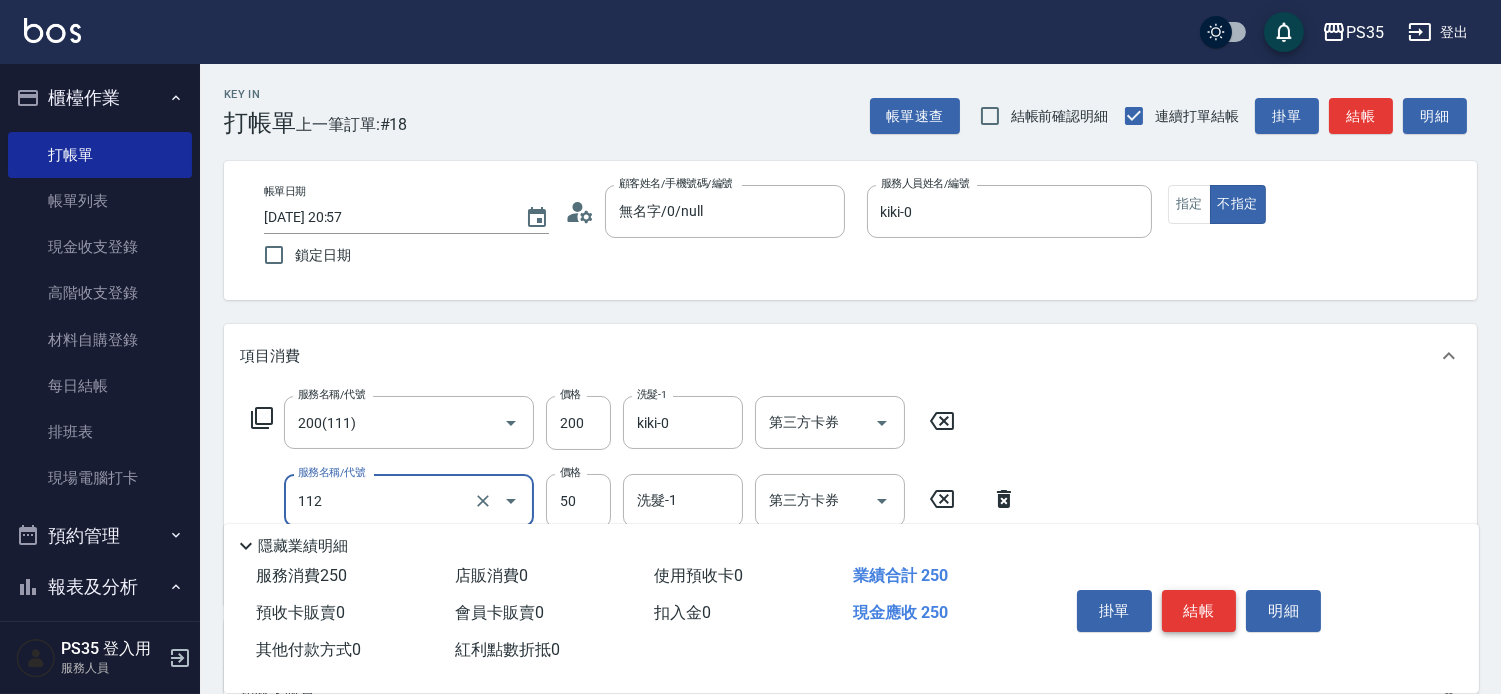 scroll, scrollTop: 111, scrollLeft: 0, axis: vertical 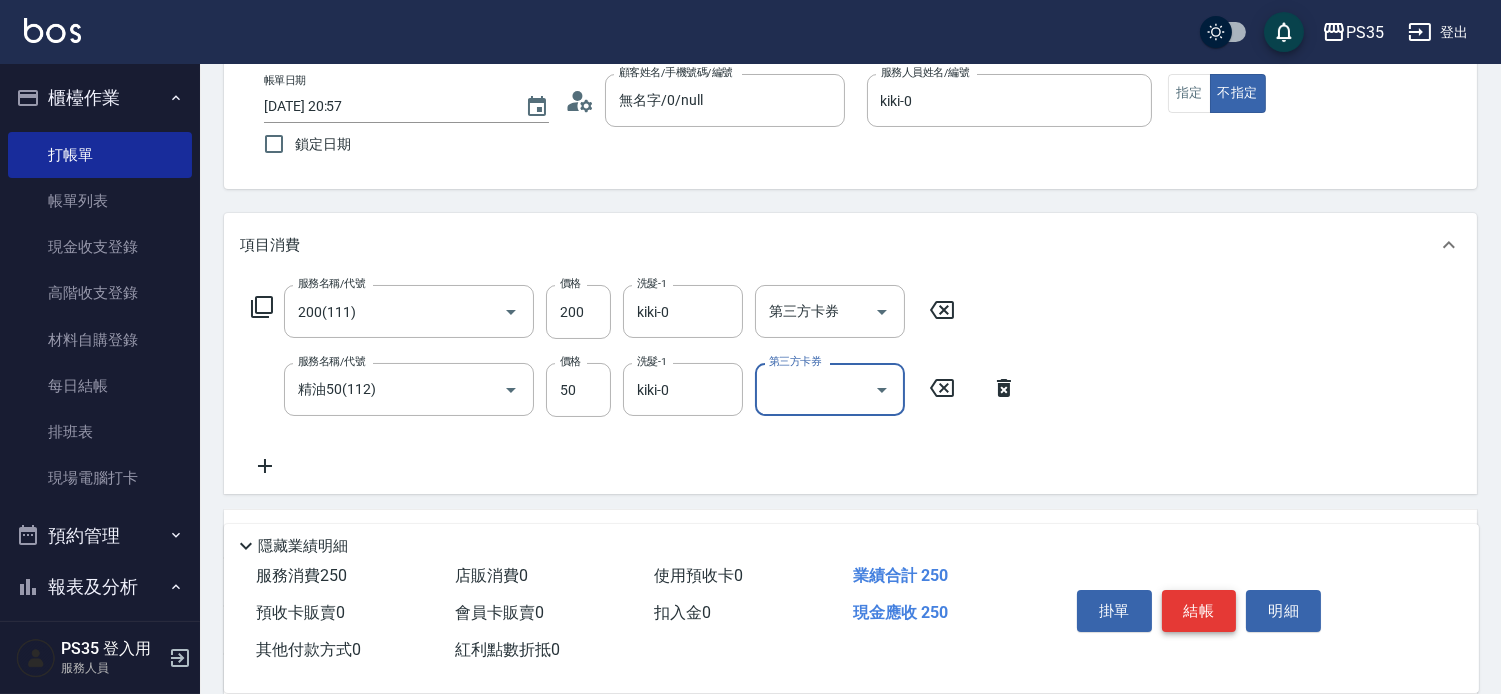 click on "結帳" at bounding box center (1199, 611) 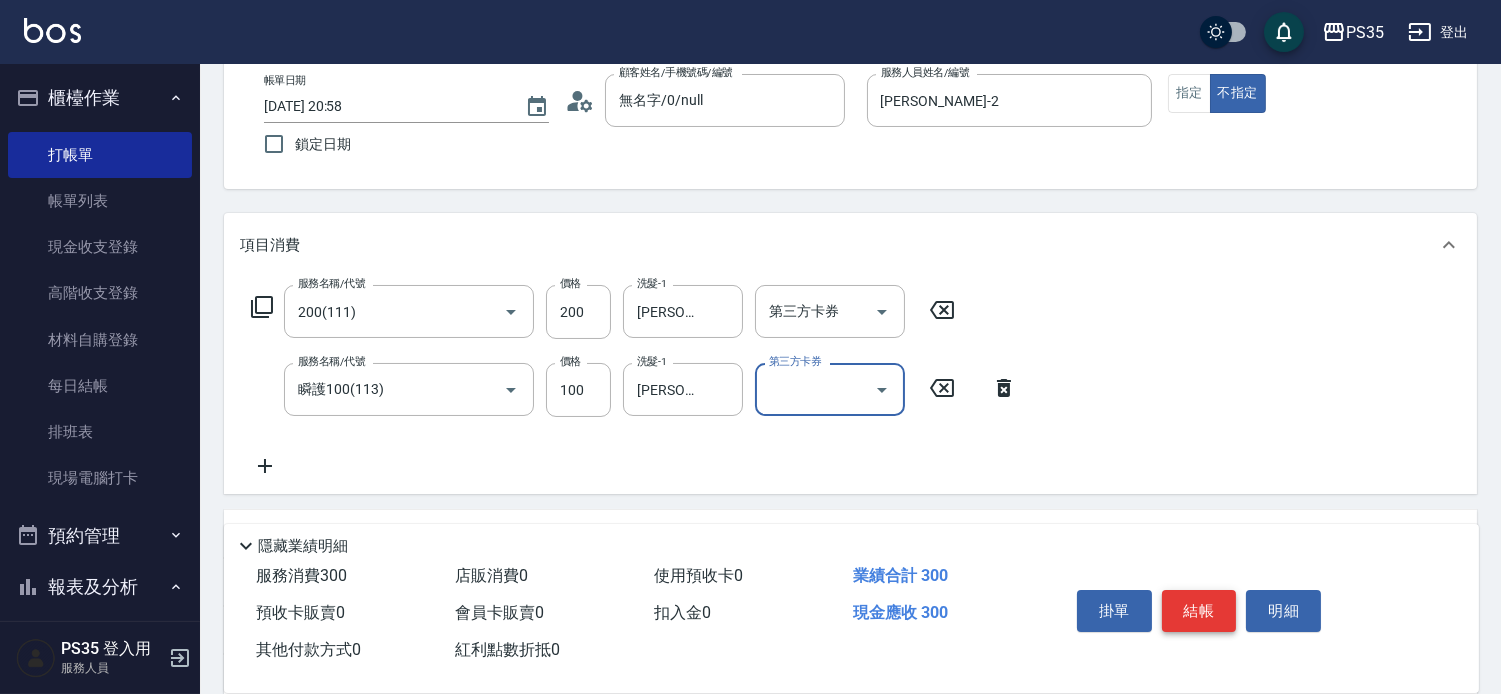 click on "結帳" at bounding box center (1199, 611) 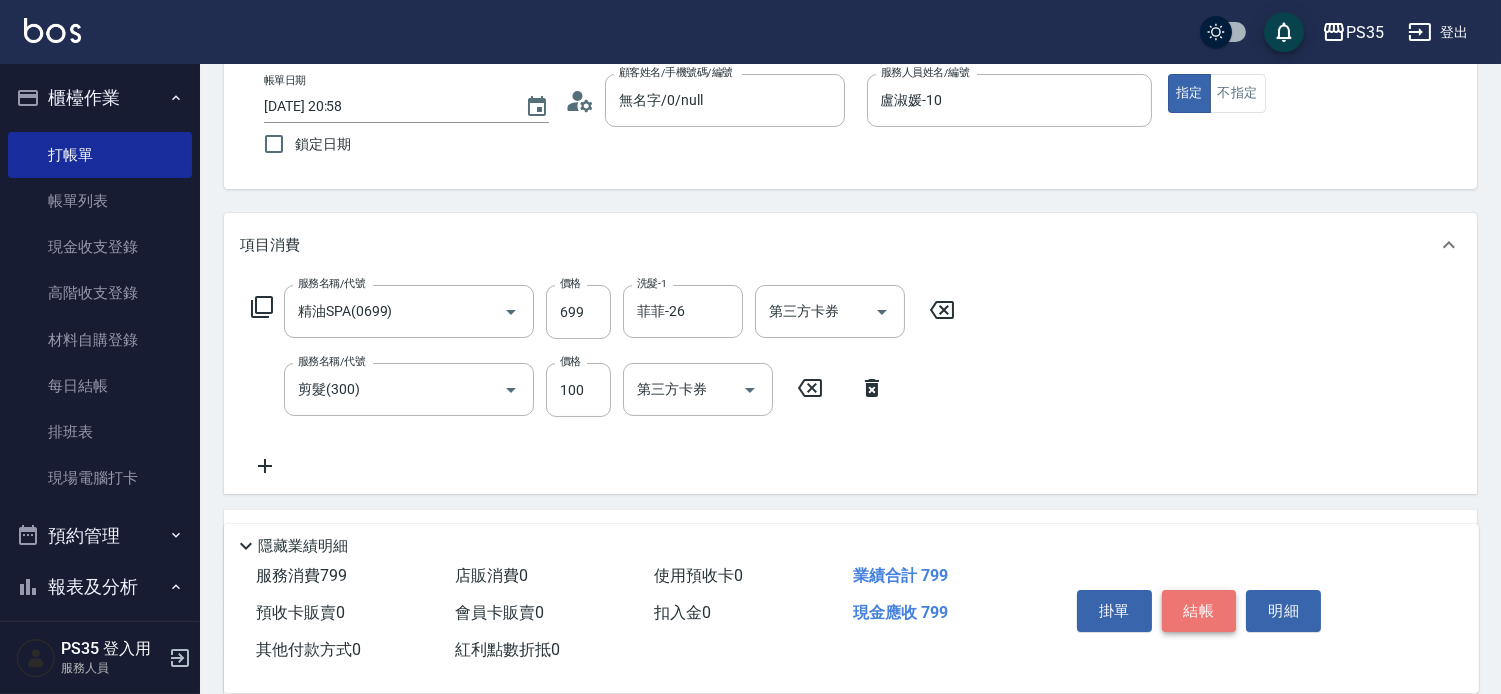 click on "結帳" at bounding box center [1199, 611] 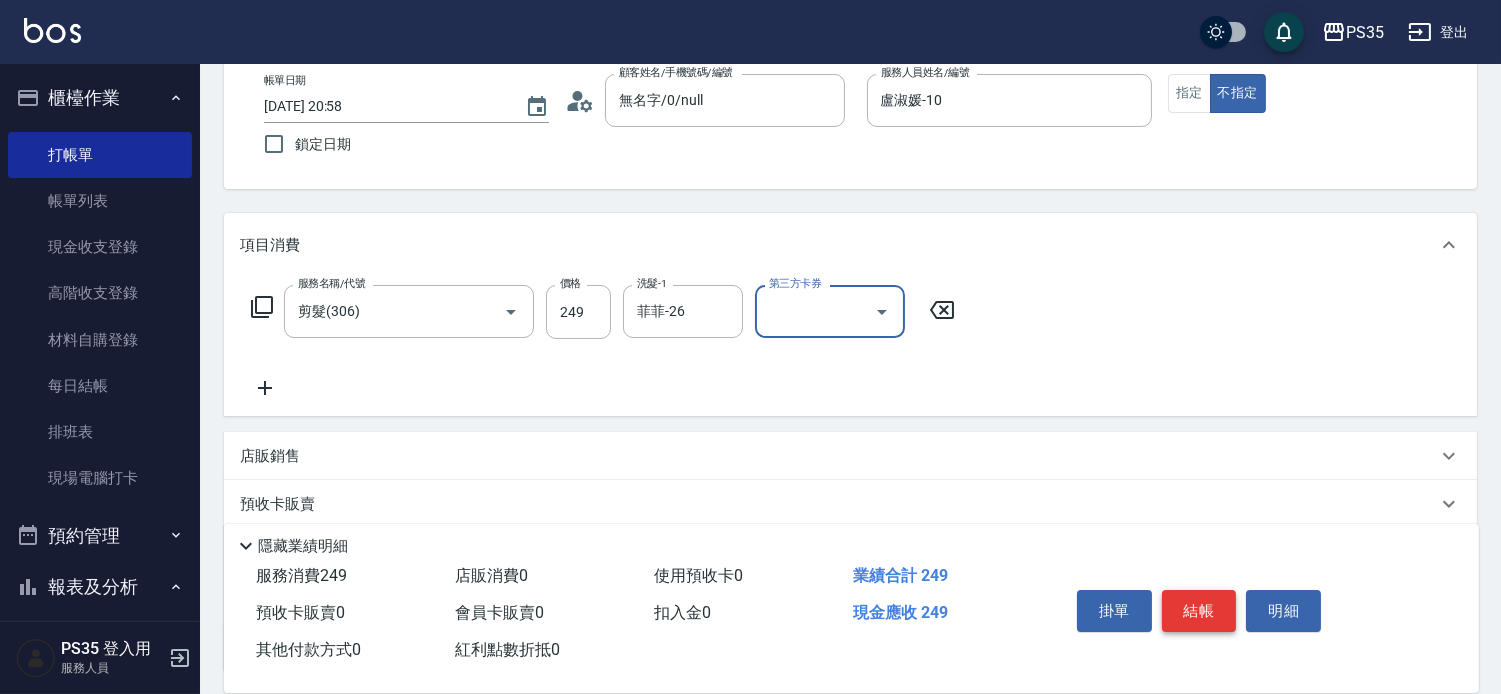 click on "結帳" at bounding box center [1199, 611] 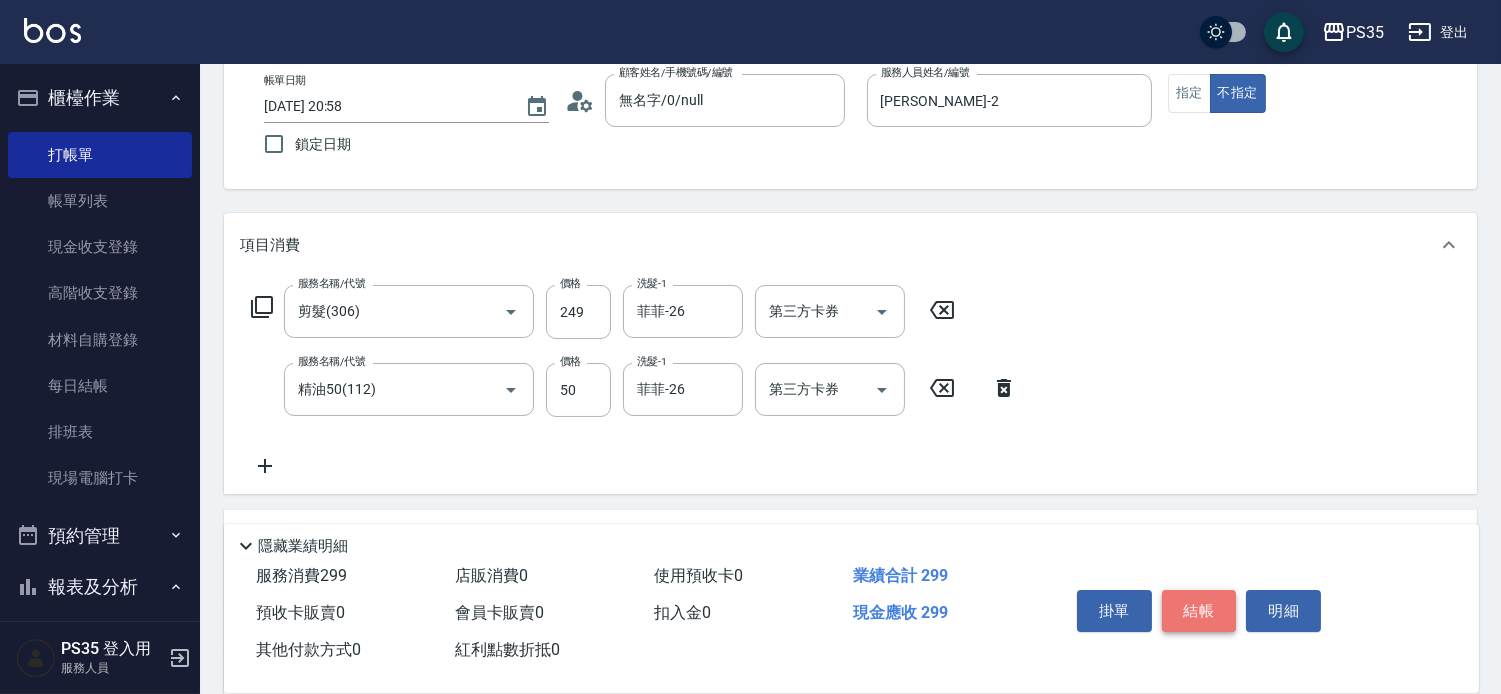 click on "結帳" at bounding box center [1199, 611] 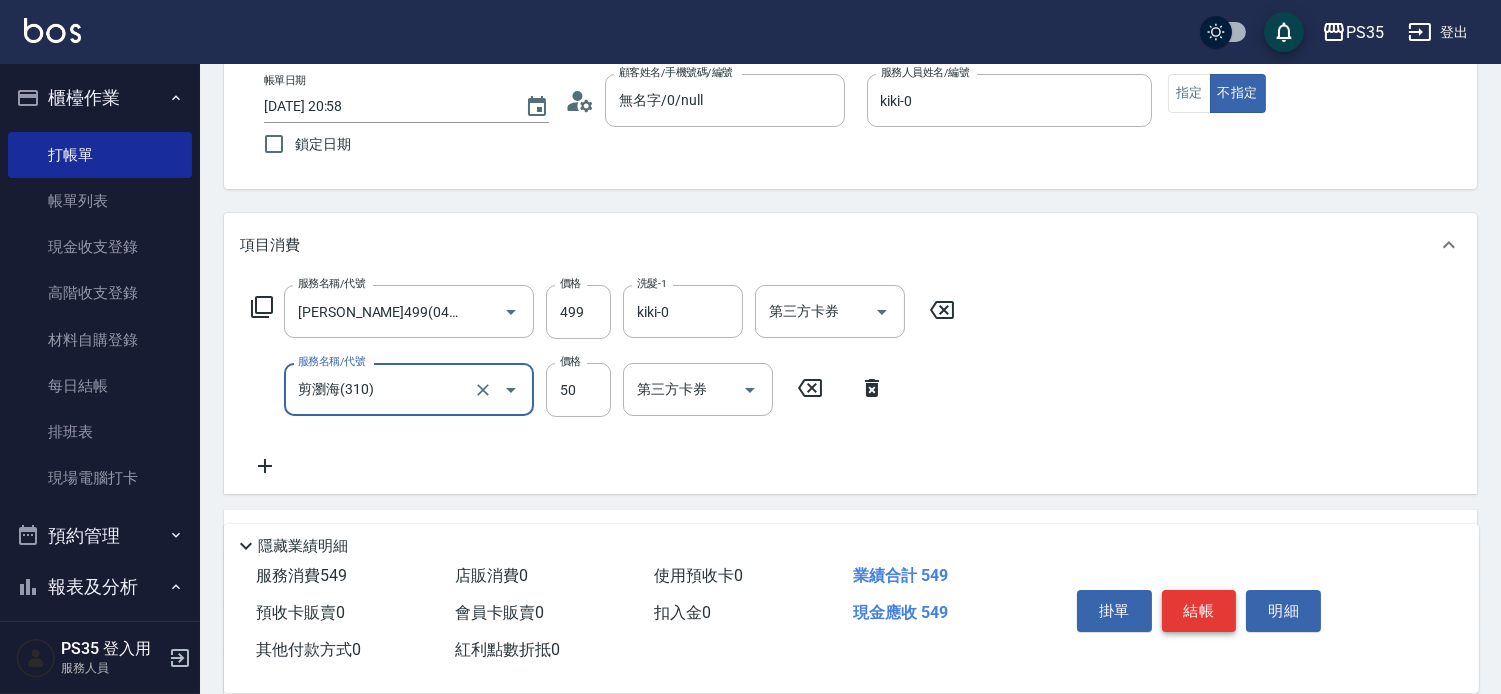 click on "結帳" at bounding box center [1199, 611] 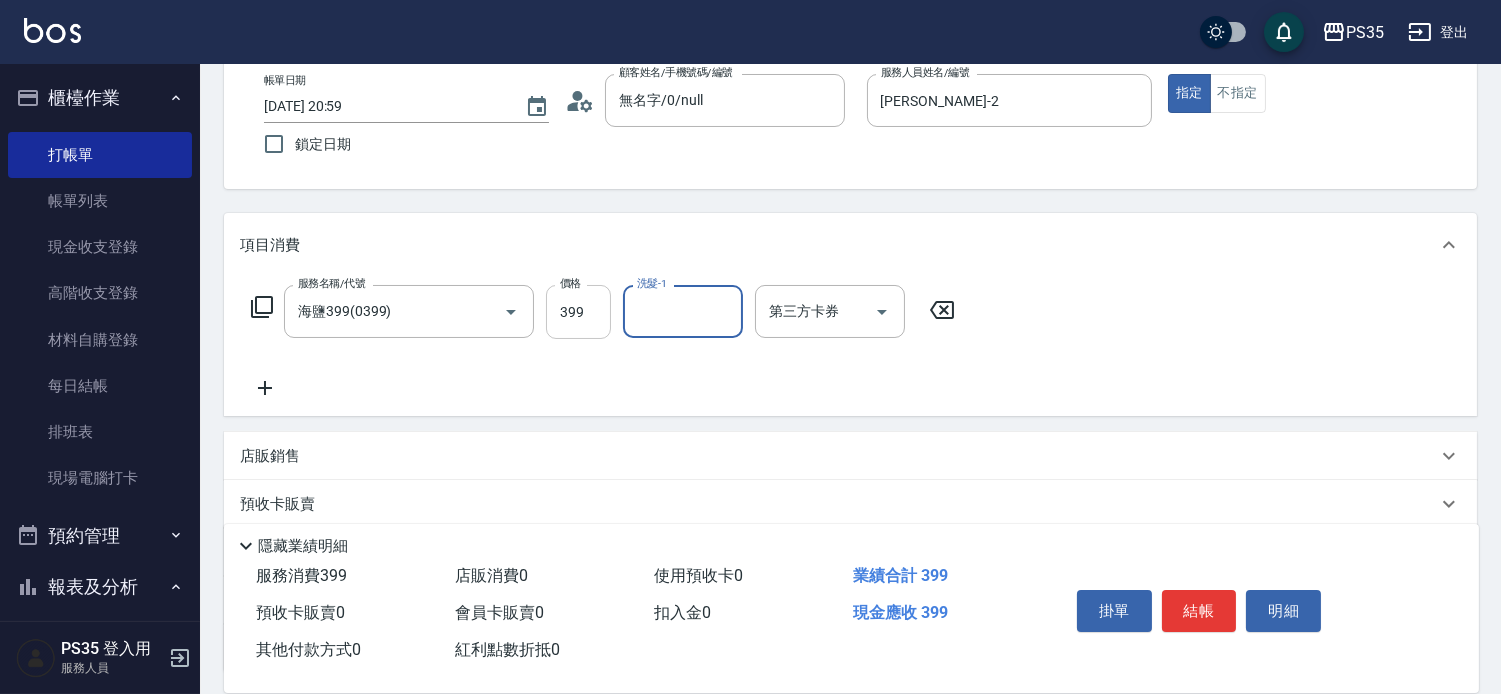 click on "399" at bounding box center [578, 312] 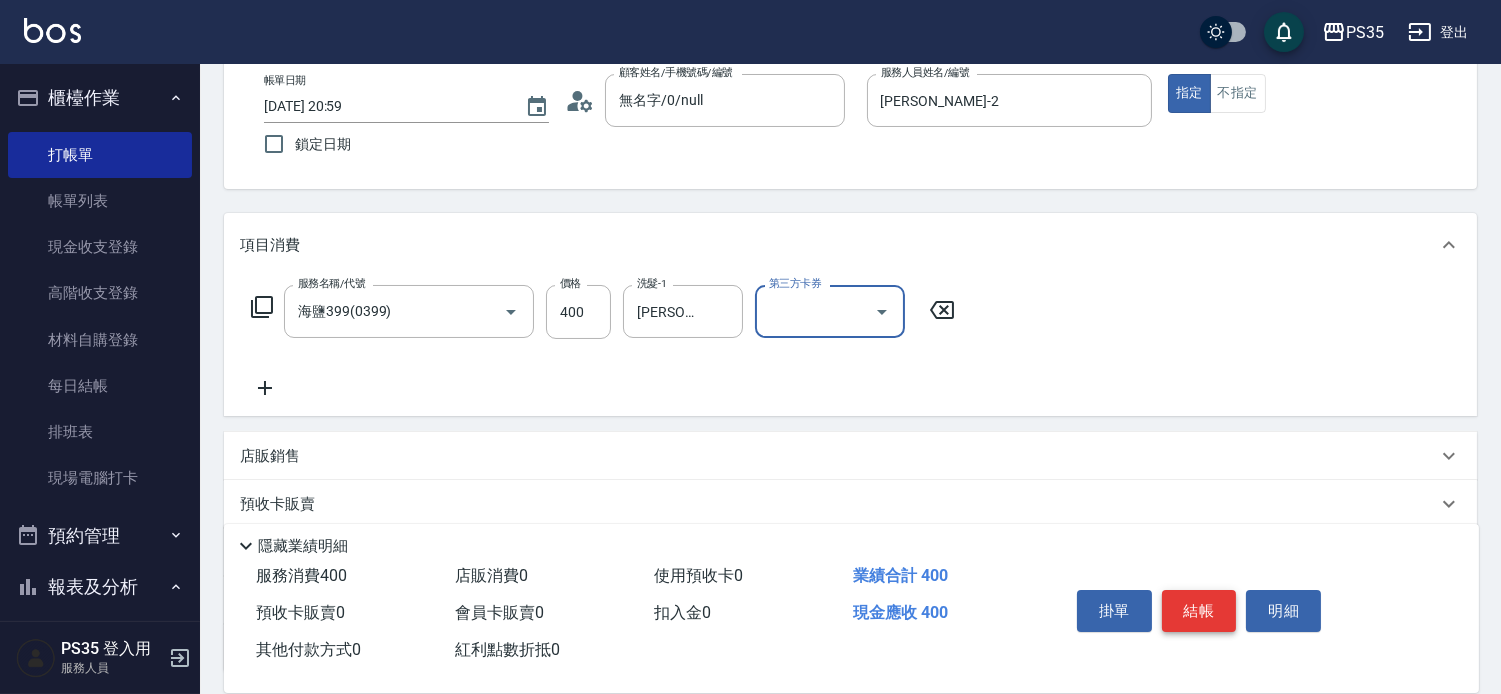 click on "結帳" at bounding box center (1199, 611) 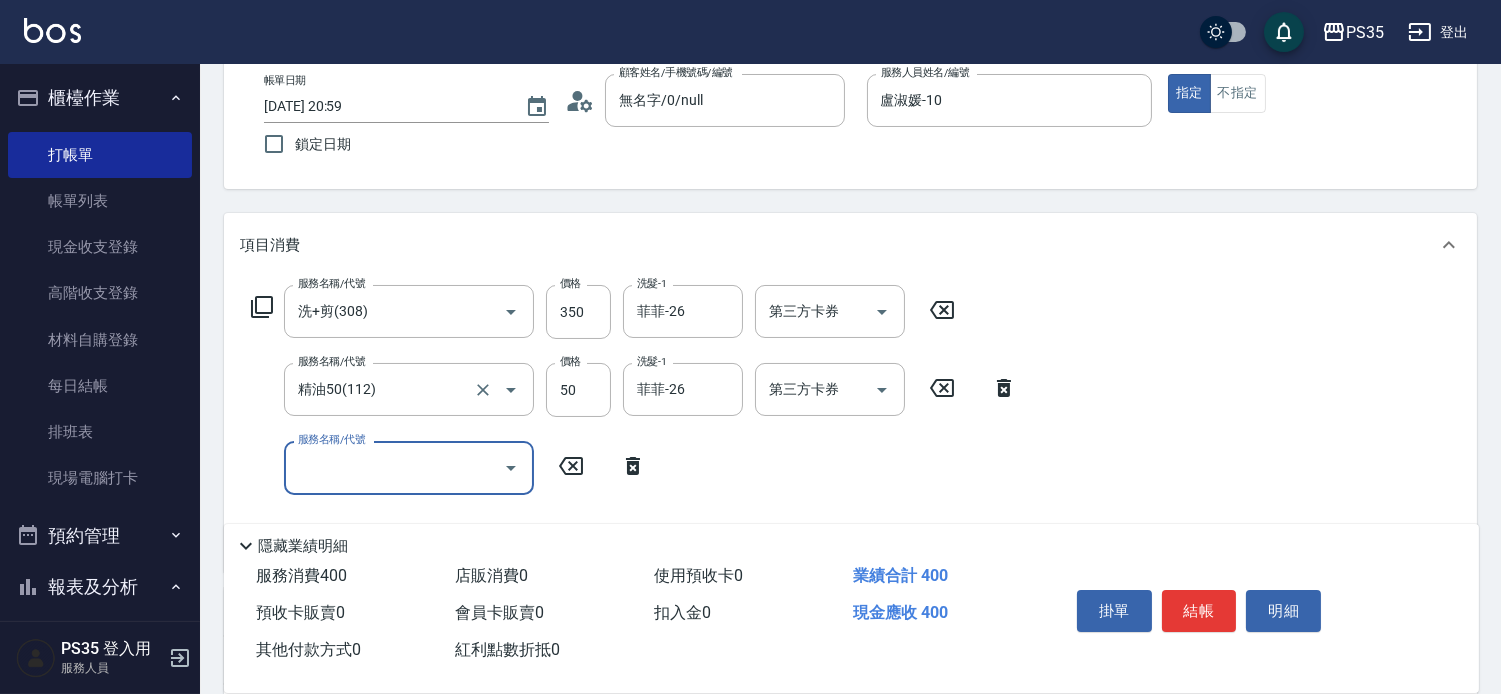 scroll, scrollTop: 222, scrollLeft: 0, axis: vertical 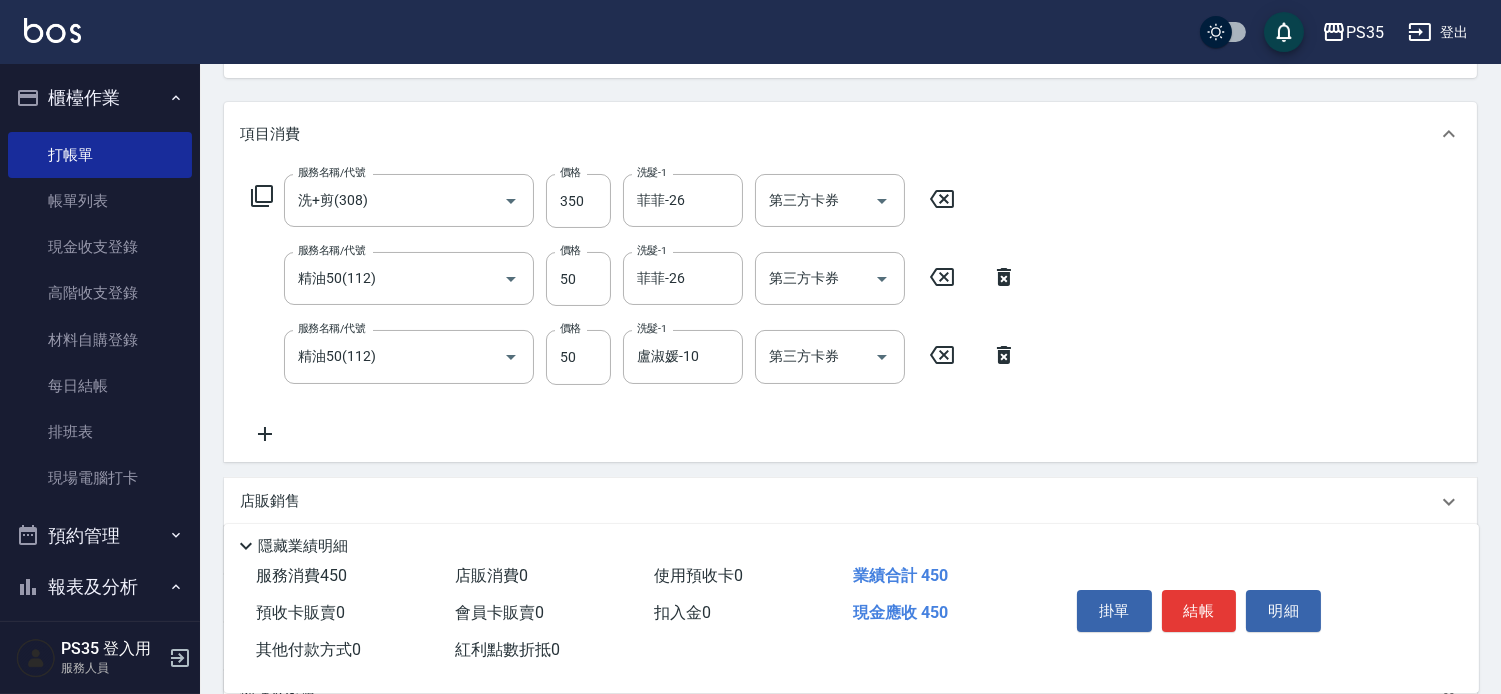 click 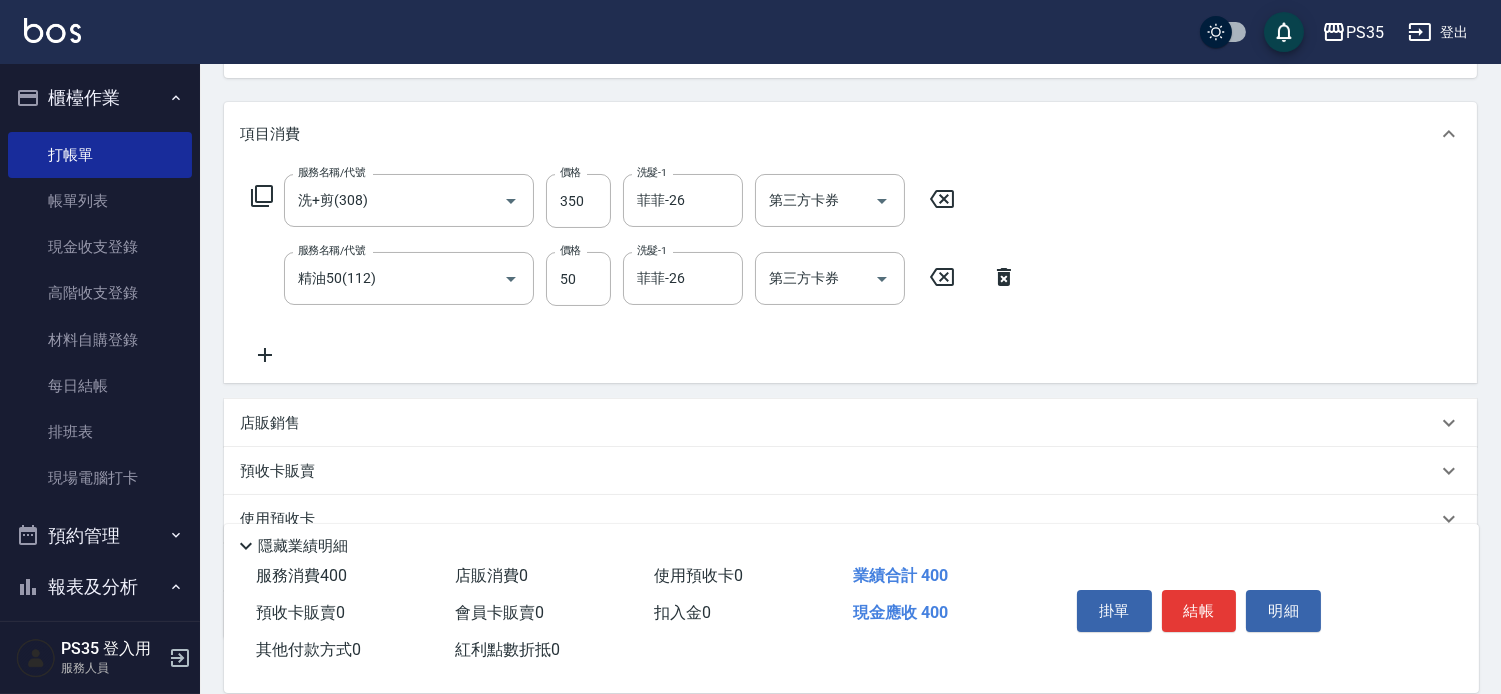 click 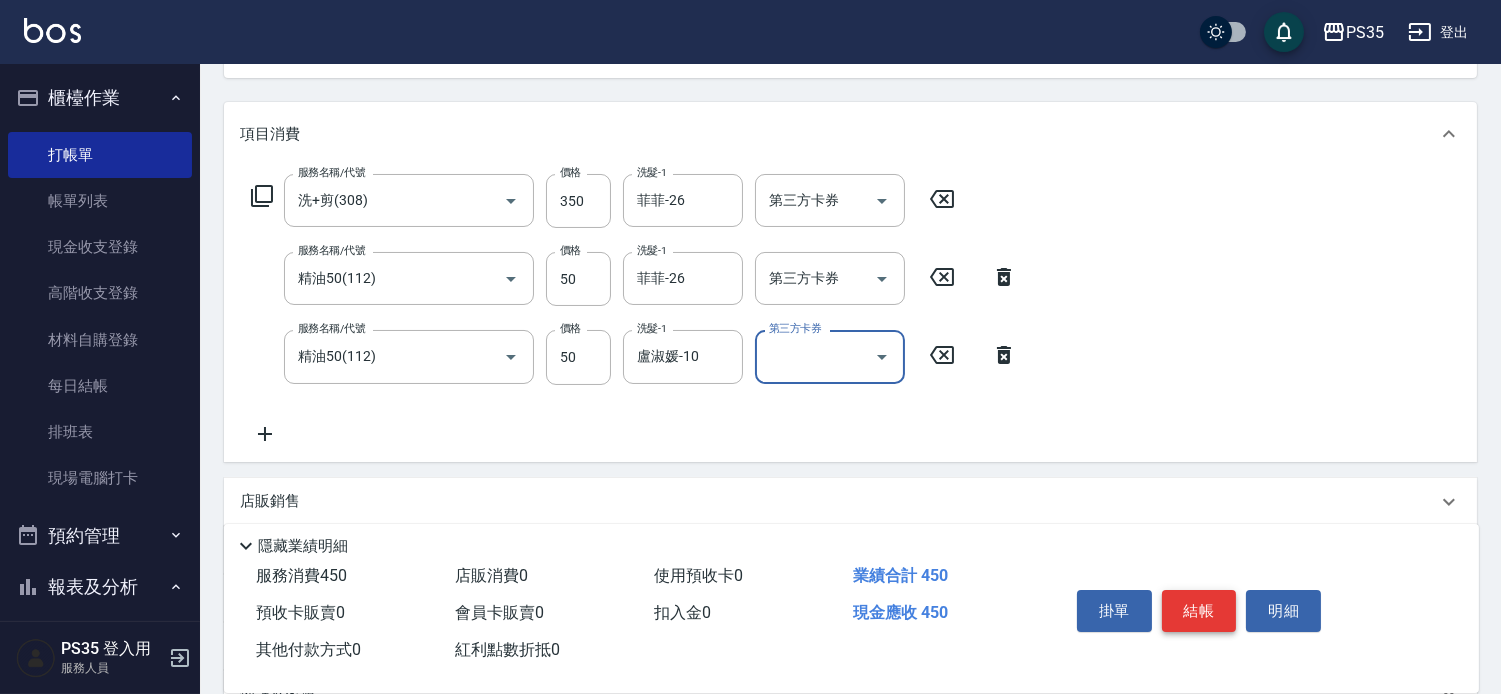 click on "結帳" at bounding box center [1199, 611] 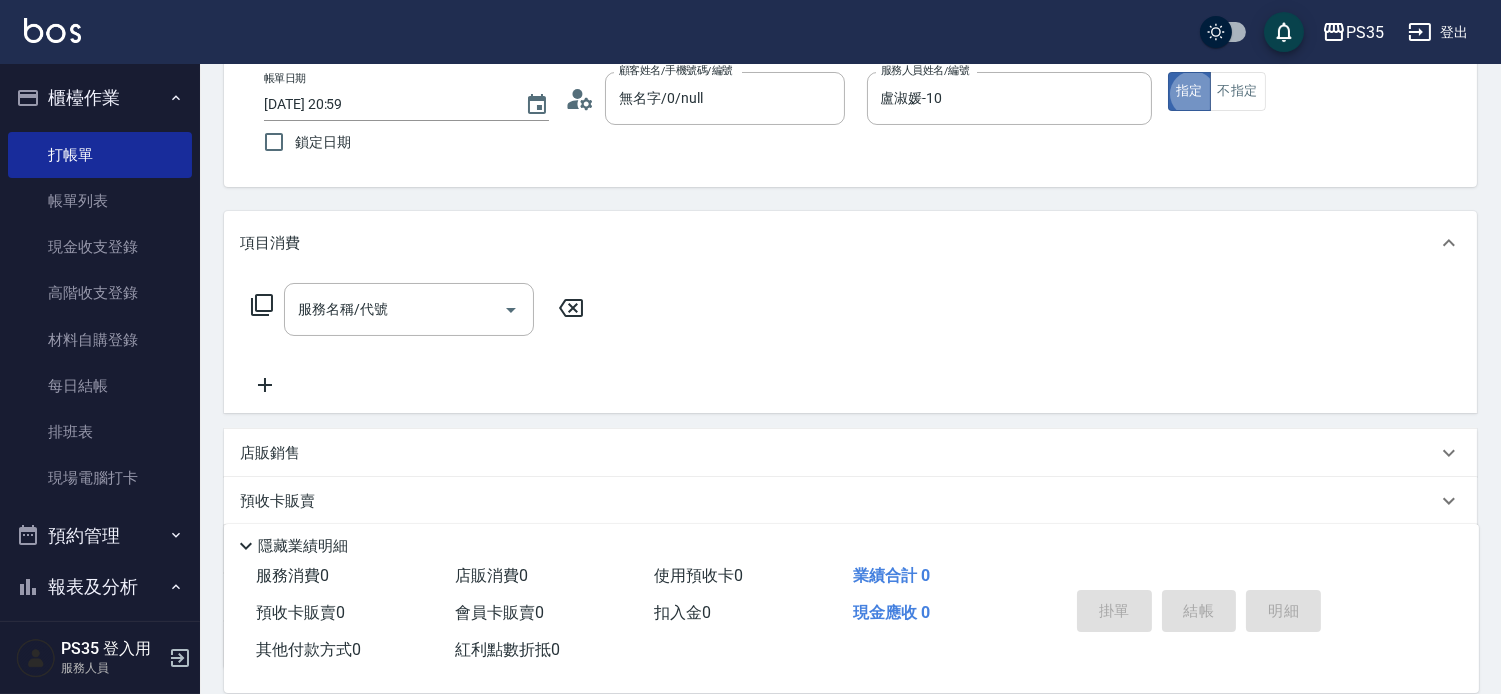 scroll, scrollTop: 73, scrollLeft: 0, axis: vertical 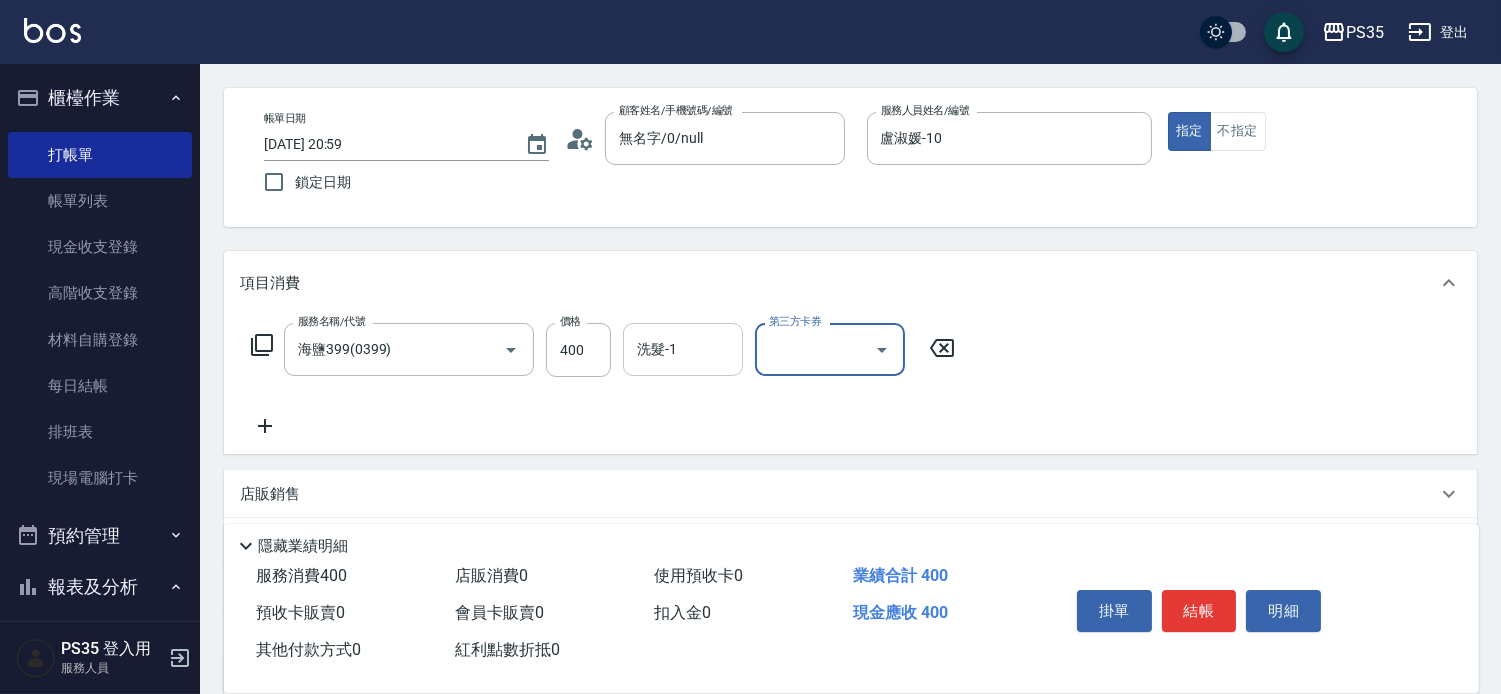 click on "洗髮-1 洗髮-1" at bounding box center (683, 349) 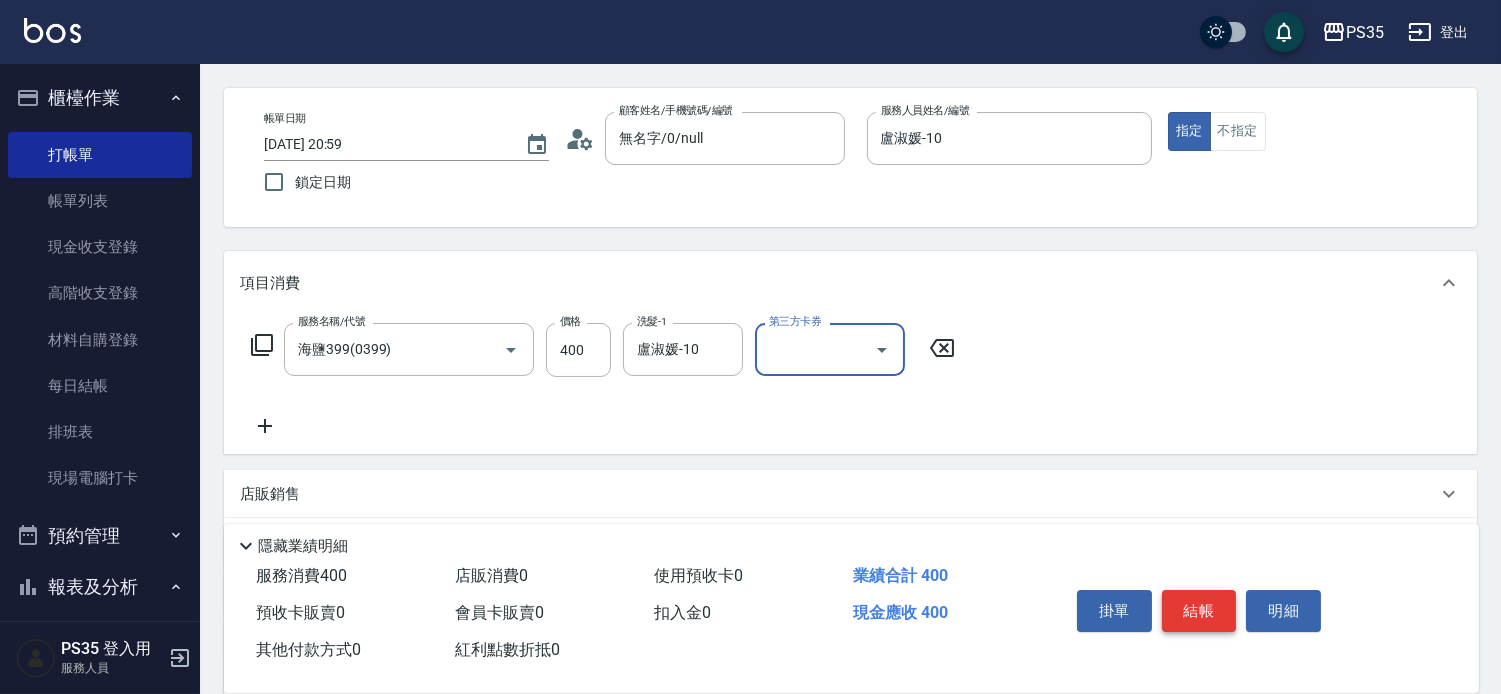 click on "結帳" at bounding box center [1199, 611] 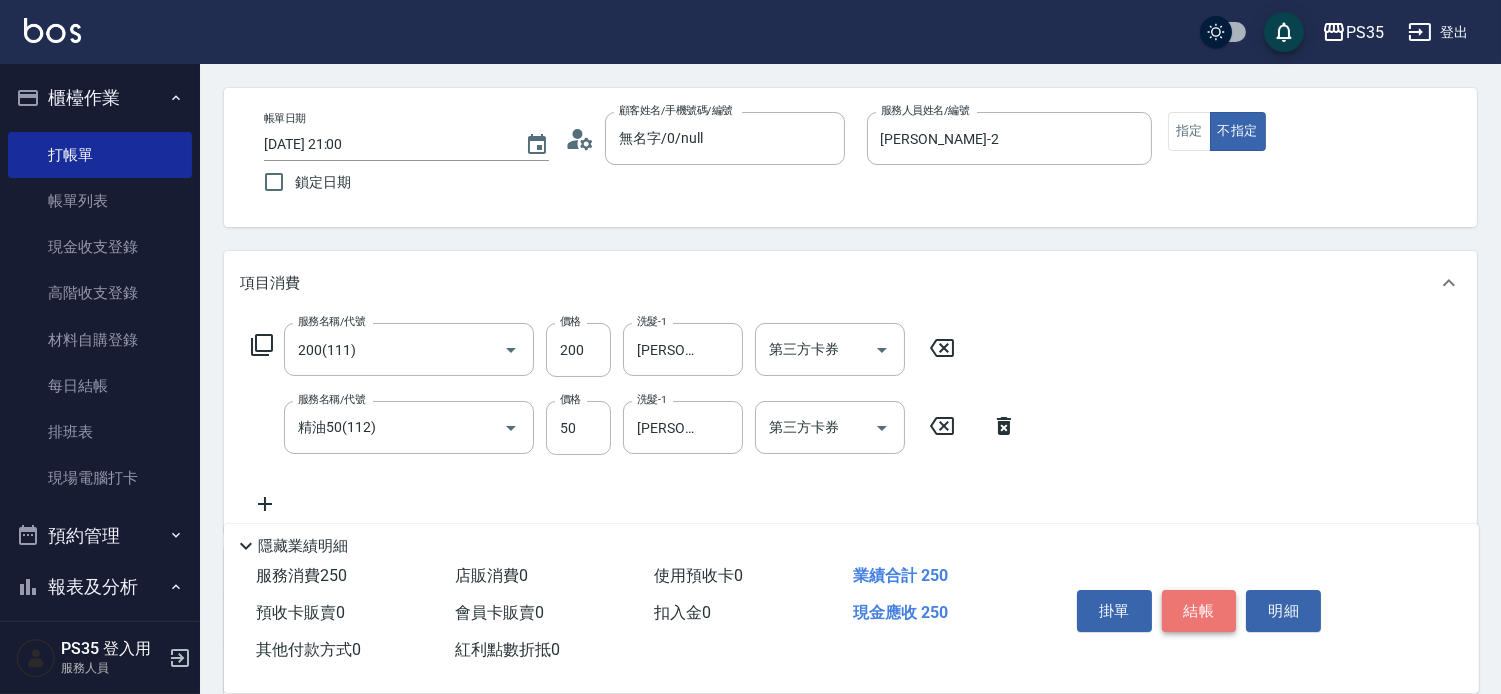 click on "結帳" at bounding box center (1199, 611) 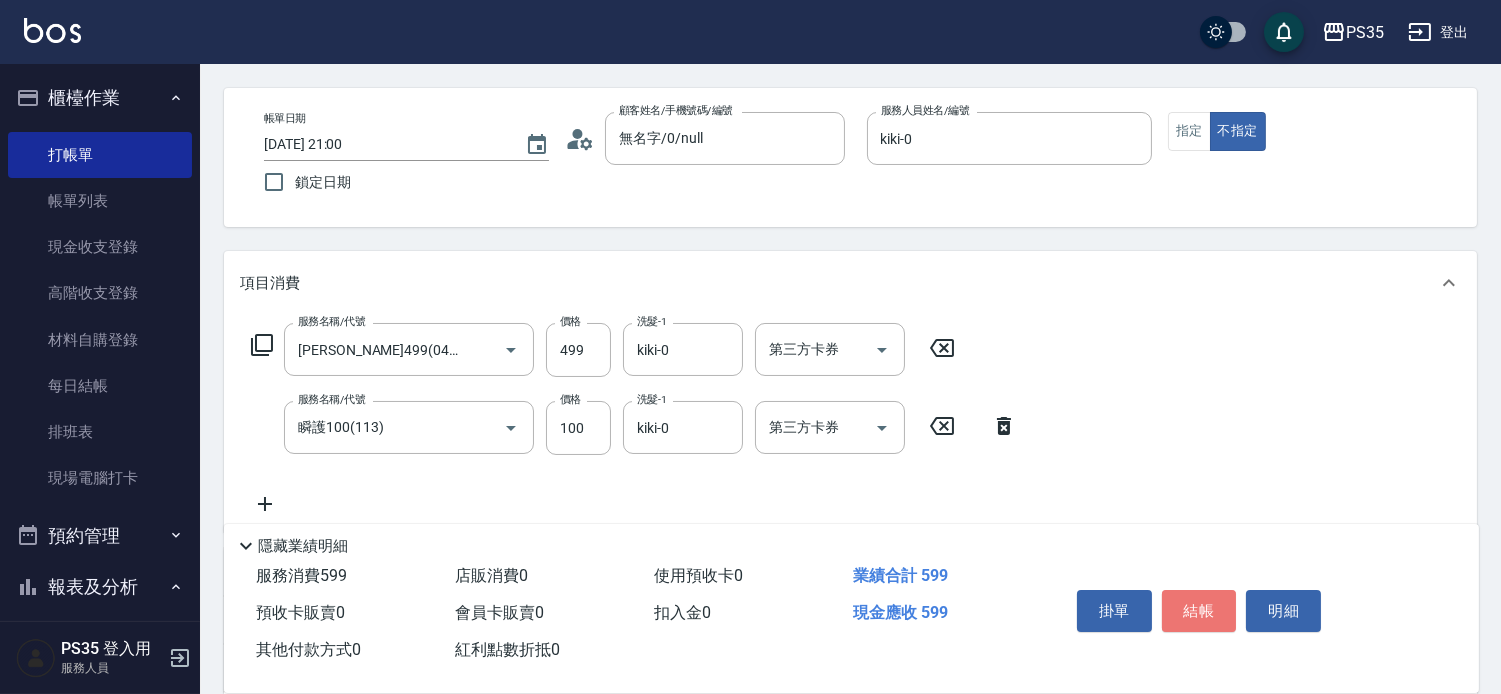 click on "結帳" at bounding box center (1199, 611) 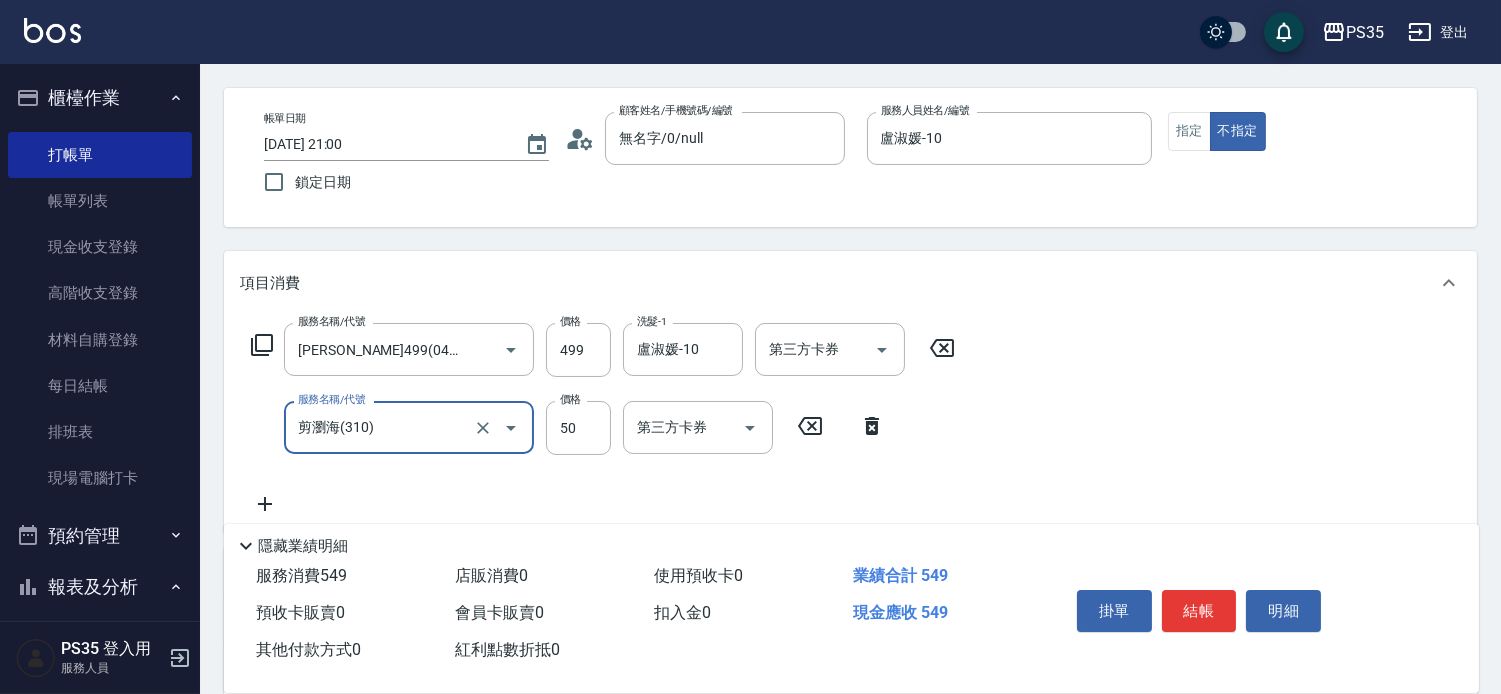 click on "結帳" at bounding box center [1199, 611] 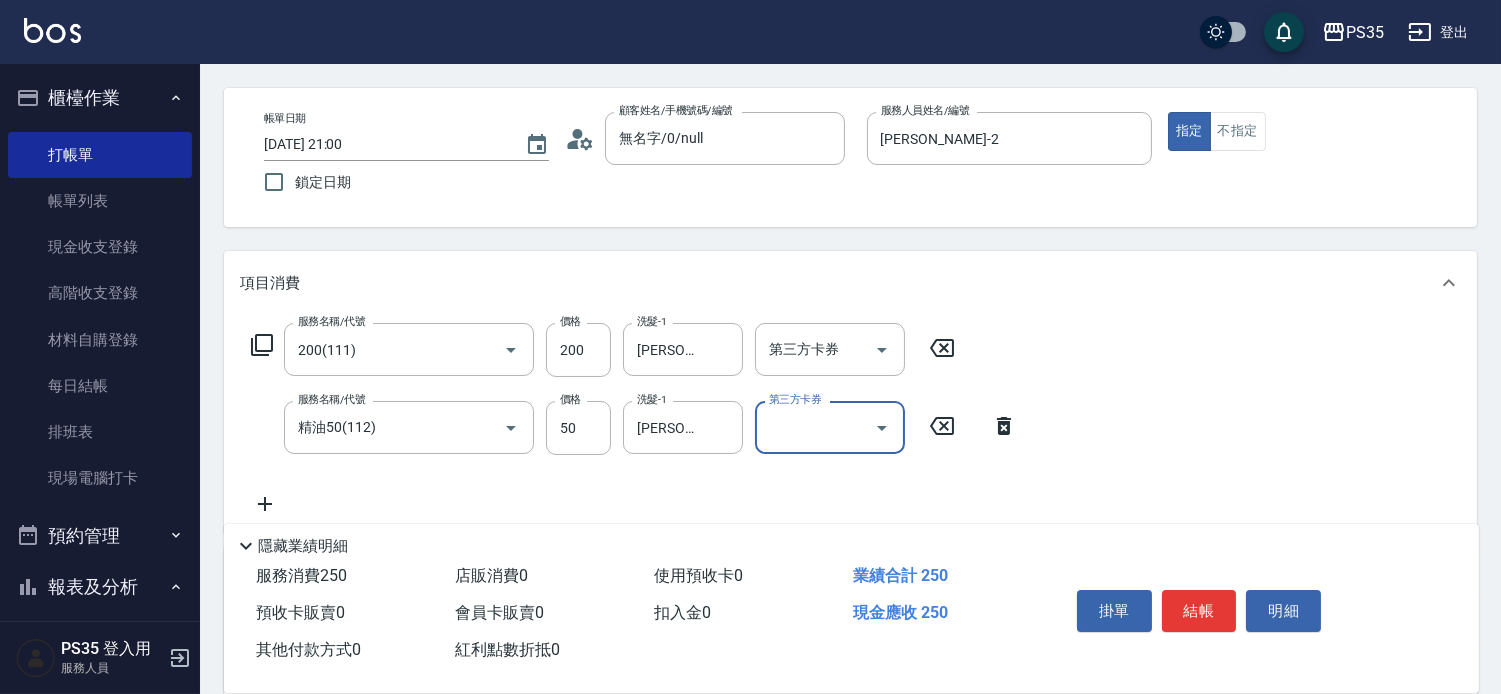 click on "結帳" at bounding box center (1199, 611) 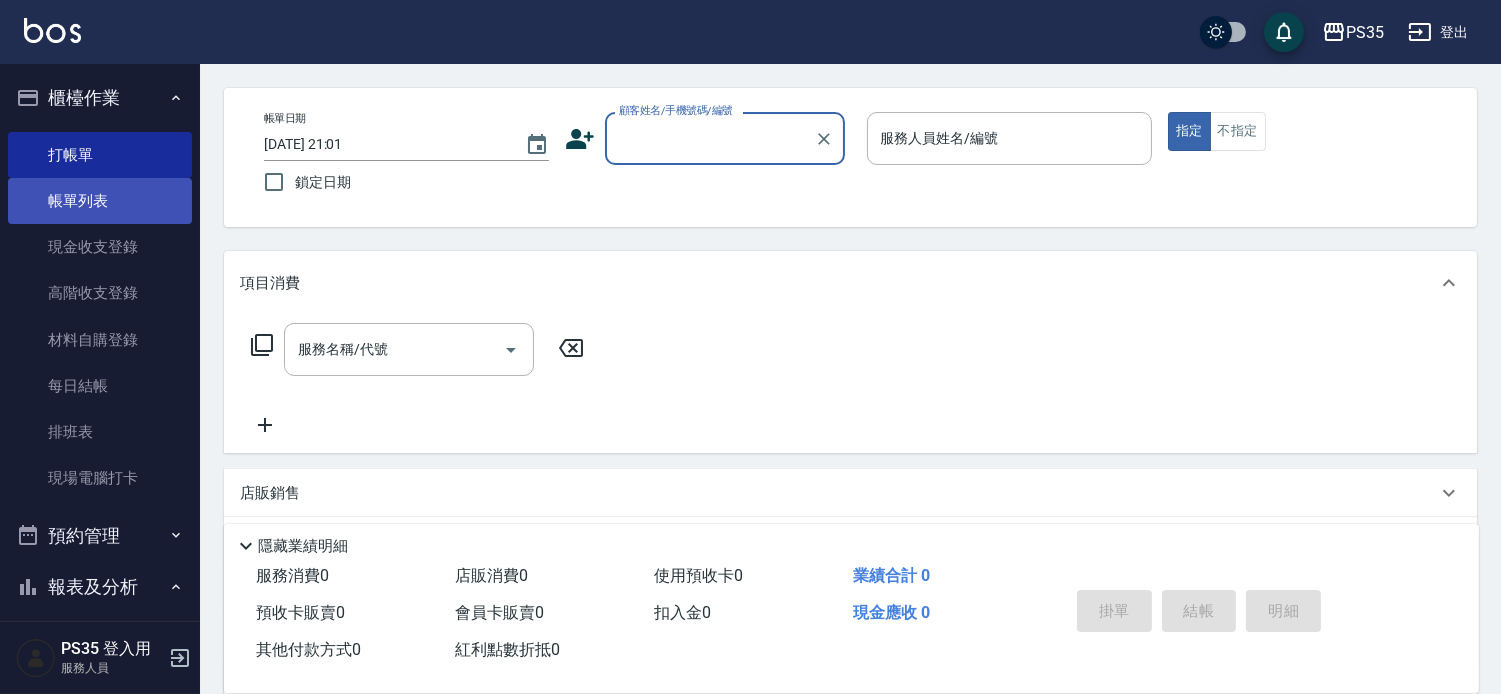 click on "帳單列表" at bounding box center (100, 201) 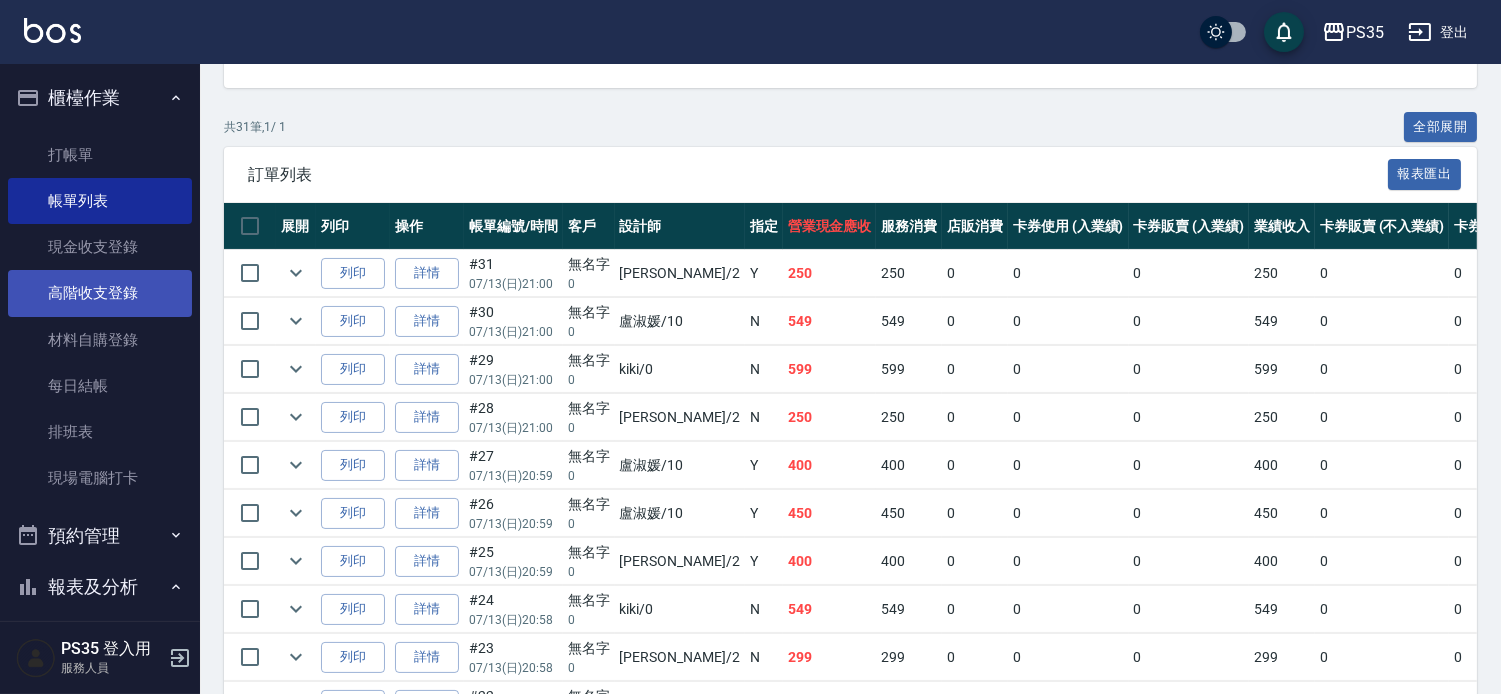 scroll, scrollTop: 103, scrollLeft: 0, axis: vertical 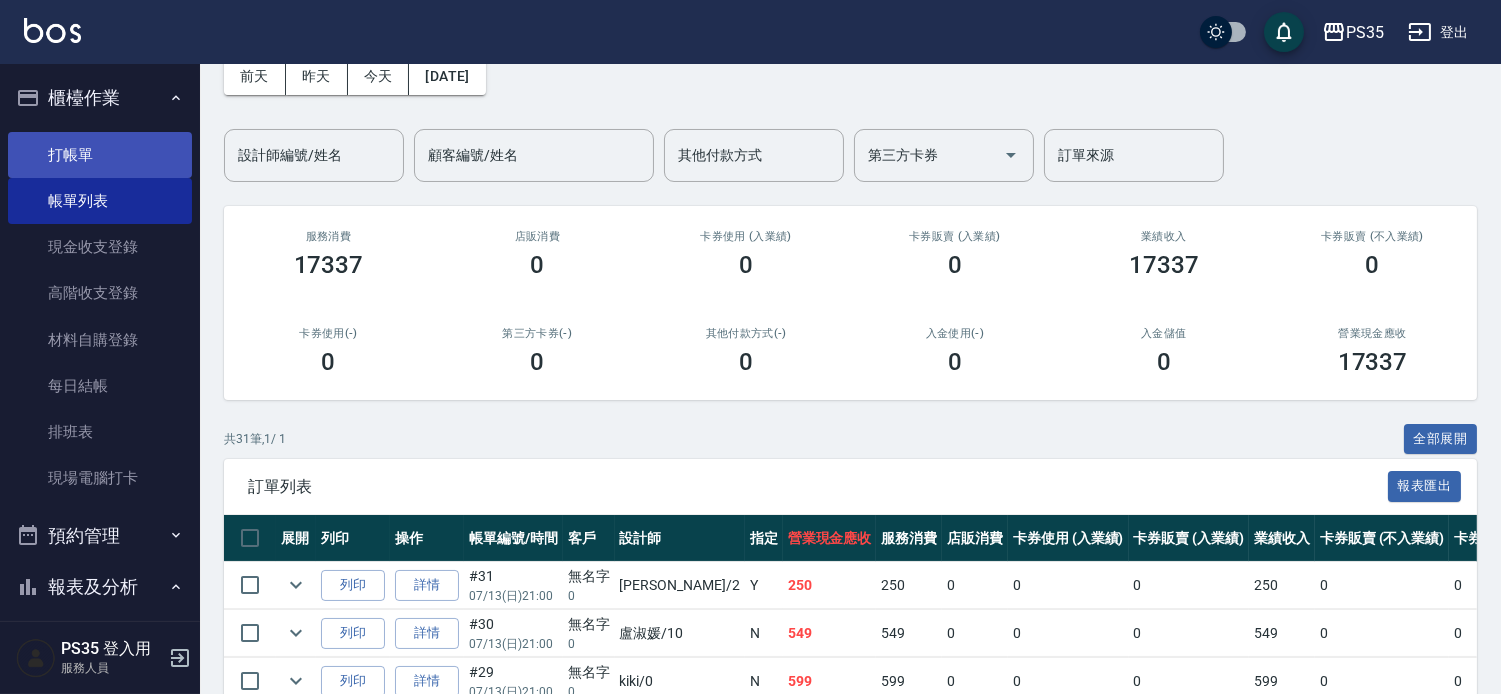 click on "打帳單" at bounding box center [100, 155] 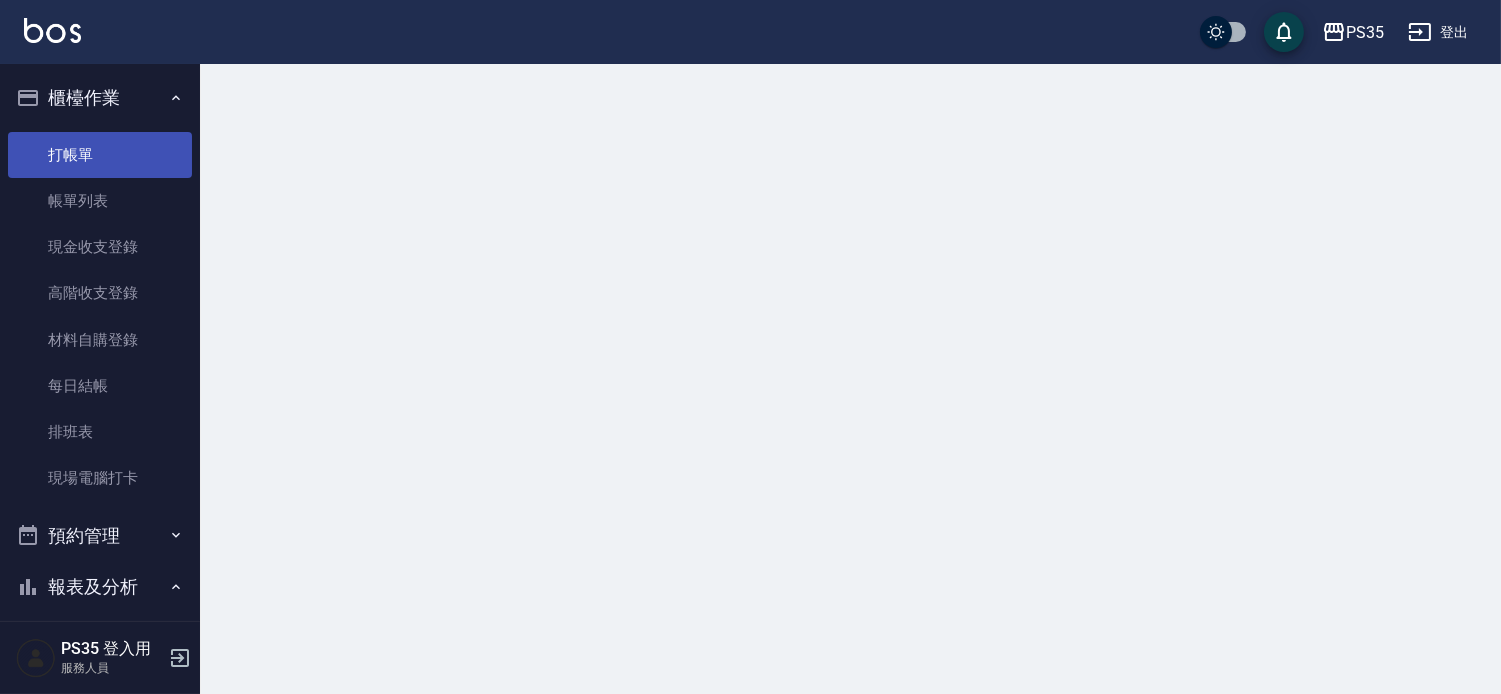 scroll, scrollTop: 0, scrollLeft: 0, axis: both 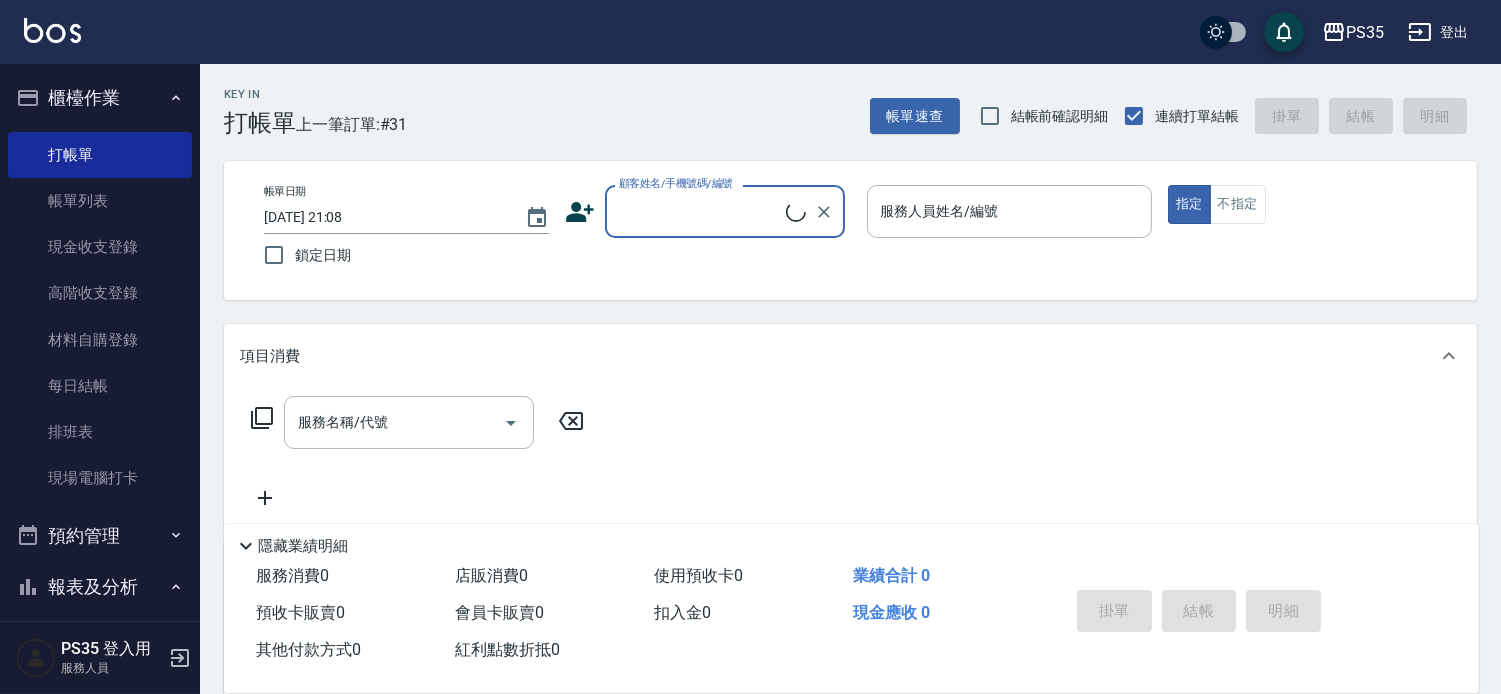 click on "顧客姓名/手機號碼/編號" at bounding box center [700, 211] 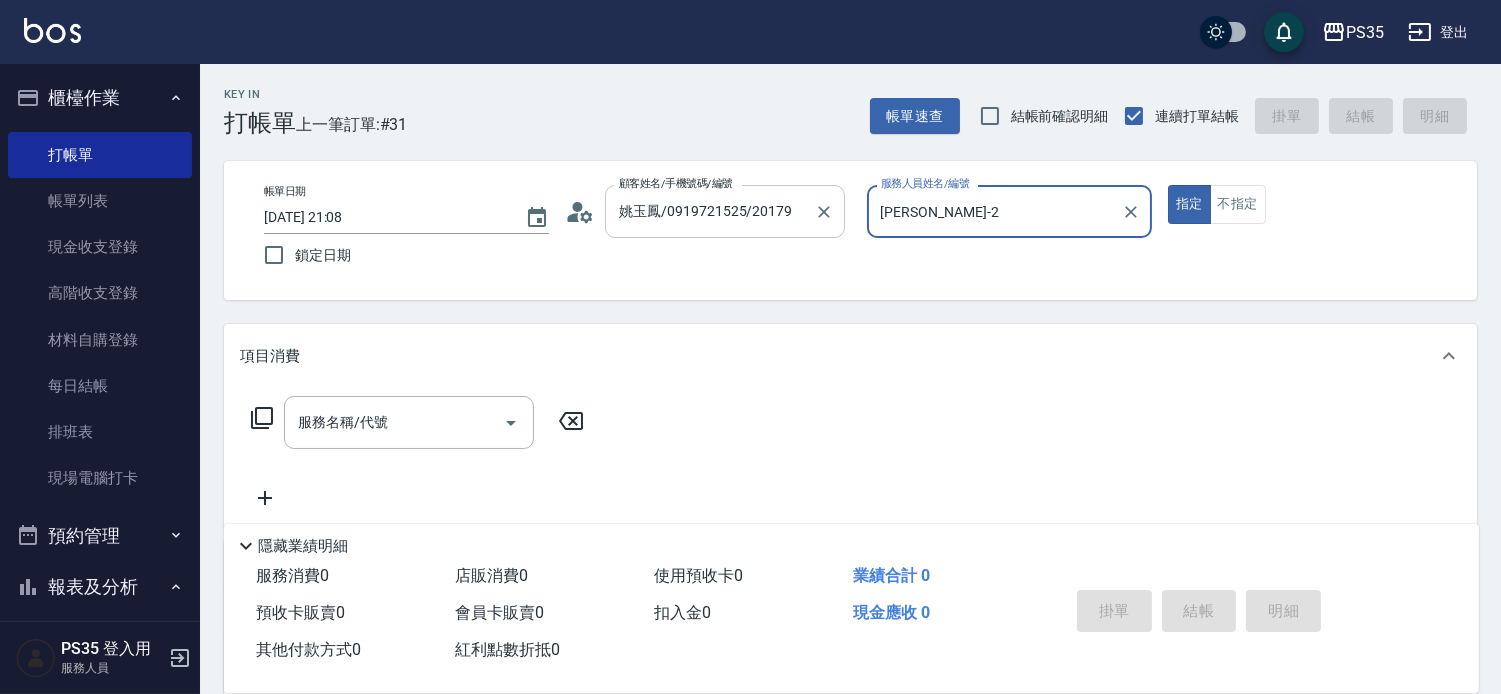 click on "指定" at bounding box center [1189, 204] 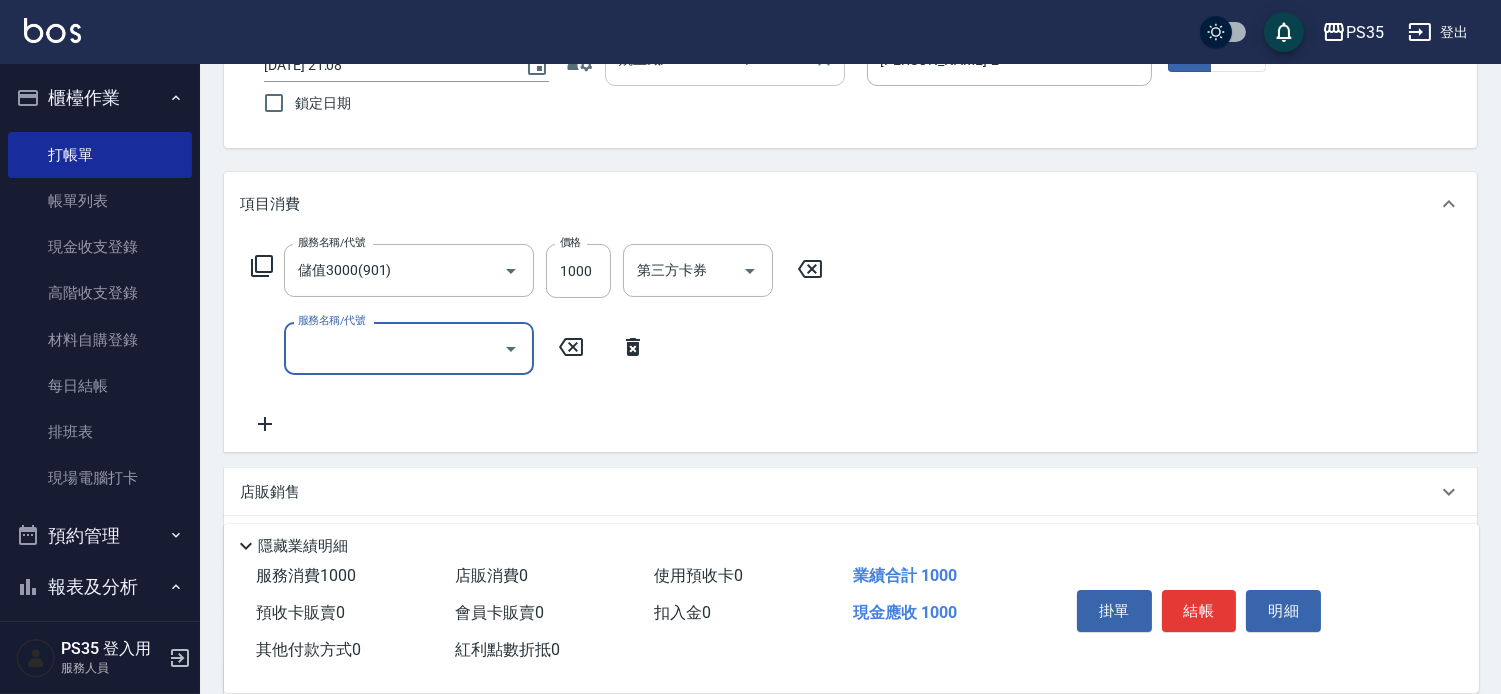scroll, scrollTop: 222, scrollLeft: 0, axis: vertical 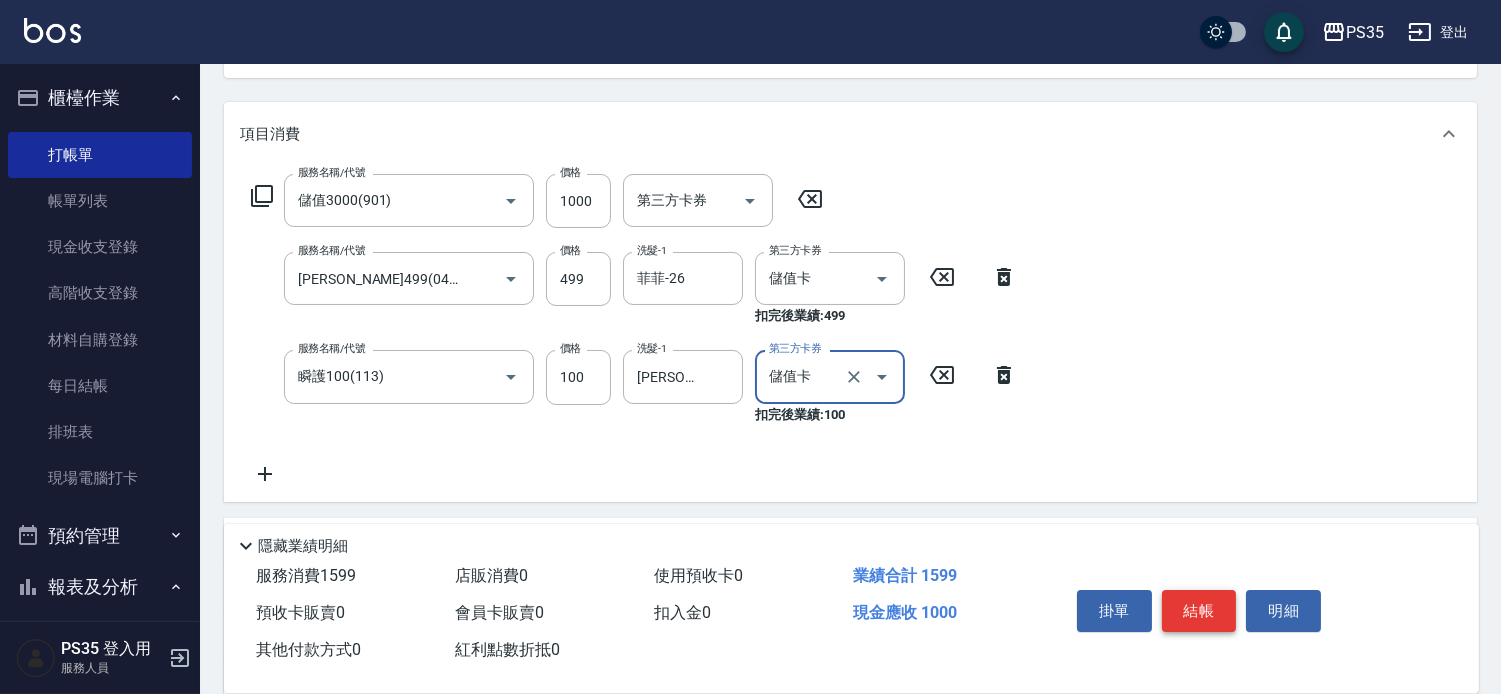 click on "結帳" at bounding box center (1199, 611) 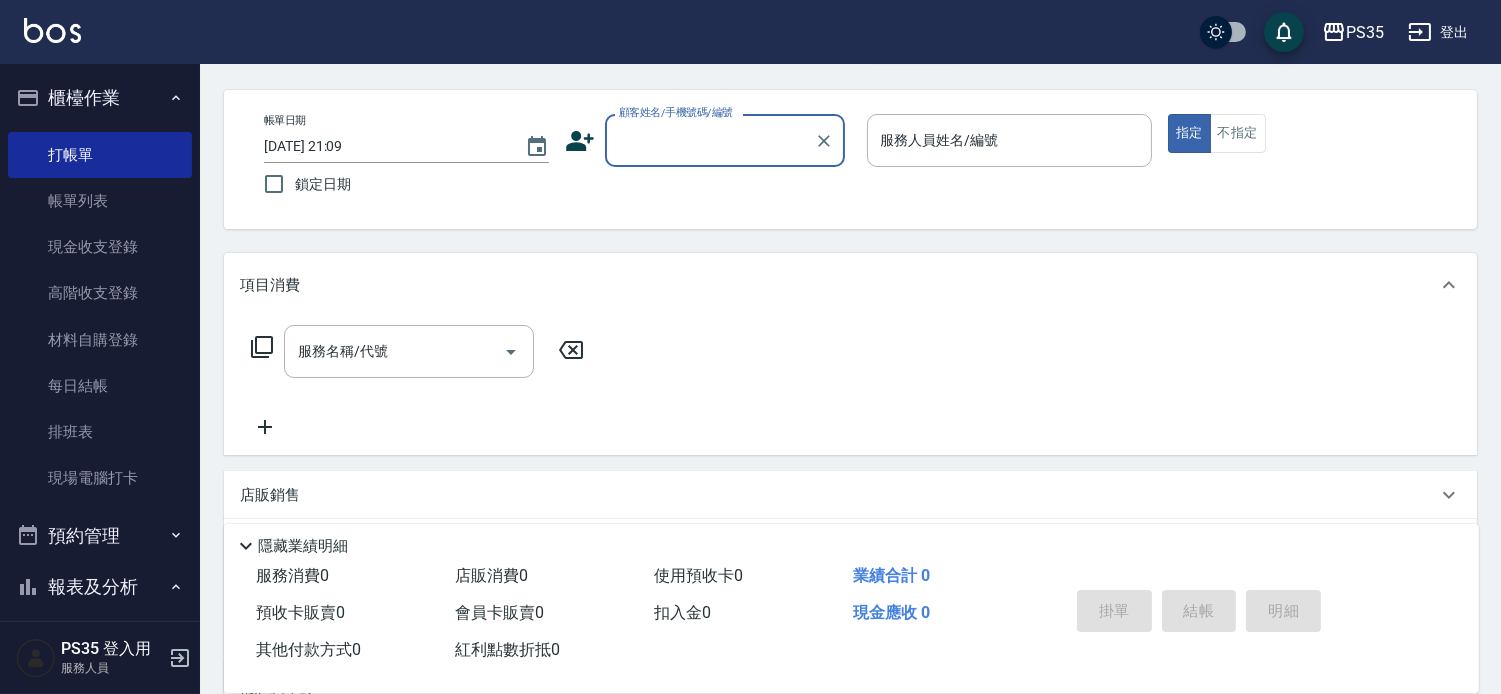 scroll, scrollTop: 111, scrollLeft: 0, axis: vertical 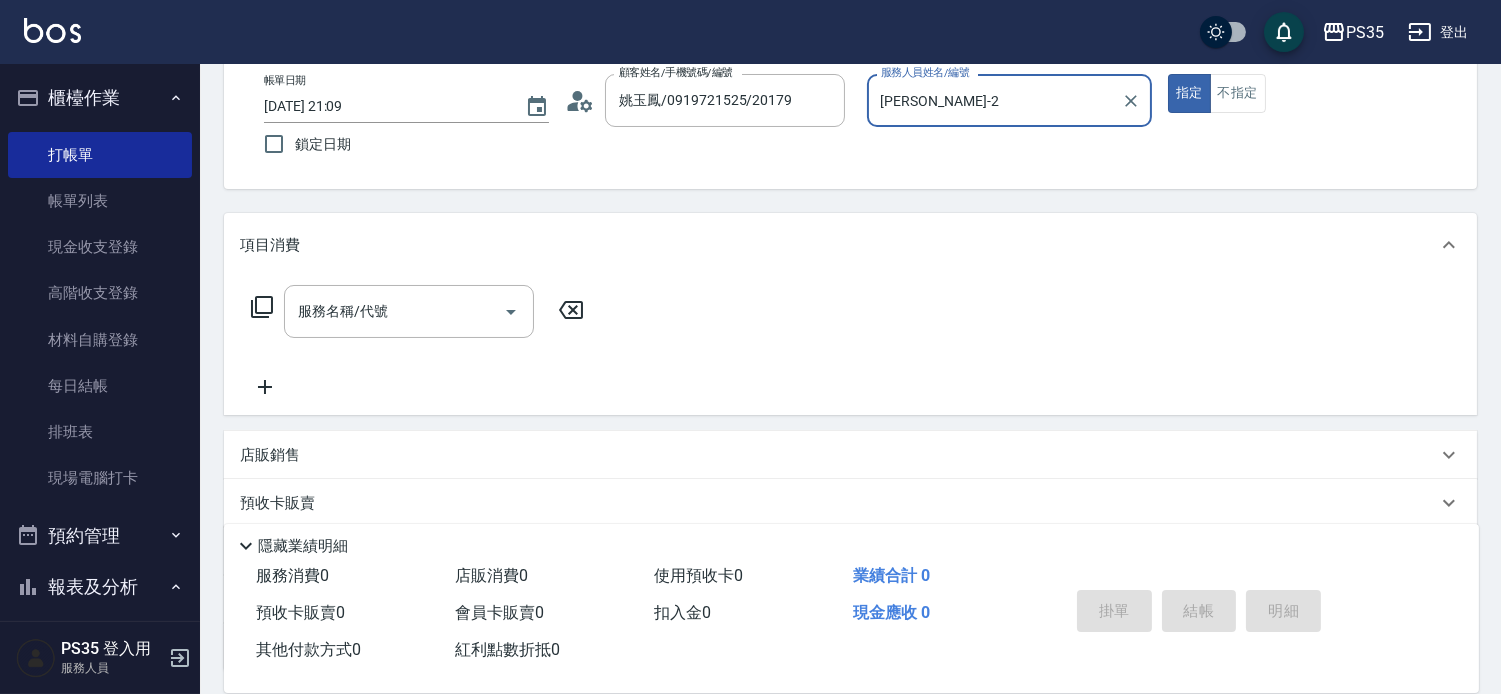 click on "指定" at bounding box center (1189, 93) 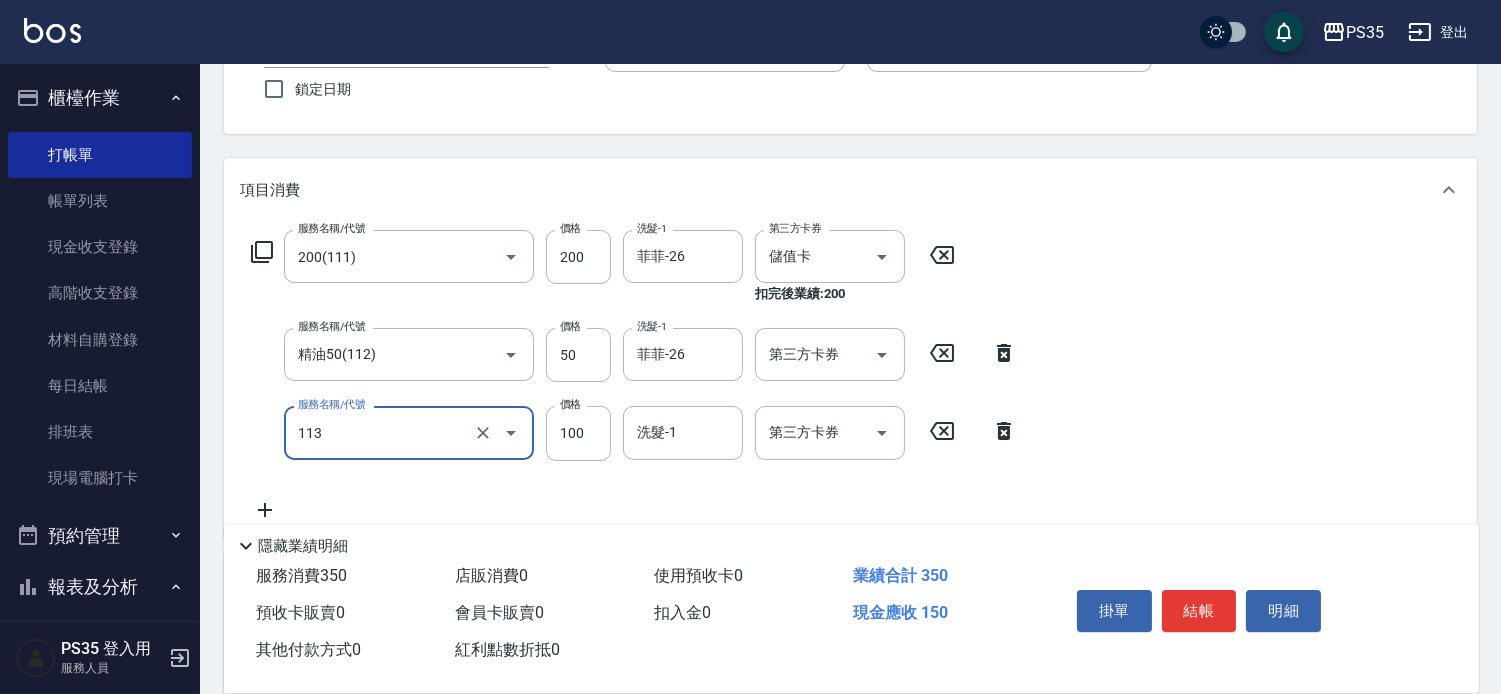 scroll, scrollTop: 222, scrollLeft: 0, axis: vertical 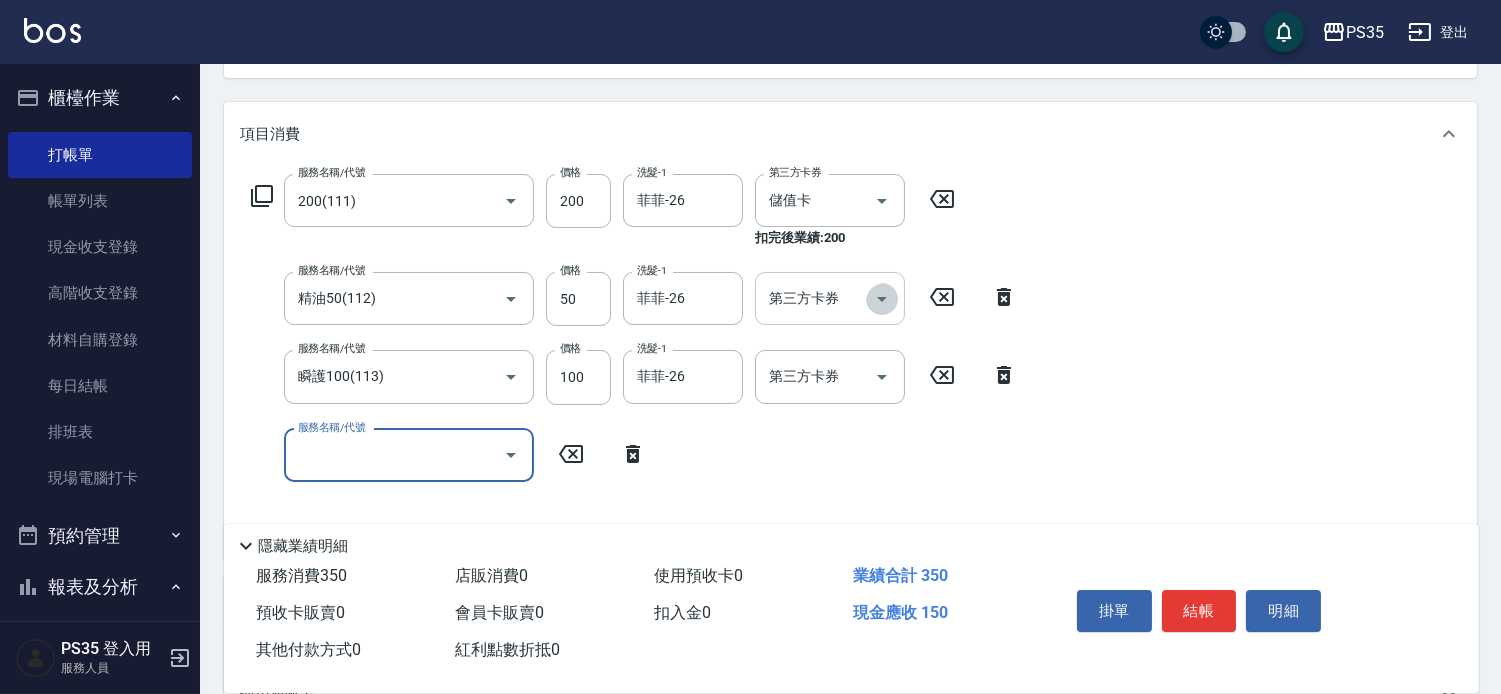 click 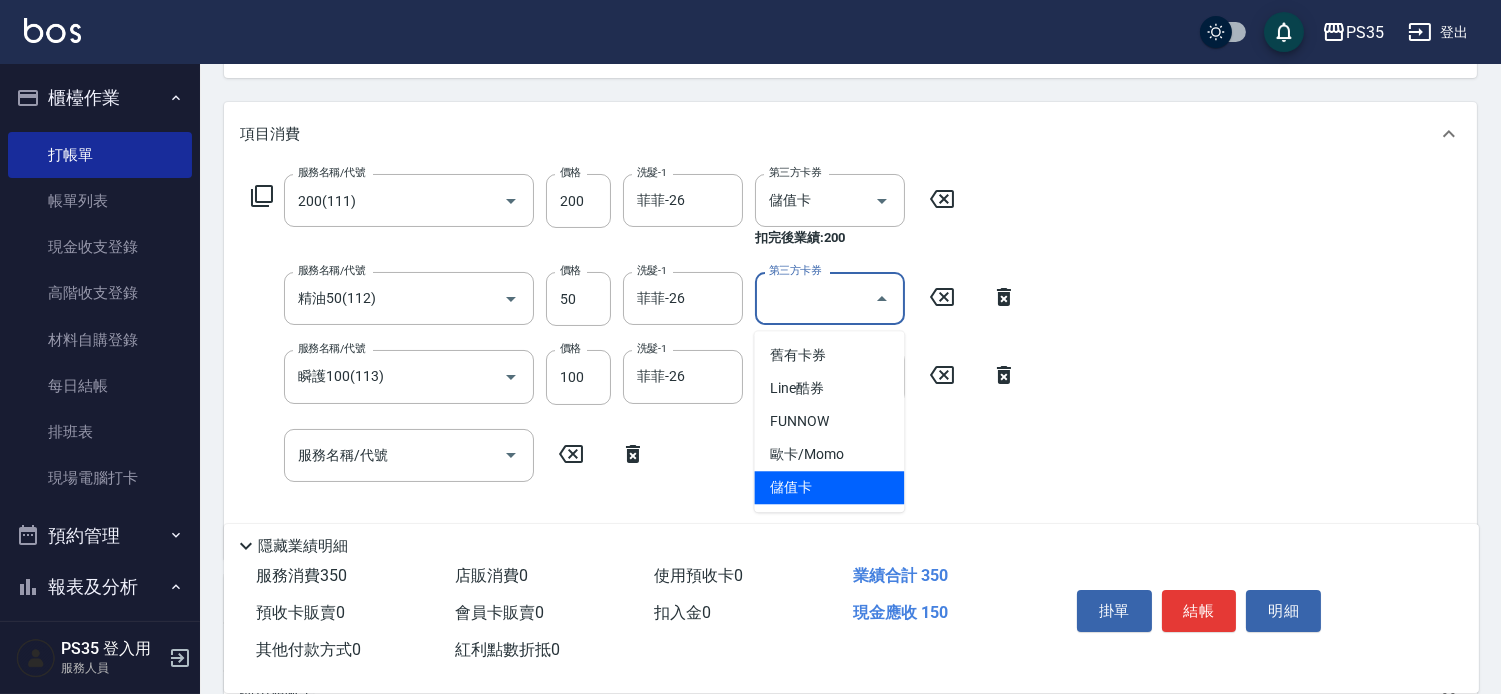 click on "儲值卡" at bounding box center [829, 487] 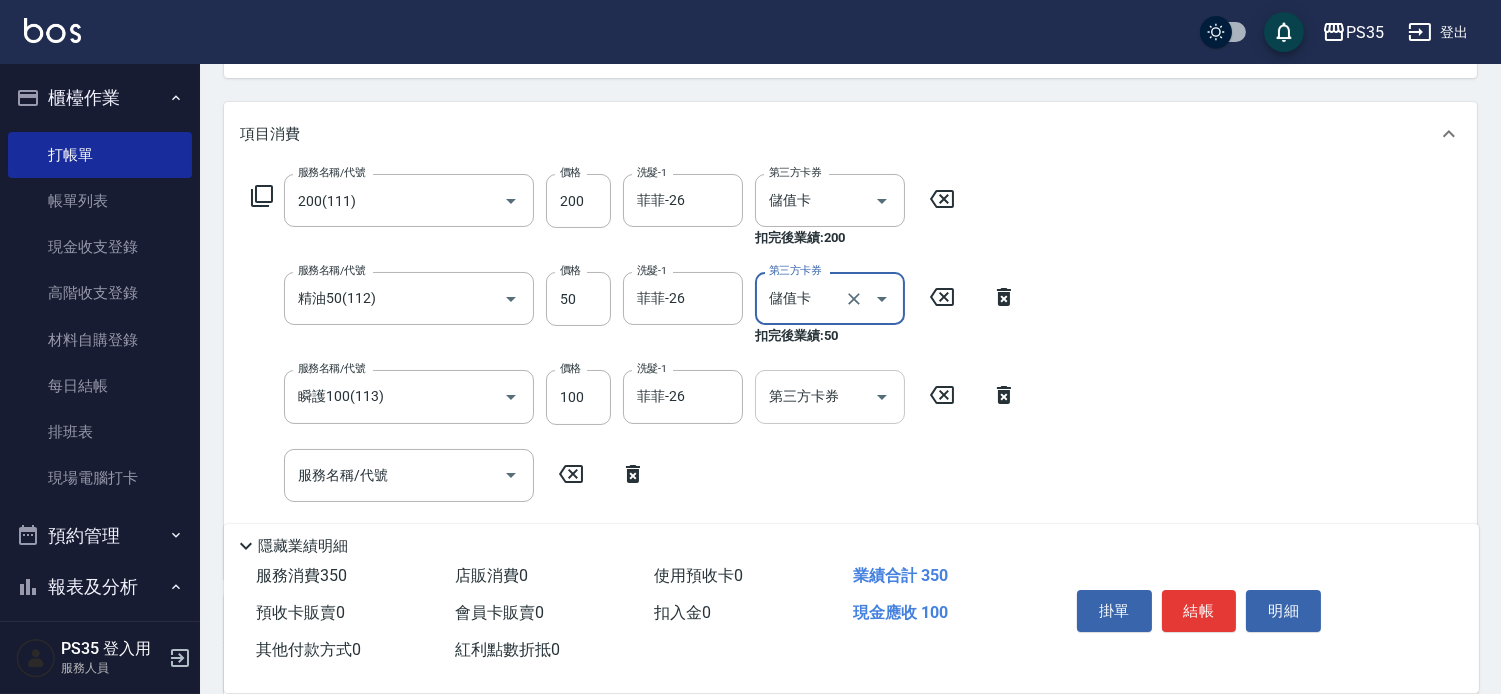 click 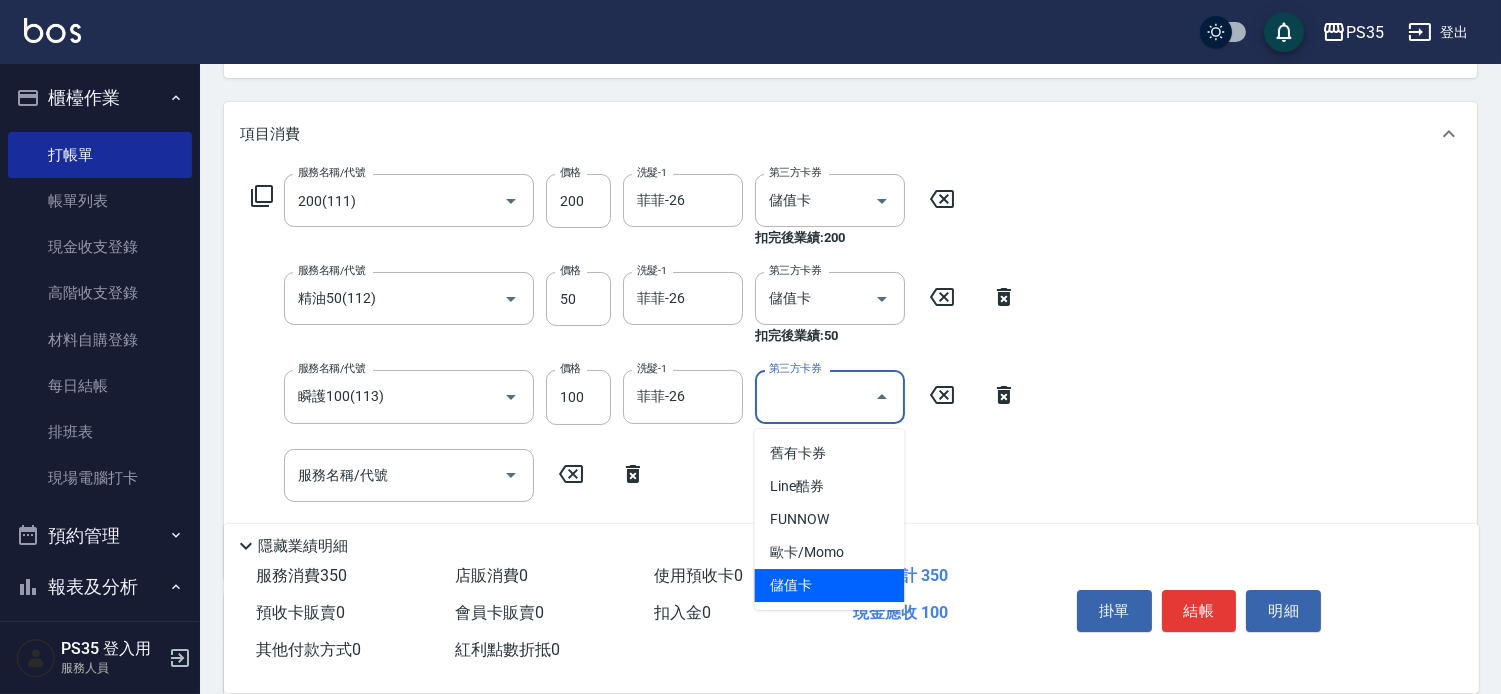 click on "儲值卡" at bounding box center [829, 585] 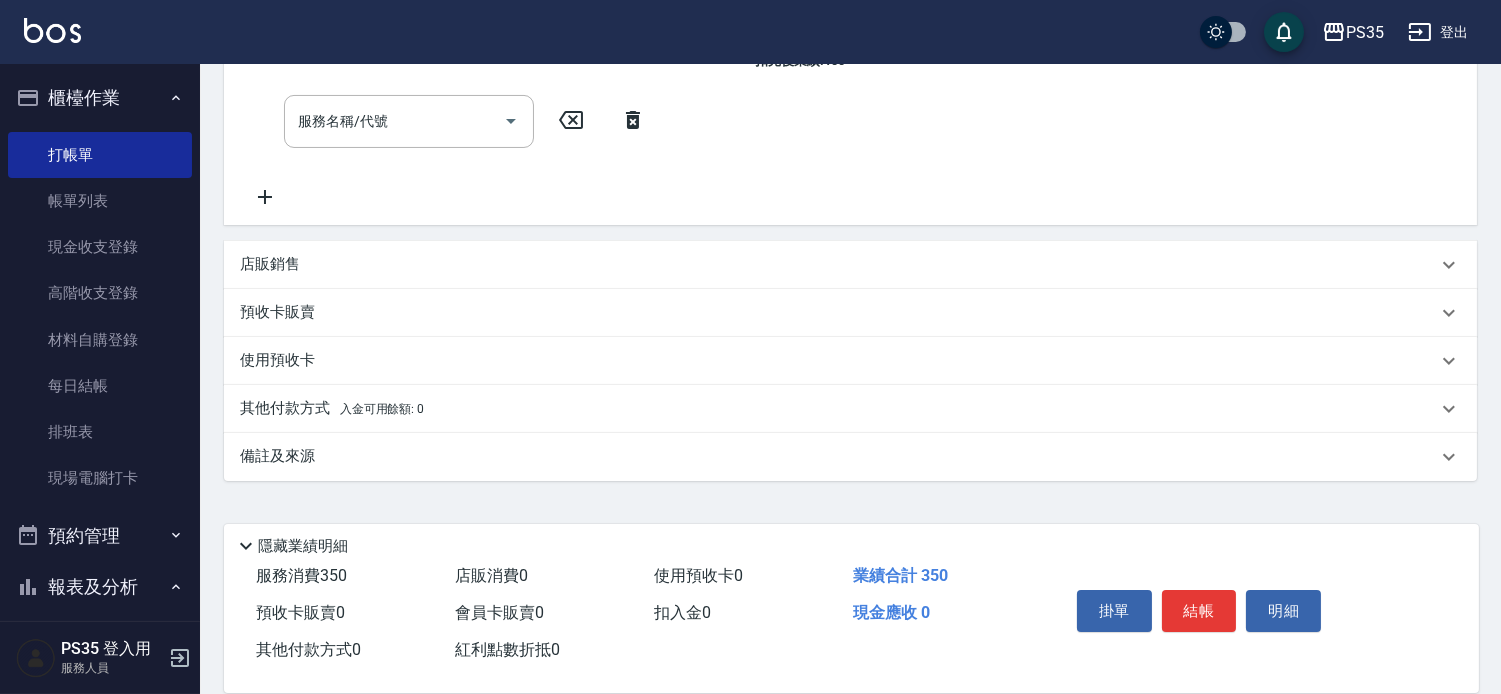 scroll, scrollTop: 606, scrollLeft: 0, axis: vertical 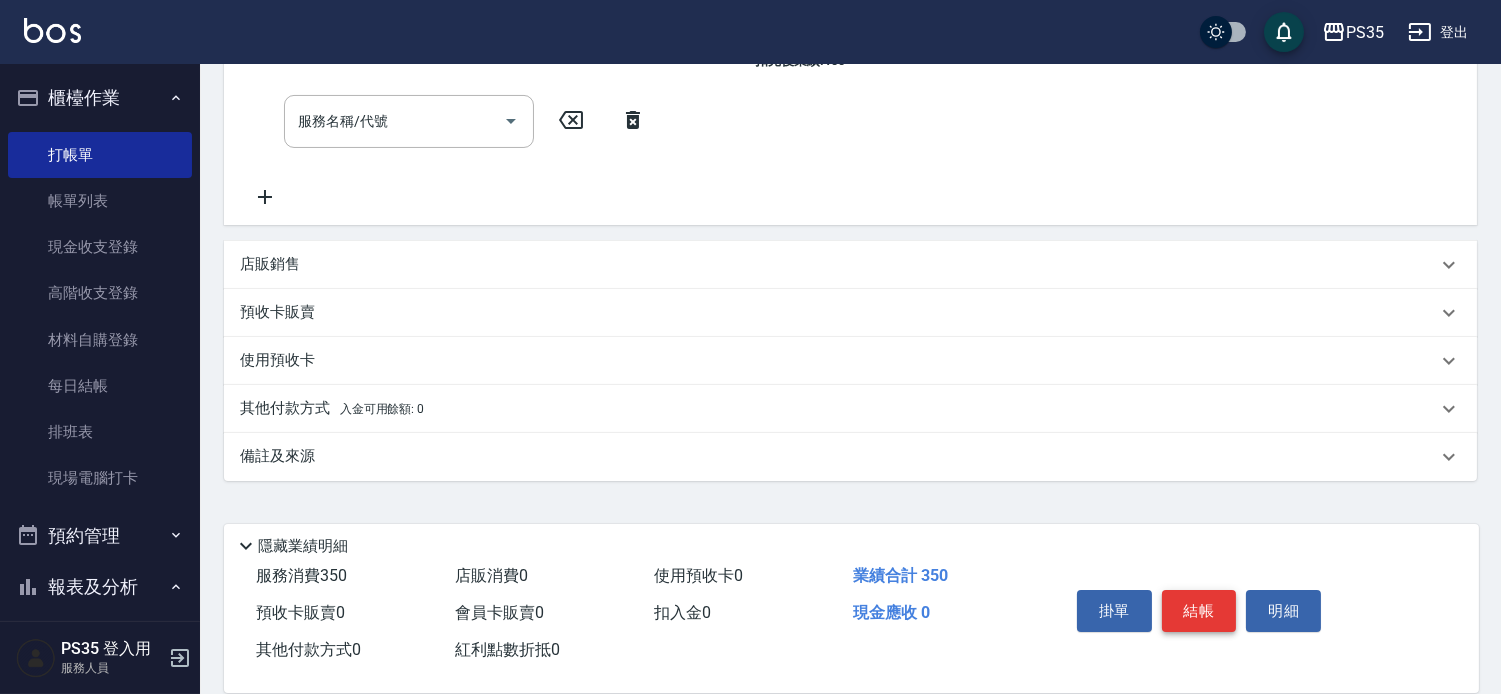 click on "結帳" at bounding box center [1199, 611] 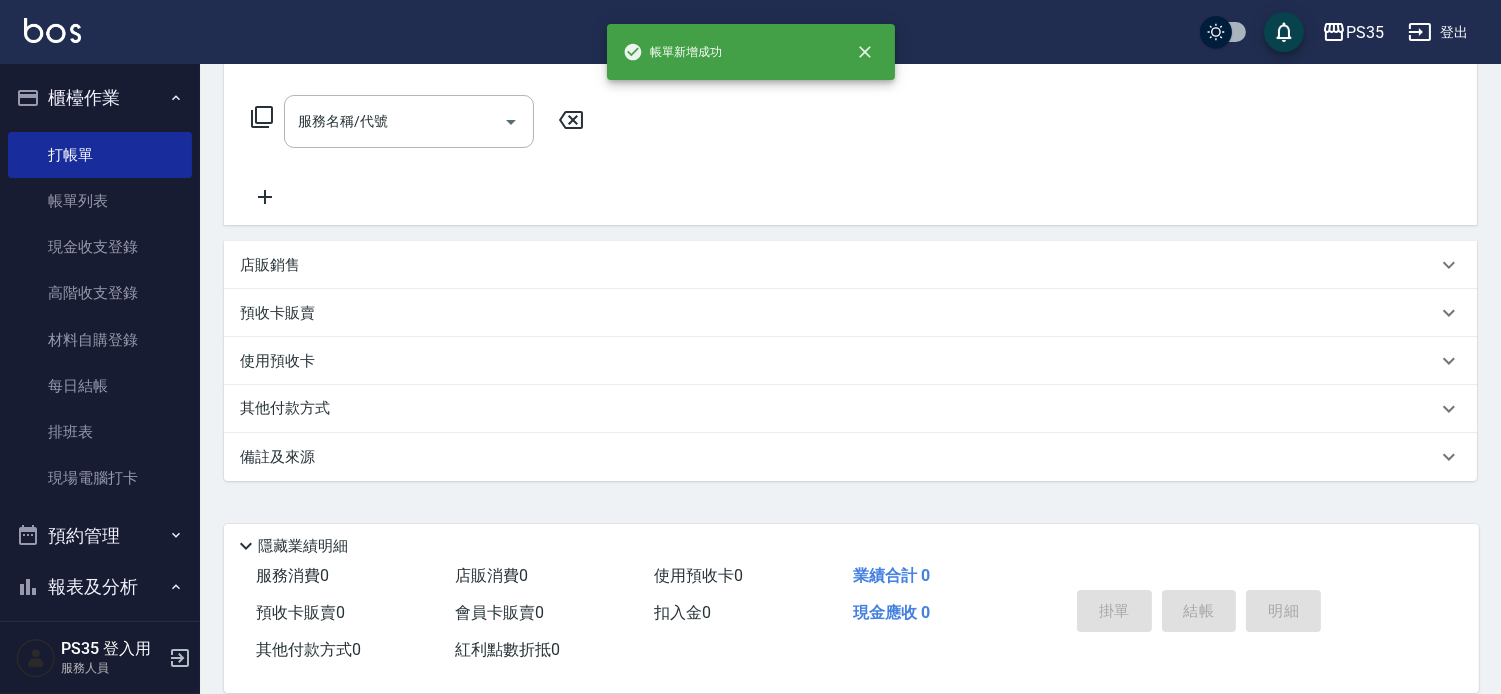 scroll, scrollTop: 0, scrollLeft: 0, axis: both 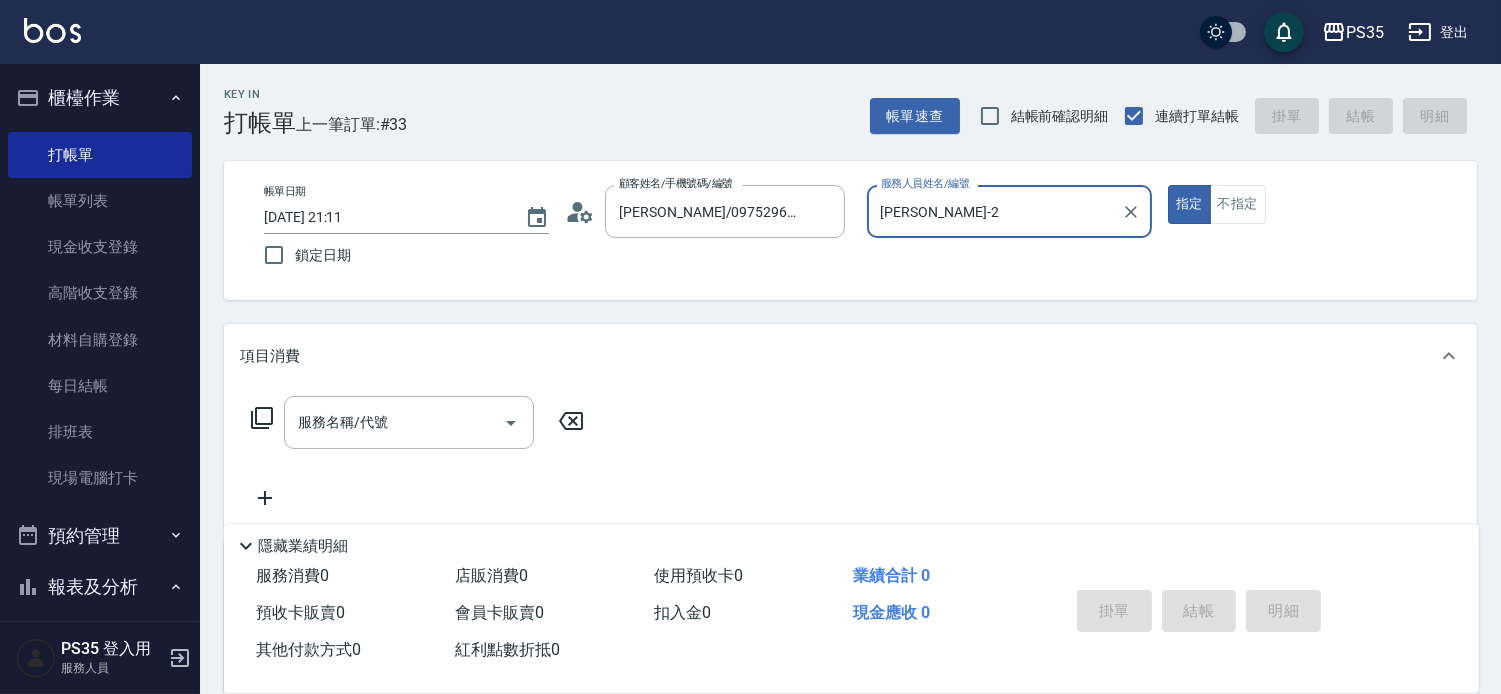 click on "指定" at bounding box center (1189, 204) 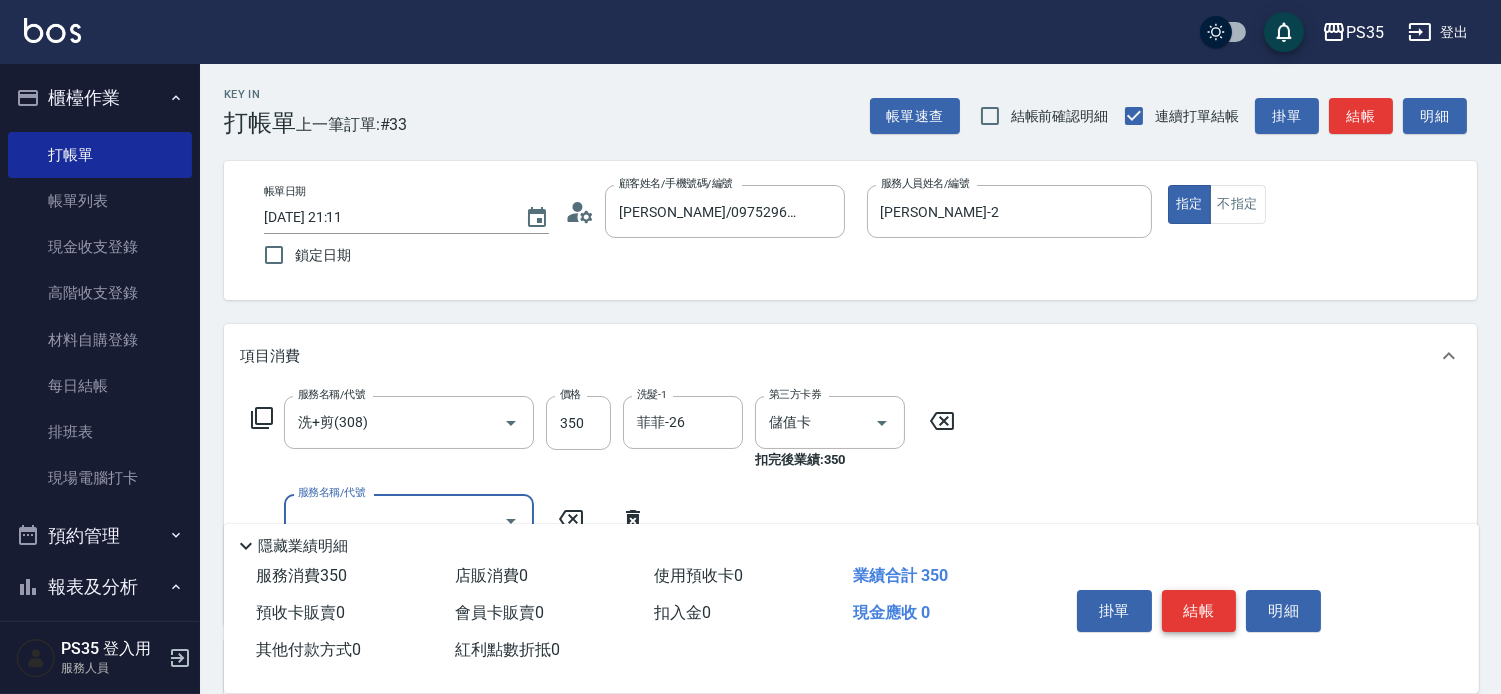 scroll, scrollTop: 111, scrollLeft: 0, axis: vertical 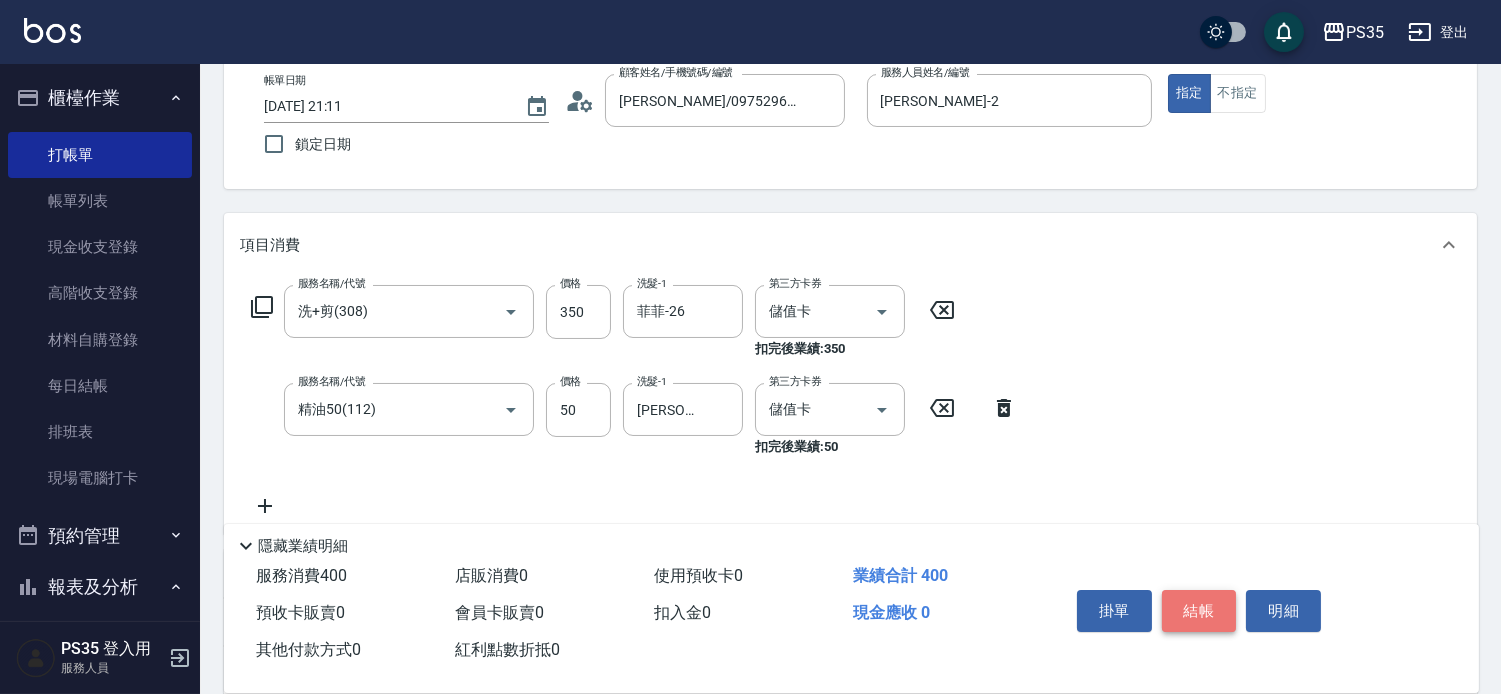 click on "結帳" at bounding box center (1199, 611) 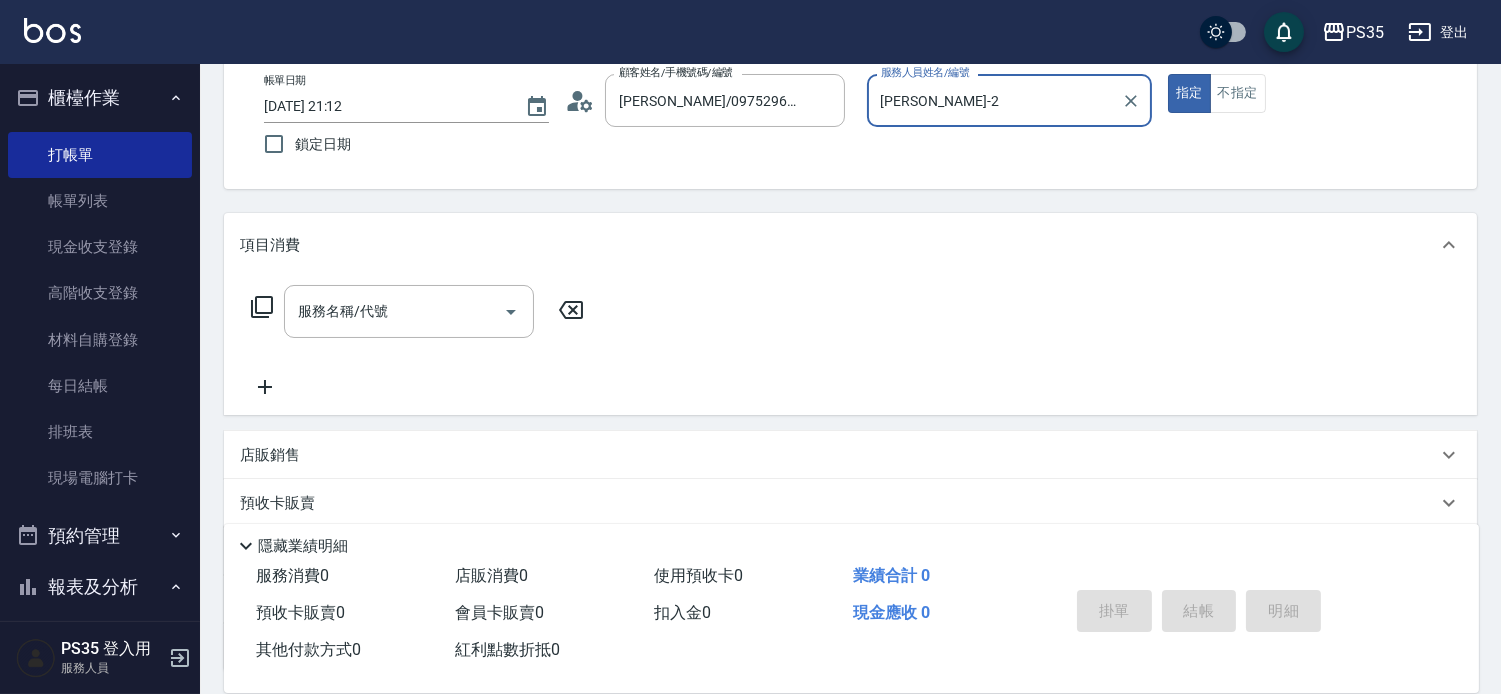 click on "指定" at bounding box center (1189, 93) 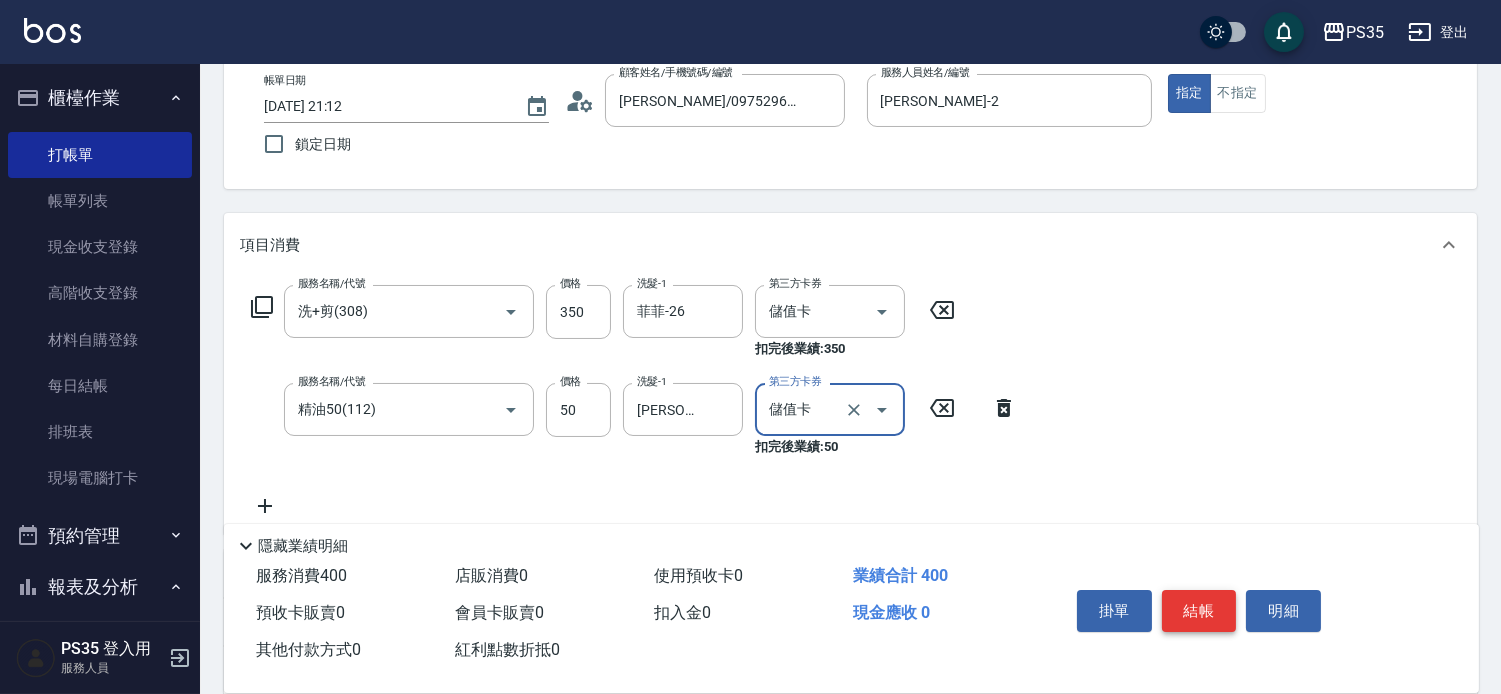 click on "結帳" at bounding box center [1199, 611] 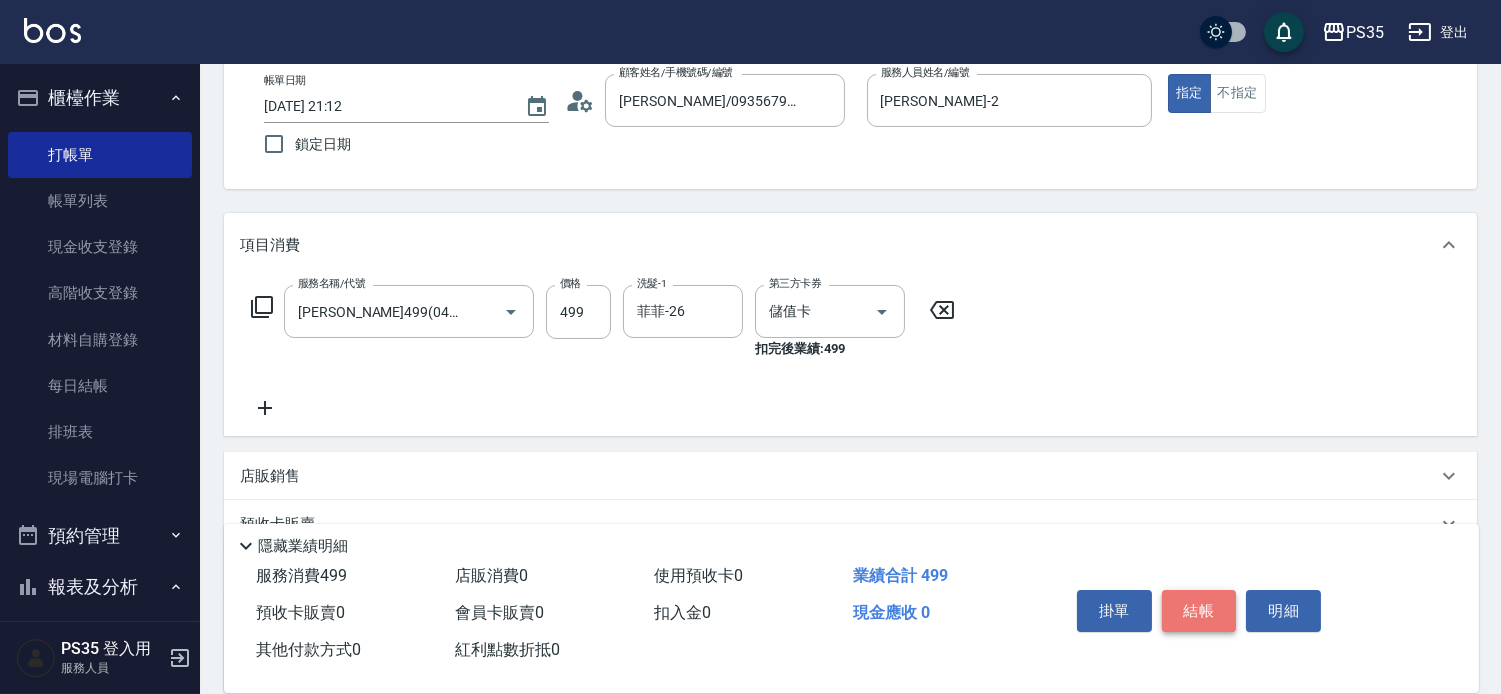 click on "結帳" at bounding box center [1199, 611] 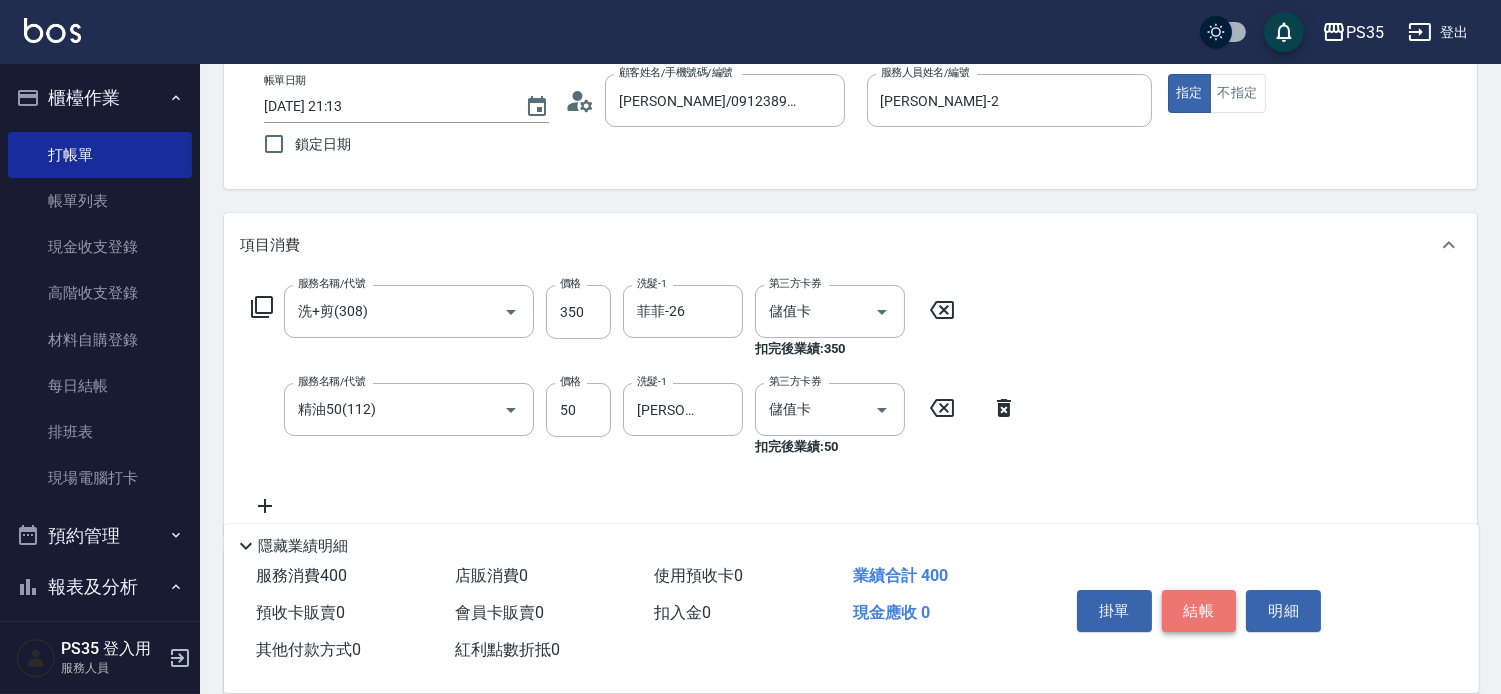 click on "結帳" at bounding box center [1199, 611] 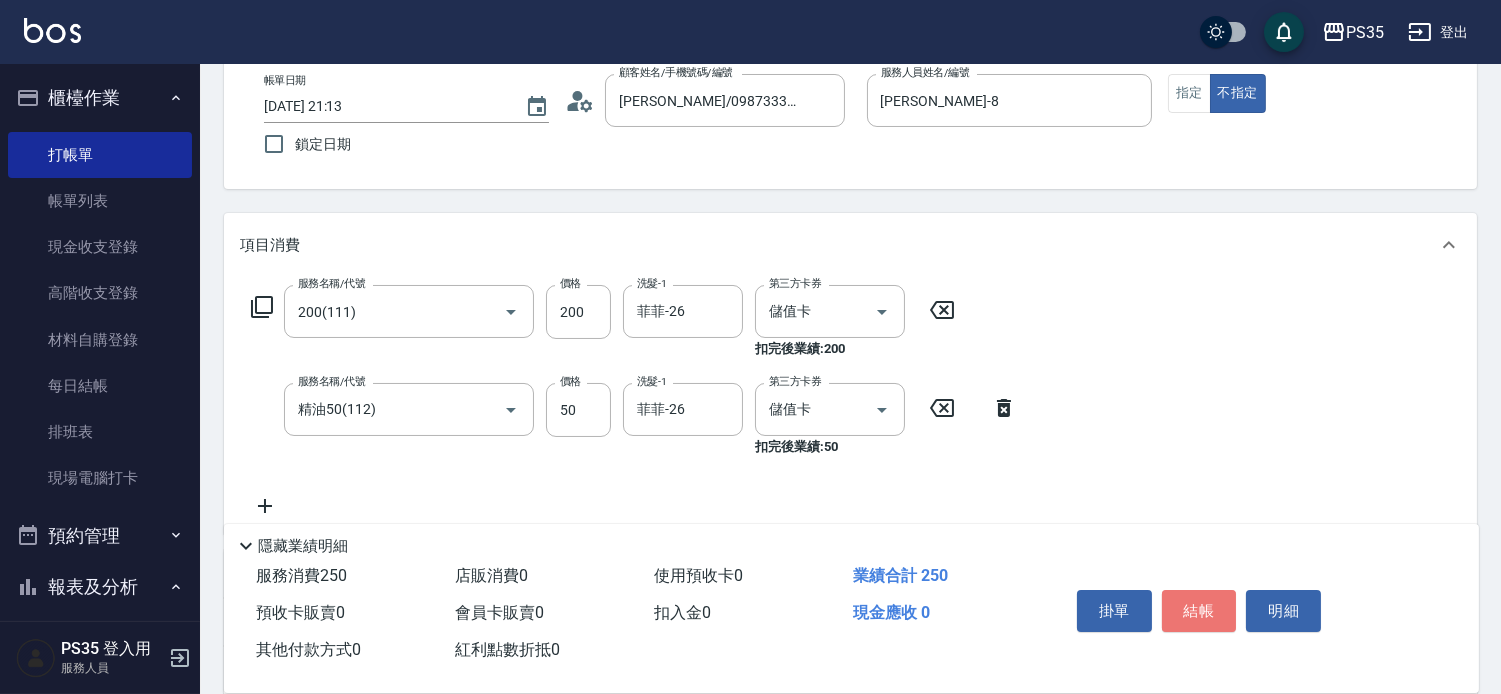 click on "結帳" at bounding box center [1199, 611] 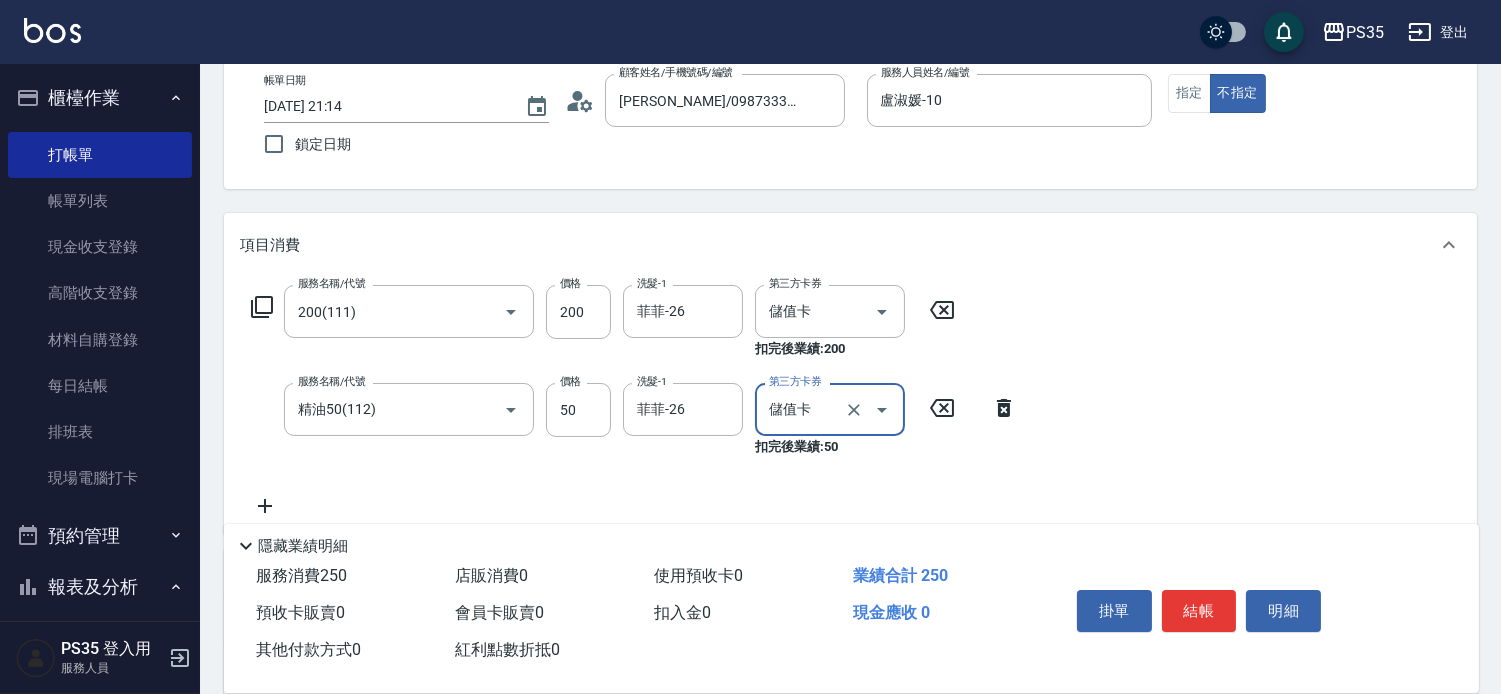 drag, startPoint x: 1221, startPoint y: 588, endPoint x: 1207, endPoint y: 590, distance: 14.142136 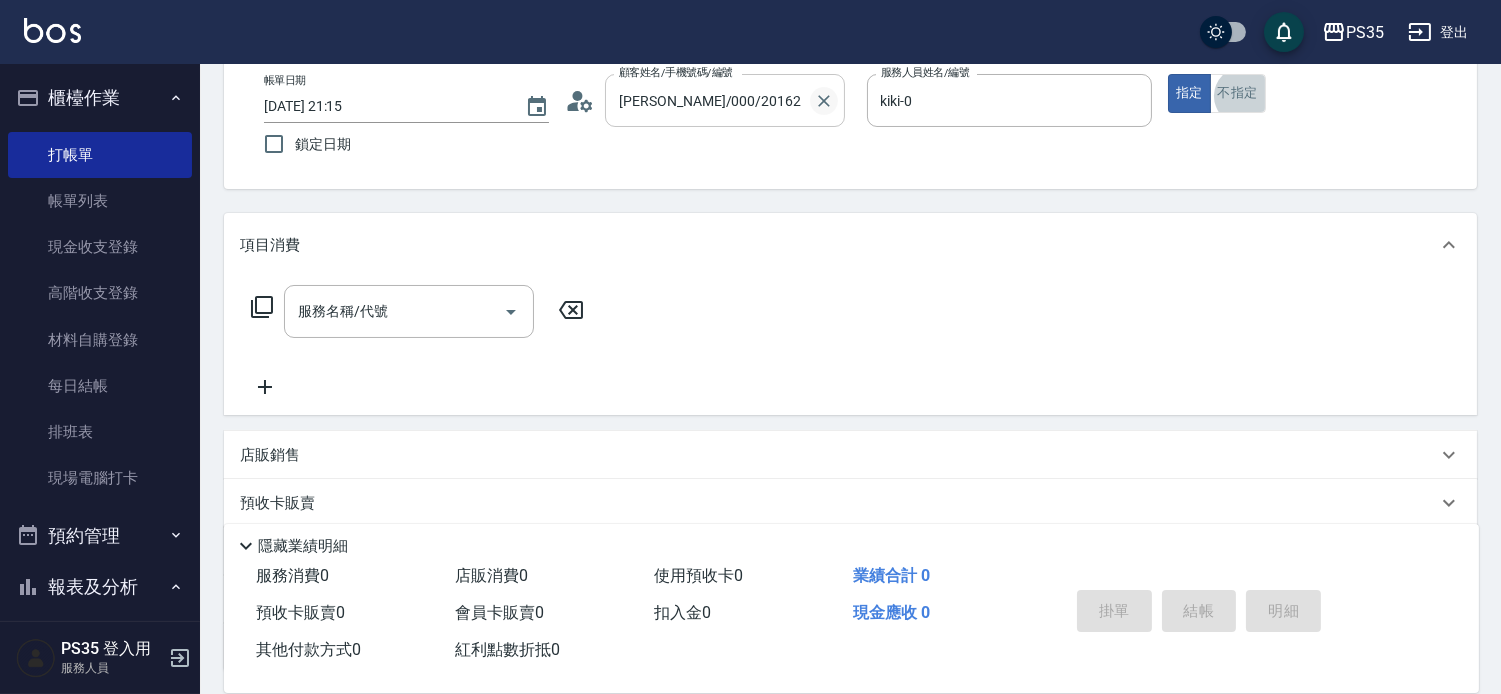 click 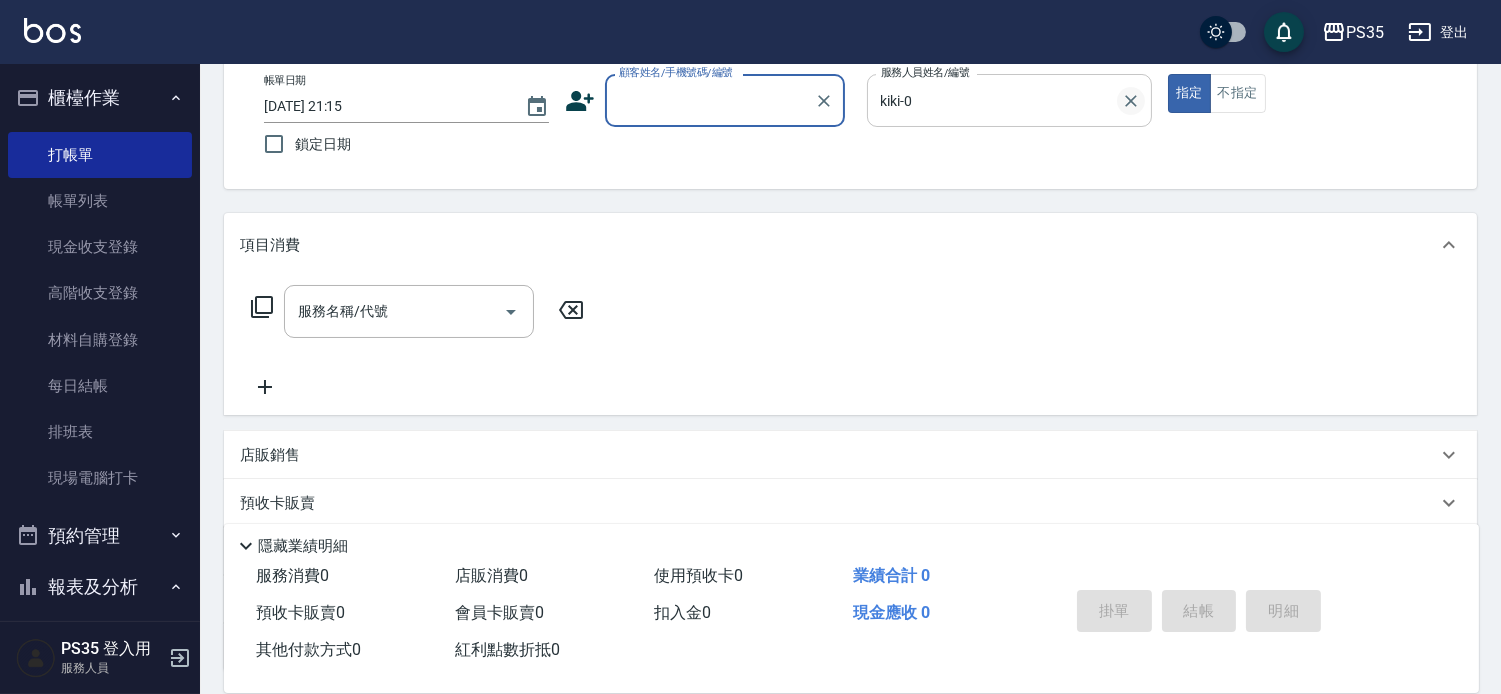 click at bounding box center (1131, 101) 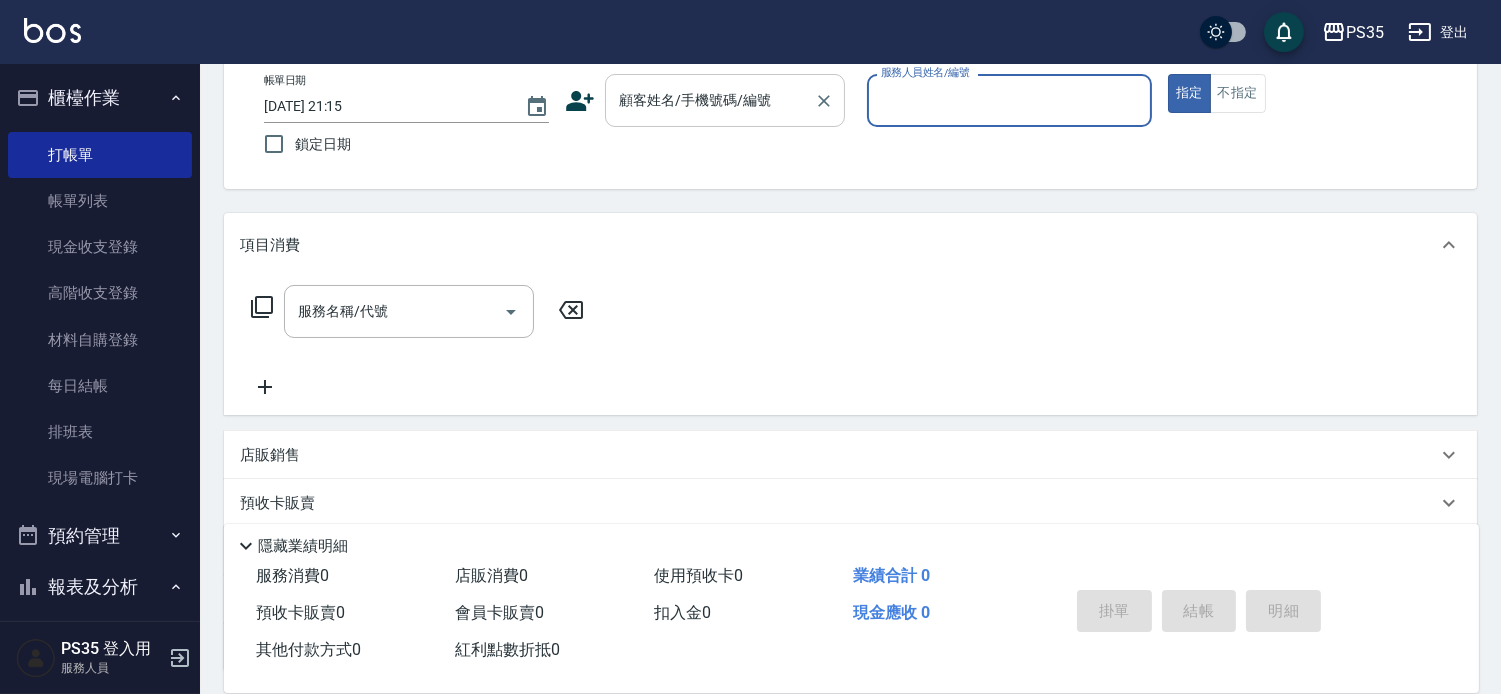 click on "顧客姓名/手機號碼/編號 顧客姓名/手機號碼/編號" at bounding box center [725, 100] 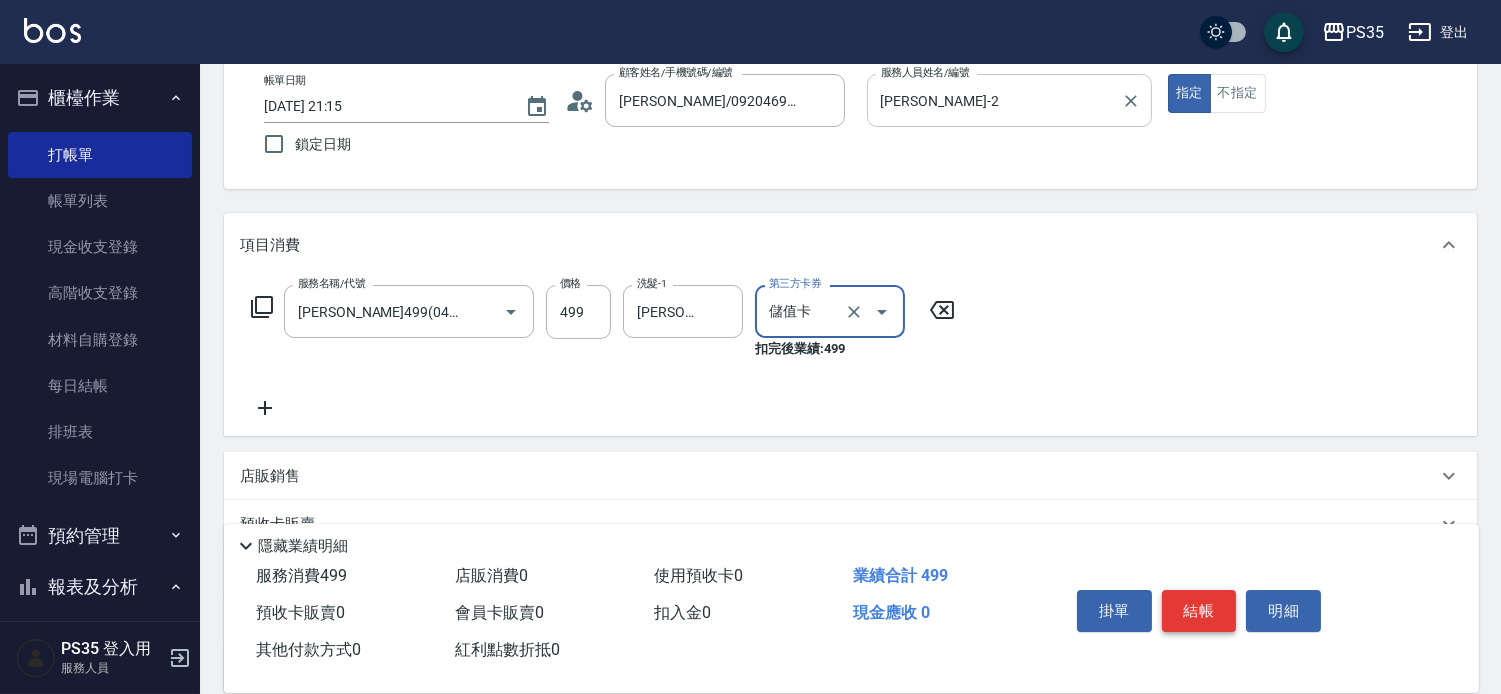 click on "結帳" at bounding box center [1199, 611] 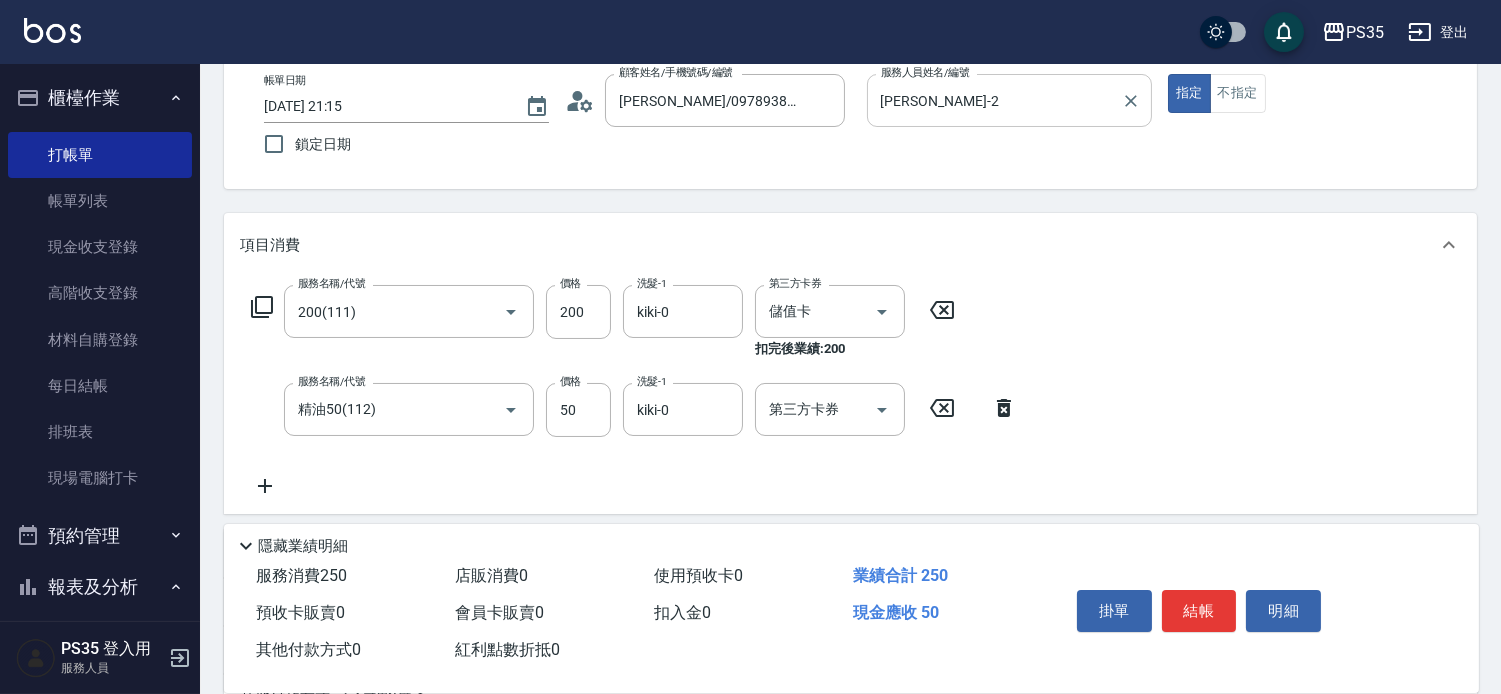 click 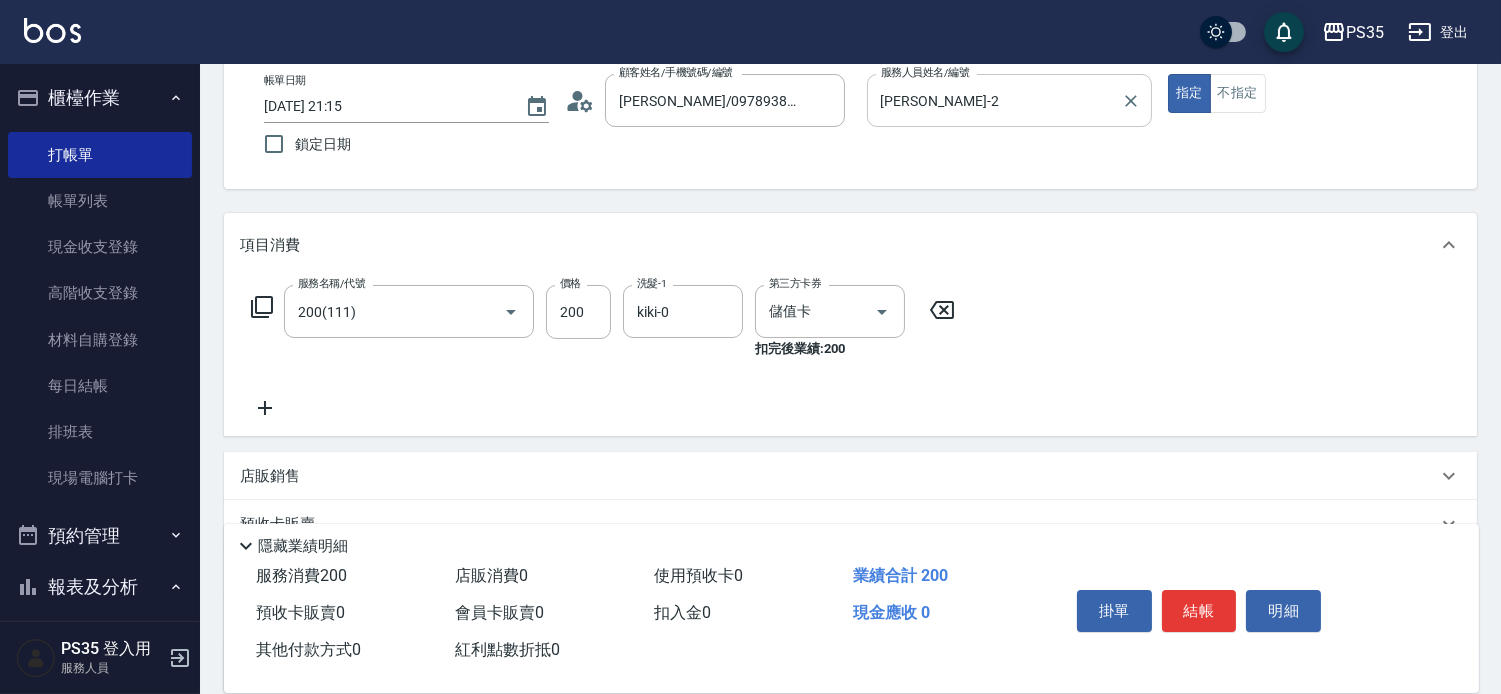 click 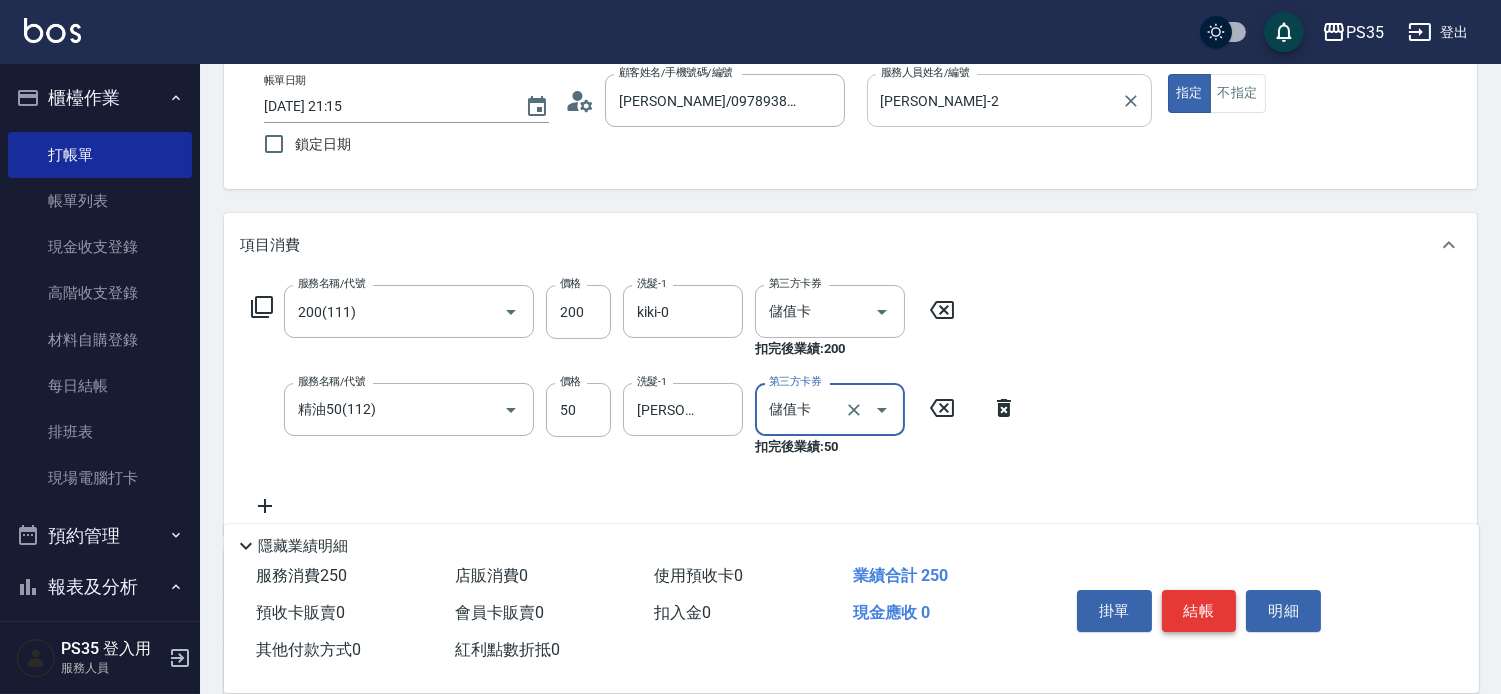 click on "結帳" at bounding box center (1199, 611) 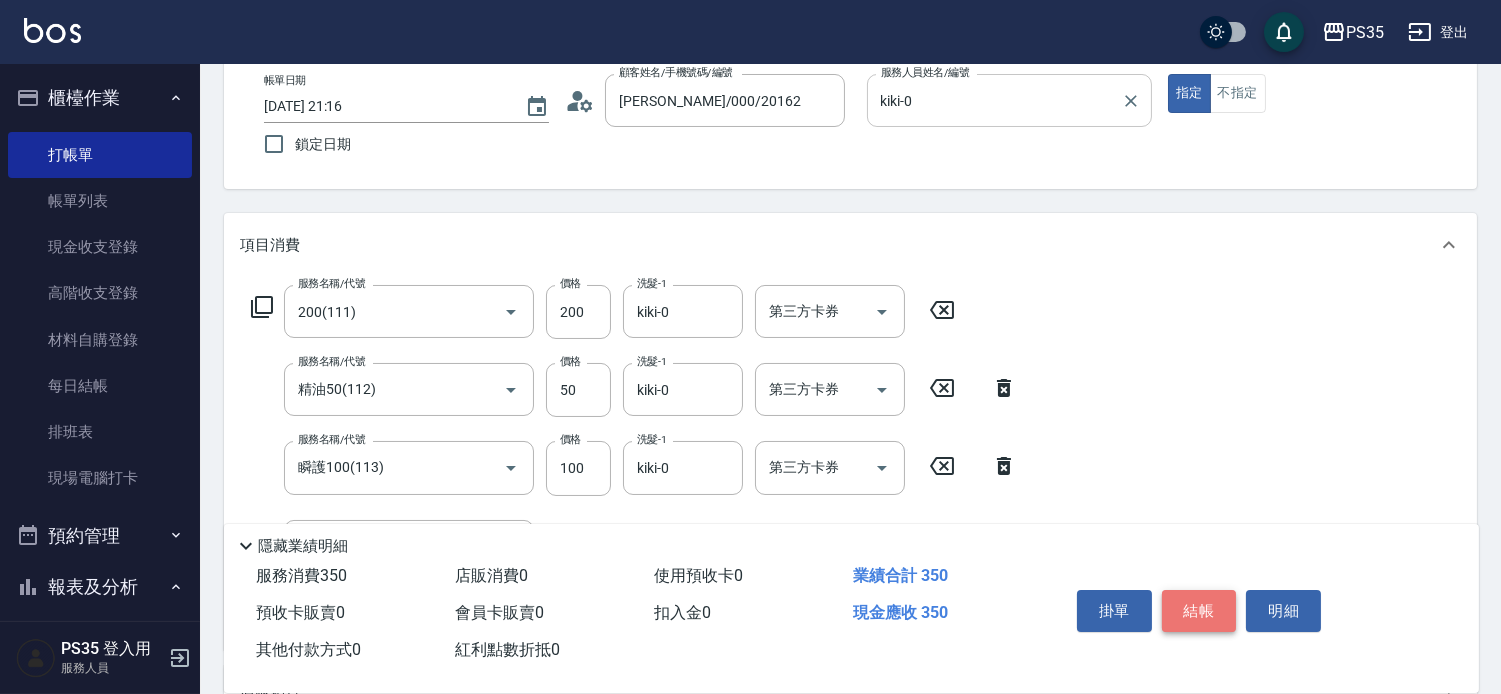 click on "結帳" at bounding box center [1199, 611] 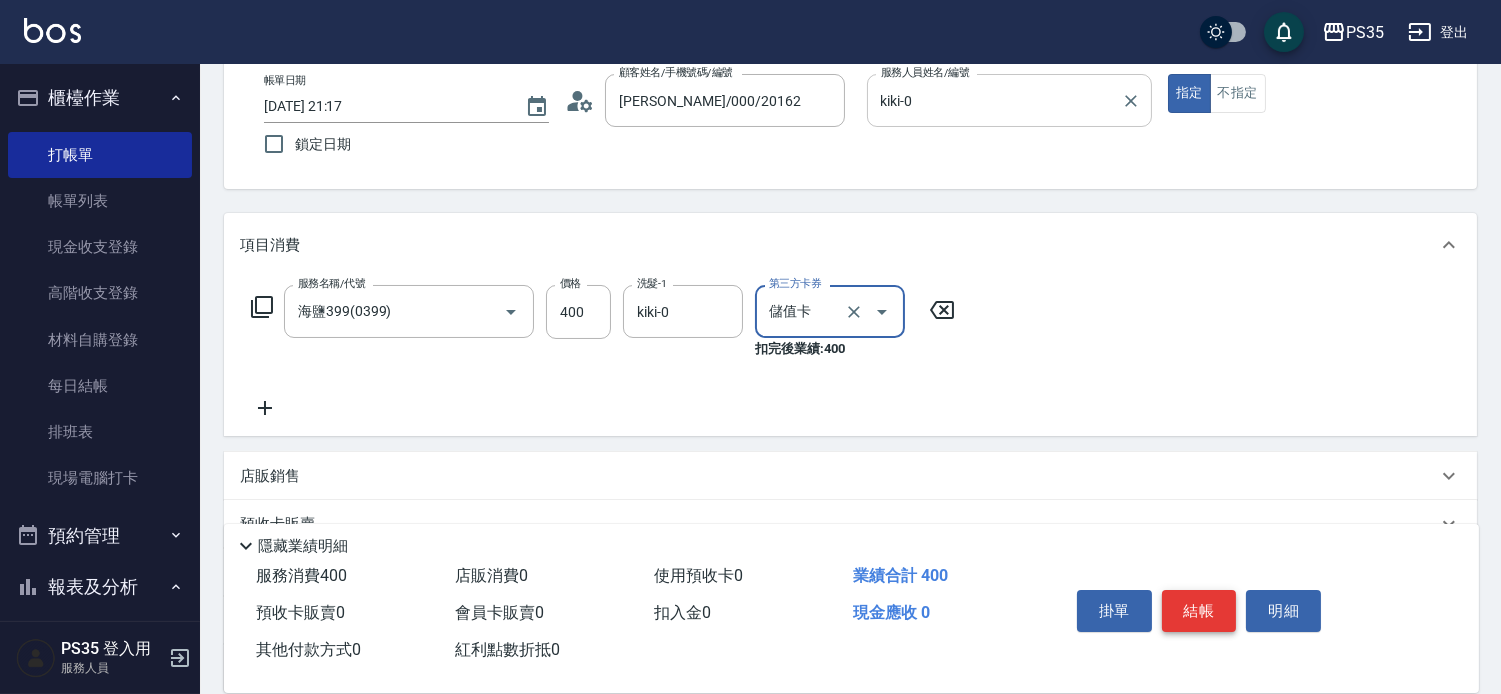 click on "結帳" at bounding box center (1199, 611) 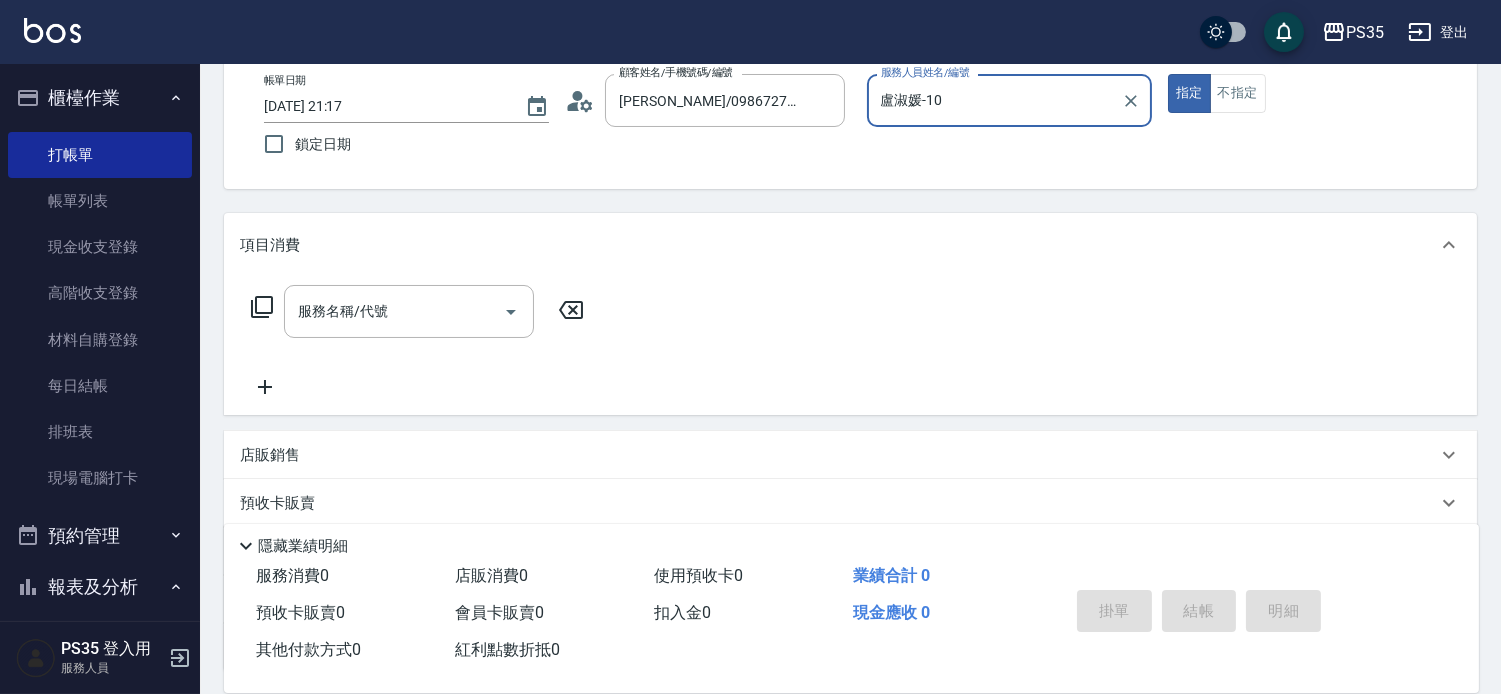 click on "指定" at bounding box center [1189, 93] 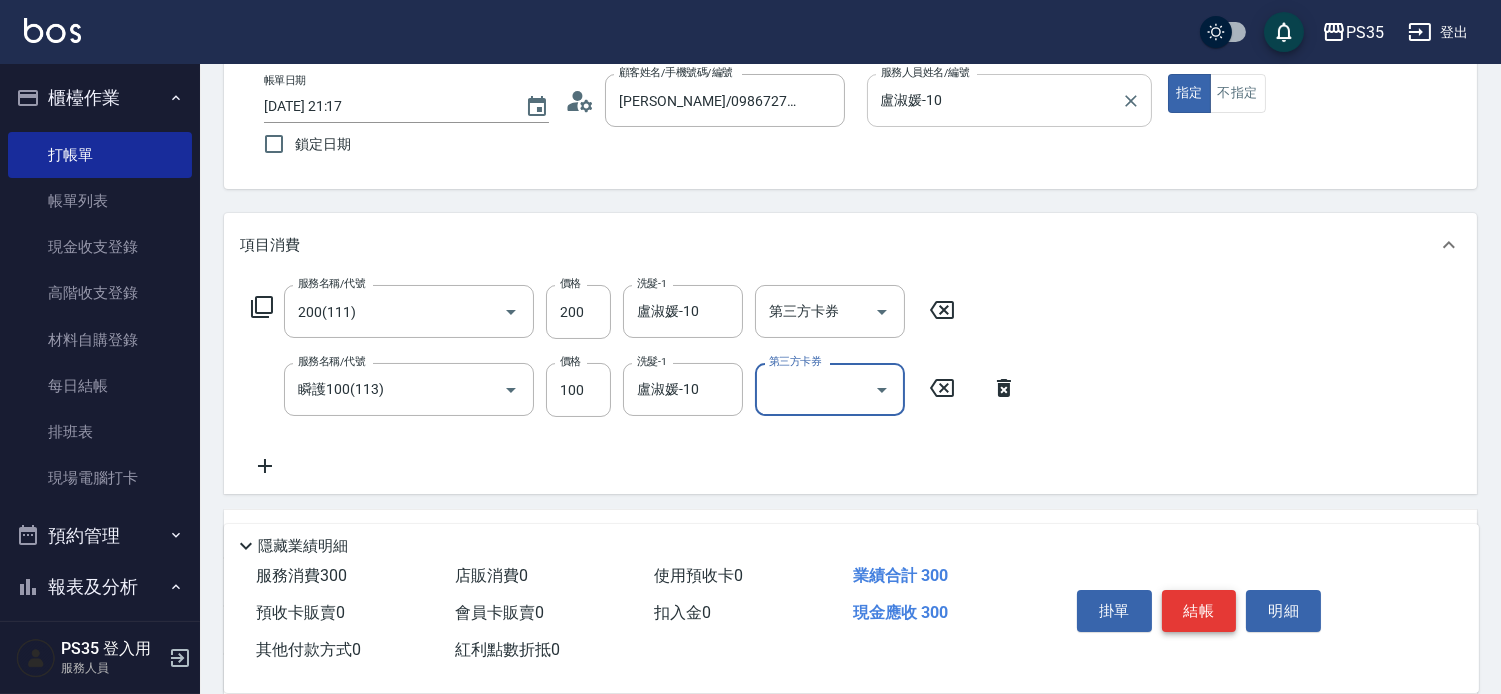 click on "結帳" at bounding box center (1199, 611) 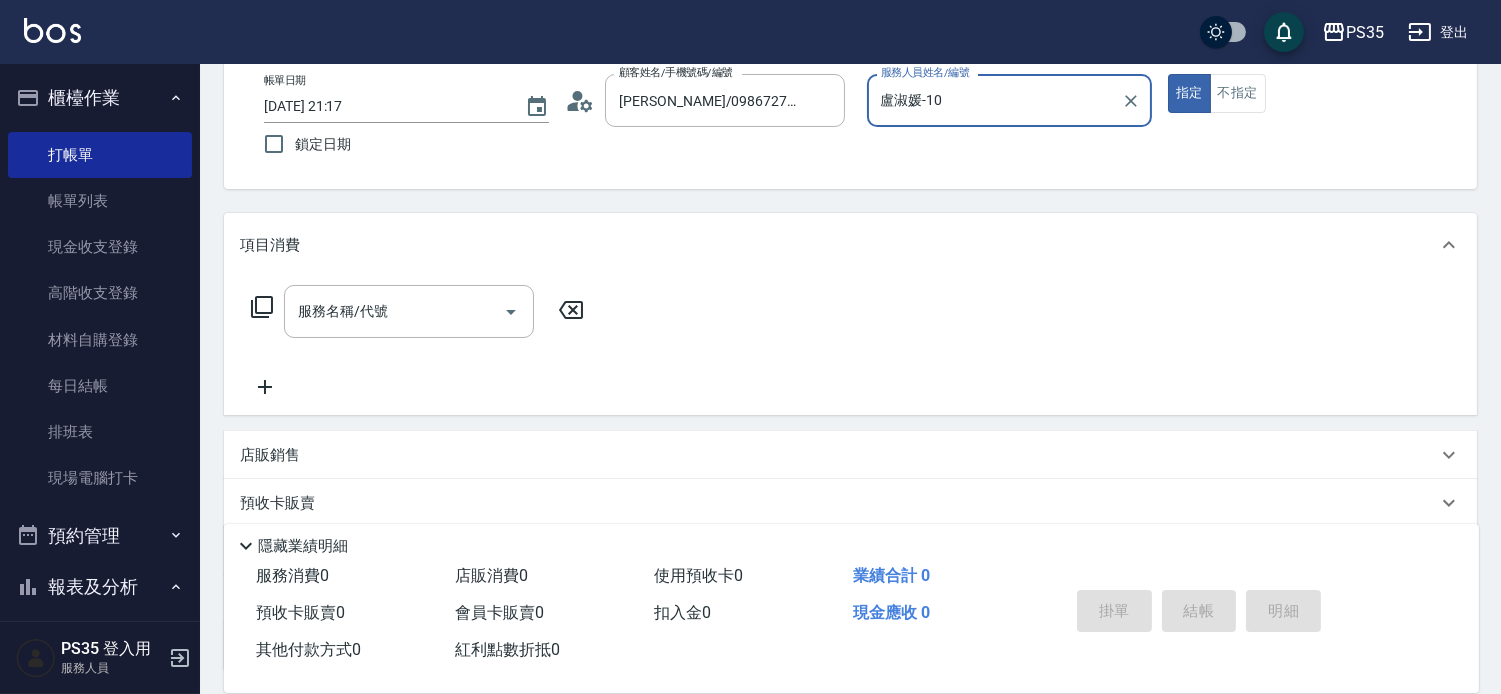 click on "指定" at bounding box center [1189, 93] 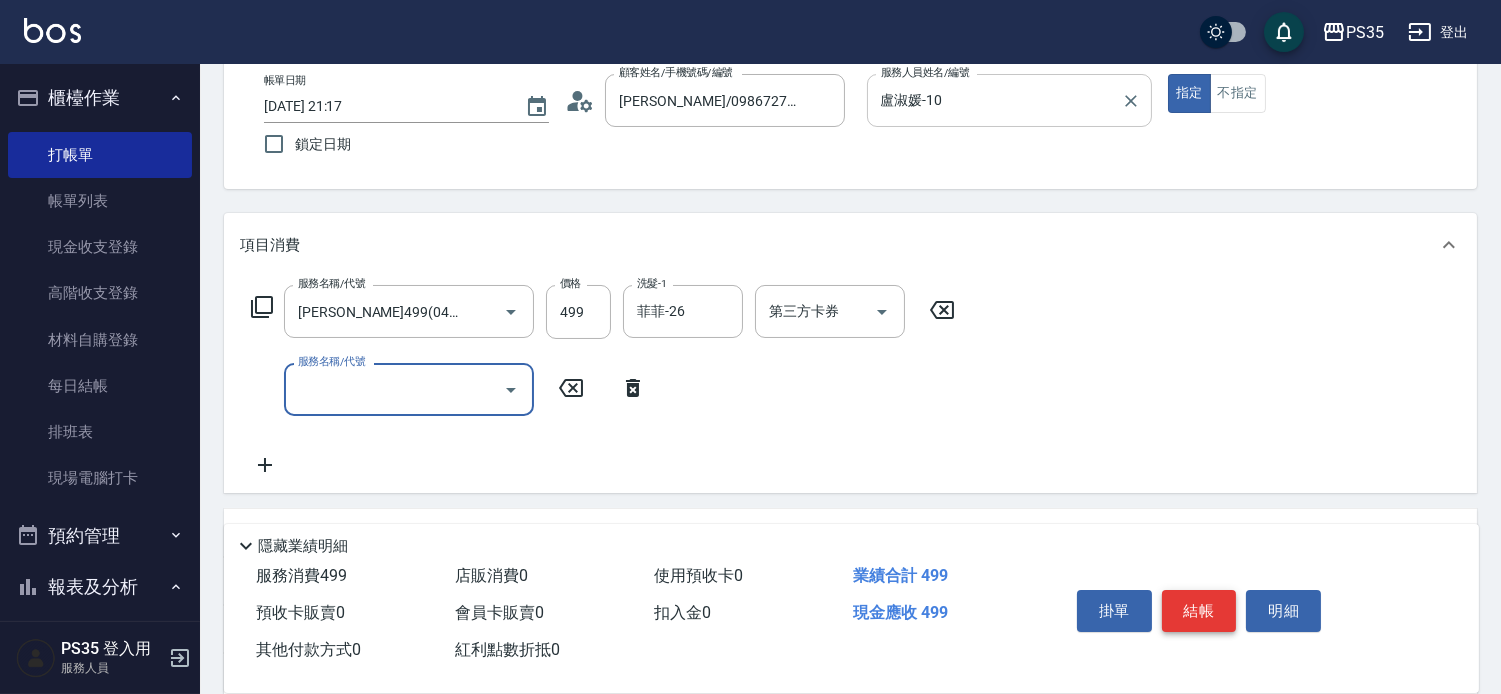 click on "結帳" at bounding box center [1199, 611] 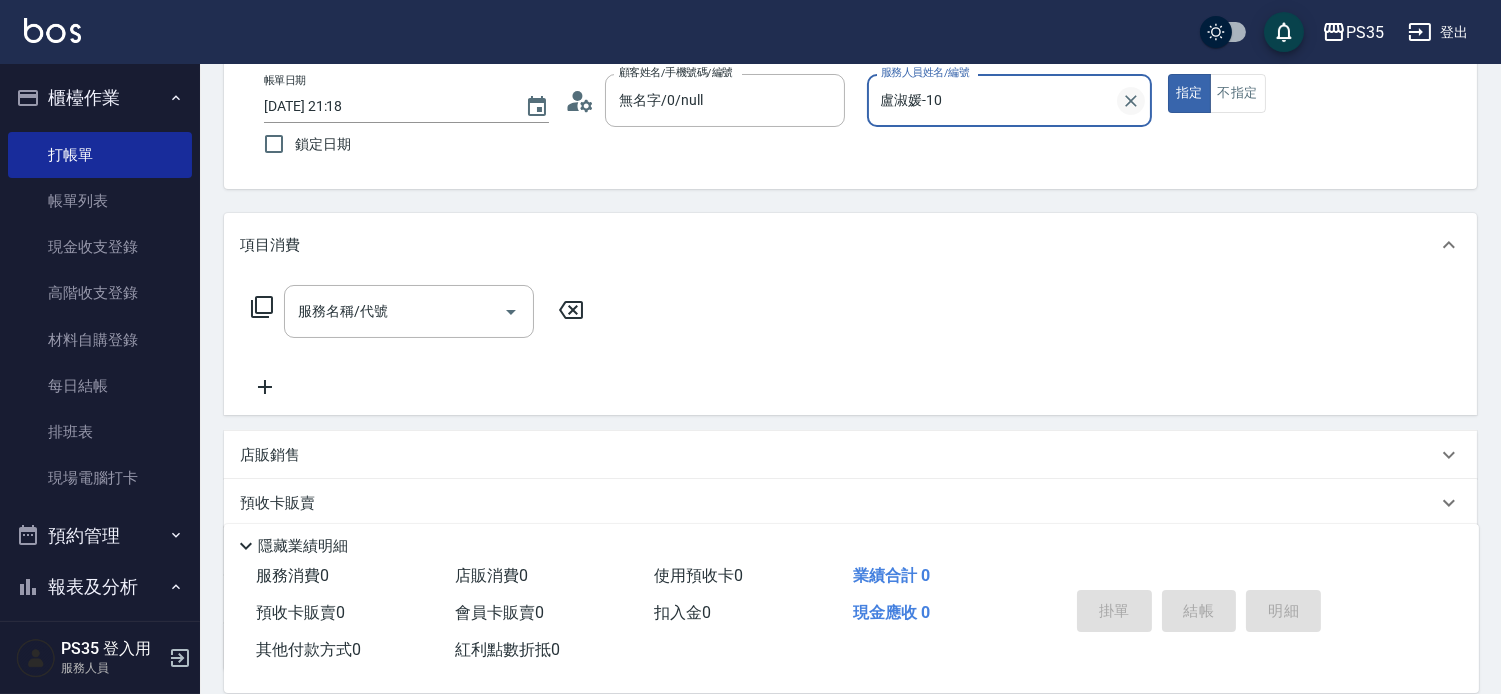 click 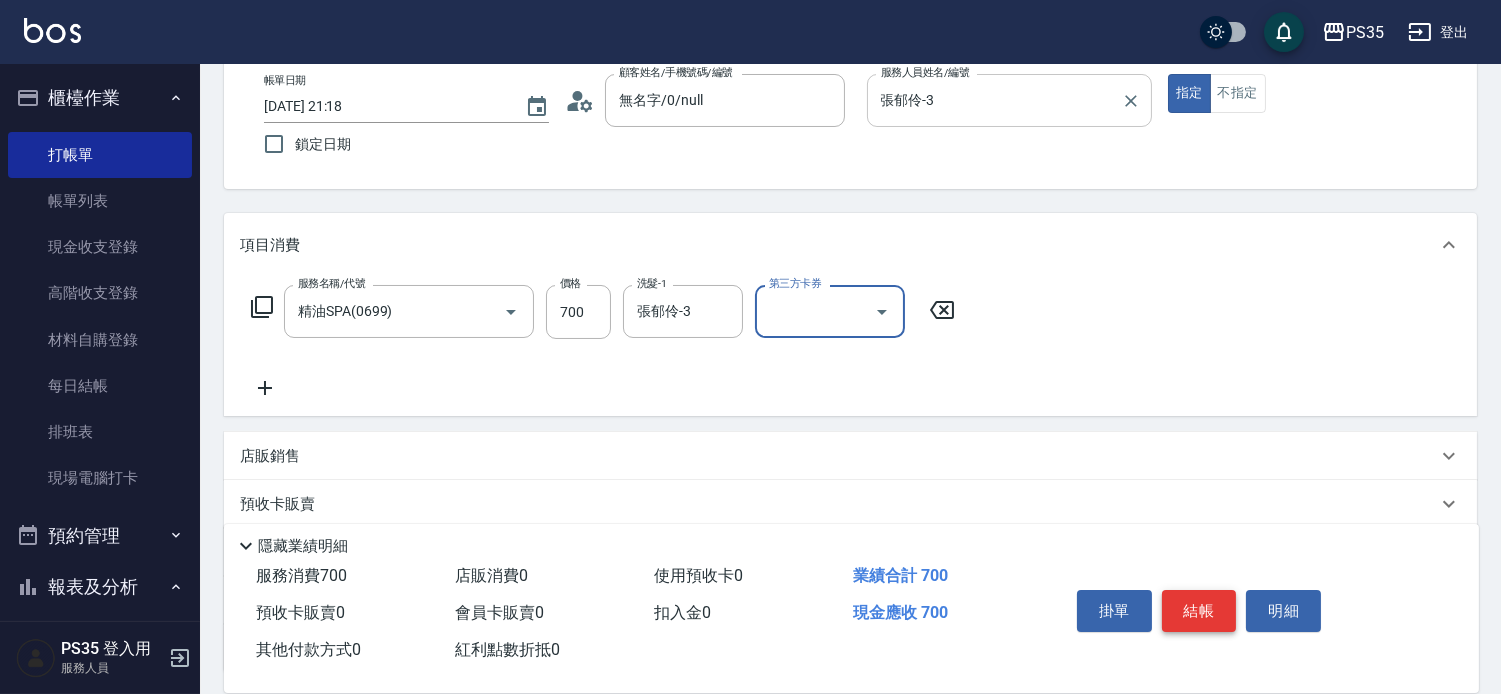 click on "結帳" at bounding box center [1199, 611] 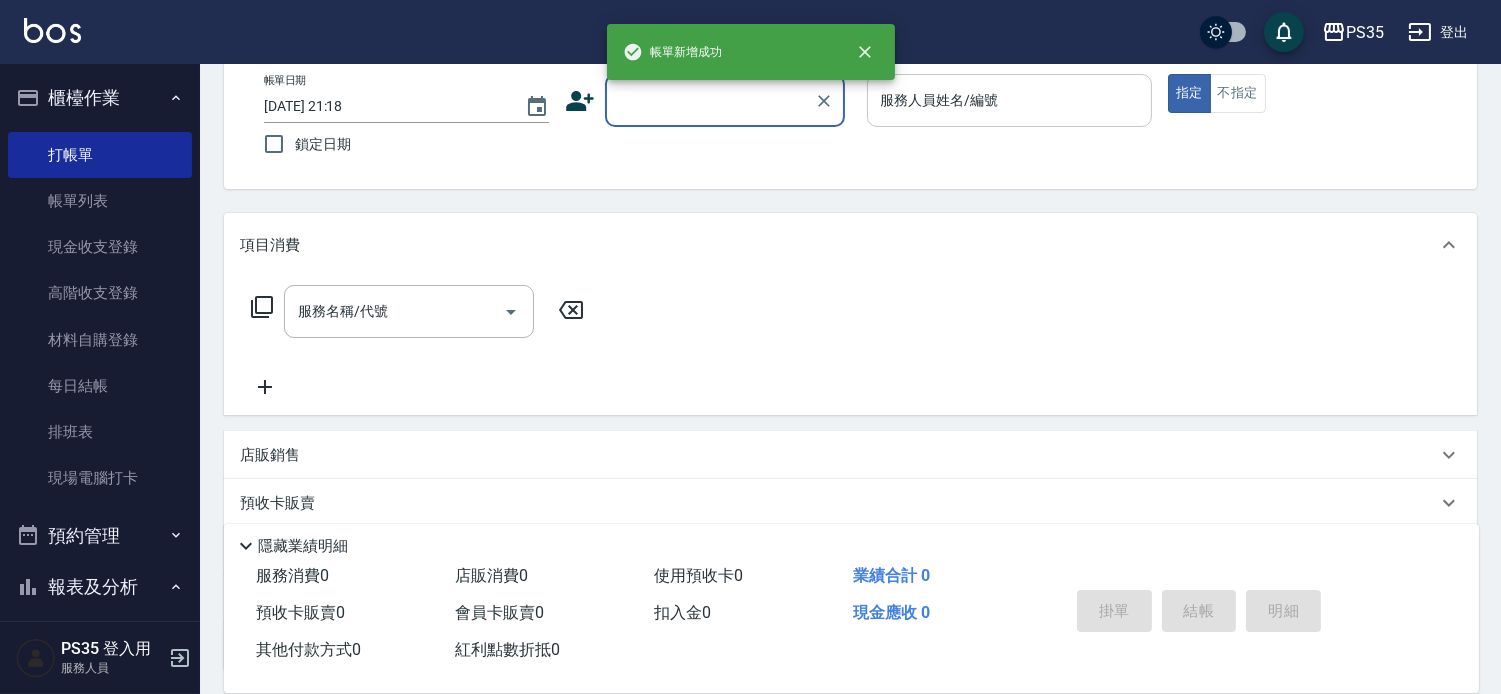 scroll, scrollTop: 0, scrollLeft: 0, axis: both 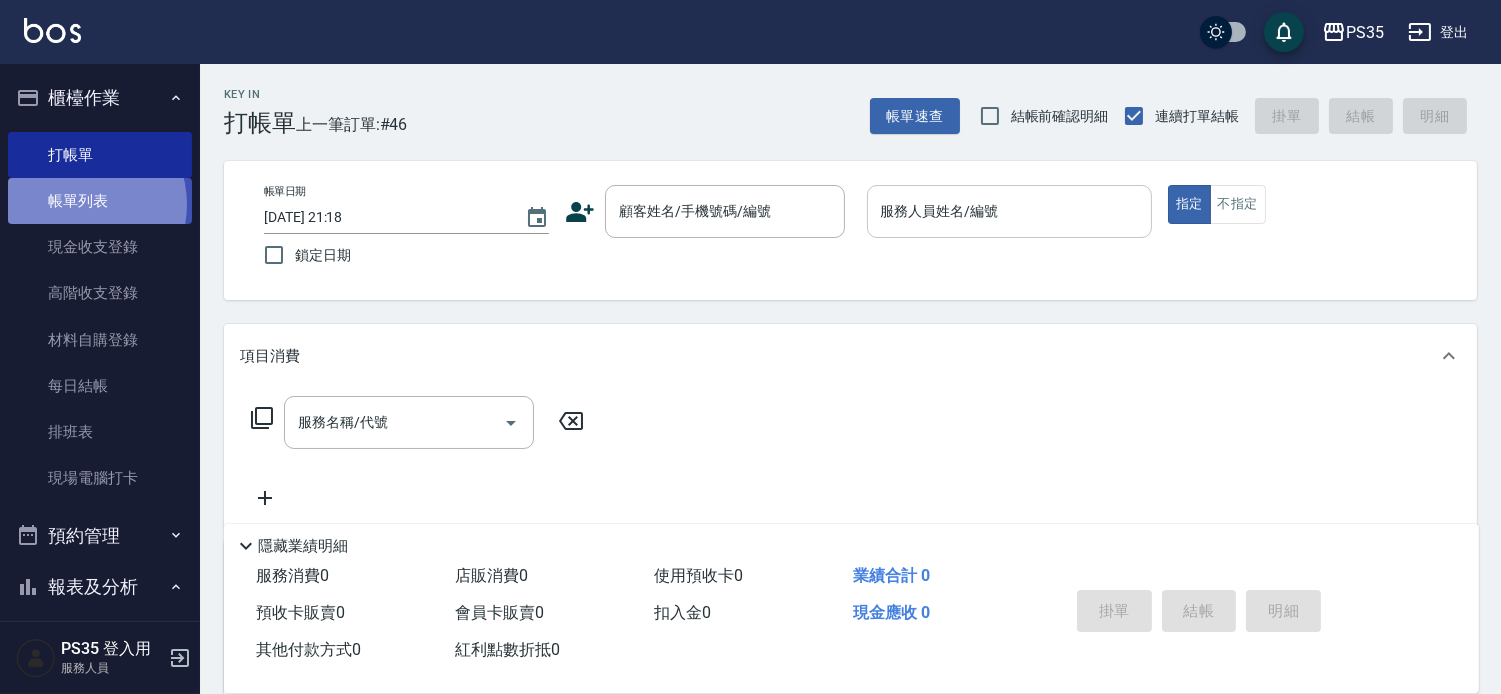 click on "帳單列表" at bounding box center (100, 201) 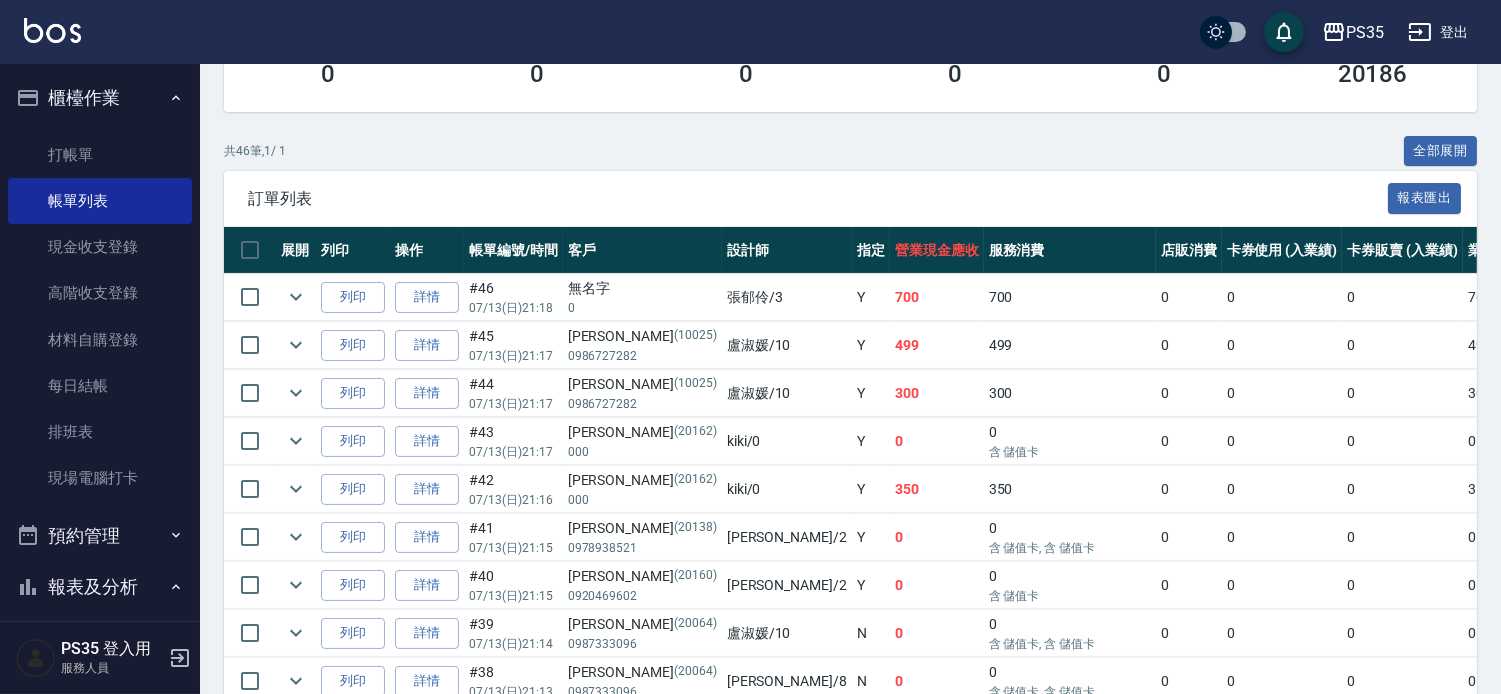 scroll, scrollTop: 444, scrollLeft: 0, axis: vertical 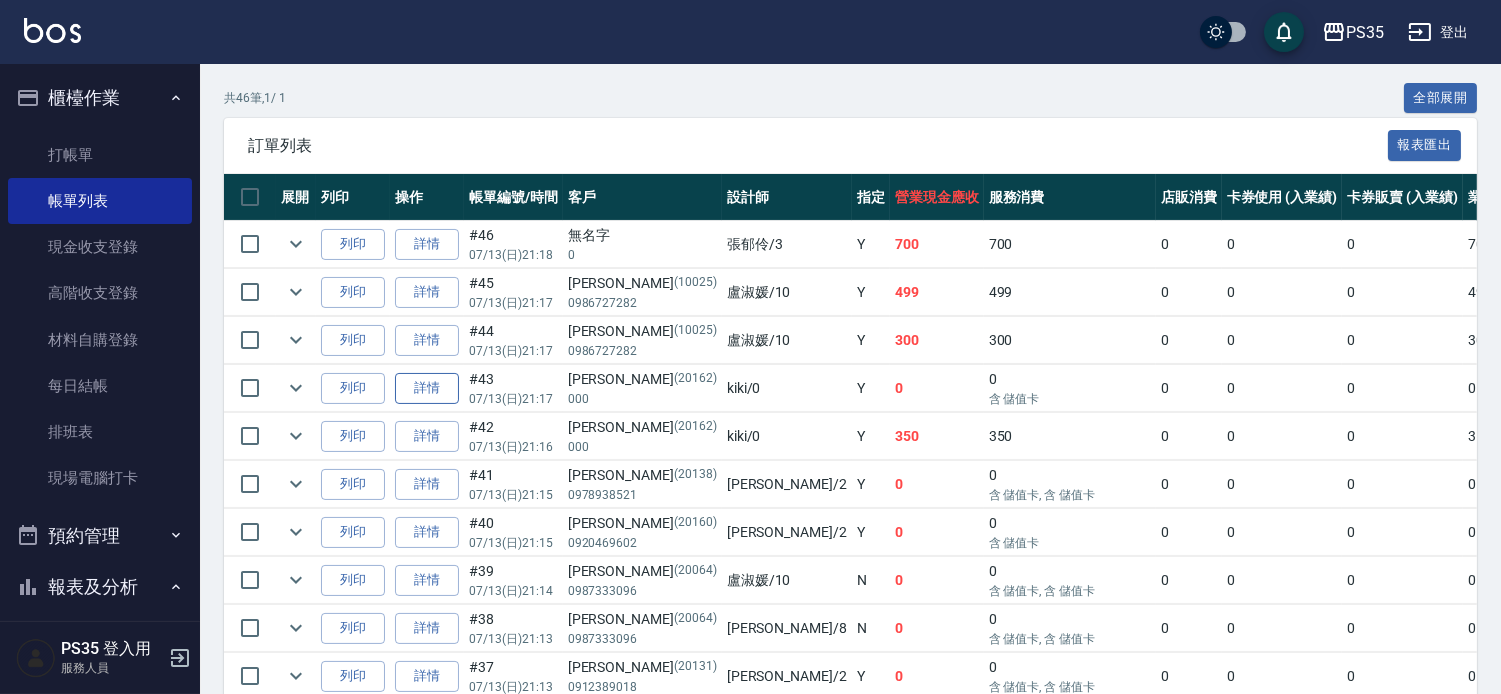 click on "詳情" at bounding box center (427, 388) 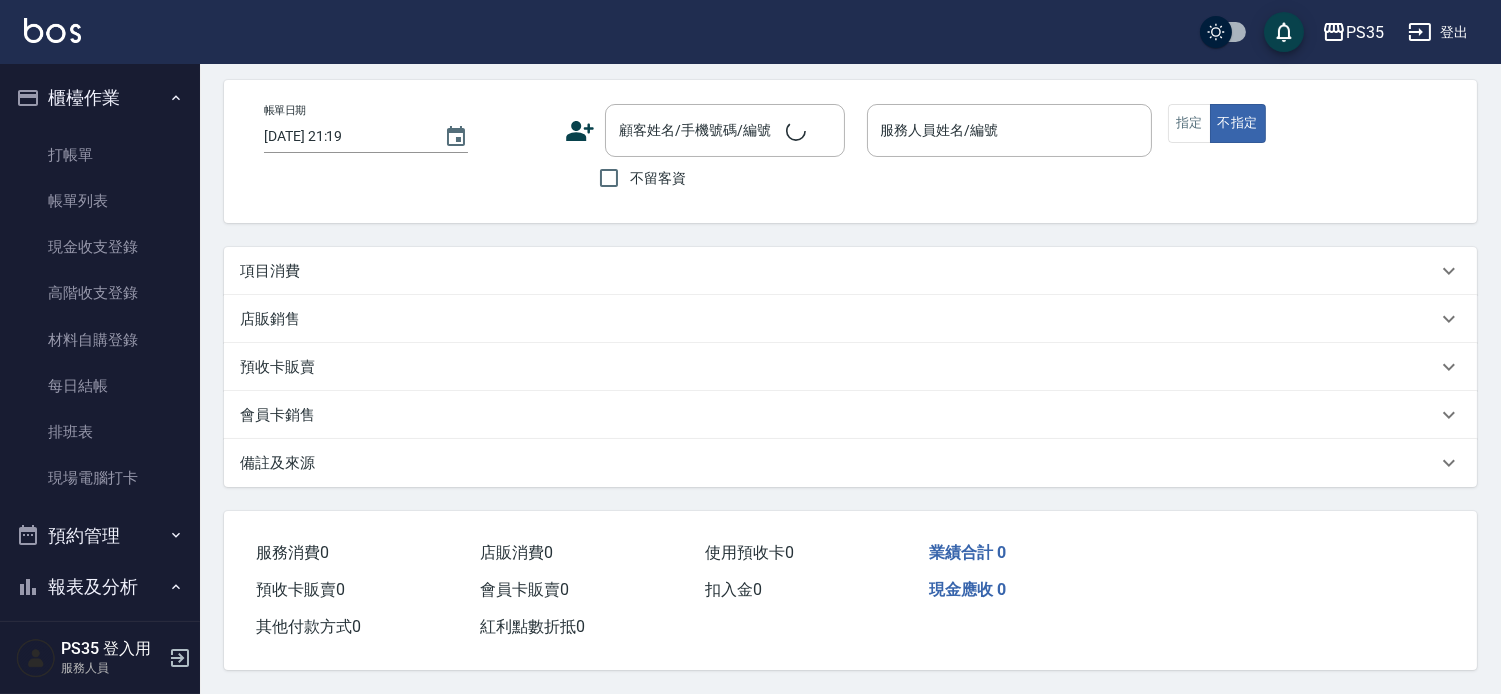 scroll, scrollTop: 0, scrollLeft: 0, axis: both 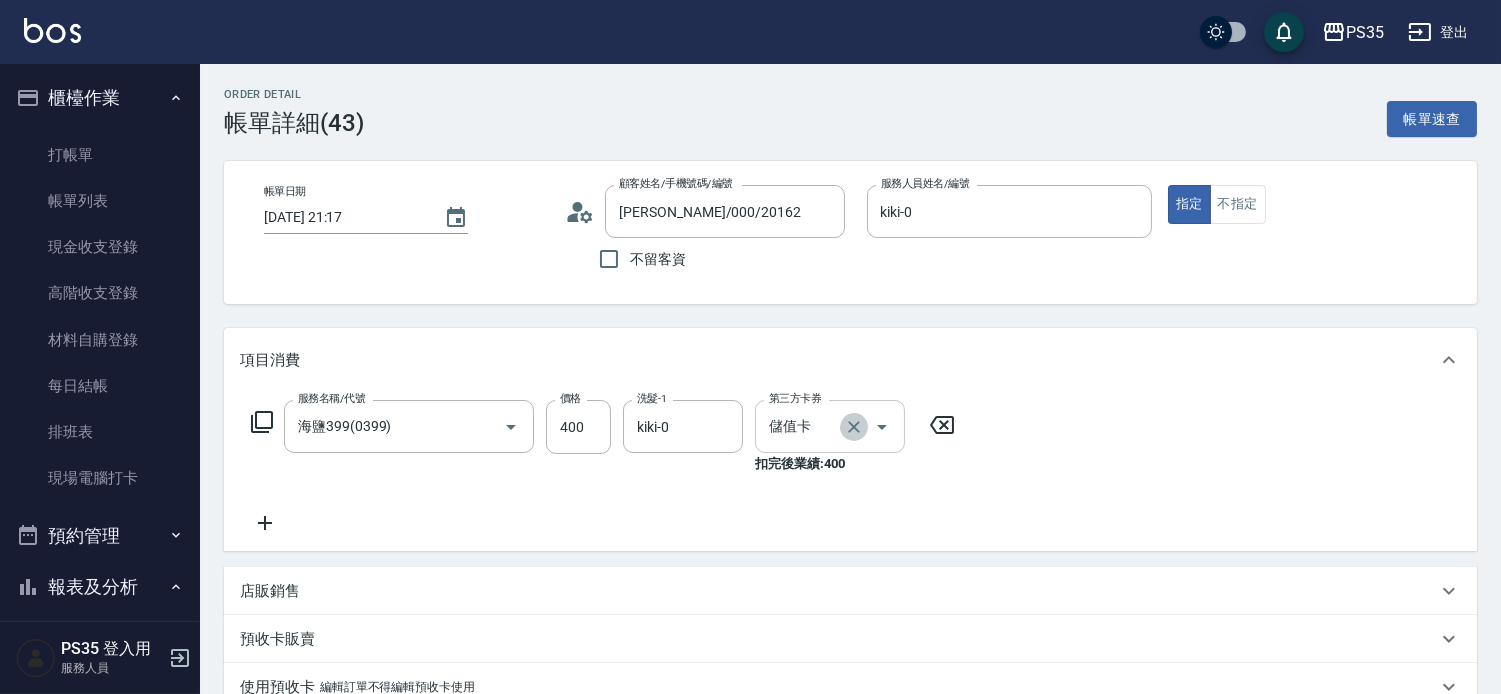 click 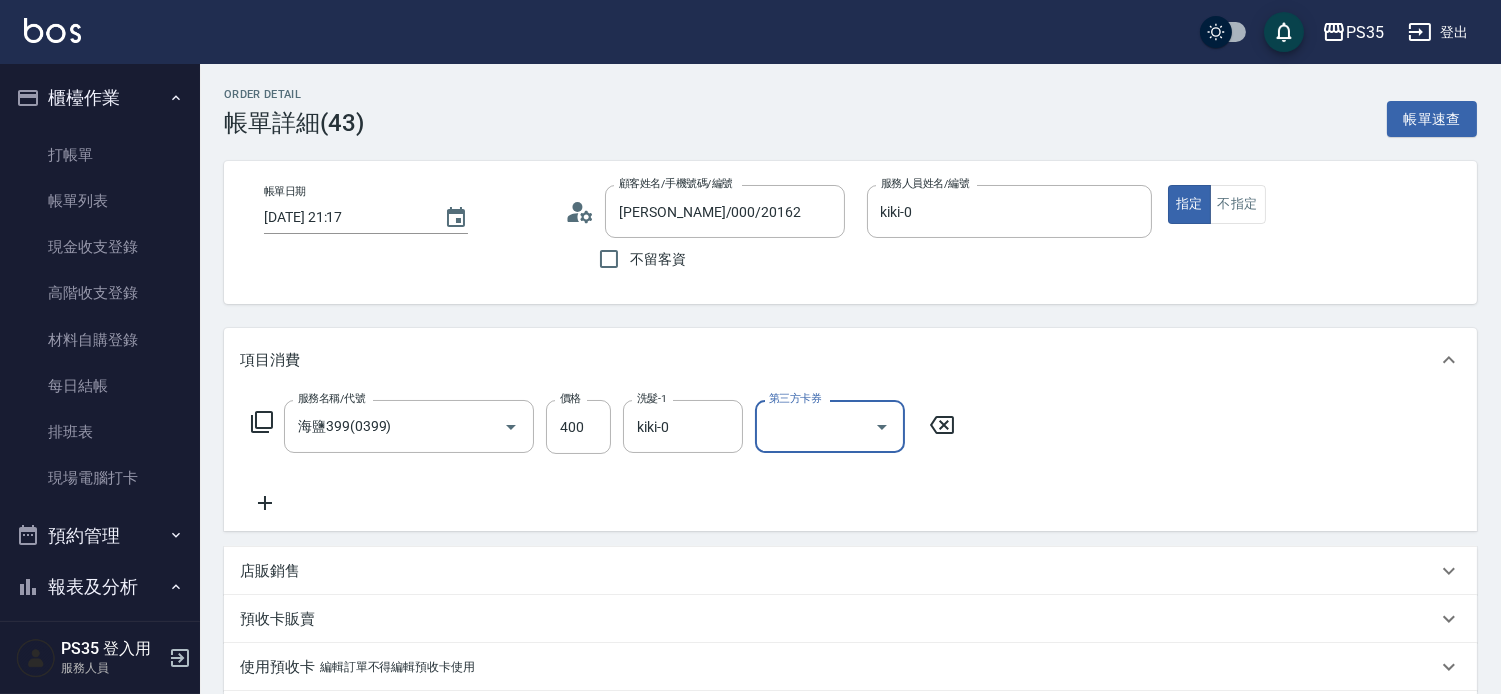 scroll, scrollTop: 383, scrollLeft: 0, axis: vertical 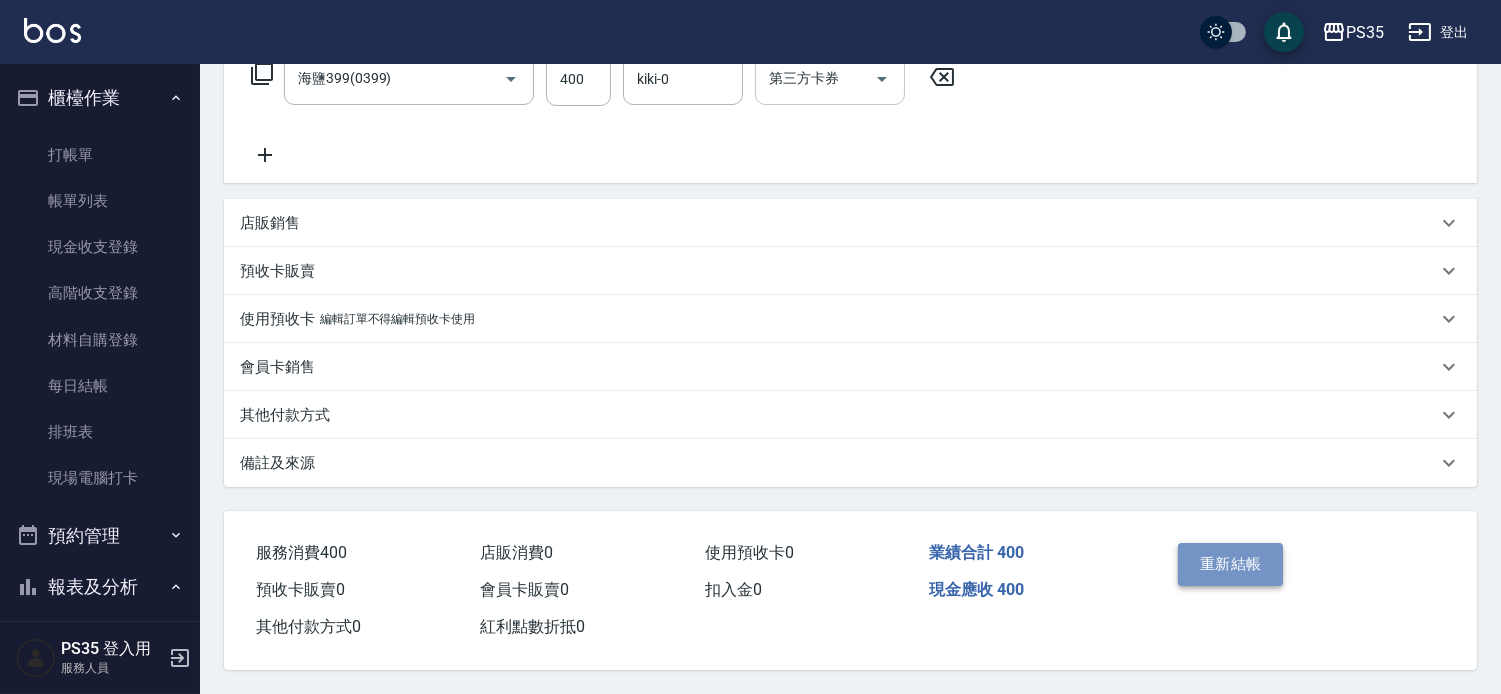 click on "重新結帳" at bounding box center (1231, 564) 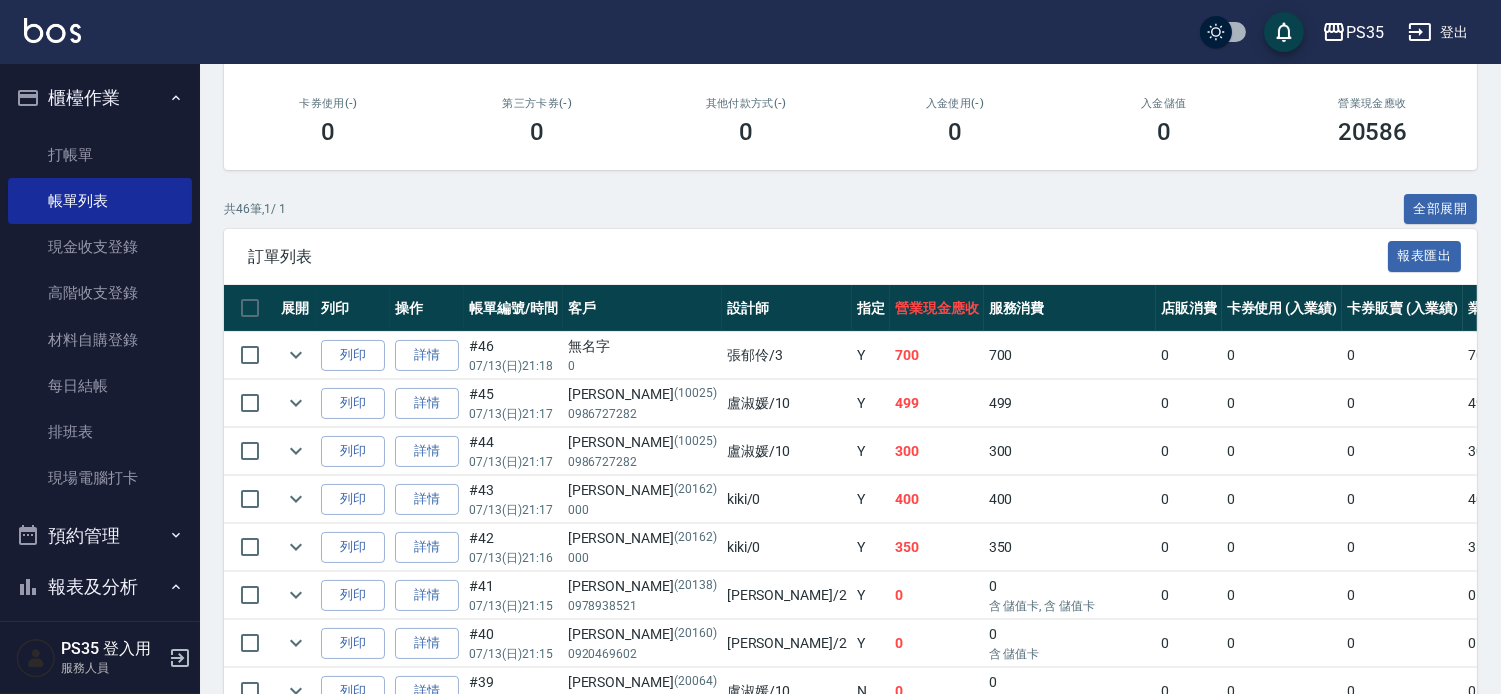 scroll, scrollTop: 0, scrollLeft: 0, axis: both 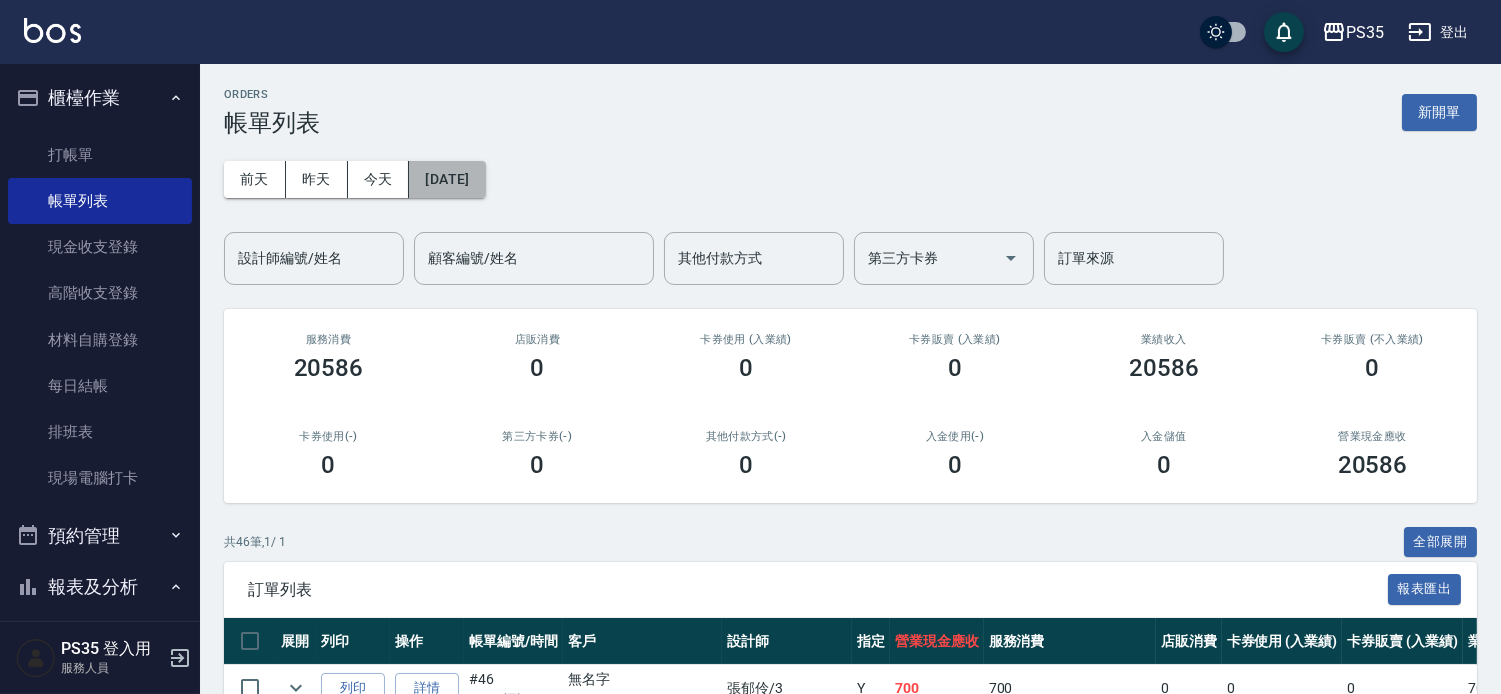 click on "[DATE]" at bounding box center (447, 179) 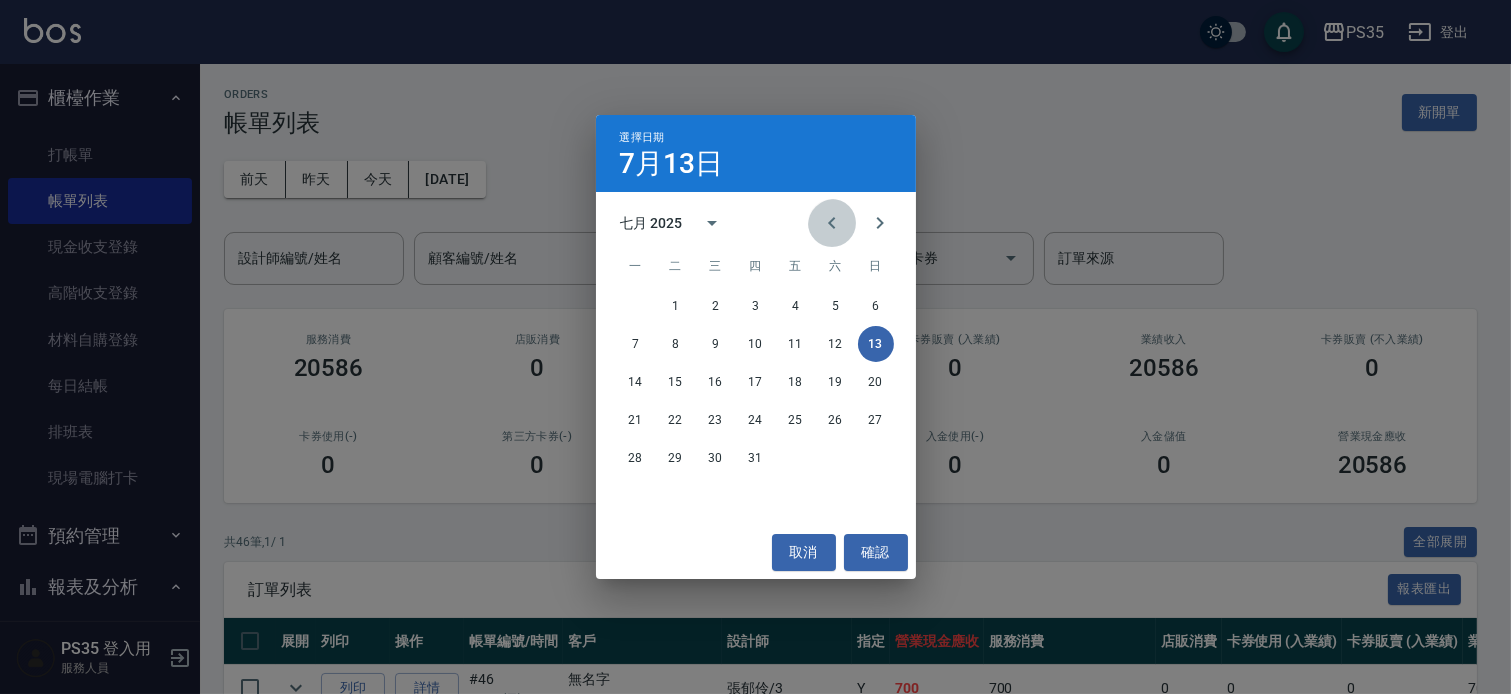 click 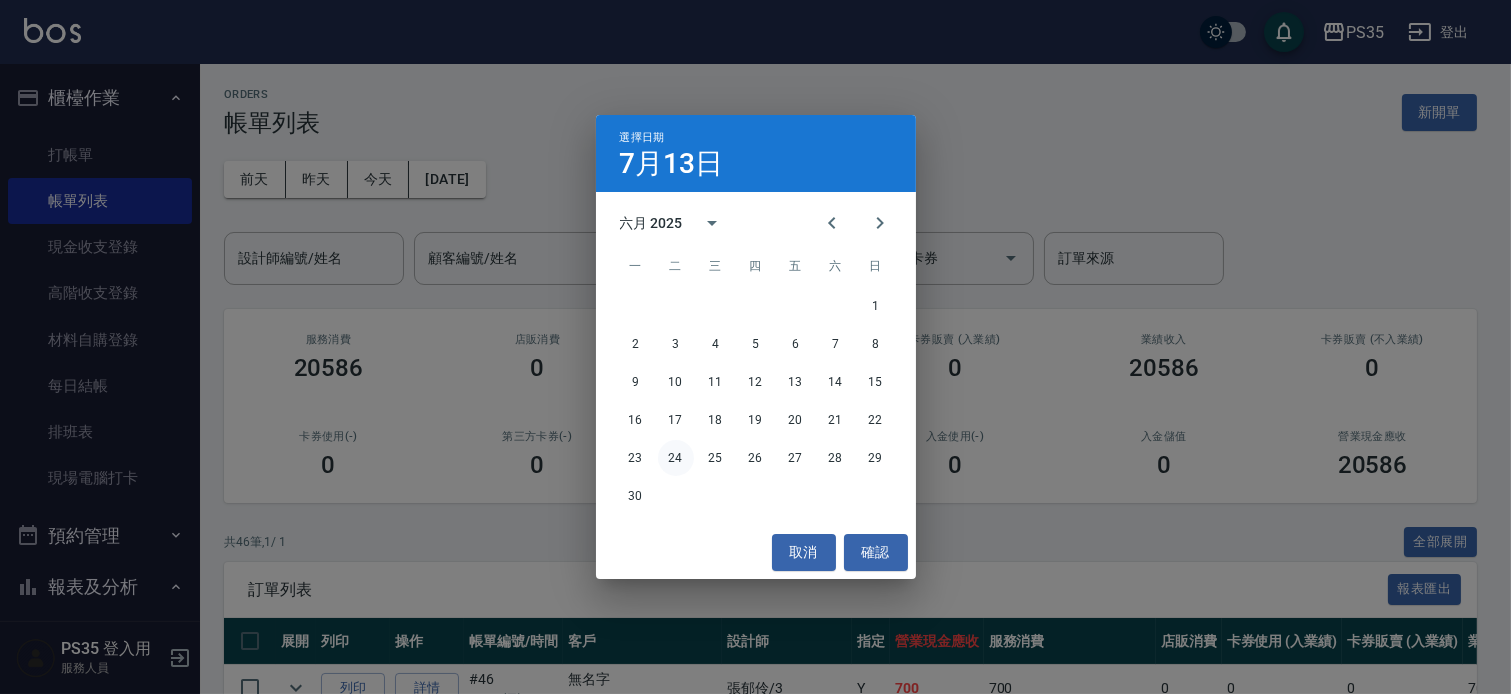 click on "24" at bounding box center [676, 458] 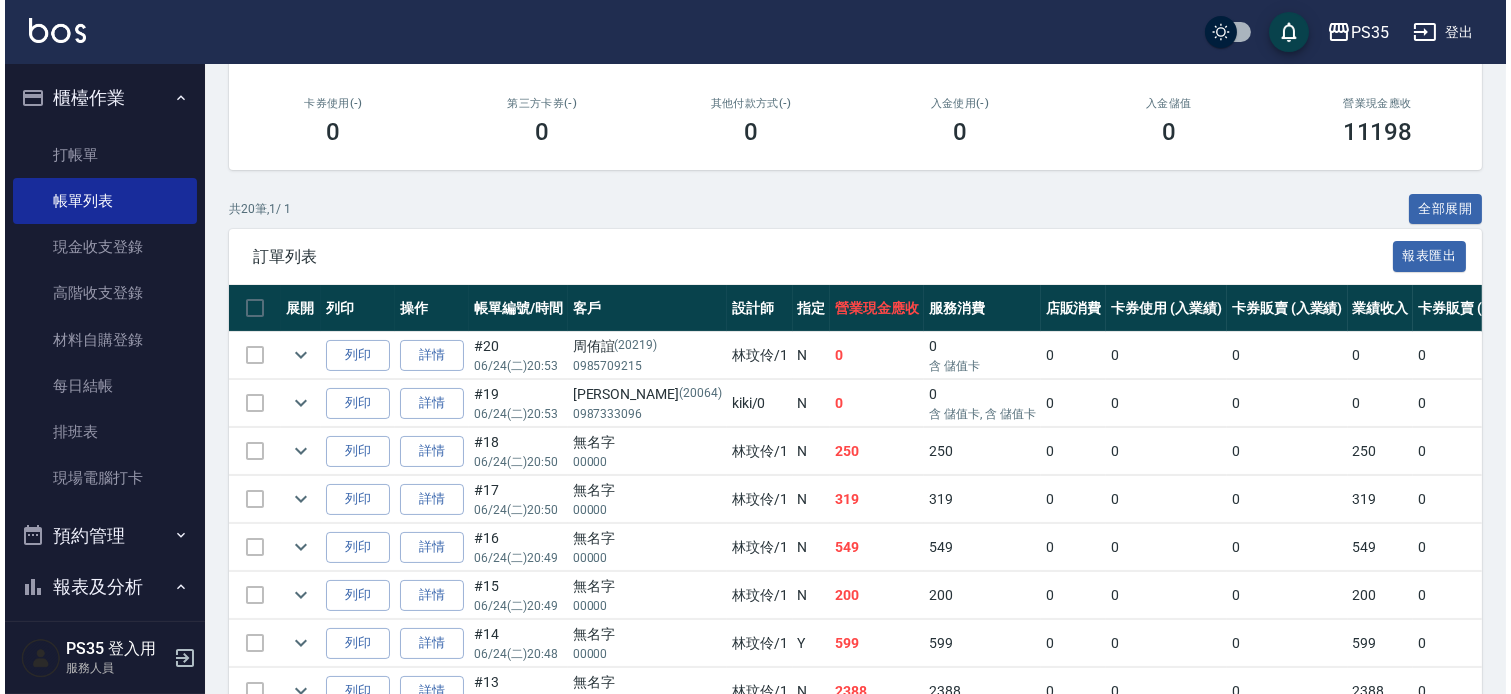scroll, scrollTop: 0, scrollLeft: 0, axis: both 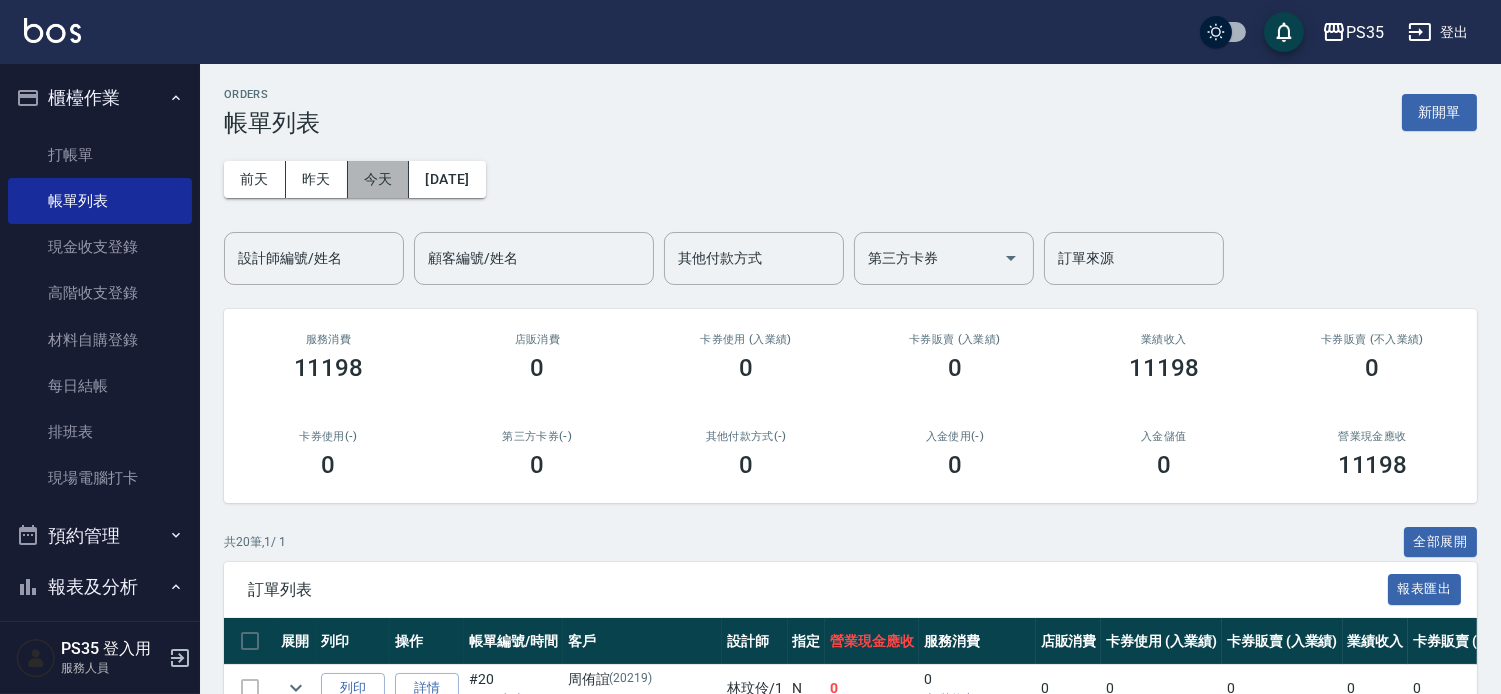 click on "今天" at bounding box center (379, 179) 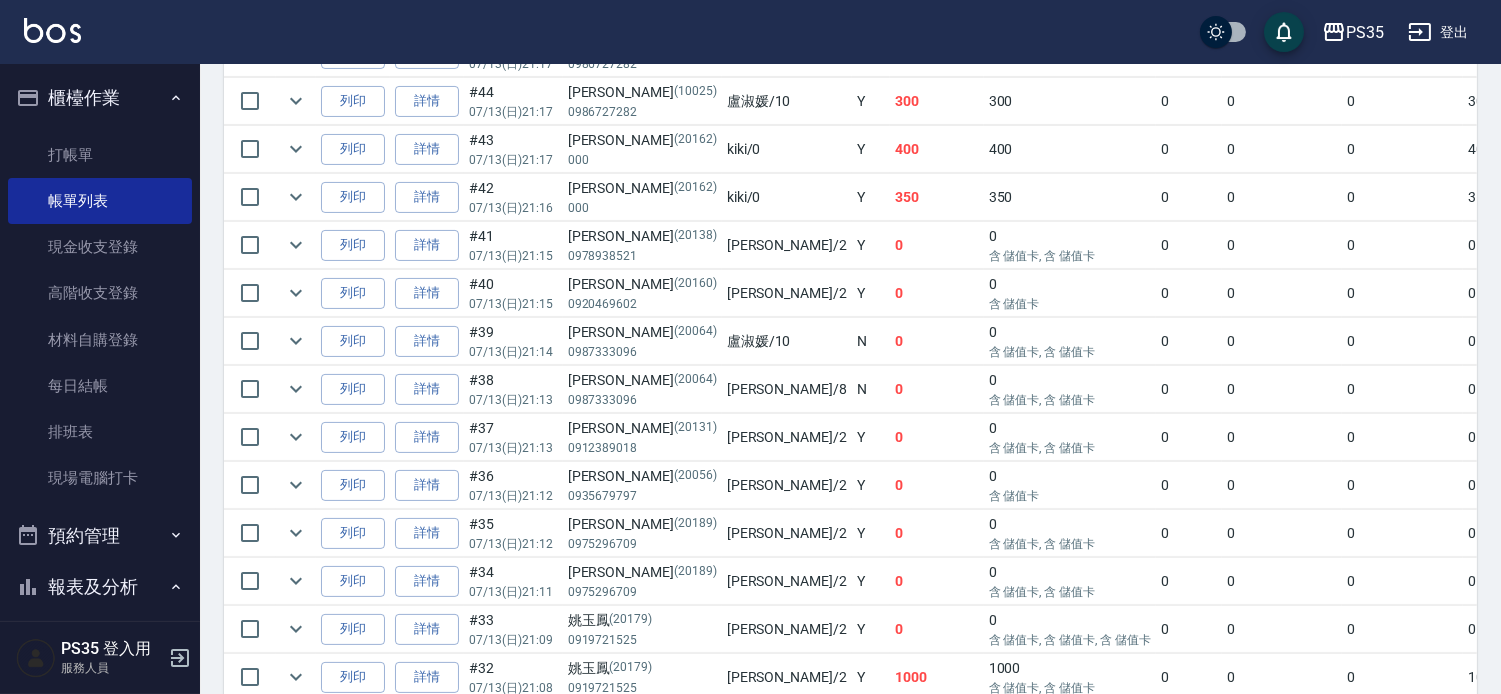 scroll, scrollTop: 777, scrollLeft: 0, axis: vertical 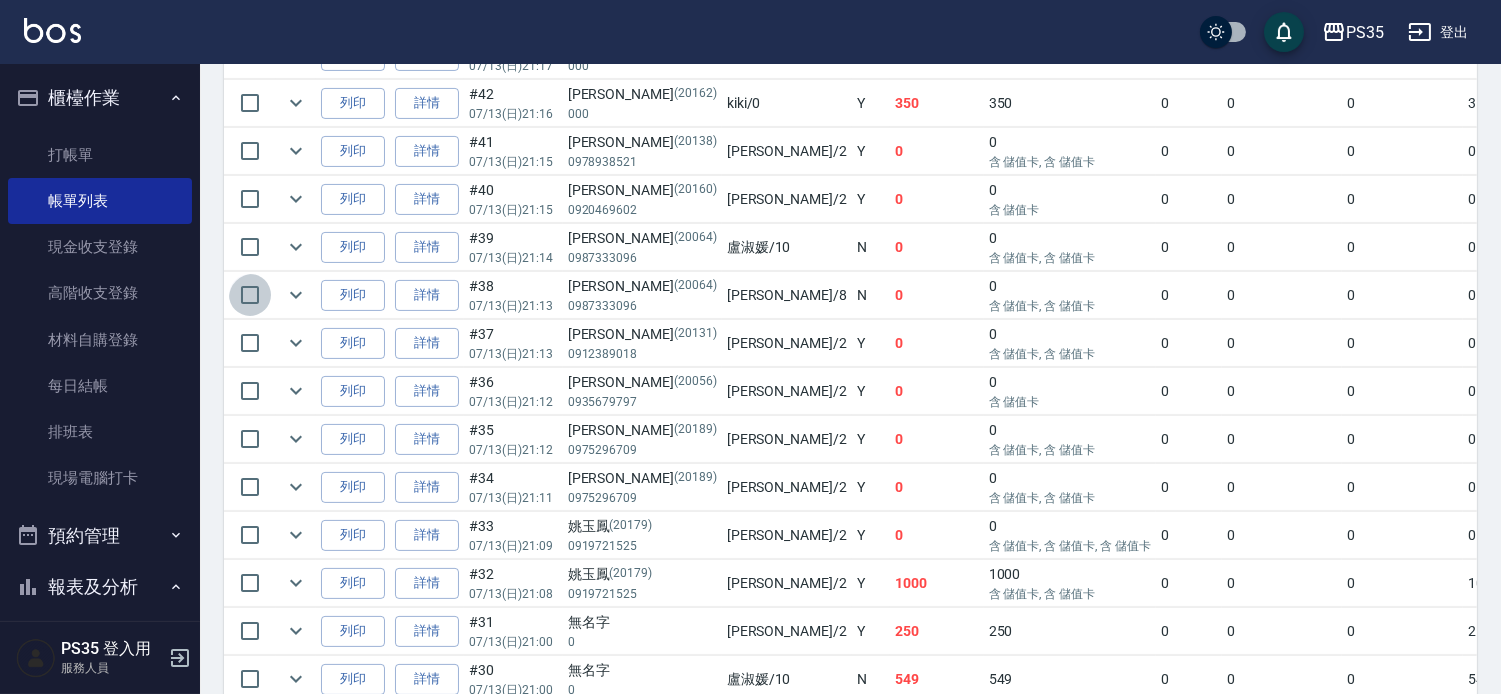 click at bounding box center (250, 295) 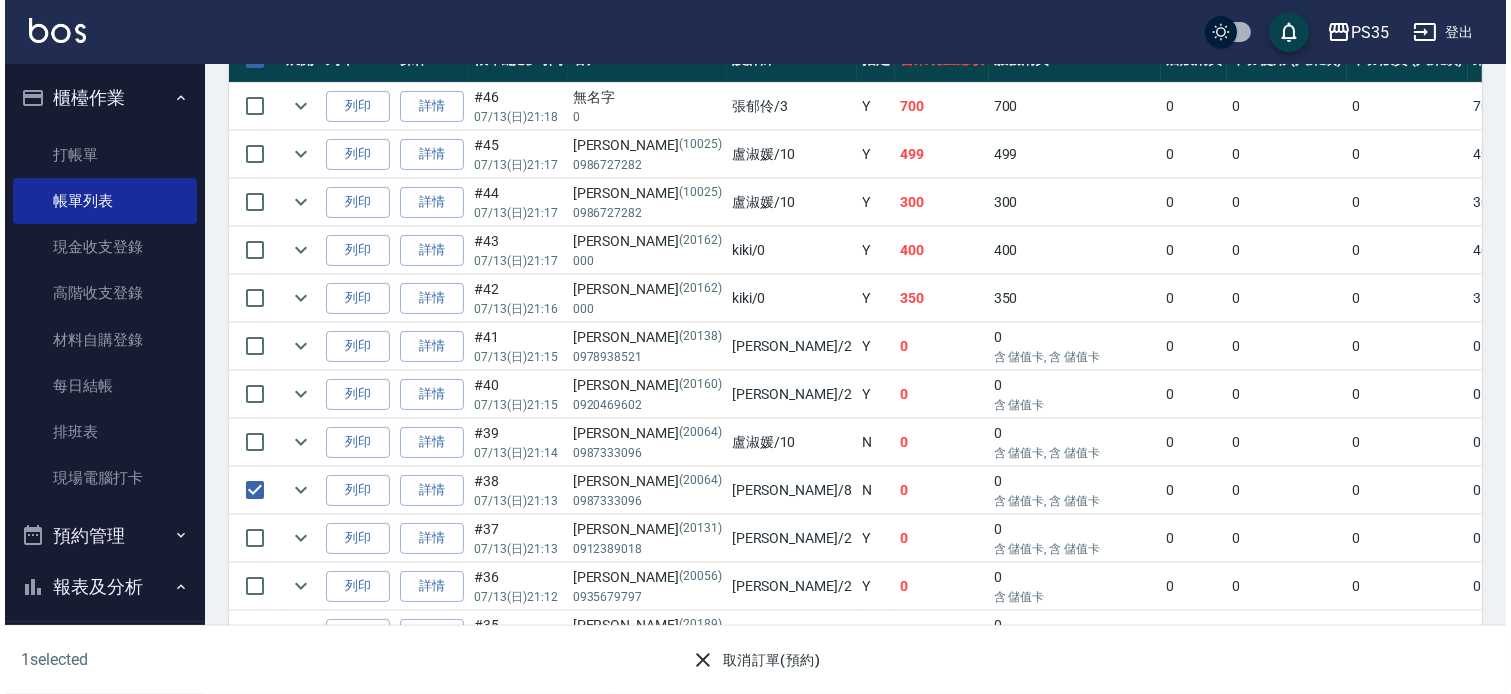 scroll, scrollTop: 555, scrollLeft: 0, axis: vertical 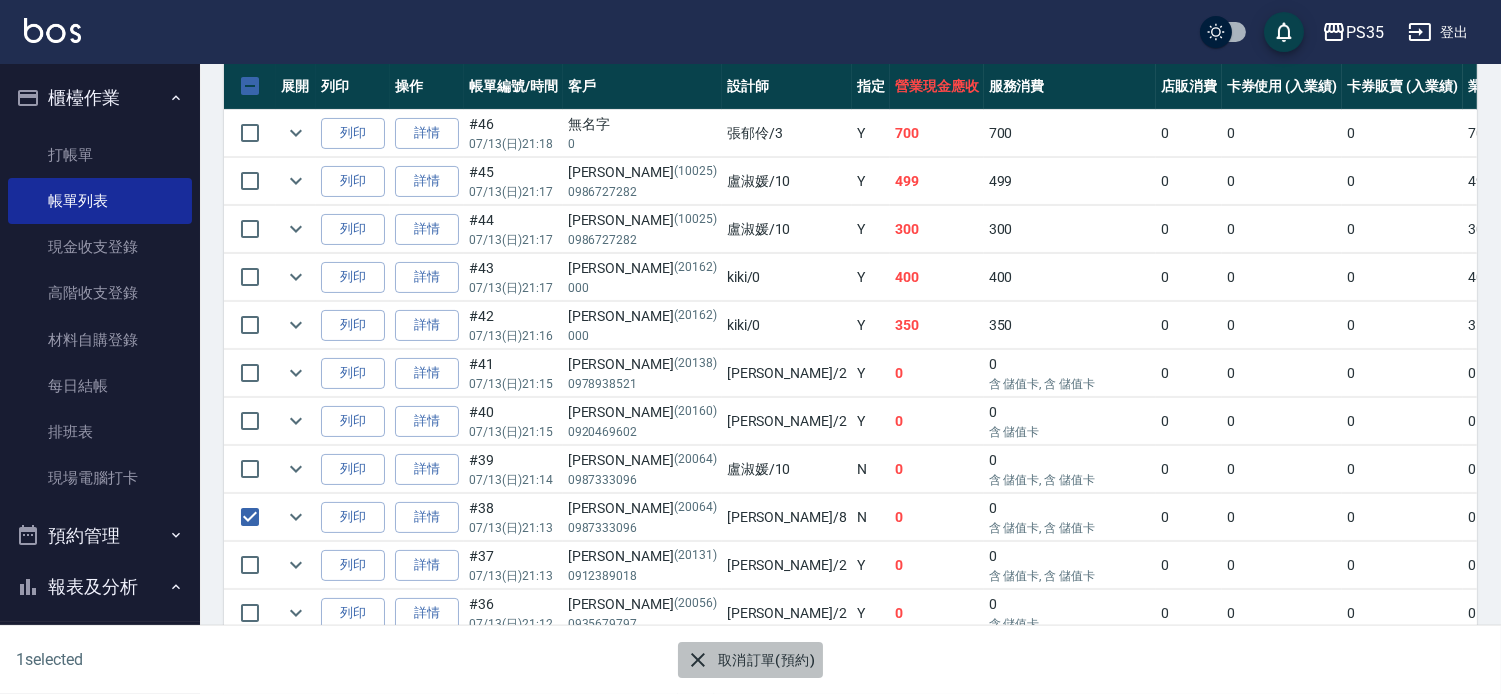 click 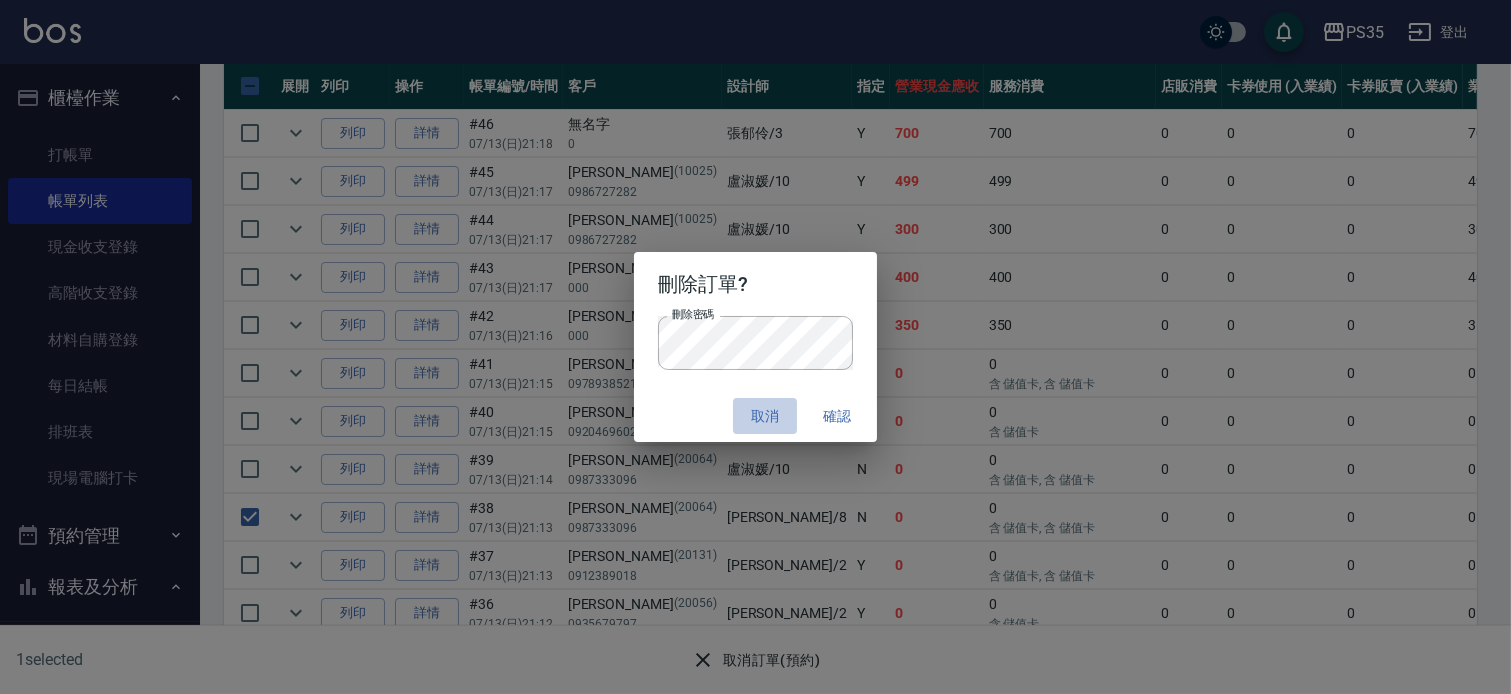 click on "取消" at bounding box center [765, 416] 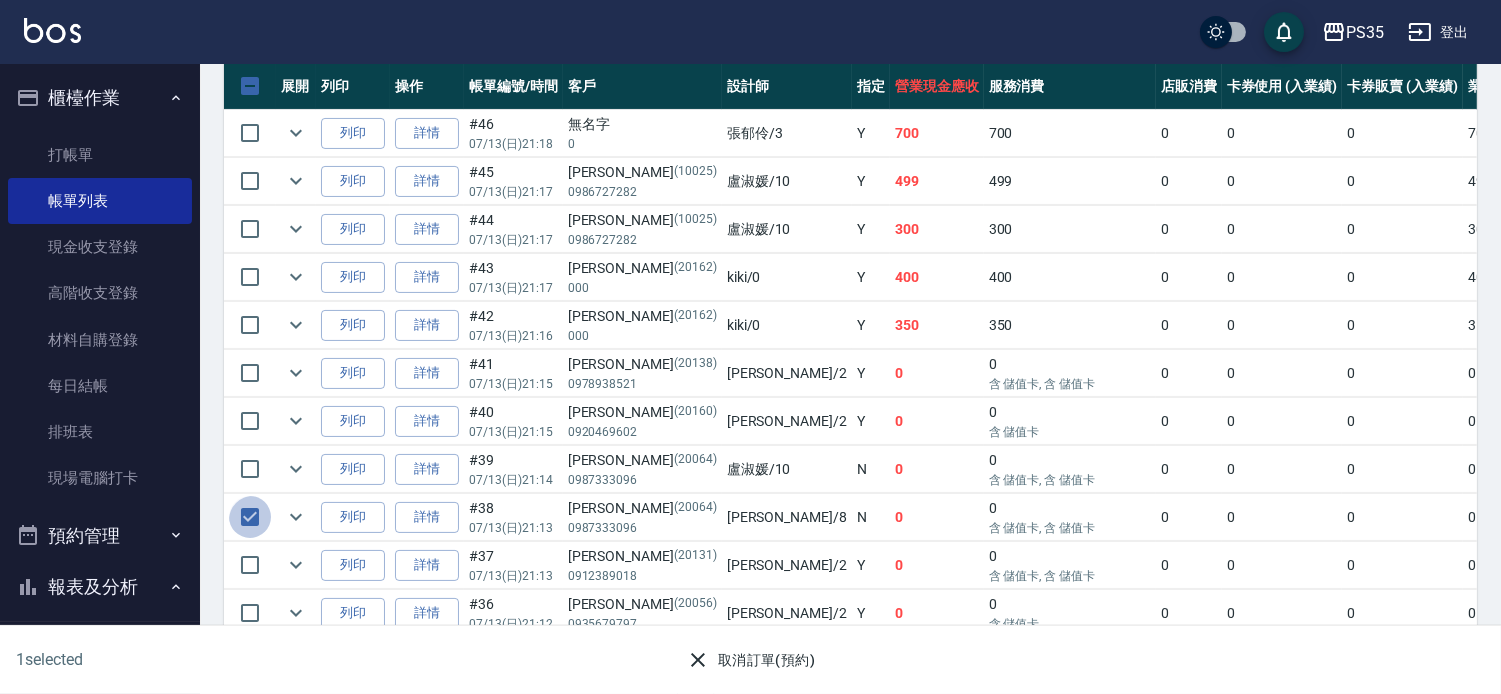 click at bounding box center (250, 517) 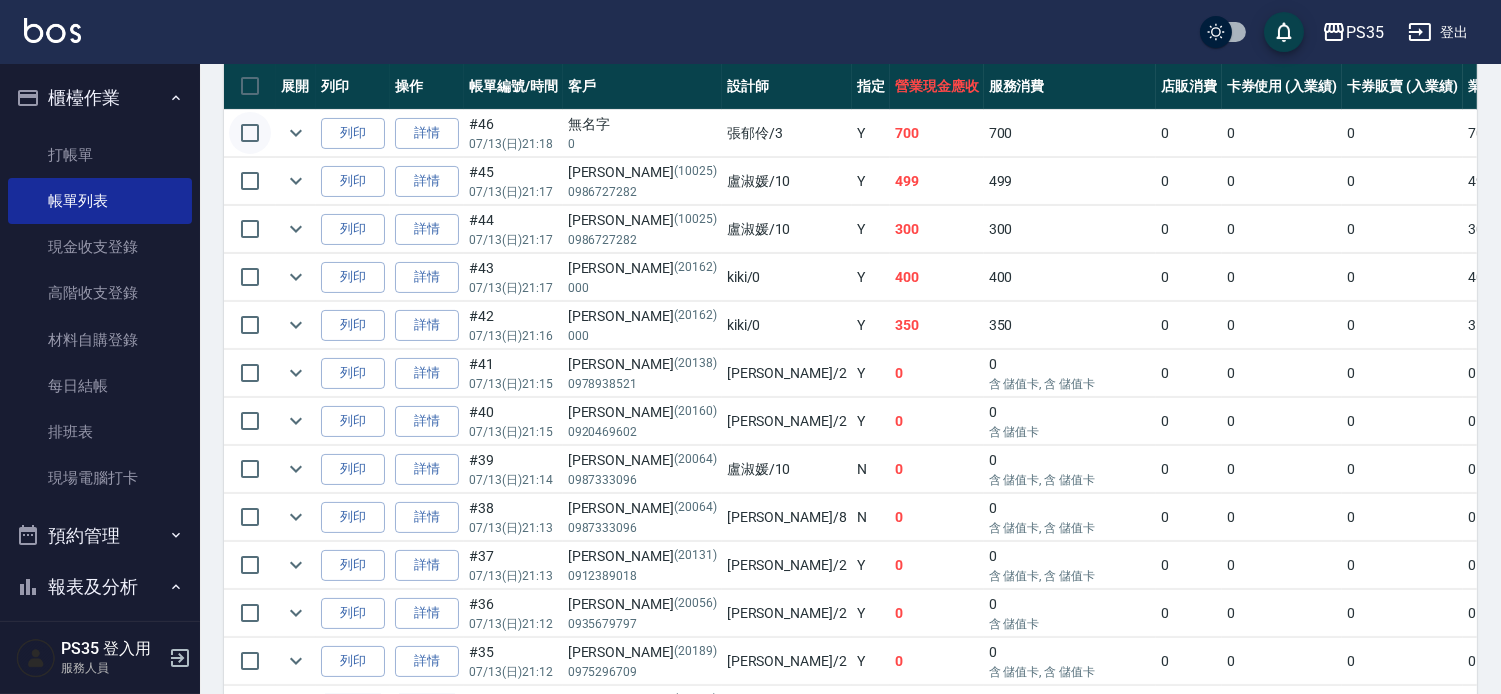 click at bounding box center (250, 133) 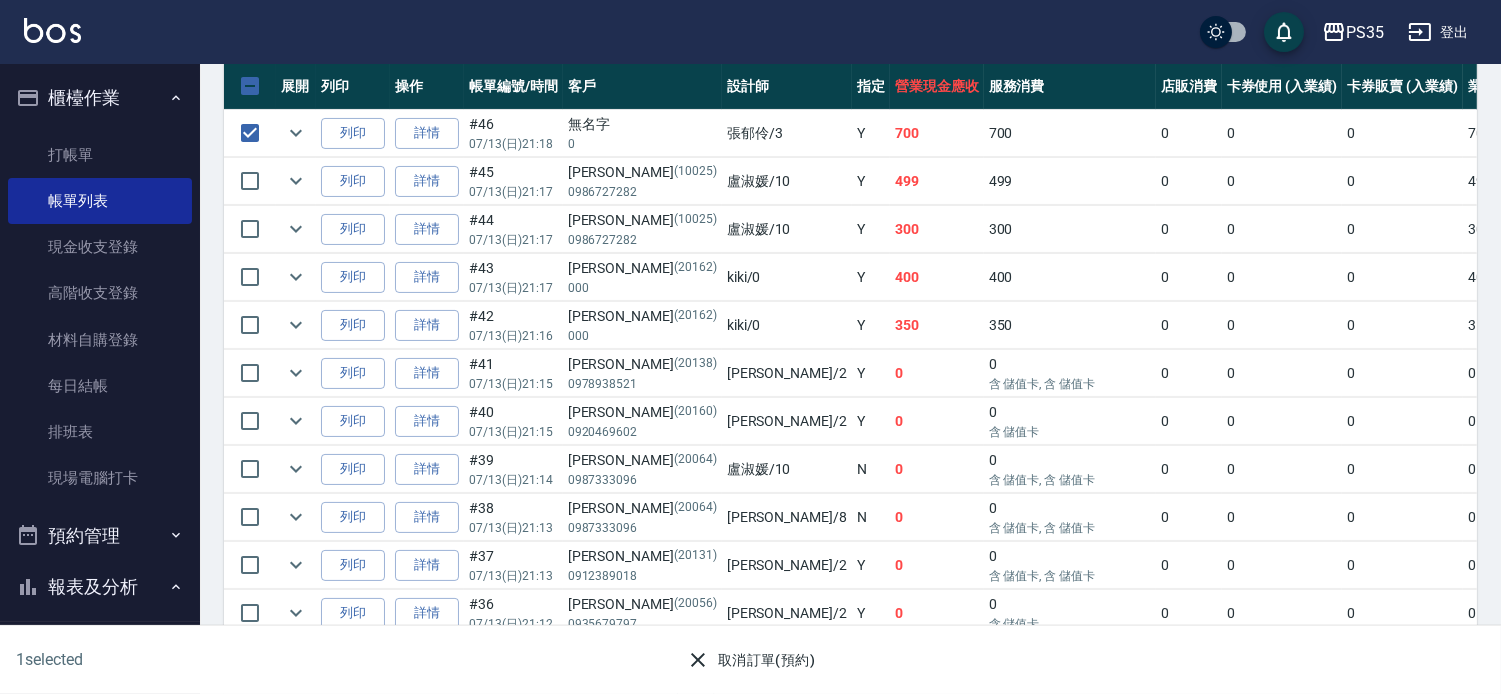 click on "取消訂單(預約)" at bounding box center [750, 660] 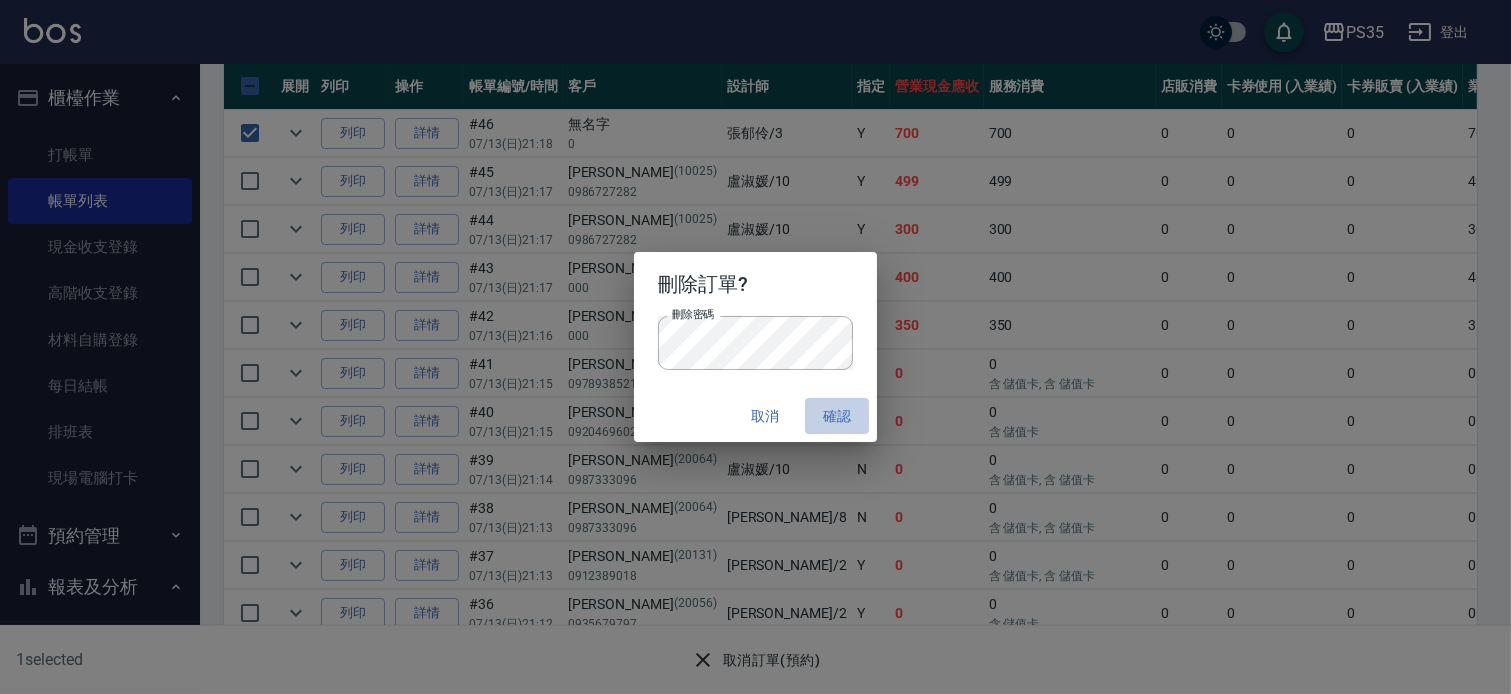 click on "確認" at bounding box center [837, 416] 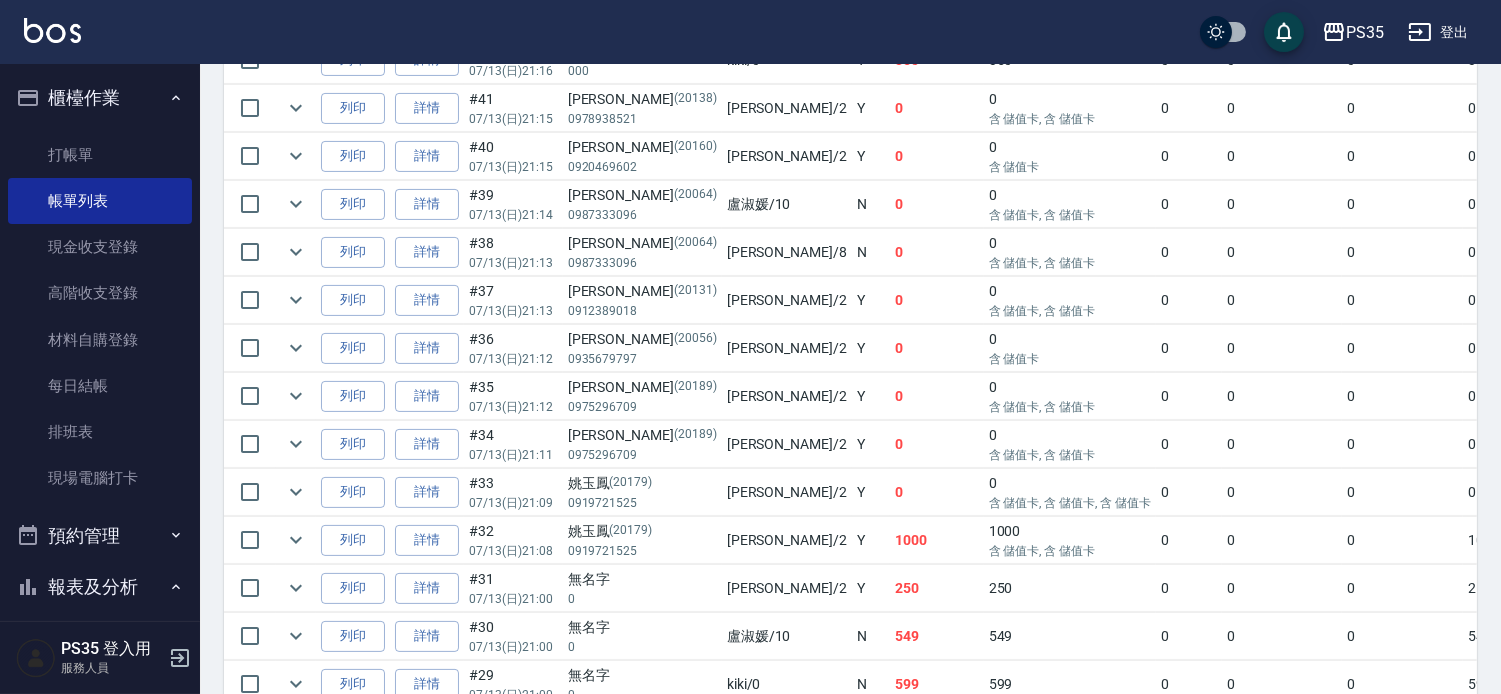 scroll, scrollTop: 777, scrollLeft: 0, axis: vertical 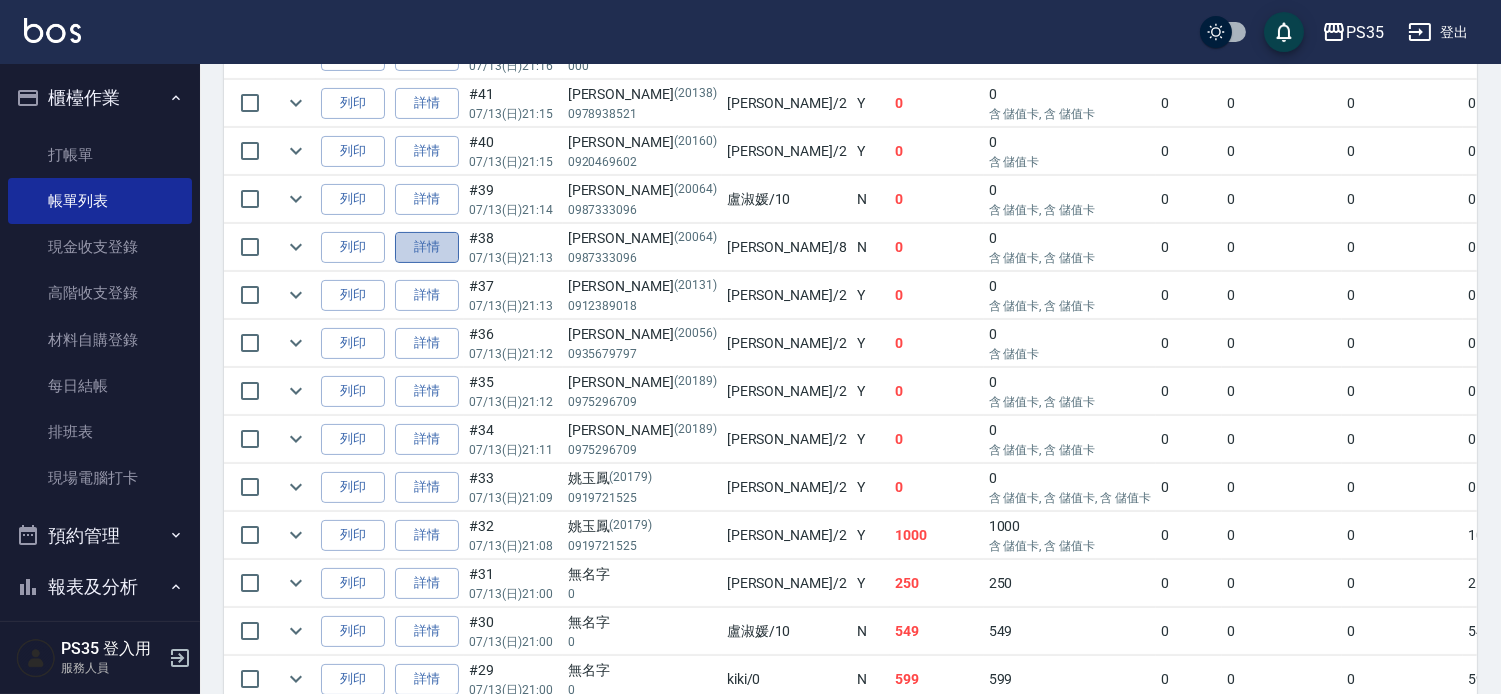 click on "詳情" at bounding box center [427, 247] 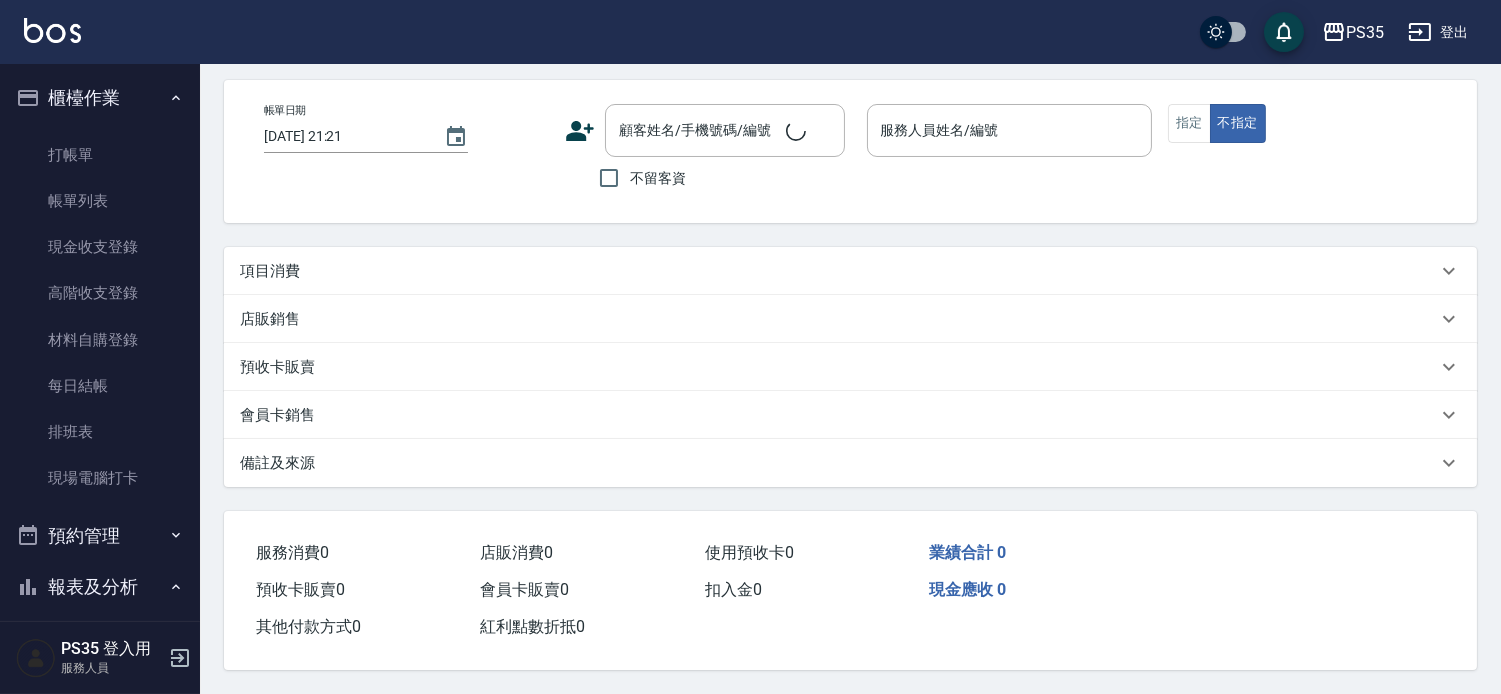 scroll, scrollTop: 0, scrollLeft: 0, axis: both 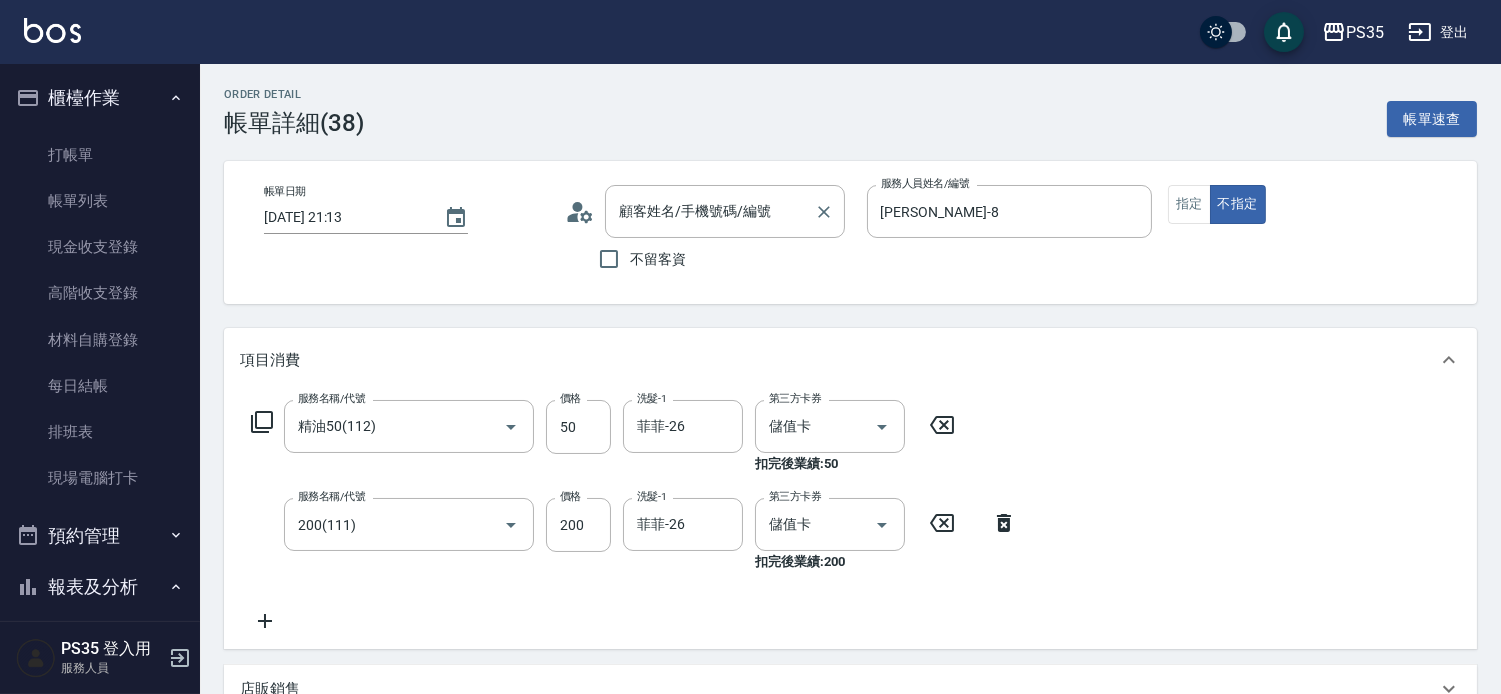 drag, startPoint x: 860, startPoint y: 215, endPoint x: 726, endPoint y: 210, distance: 134.09325 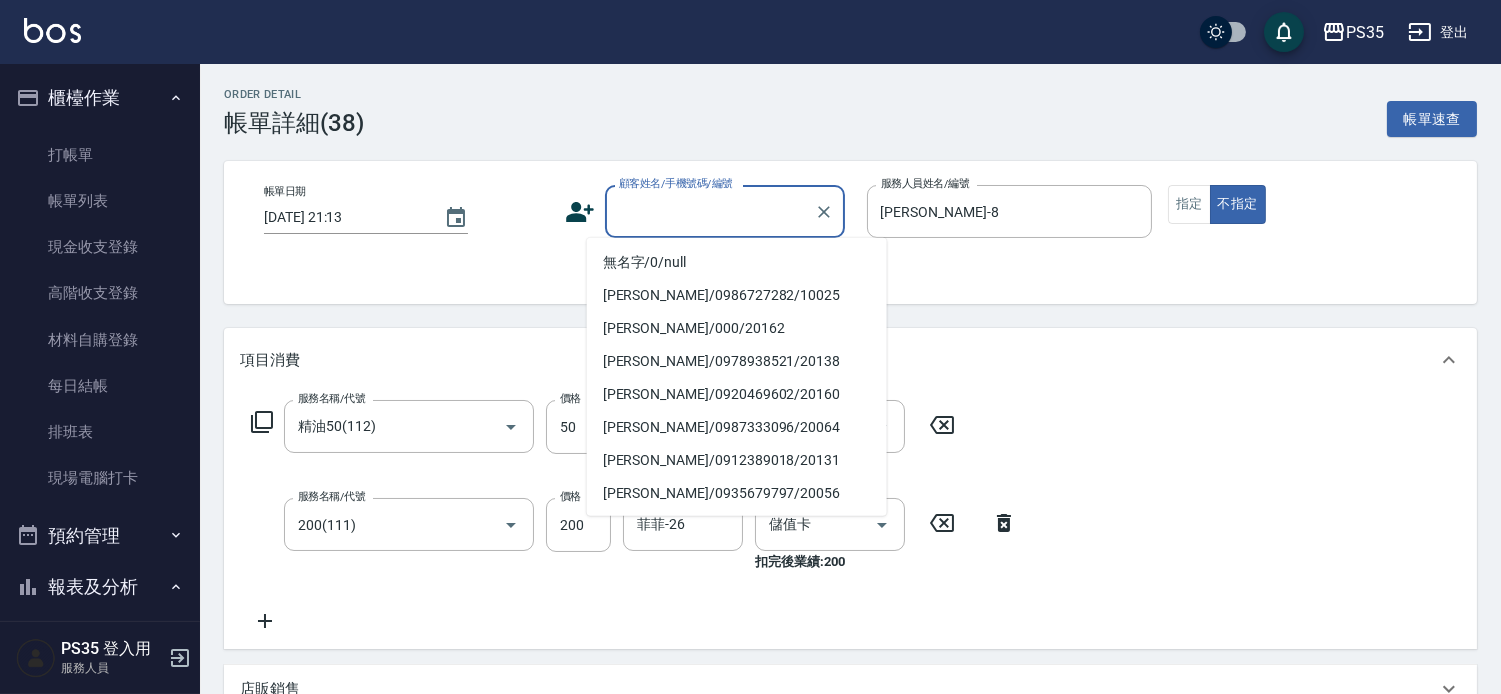 click on "顧客姓名/手機號碼/編號" at bounding box center (710, 211) 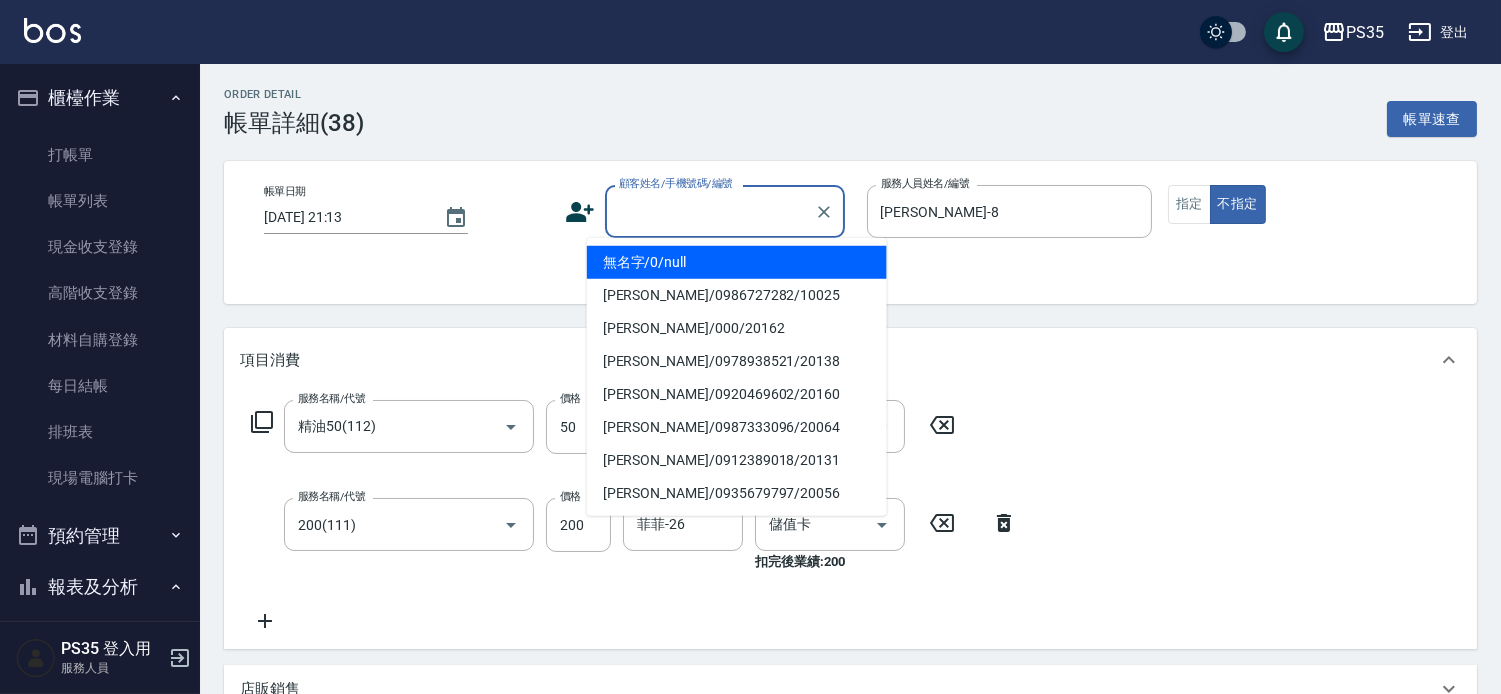 click on "無名字/0/null" at bounding box center [737, 262] 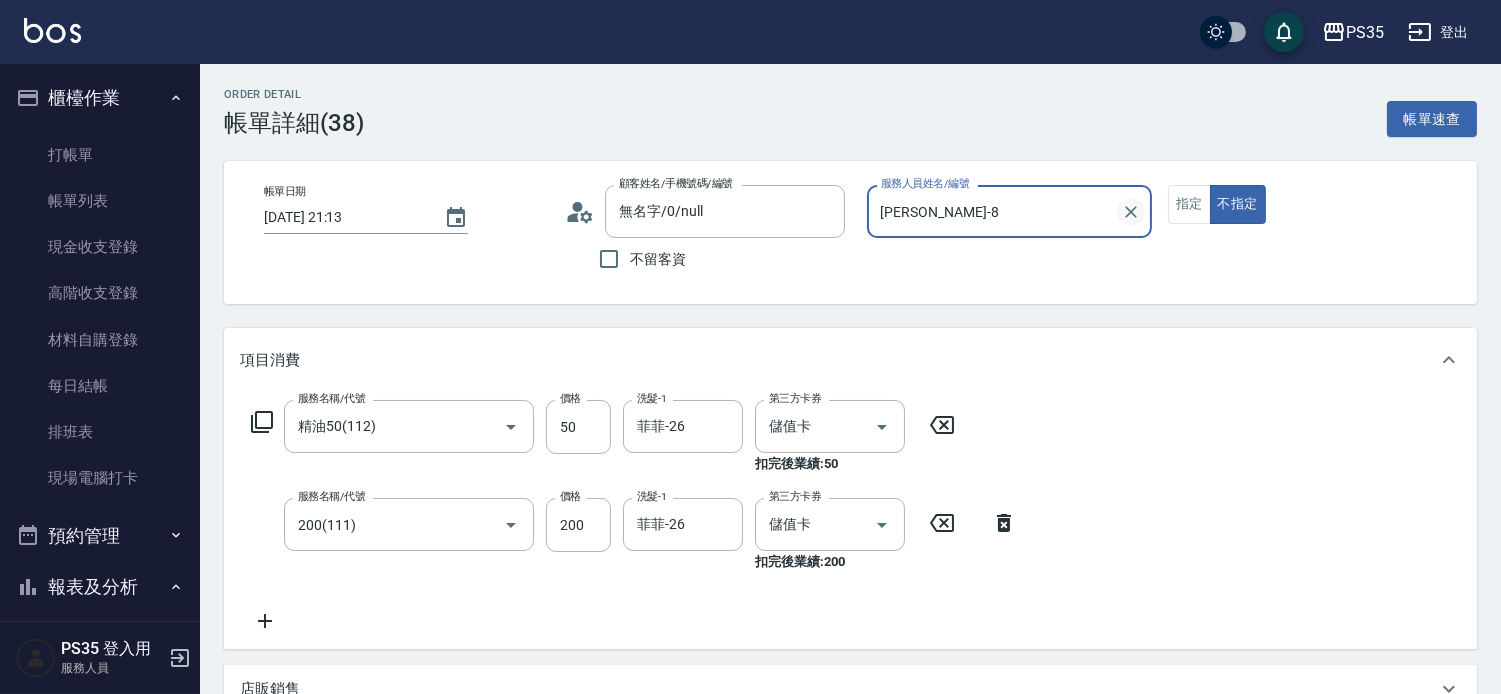 click 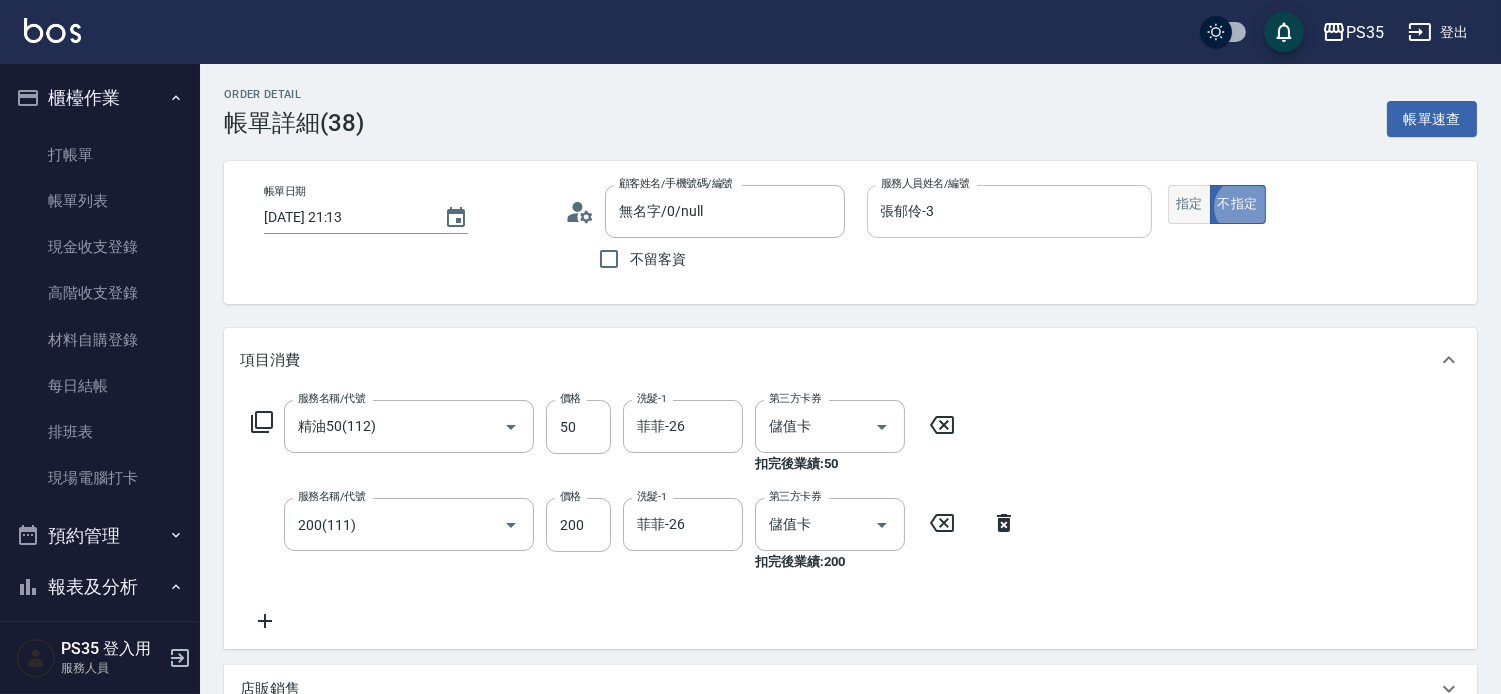 click on "指定" at bounding box center [1189, 204] 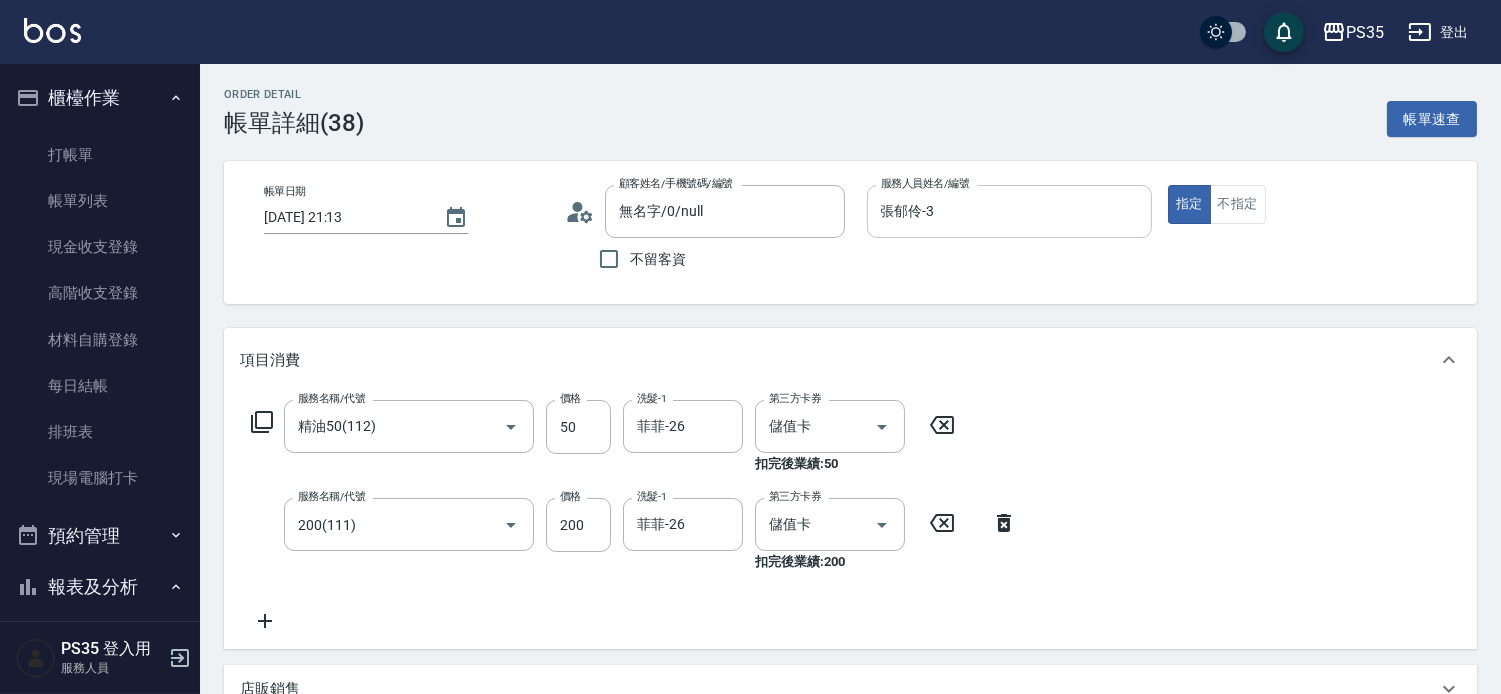 scroll, scrollTop: 222, scrollLeft: 0, axis: vertical 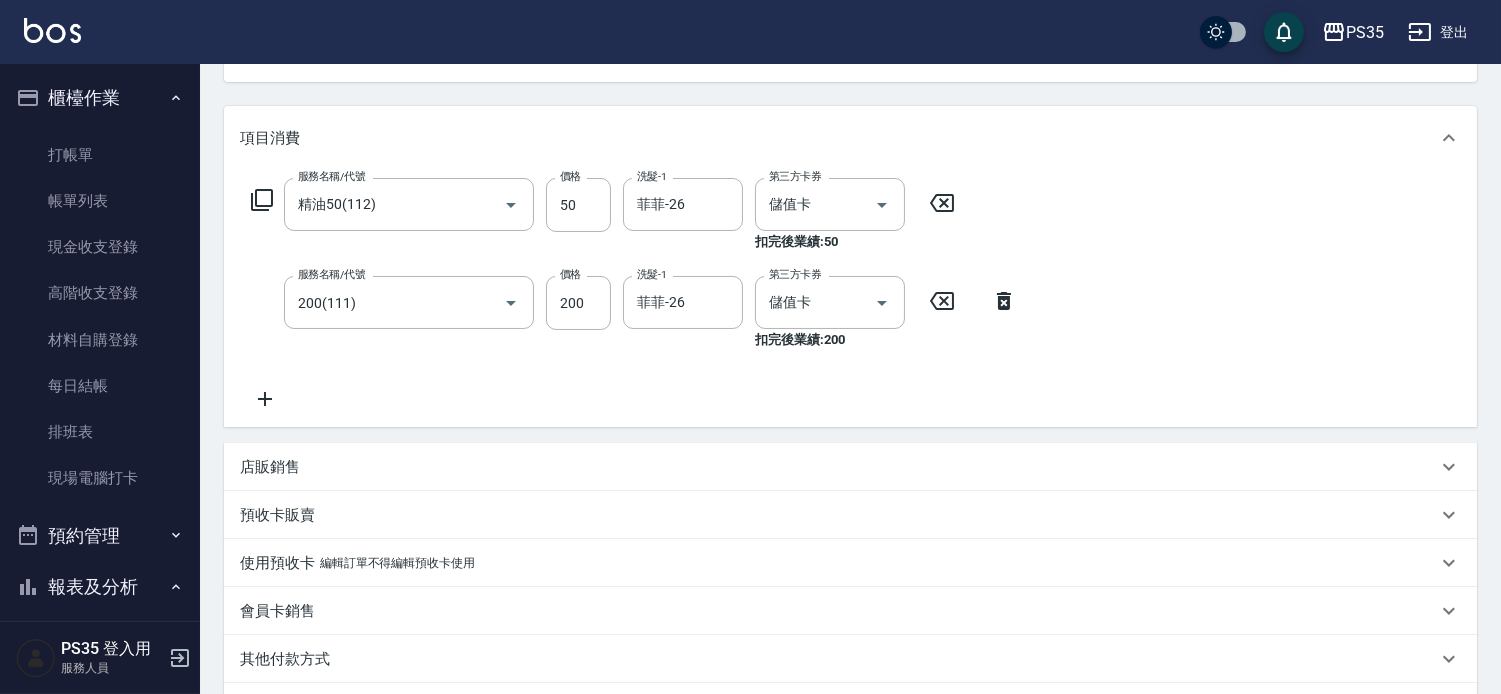 click 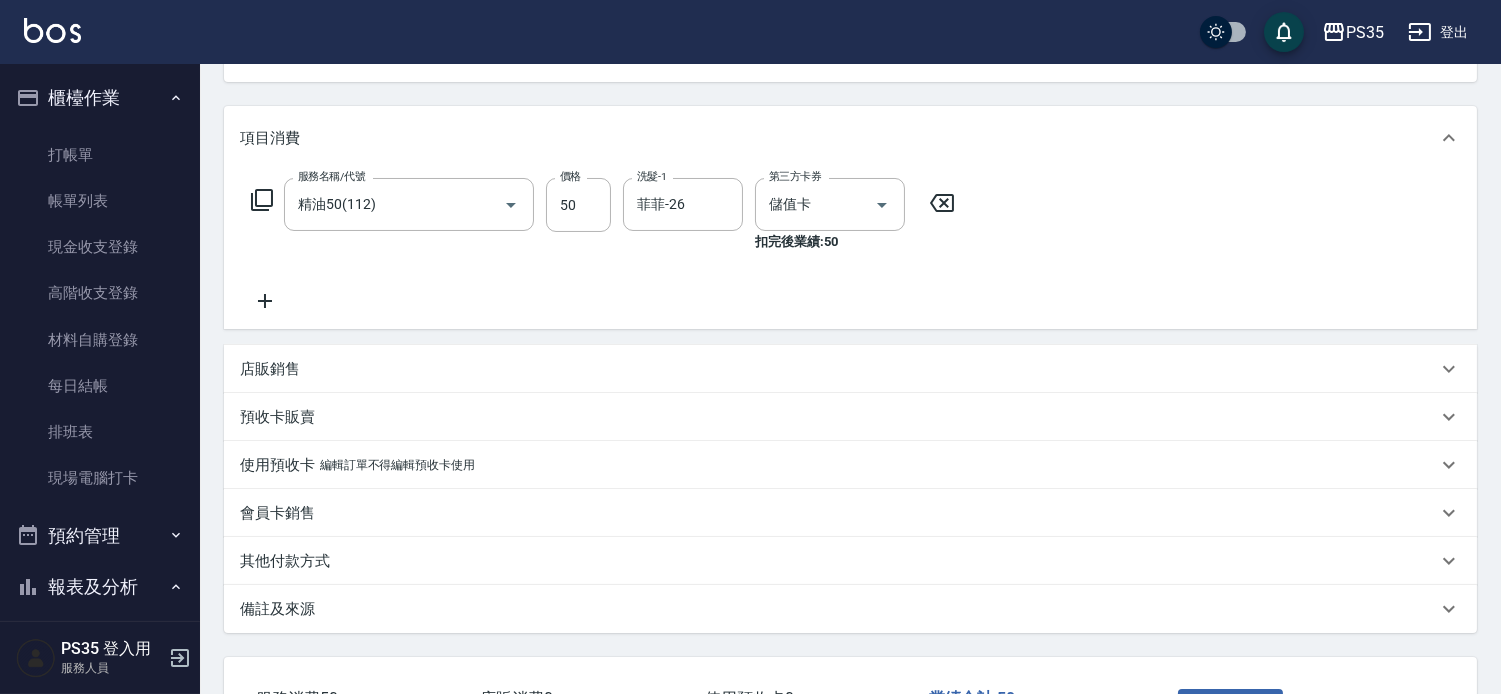 click 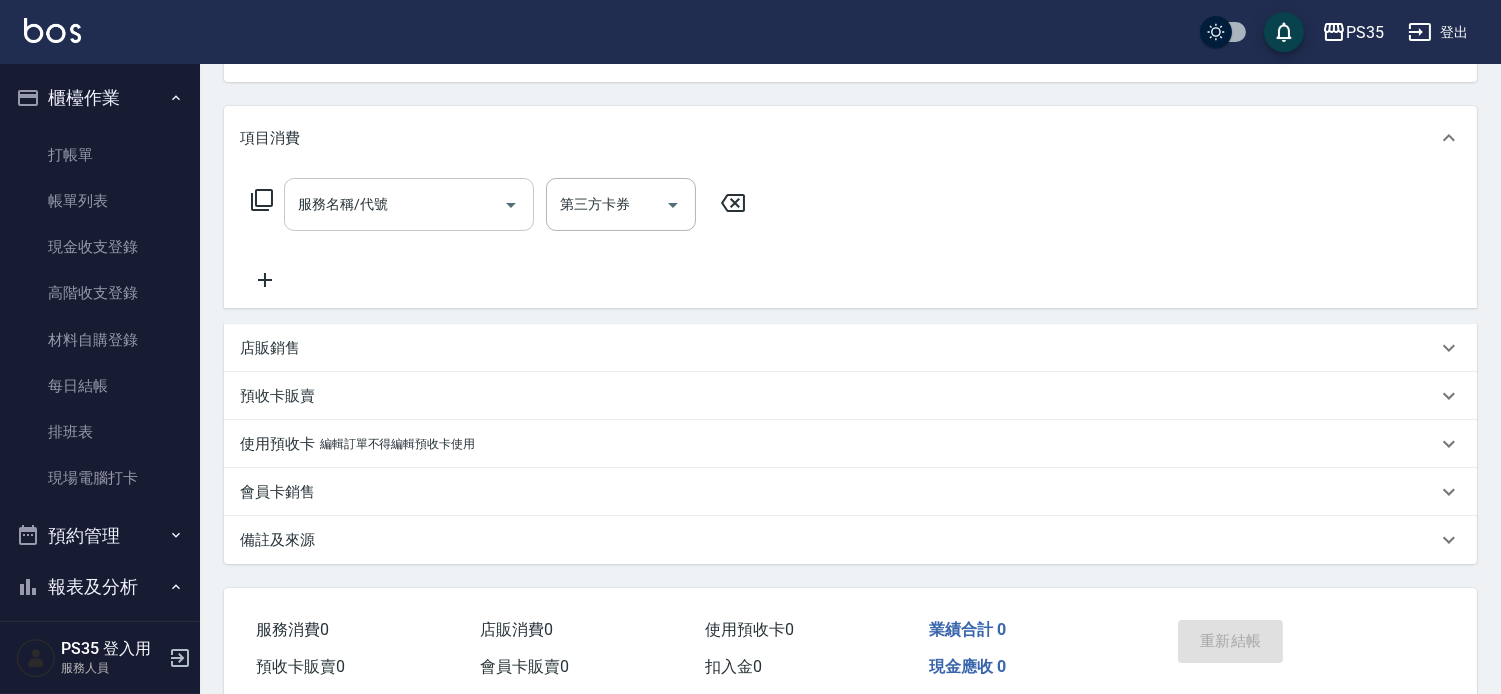 click on "服務名稱/代號 服務名稱/代號" at bounding box center [409, 204] 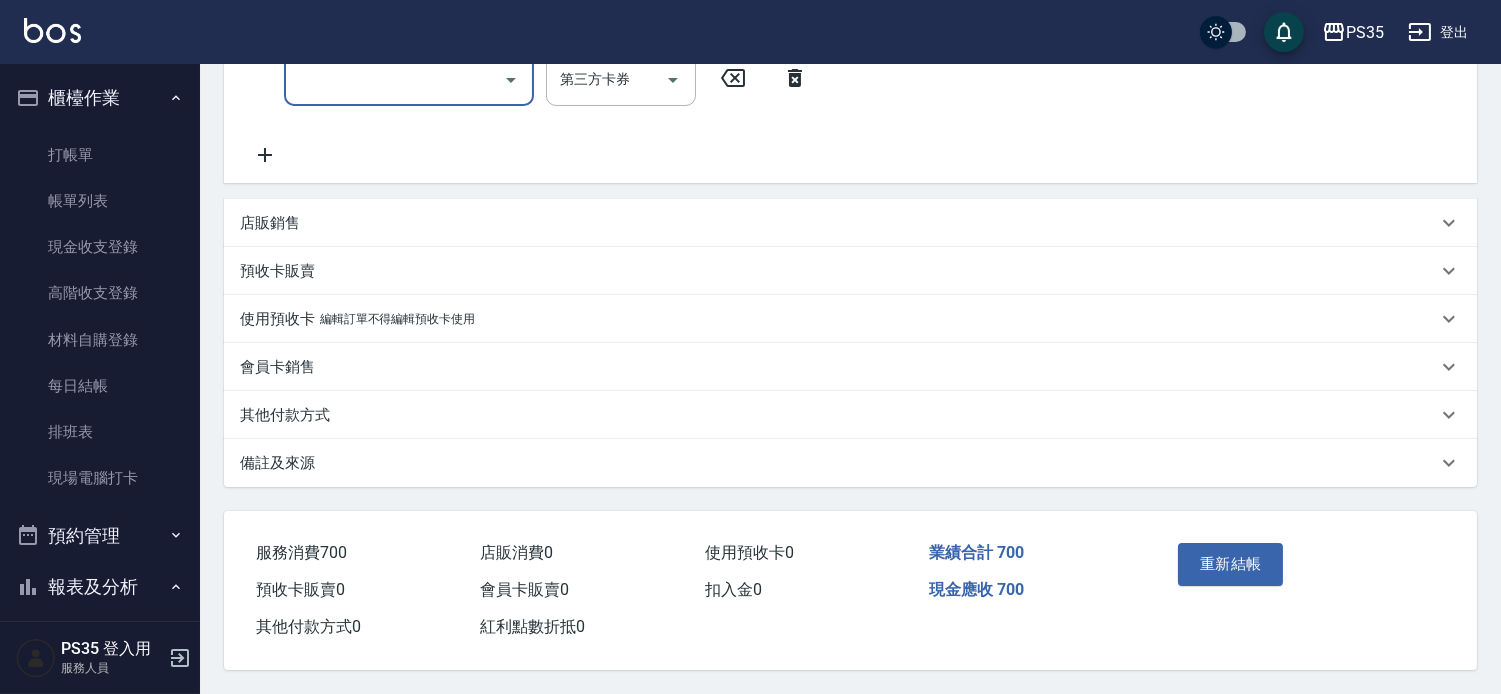 scroll, scrollTop: 460, scrollLeft: 0, axis: vertical 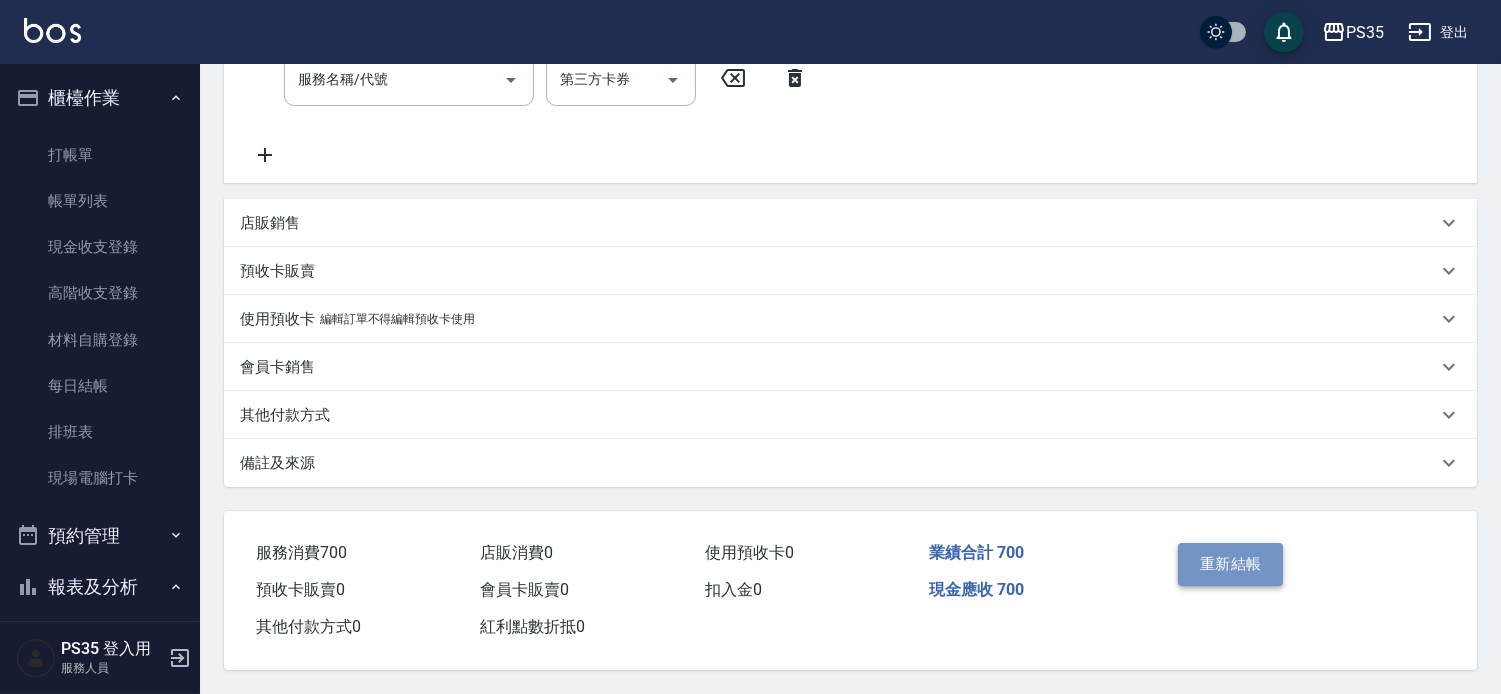 click on "重新結帳" at bounding box center (1231, 564) 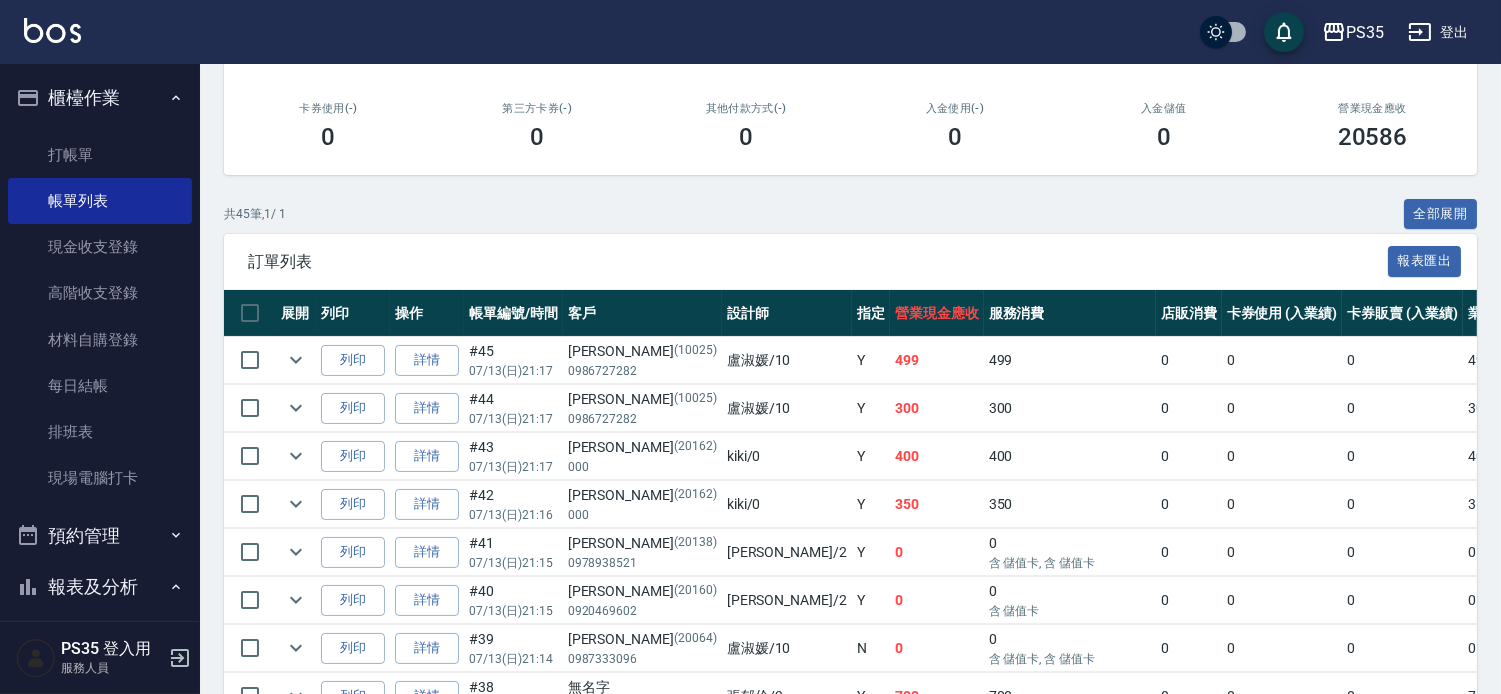 scroll, scrollTop: 444, scrollLeft: 0, axis: vertical 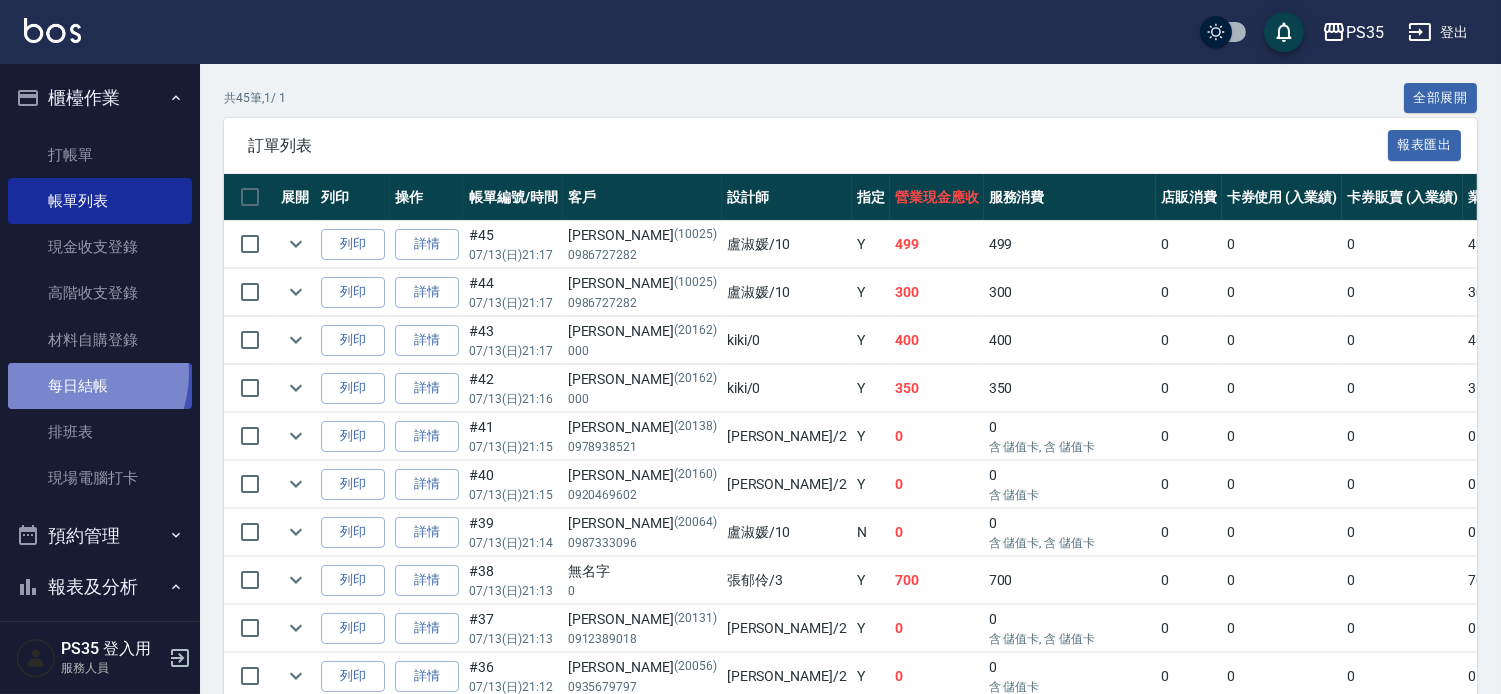 click on "每日結帳" at bounding box center [100, 386] 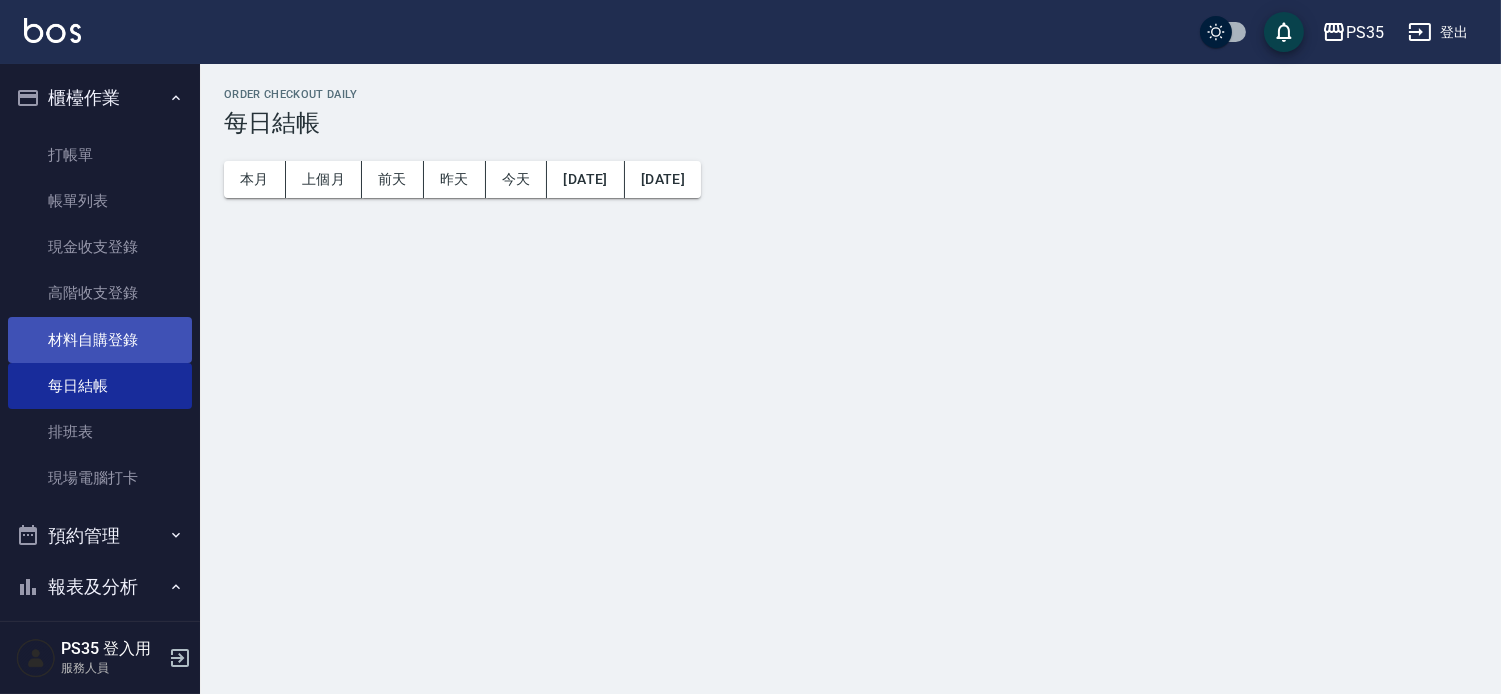scroll, scrollTop: 0, scrollLeft: 0, axis: both 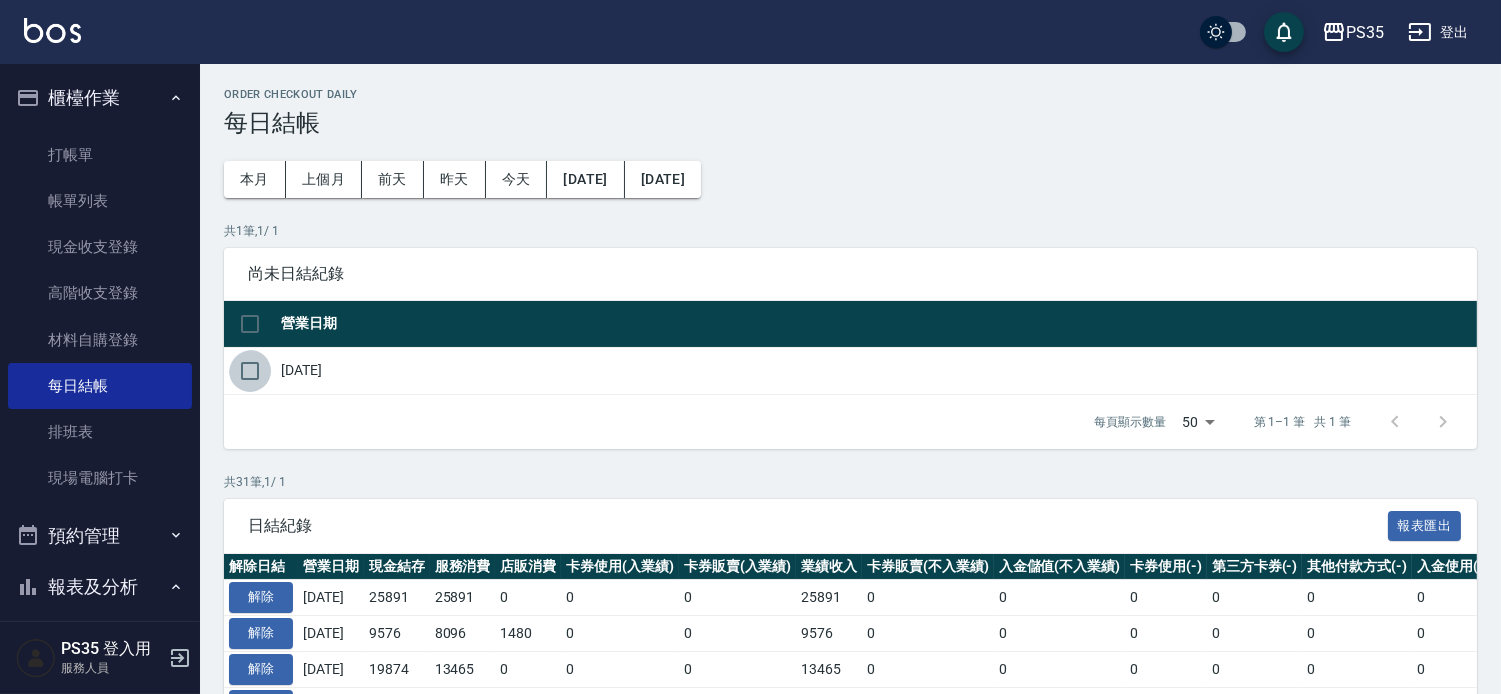 click at bounding box center (250, 371) 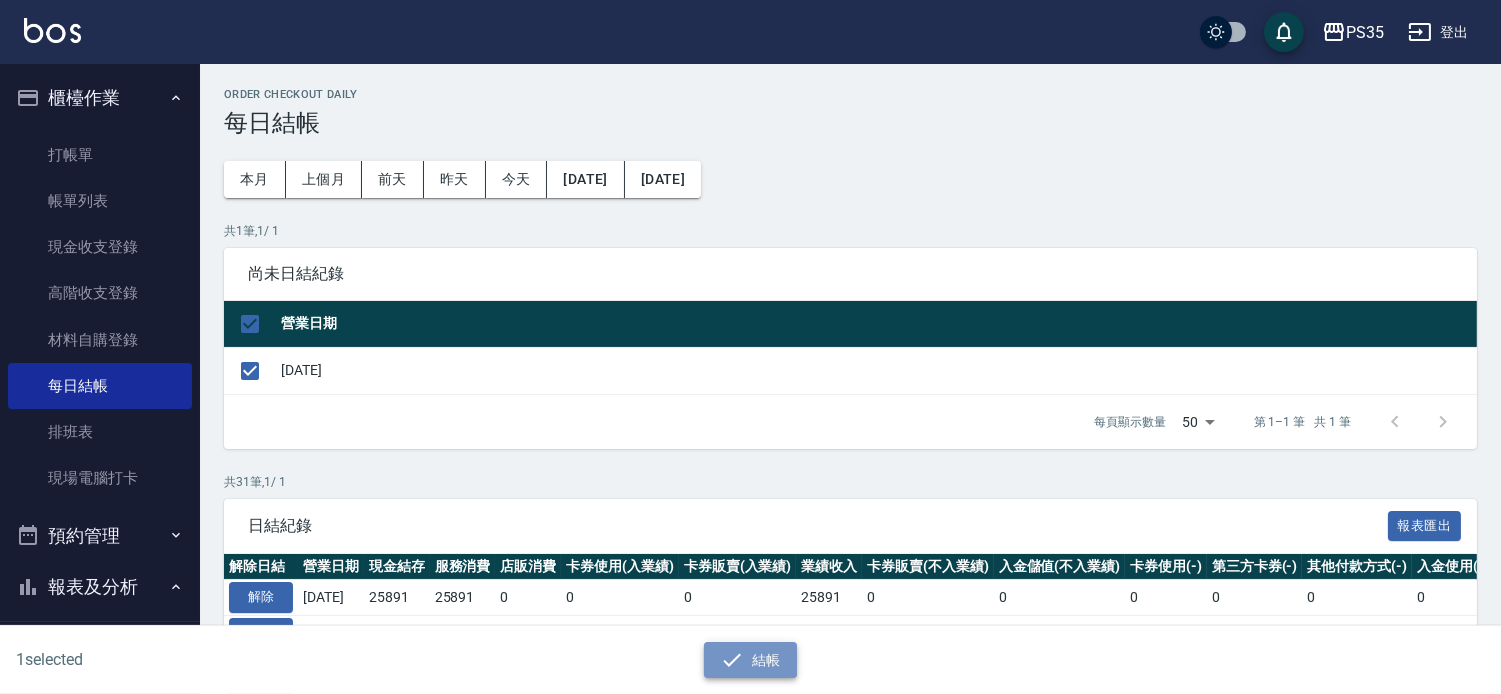 click on "結帳" at bounding box center (750, 660) 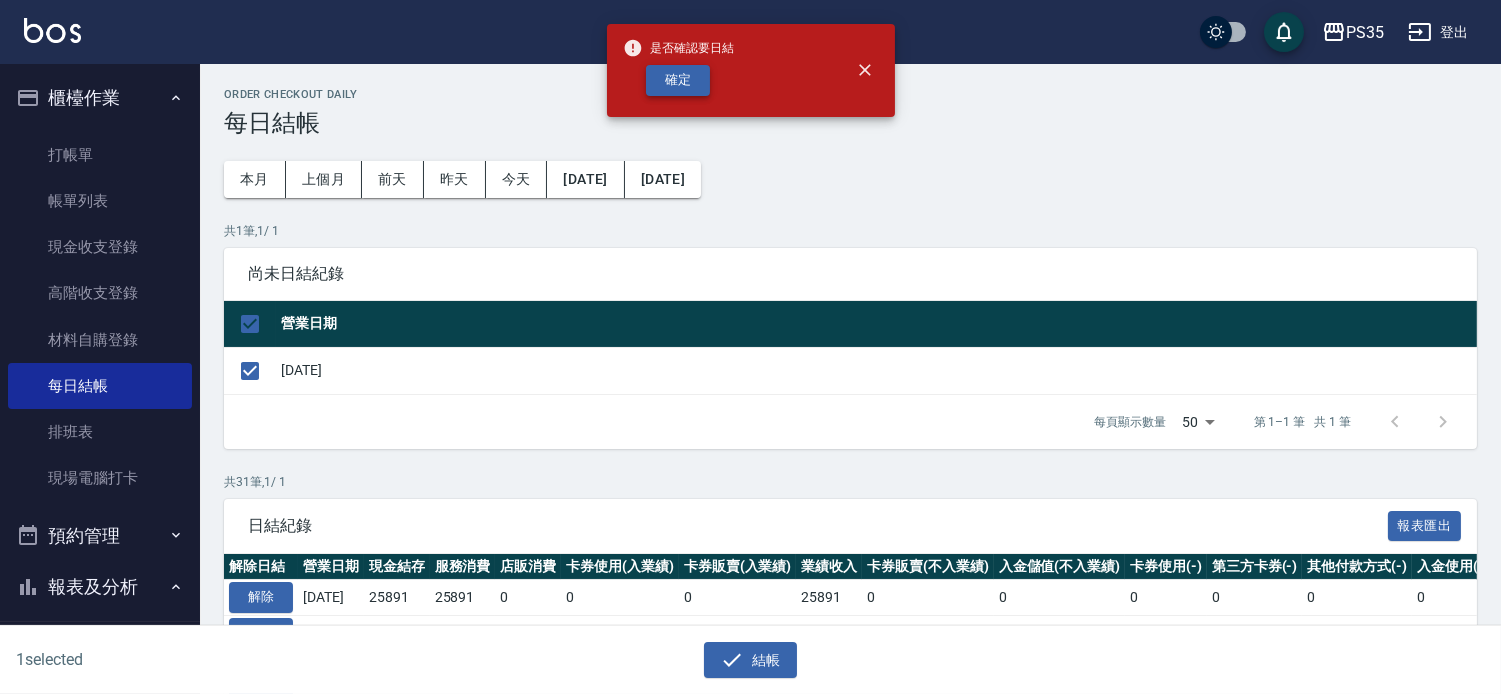 click on "確定" at bounding box center (678, 80) 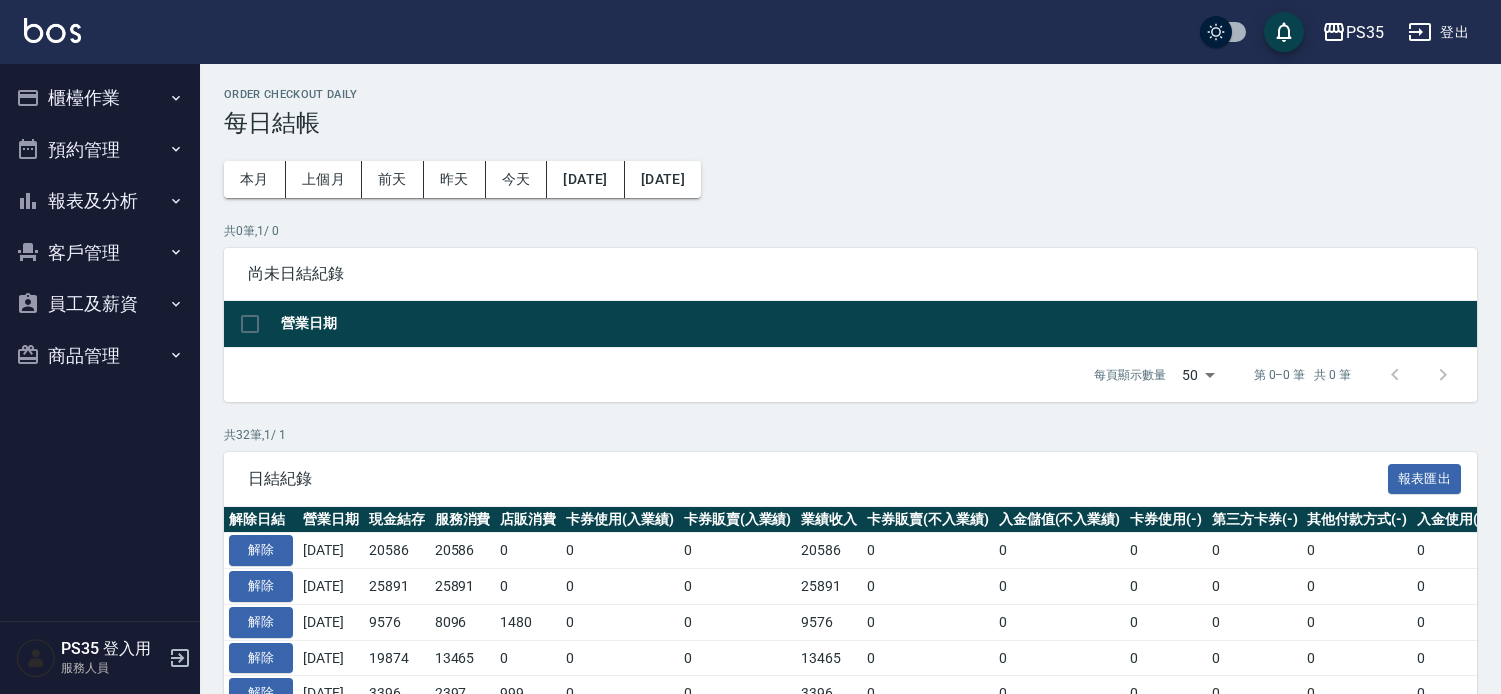 scroll, scrollTop: 0, scrollLeft: 0, axis: both 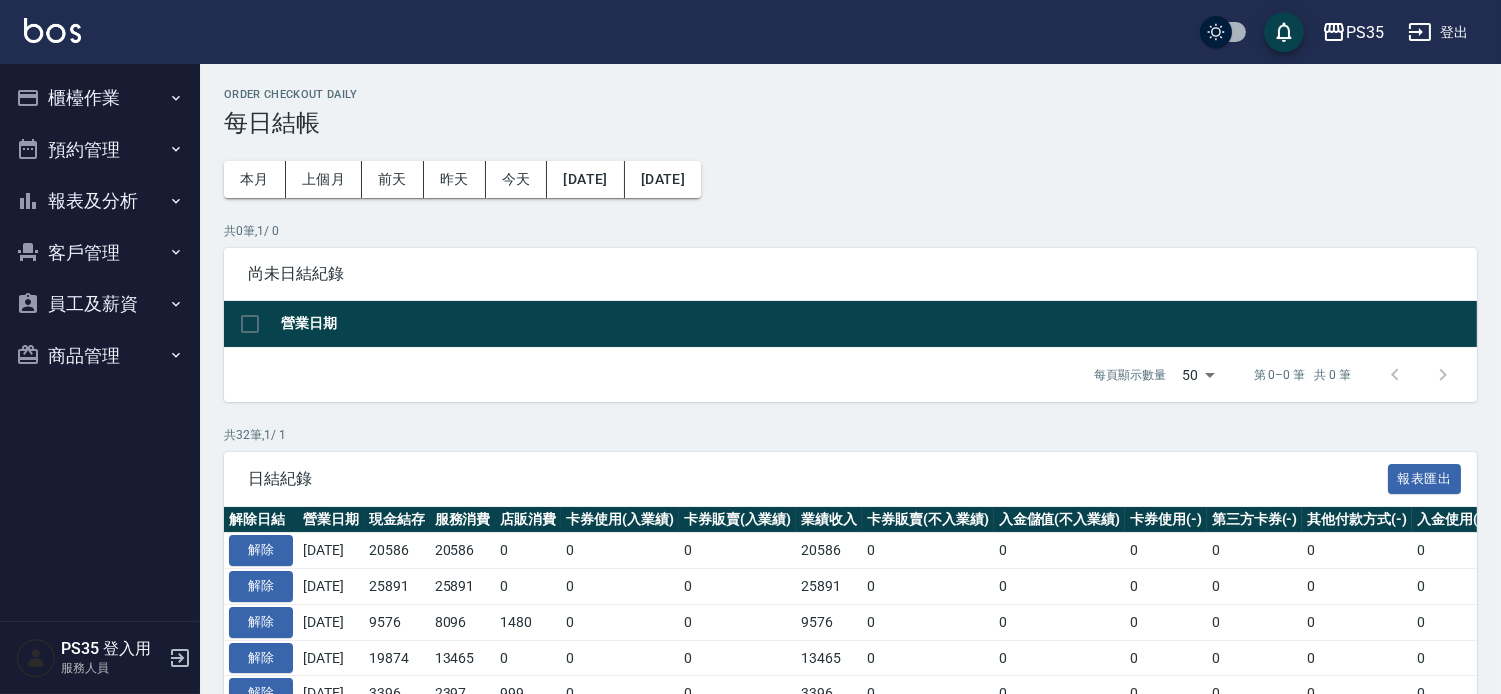 click on "報表及分析" at bounding box center (100, 201) 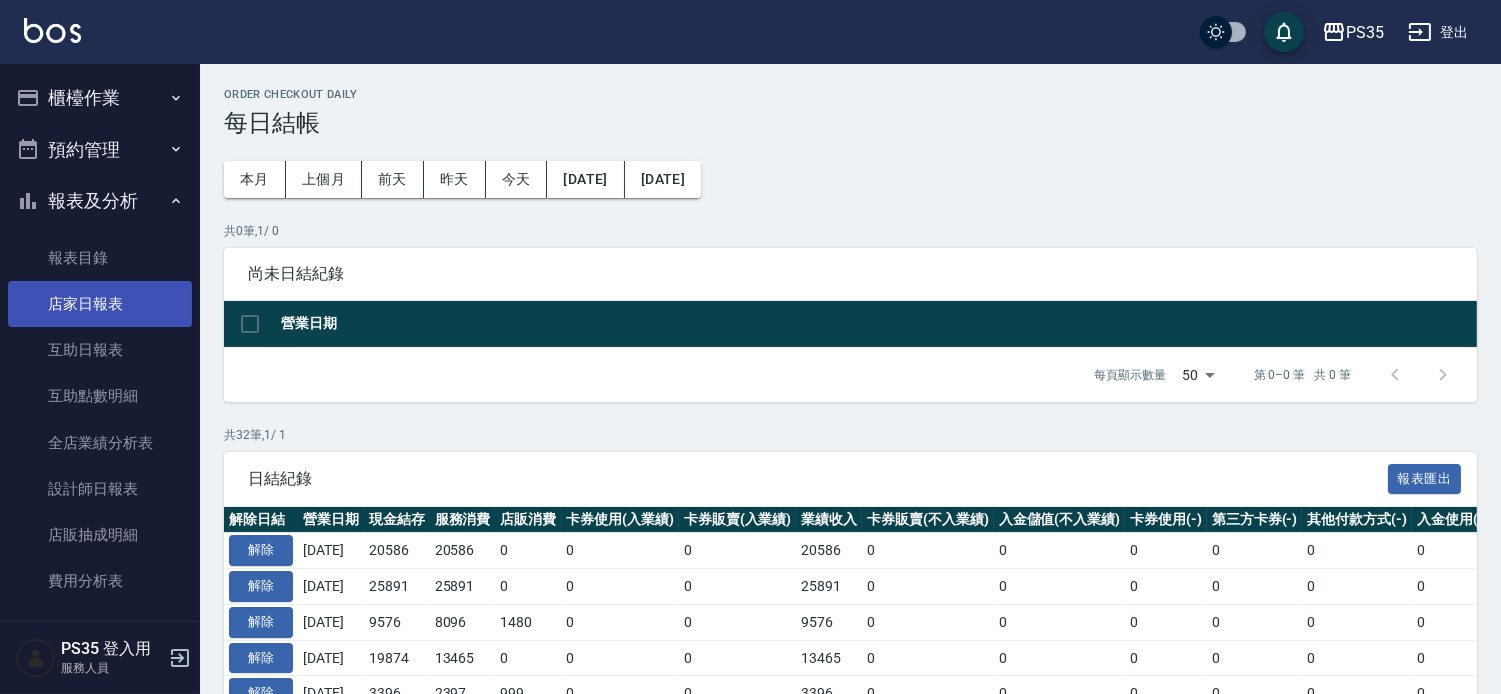 click on "店家日報表" at bounding box center (100, 304) 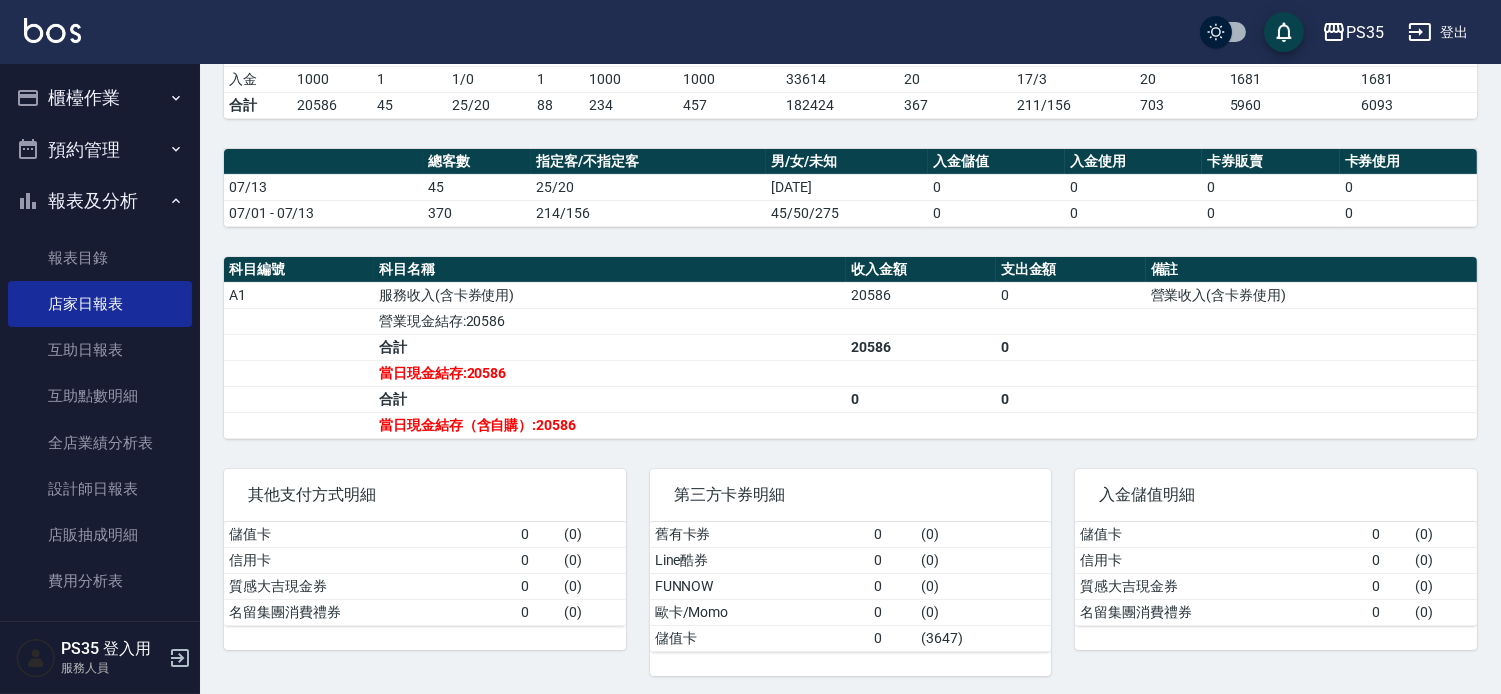 scroll, scrollTop: 518, scrollLeft: 0, axis: vertical 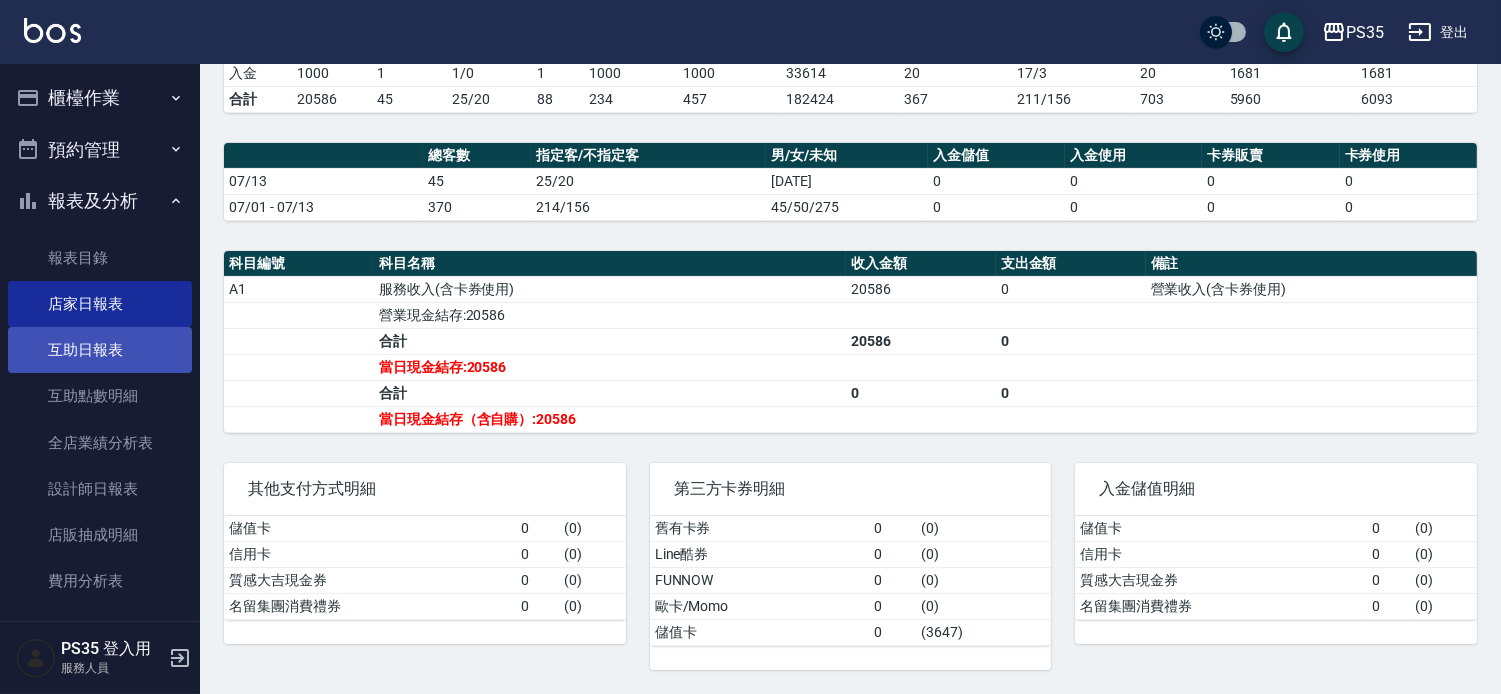 click on "互助日報表" at bounding box center (100, 350) 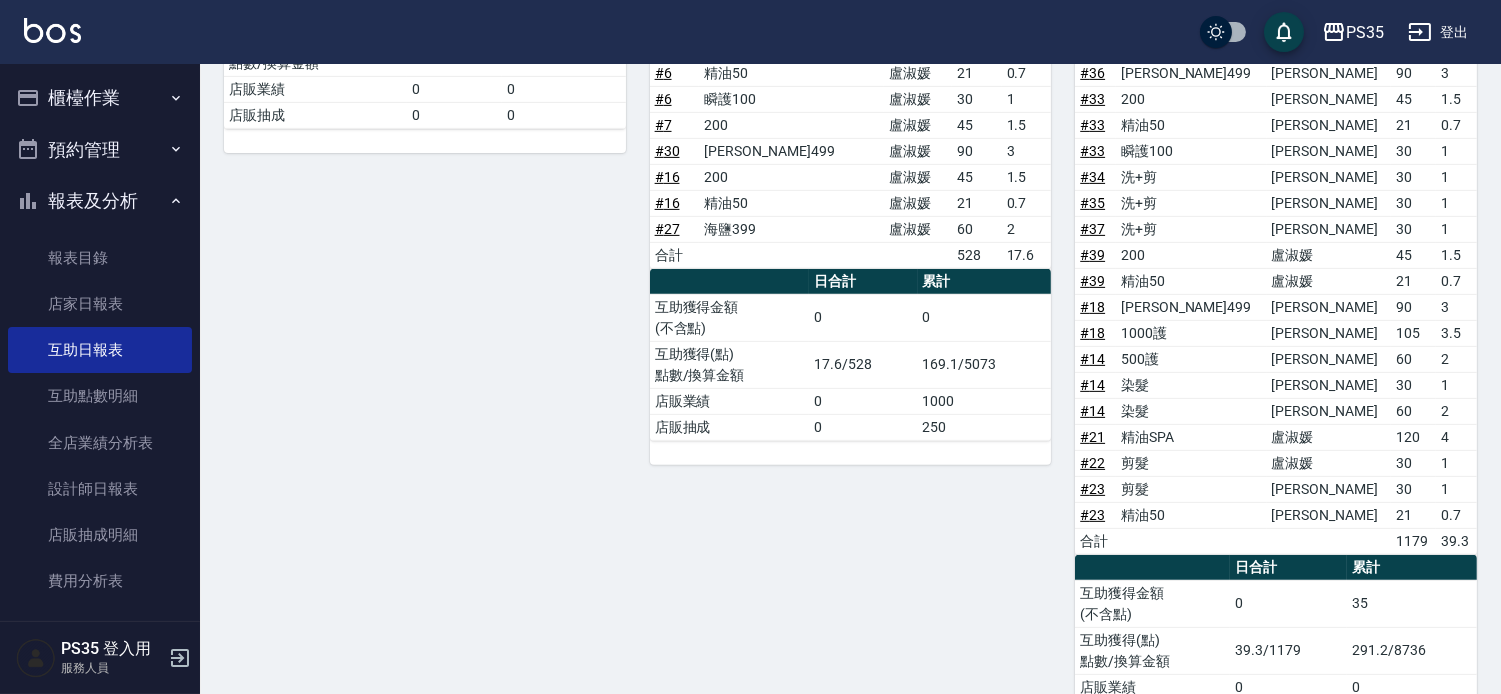 scroll, scrollTop: 1530, scrollLeft: 0, axis: vertical 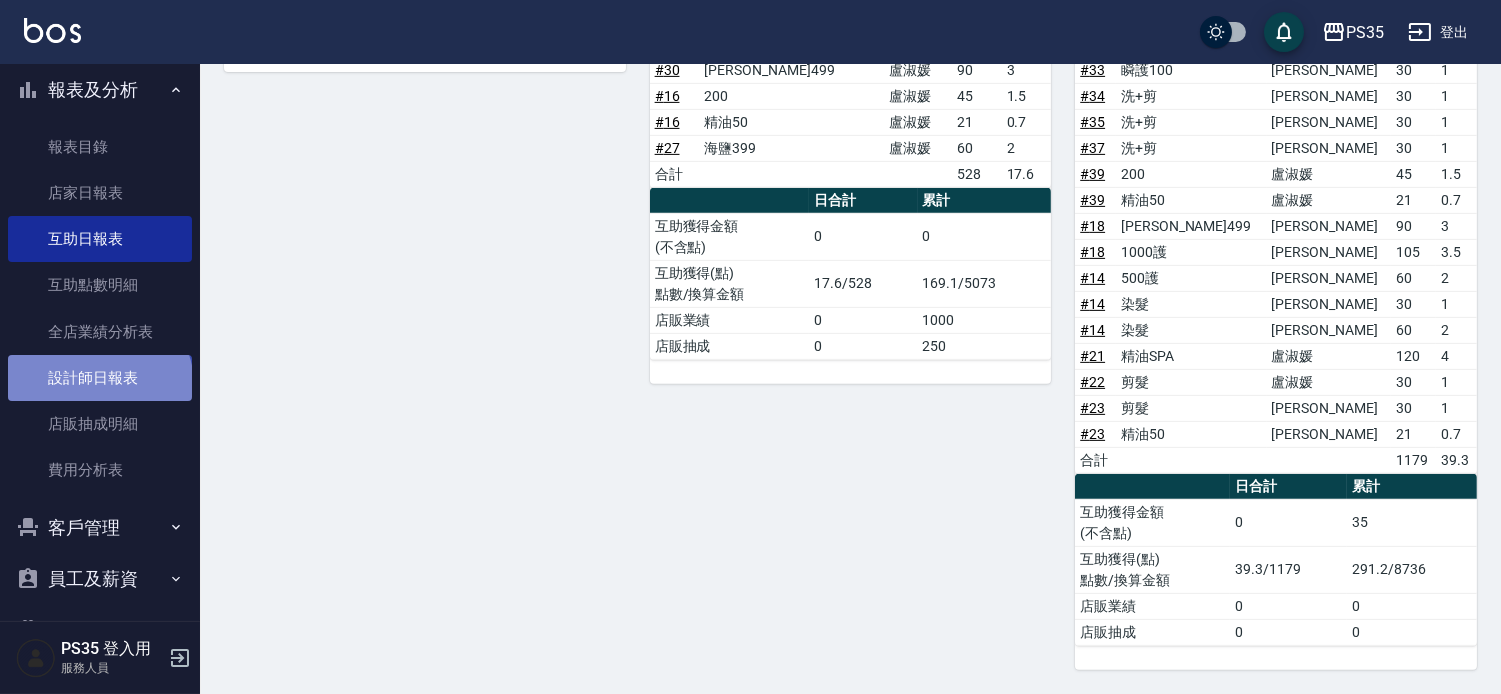 click on "設計師日報表" at bounding box center (100, 378) 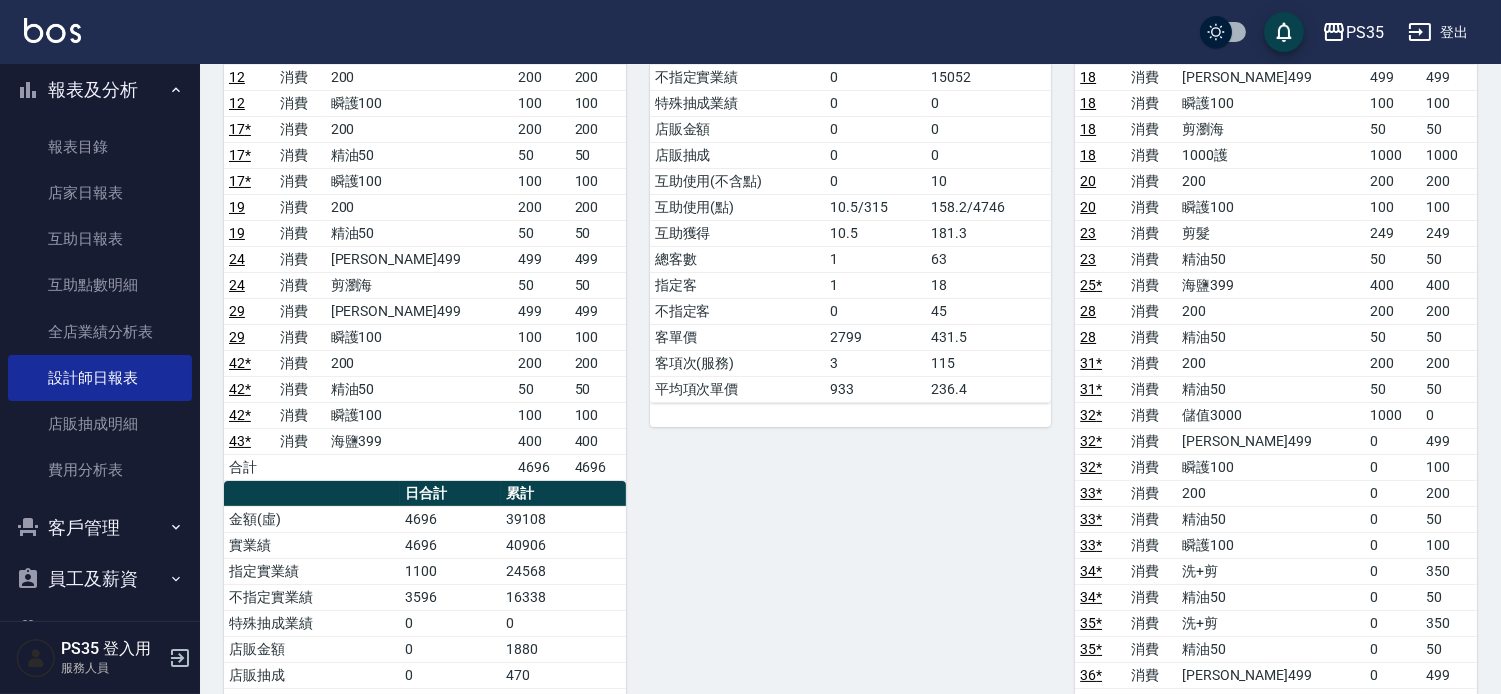 scroll, scrollTop: 0, scrollLeft: 0, axis: both 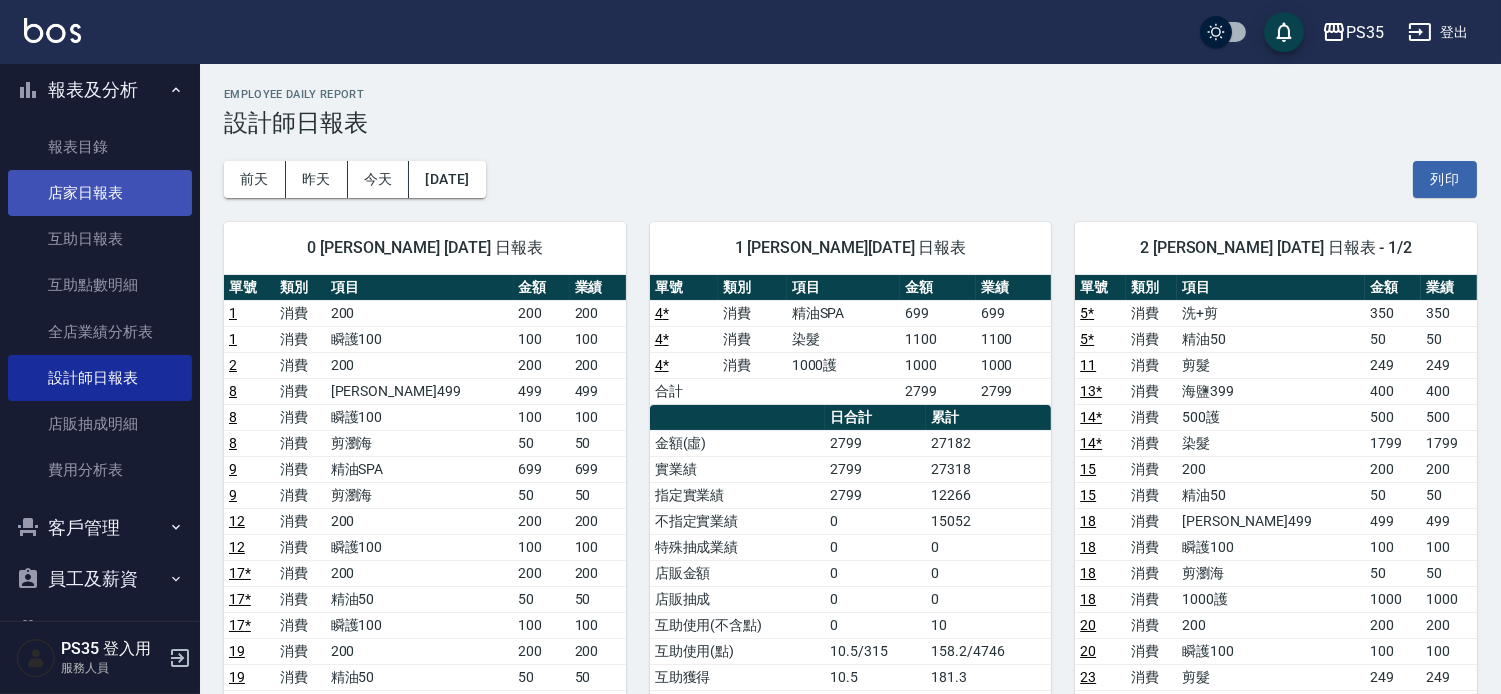 click on "店家日報表" at bounding box center (100, 193) 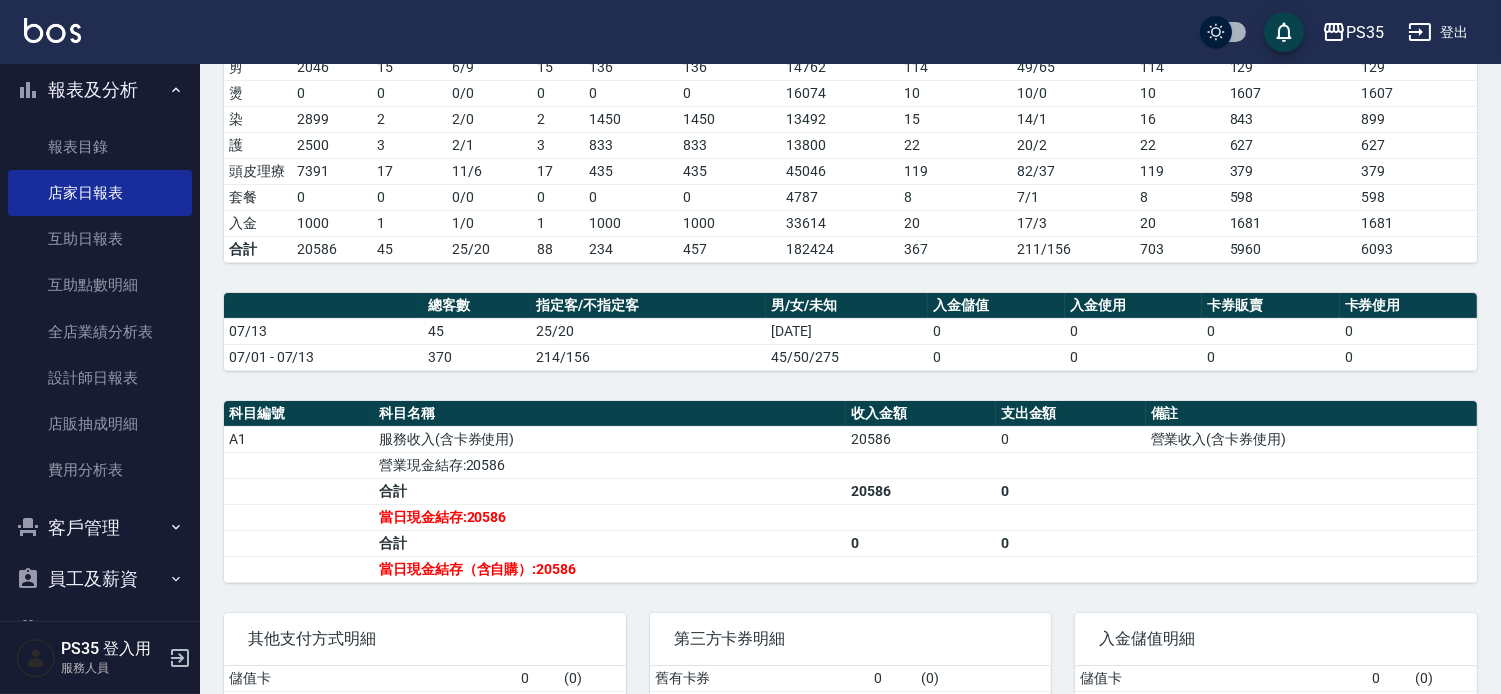 scroll, scrollTop: 407, scrollLeft: 0, axis: vertical 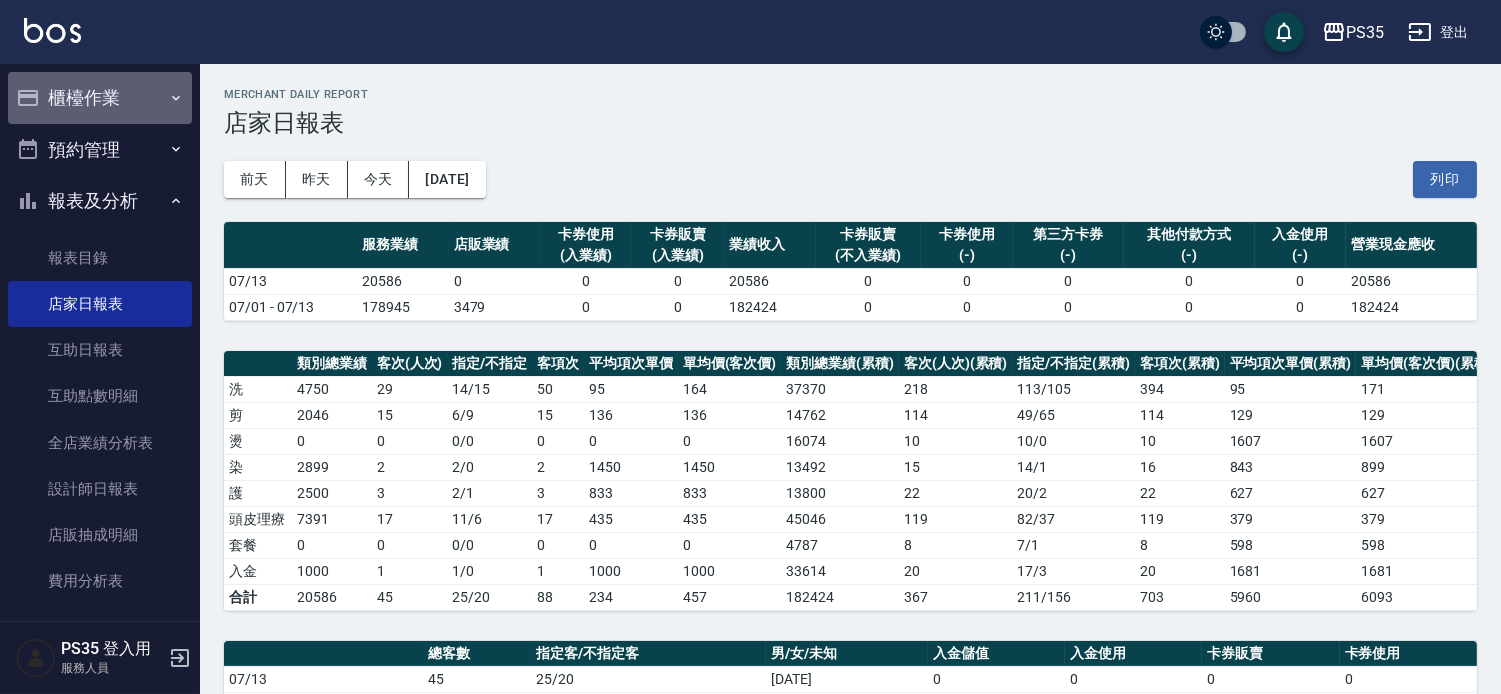 click on "櫃檯作業" at bounding box center (100, 98) 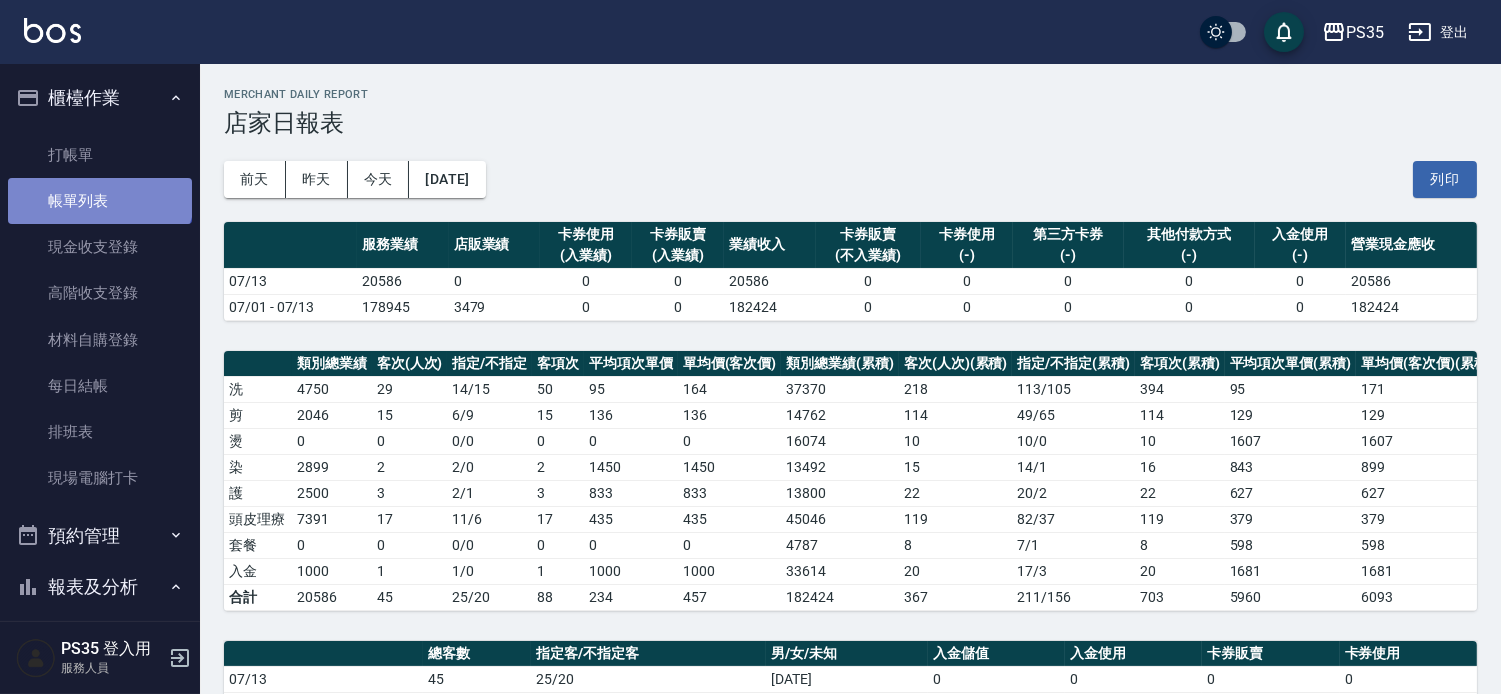 click on "帳單列表" at bounding box center (100, 201) 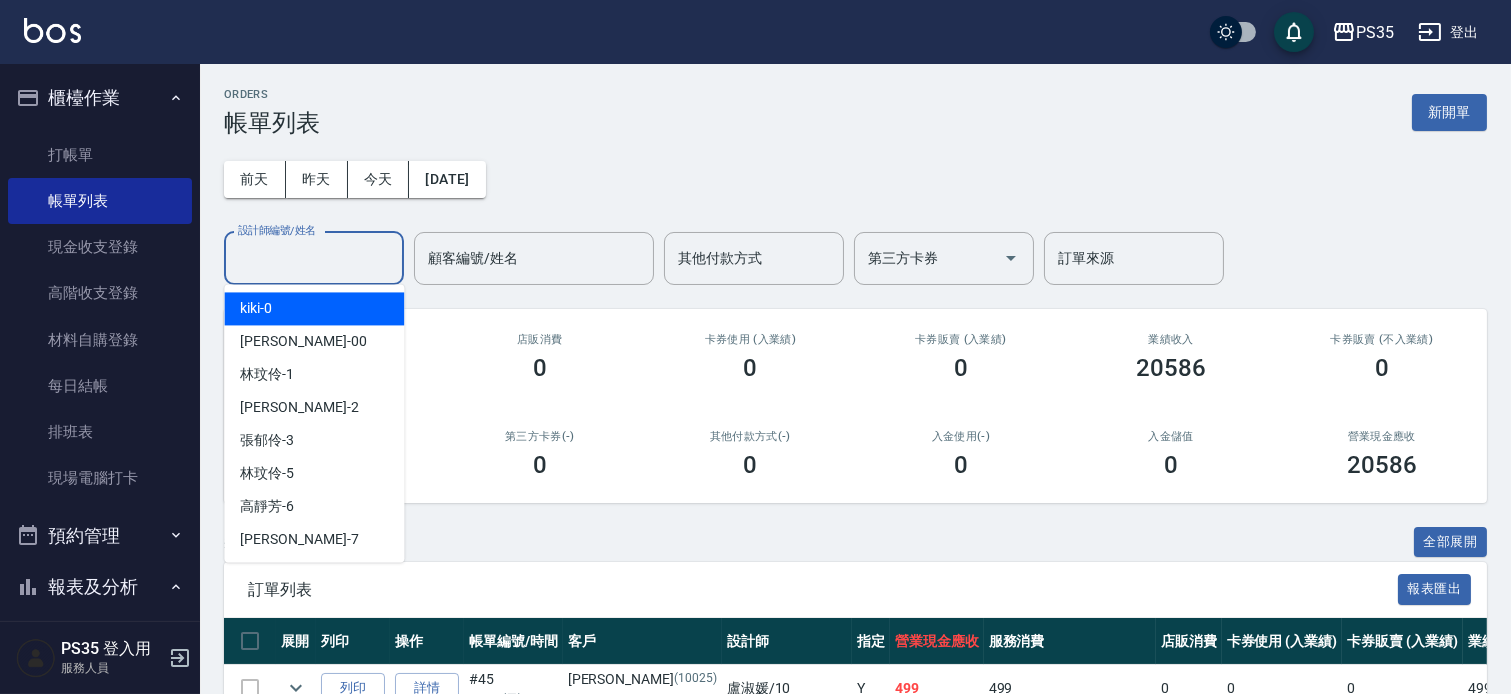 click on "設計師編號/姓名 設計師編號/姓名" at bounding box center [314, 258] 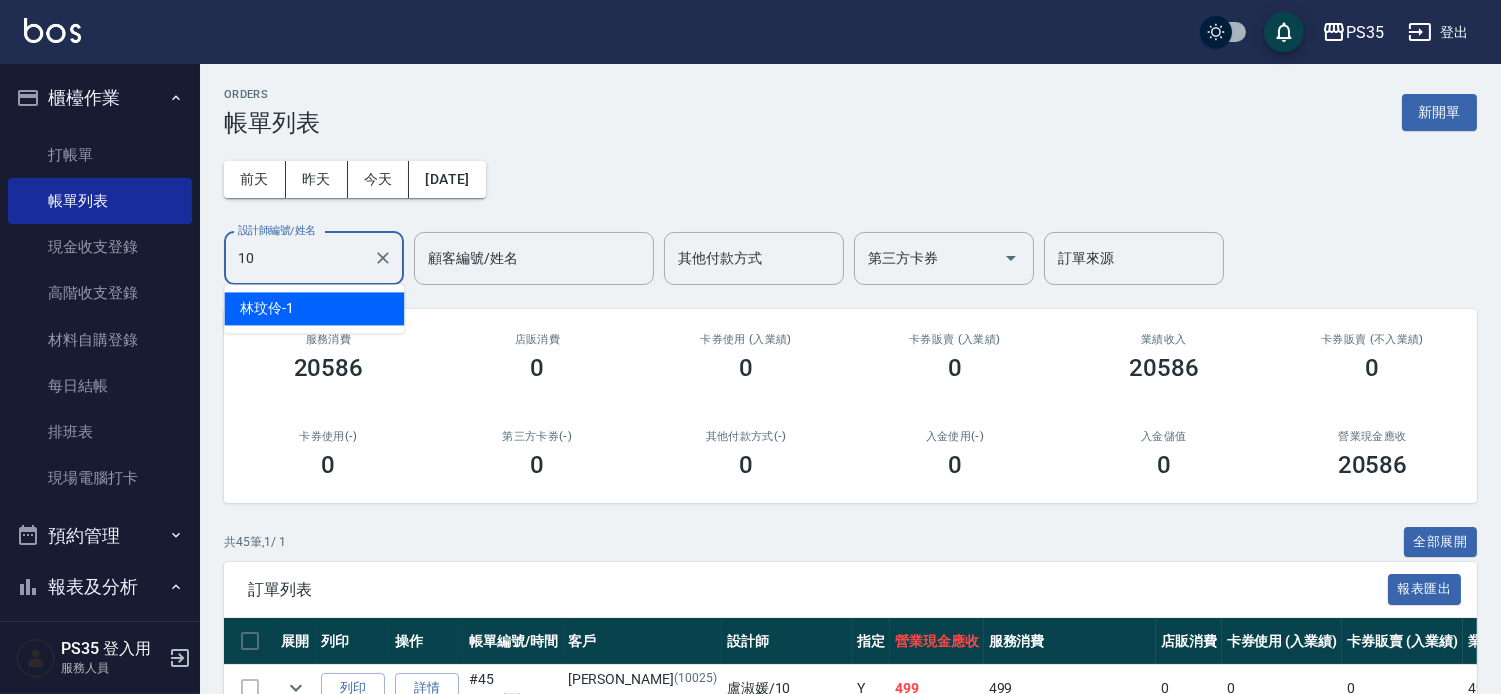 type on "盧淑媛-10" 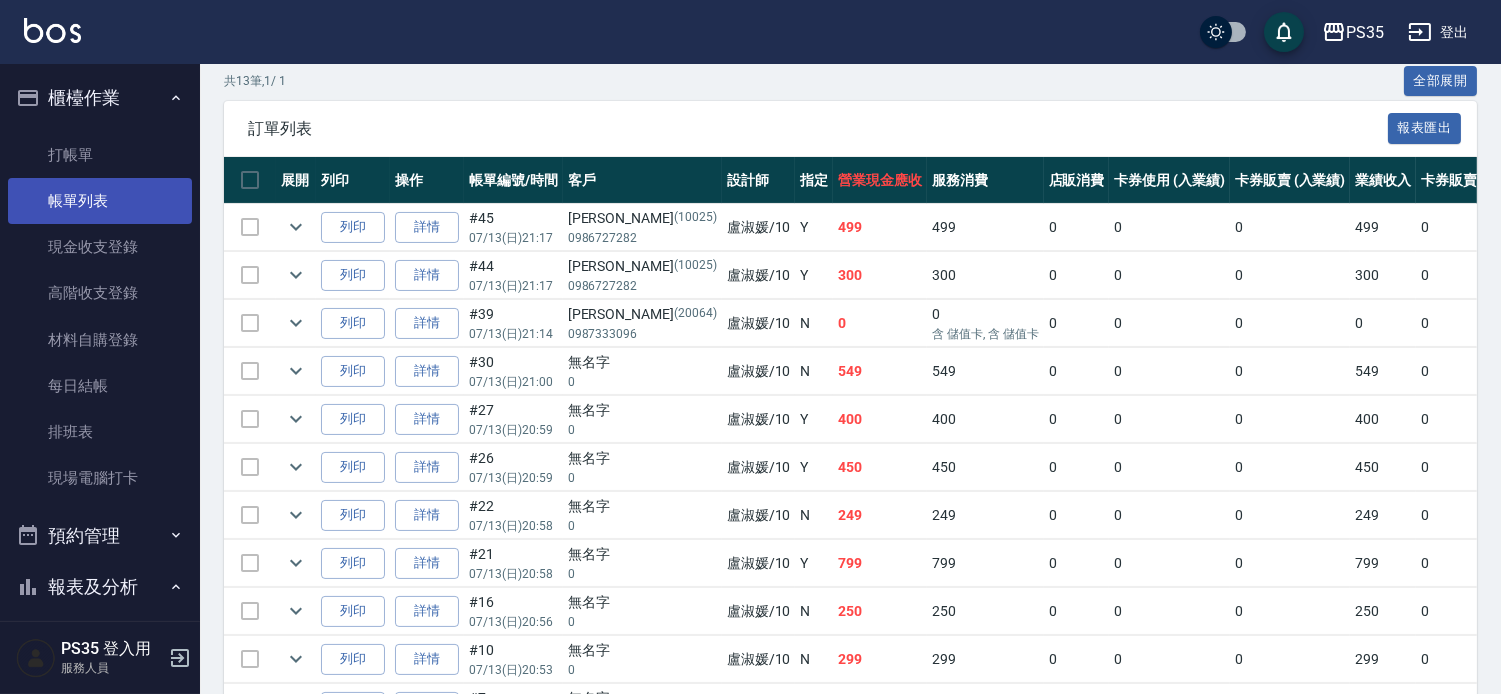 scroll, scrollTop: 0, scrollLeft: 0, axis: both 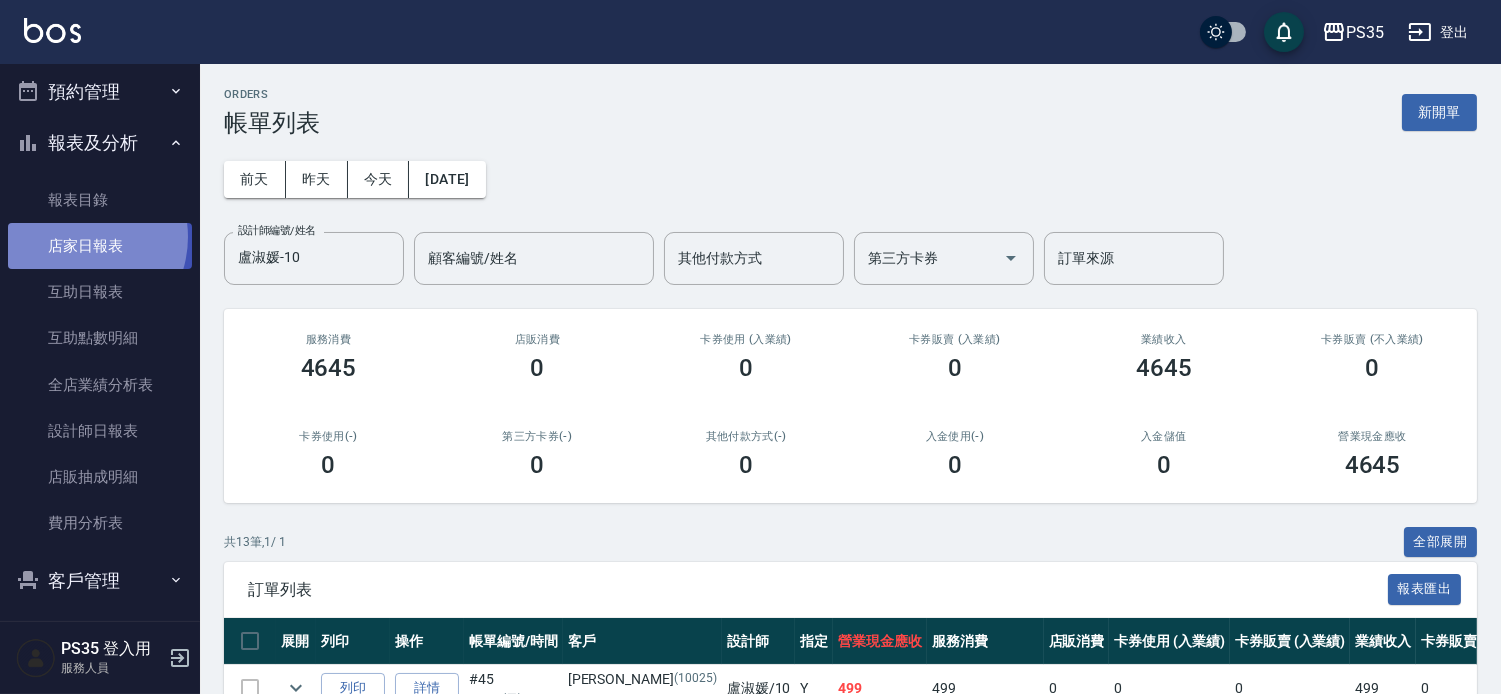 click on "店家日報表" at bounding box center (100, 246) 